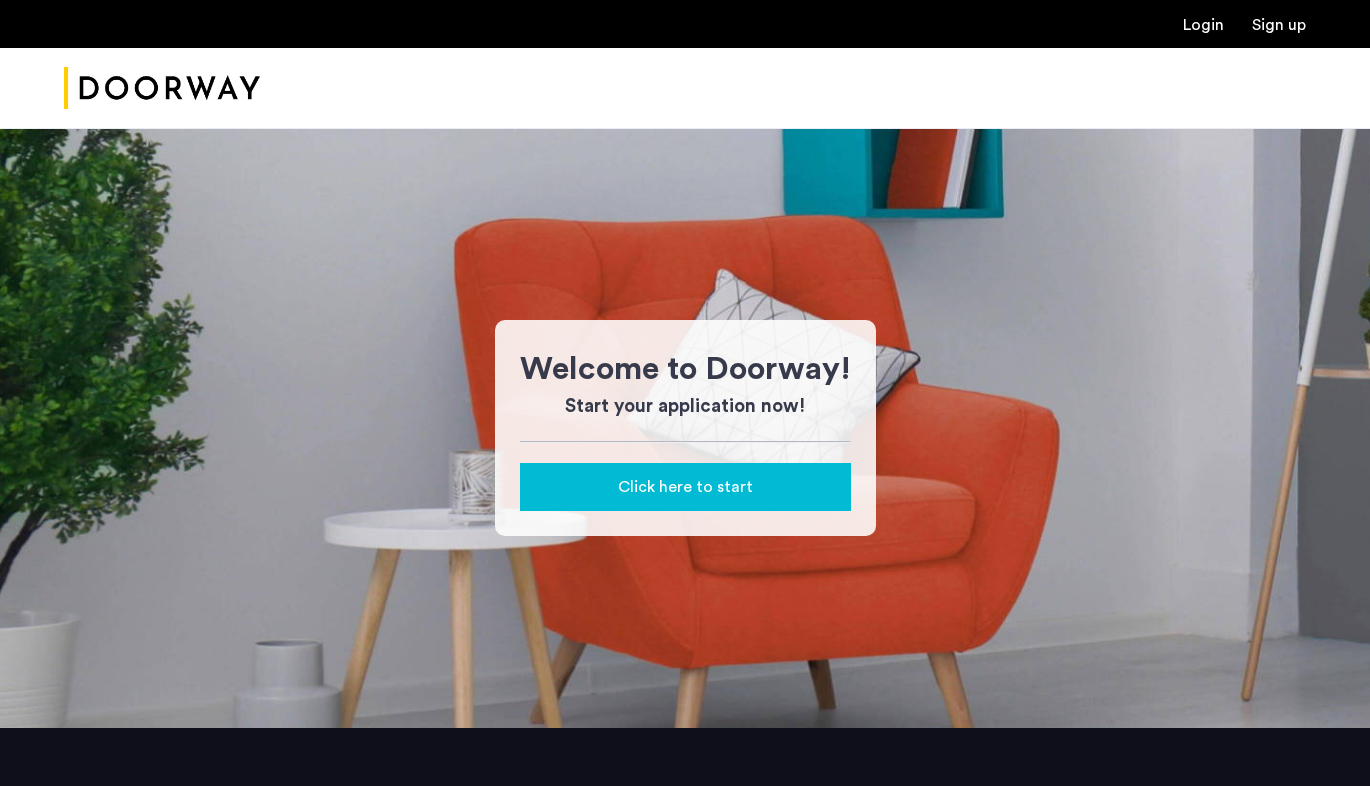 scroll, scrollTop: 0, scrollLeft: 0, axis: both 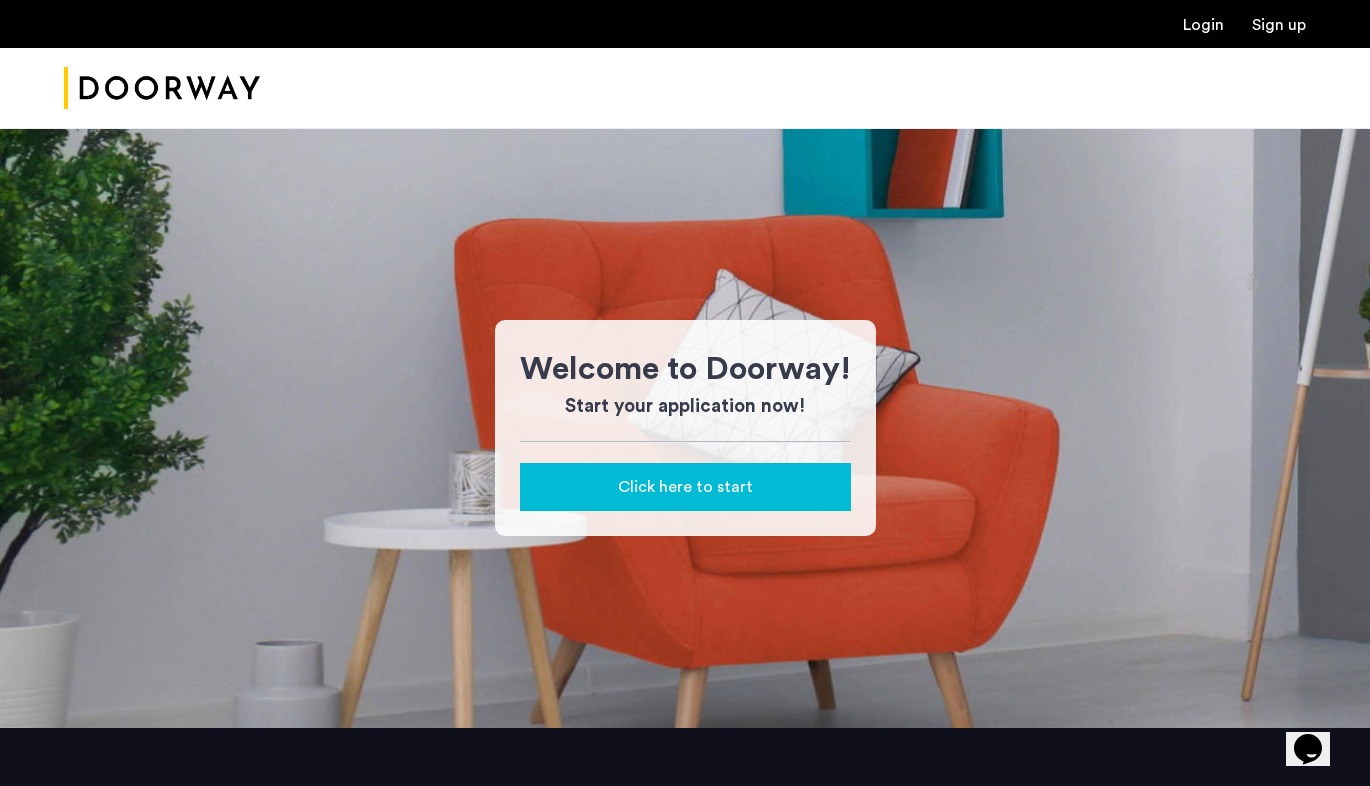 click on "Click here to start" 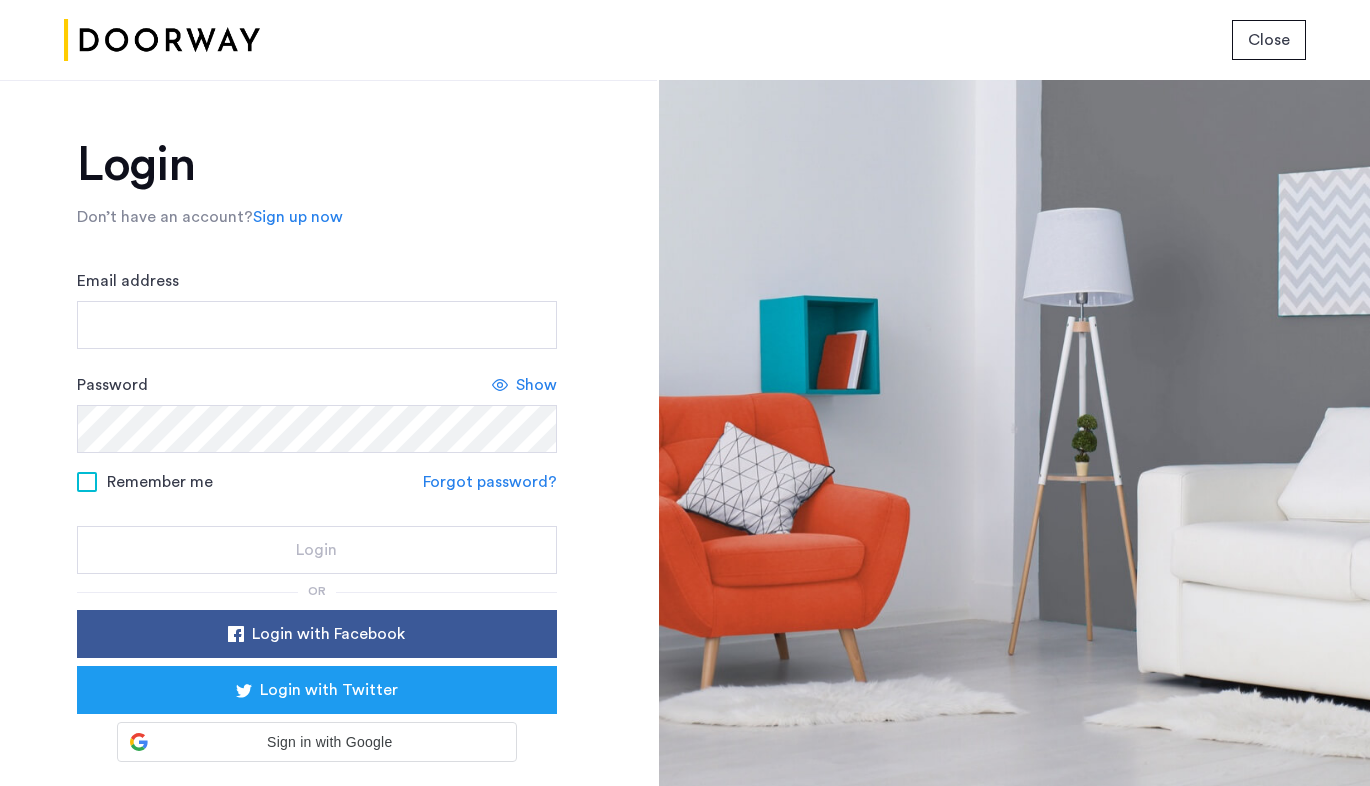 scroll, scrollTop: 46, scrollLeft: 0, axis: vertical 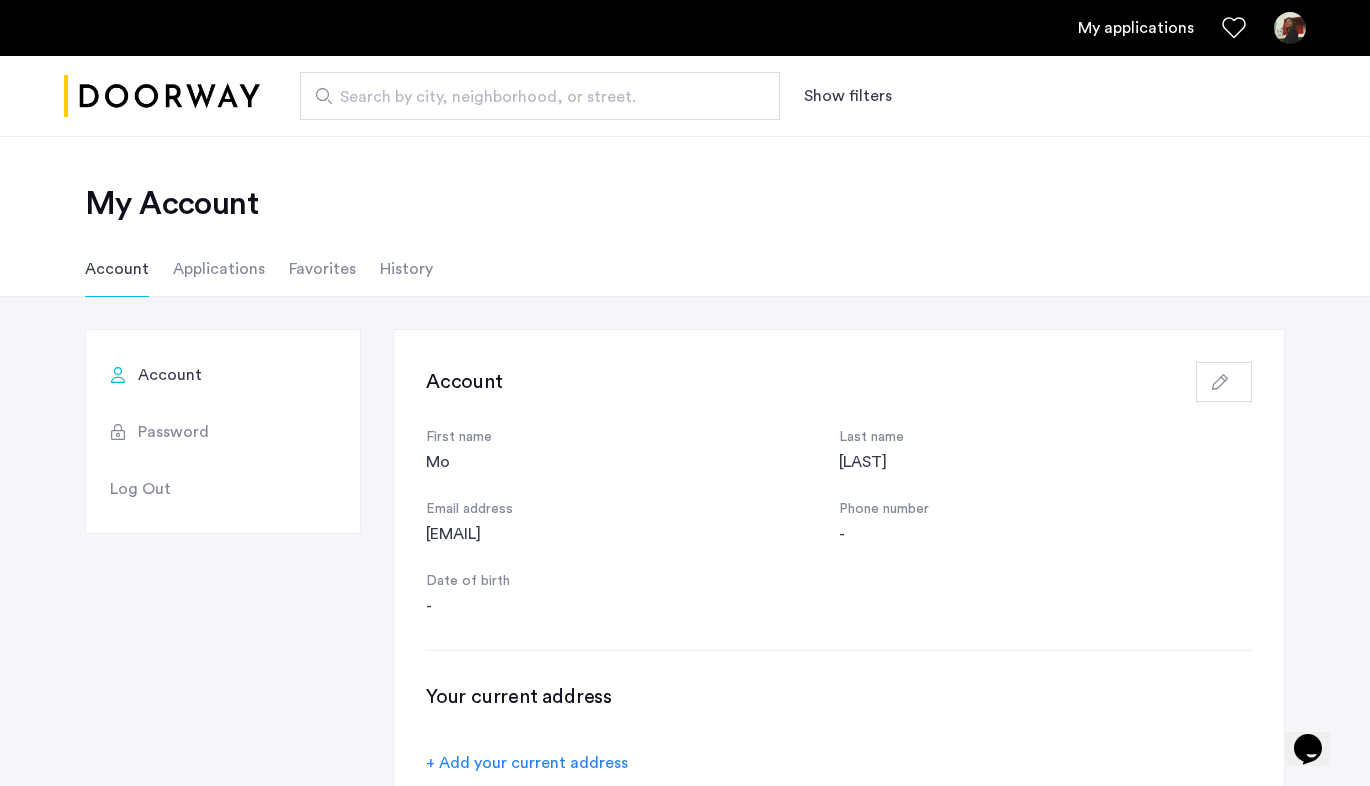 click on "Applications" 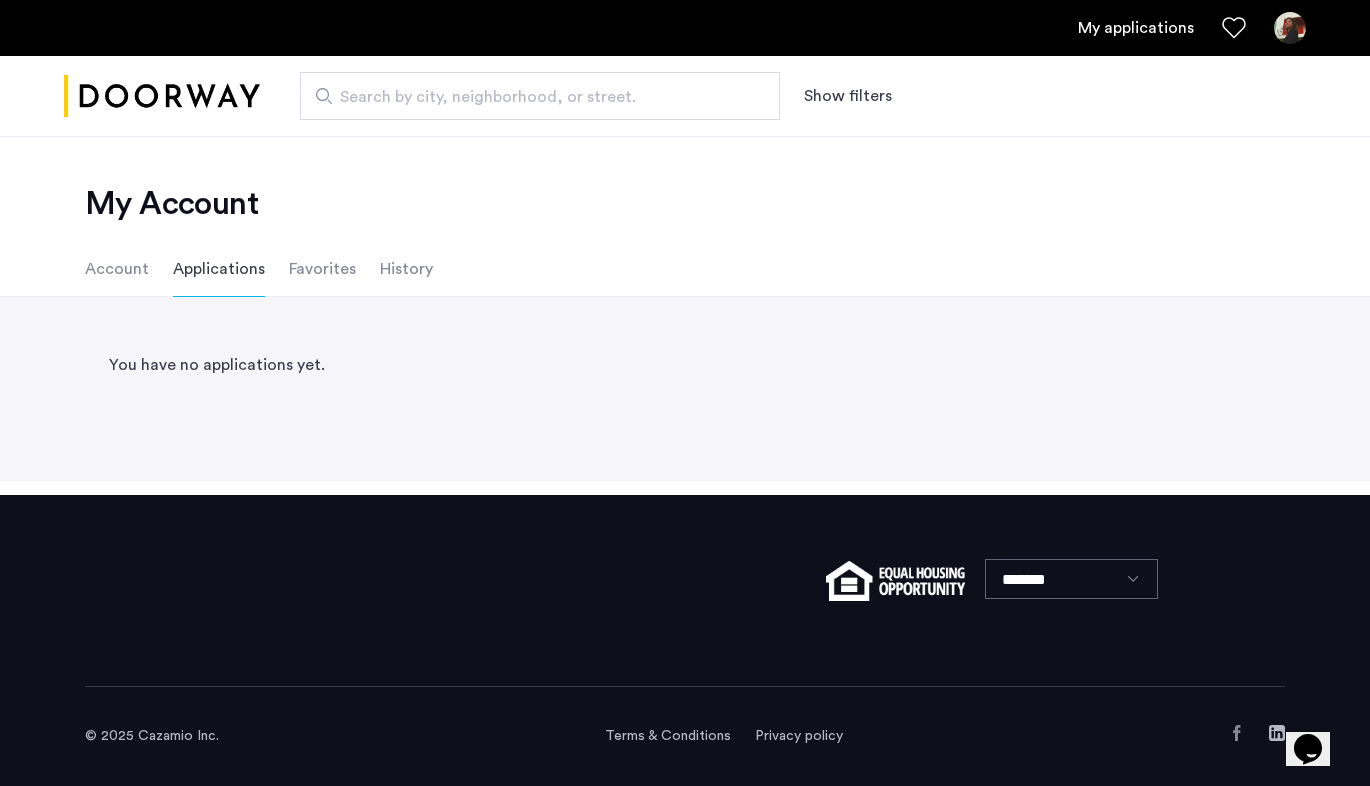 click on "Search by city, neighborhood, or street." at bounding box center (532, 97) 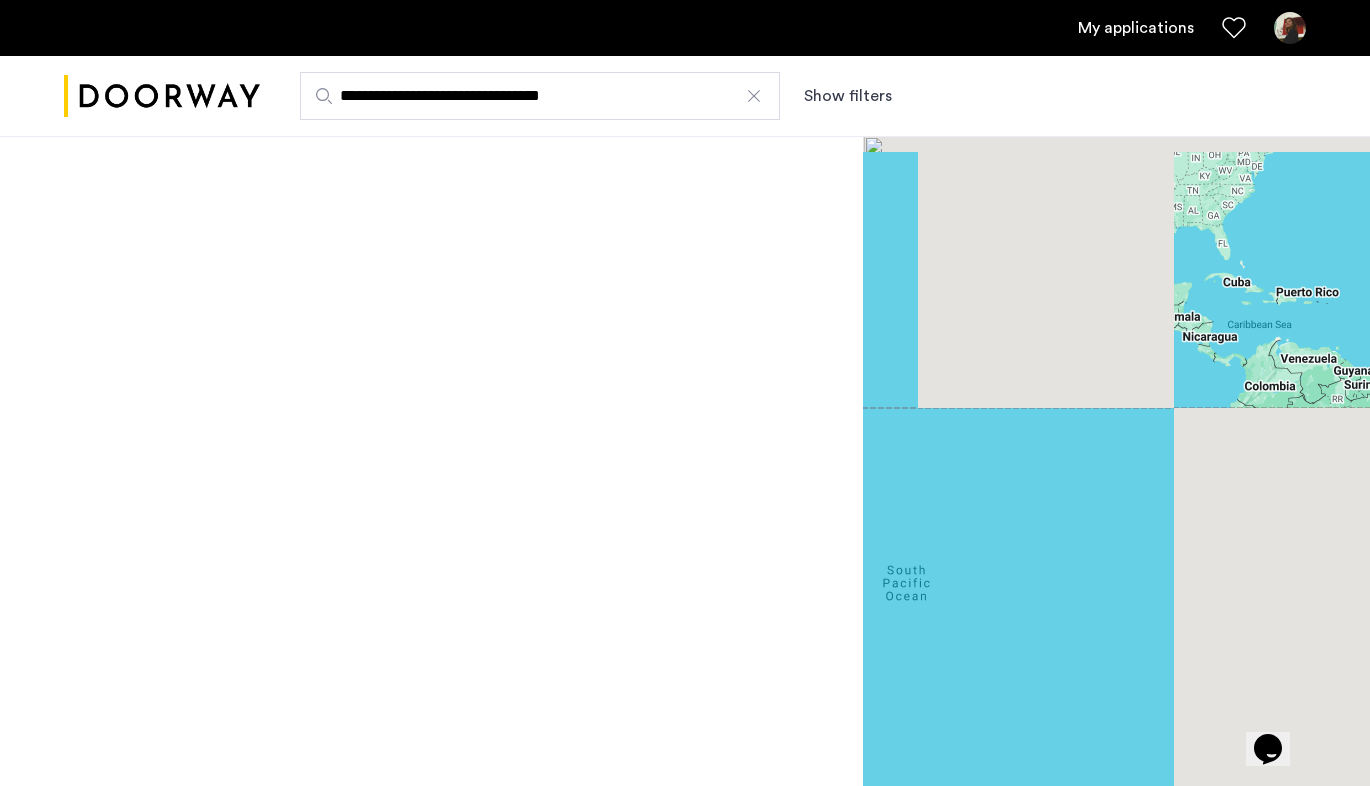 click on "**********" at bounding box center (540, 96) 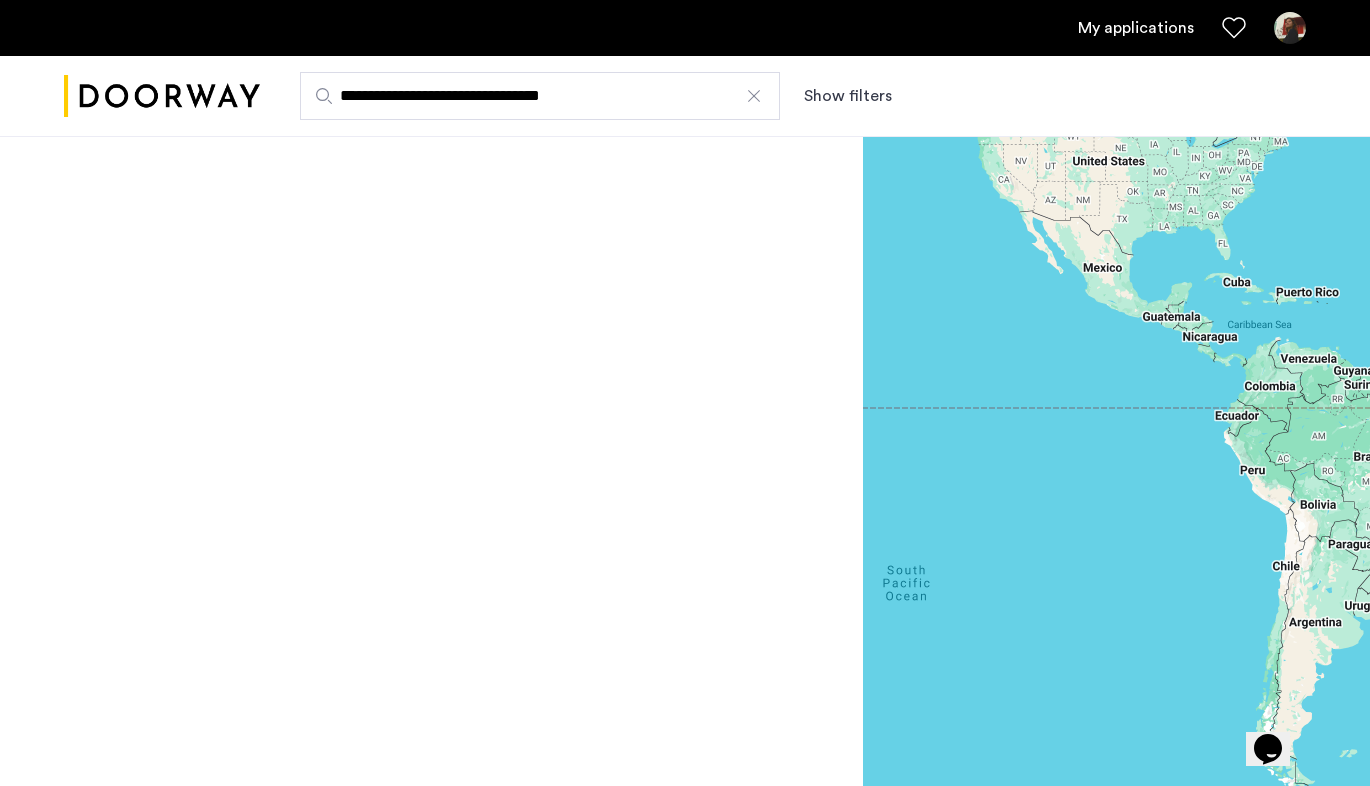 click on "**********" at bounding box center [540, 96] 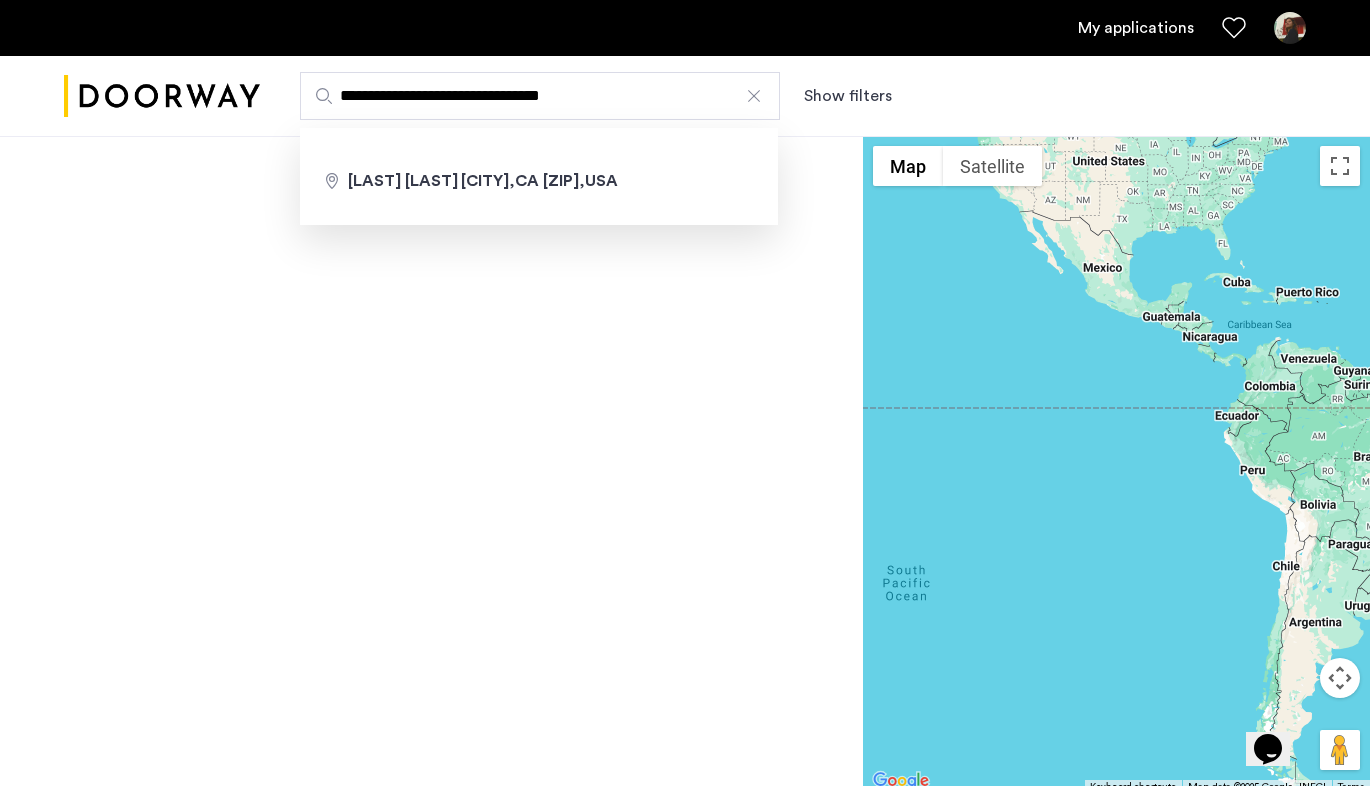 click on "**********" at bounding box center (540, 96) 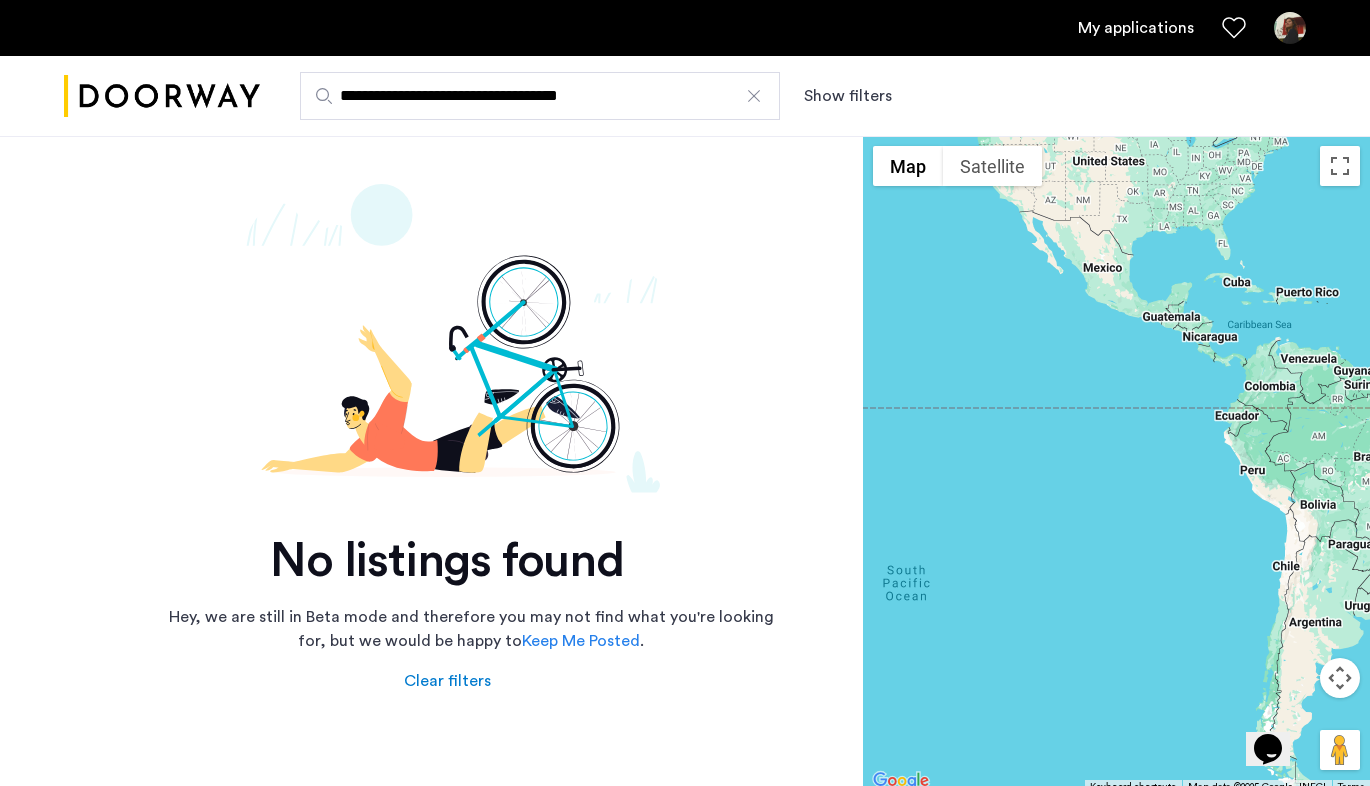 type on "**********" 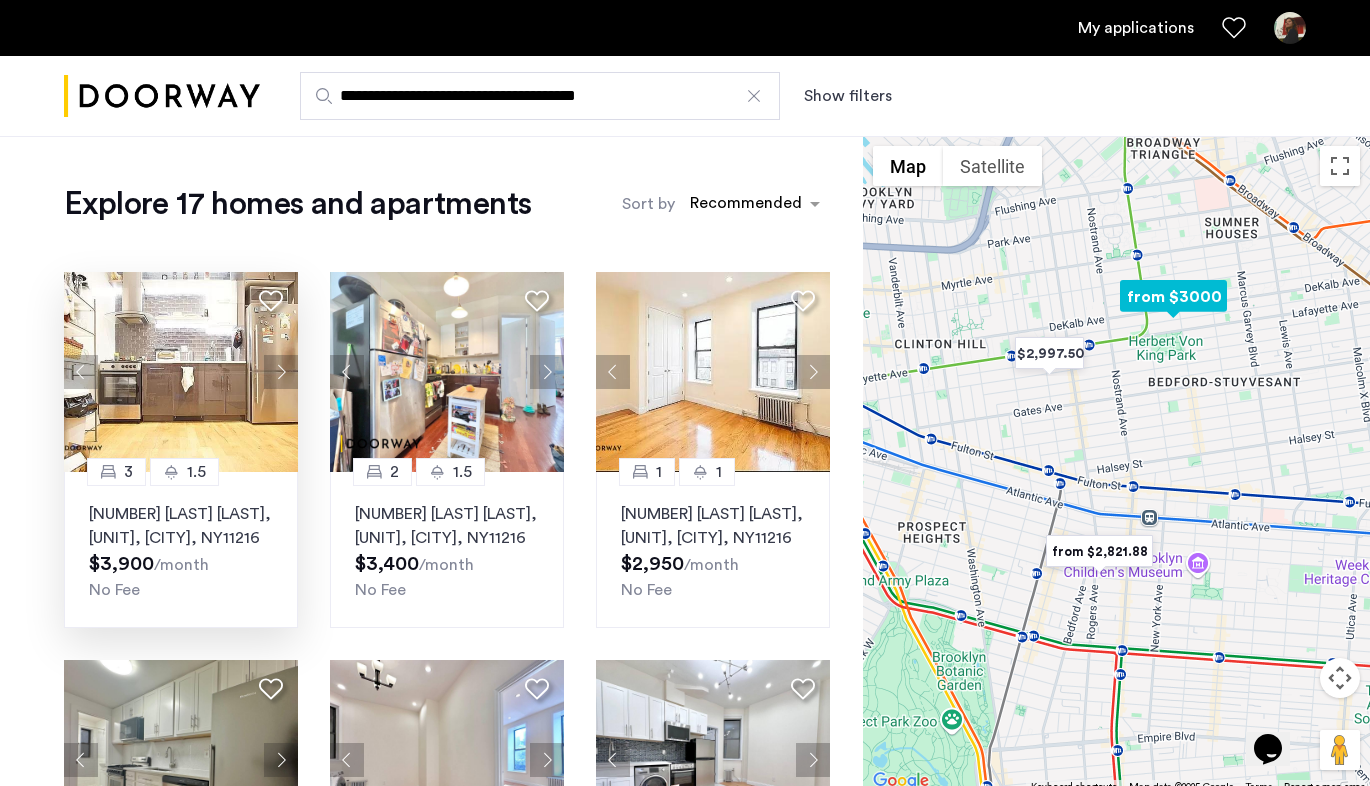click on "717 Dekalb Avenue, Unit 3B, Brooklyn , NY  11216" 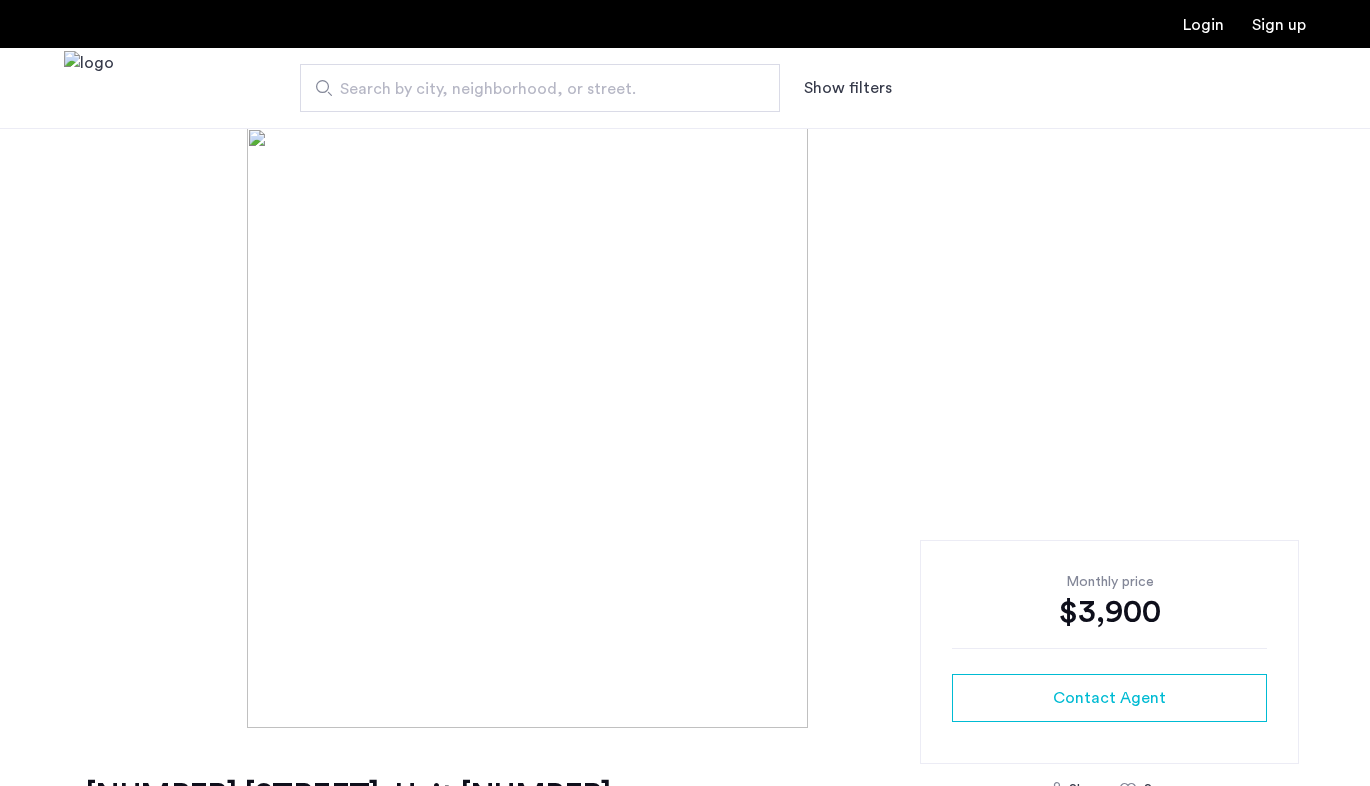 scroll, scrollTop: 0, scrollLeft: 0, axis: both 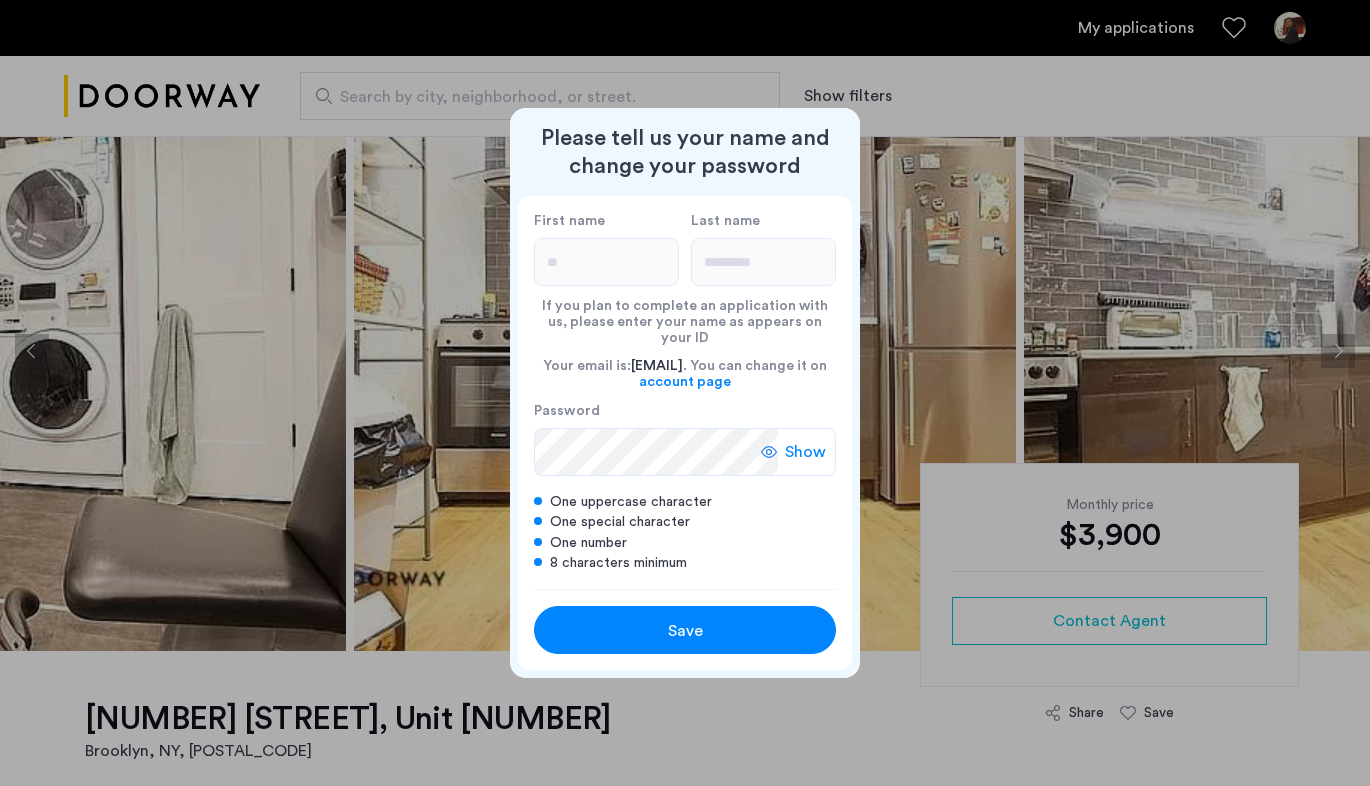 click at bounding box center (685, 393) 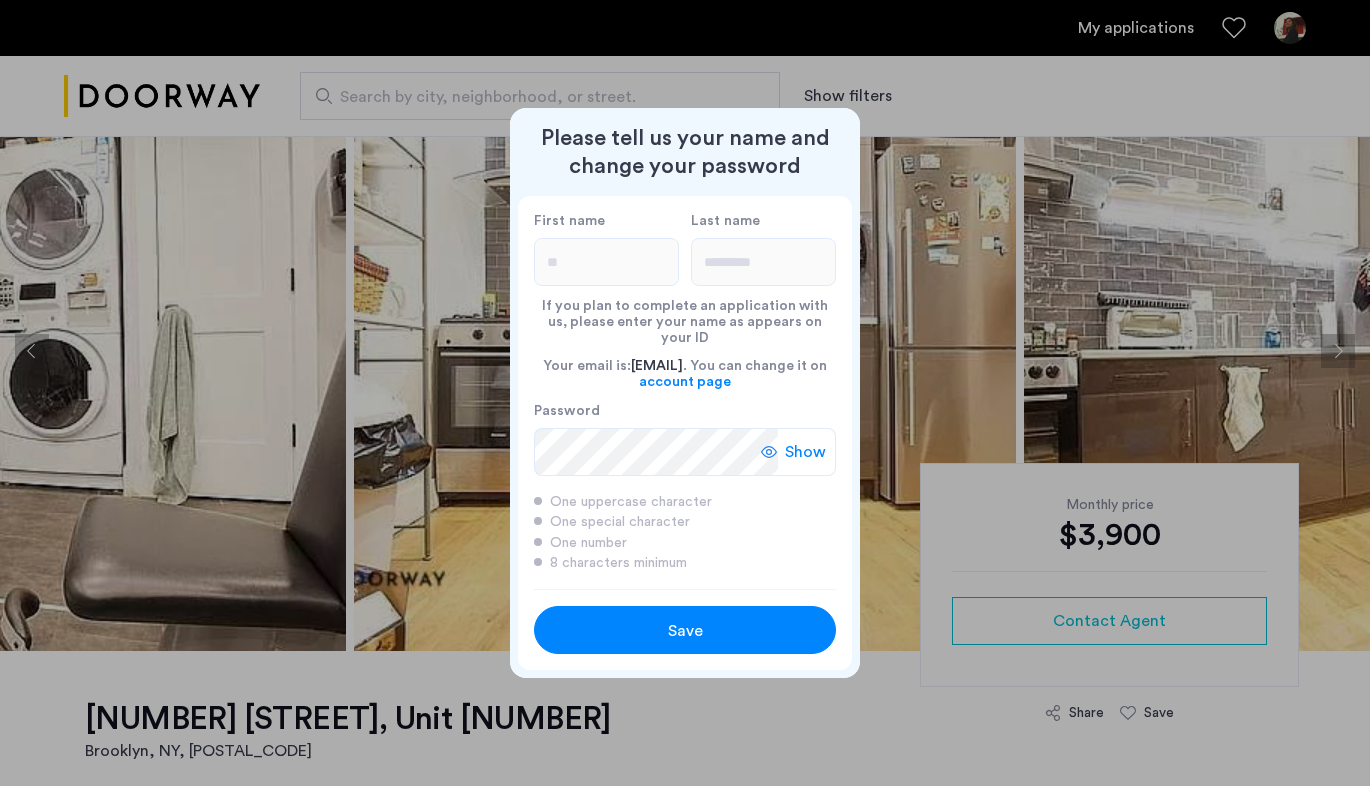 click on "Save" at bounding box center [685, 631] 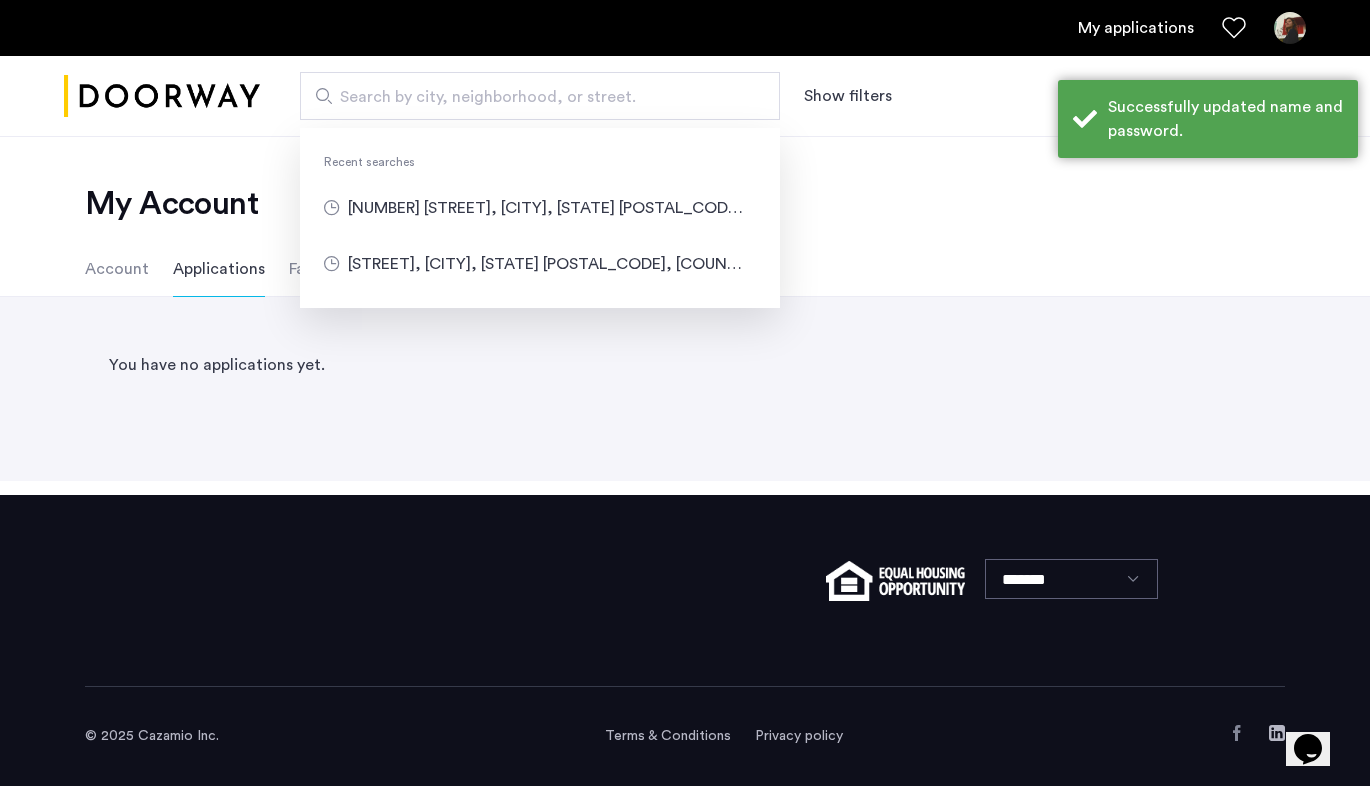 click on "Search by city, neighborhood, or street." at bounding box center (540, 96) 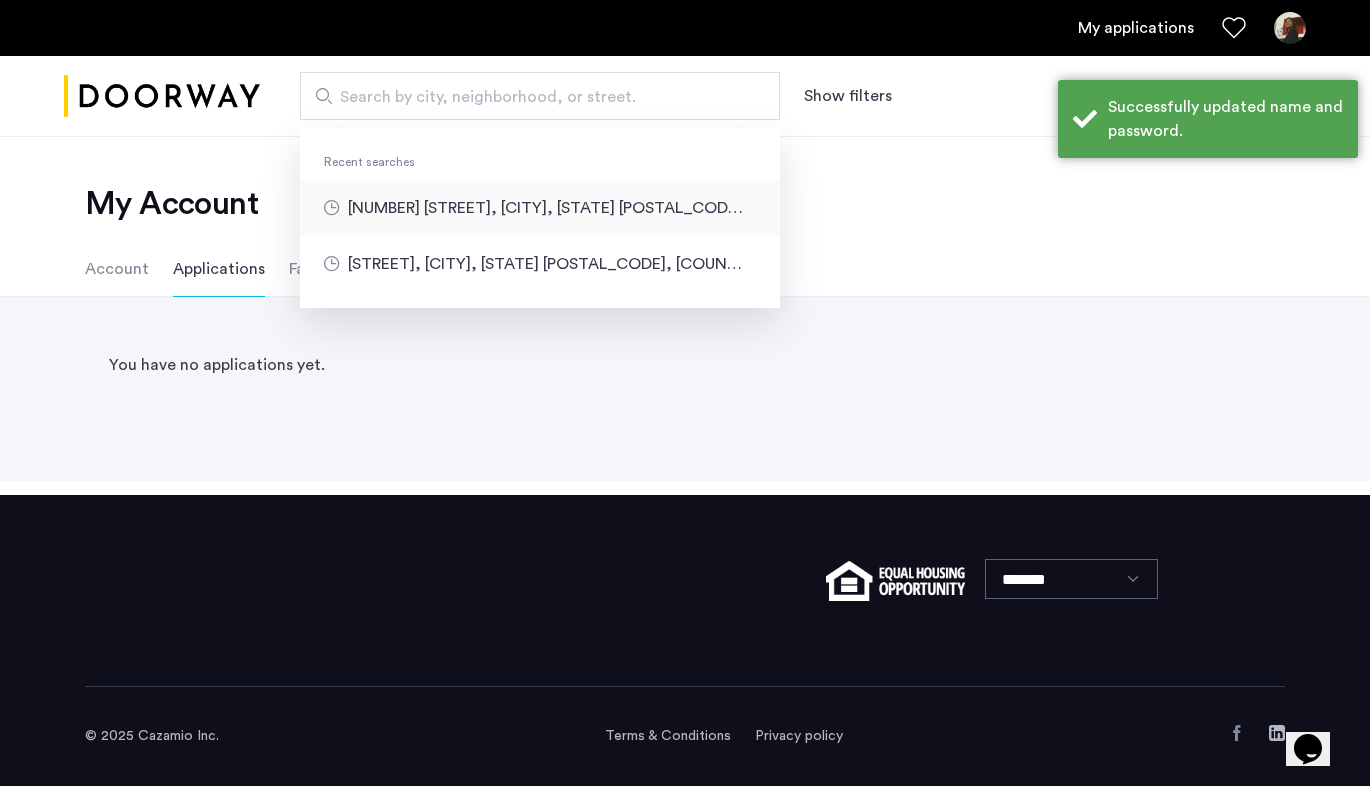 type on "**********" 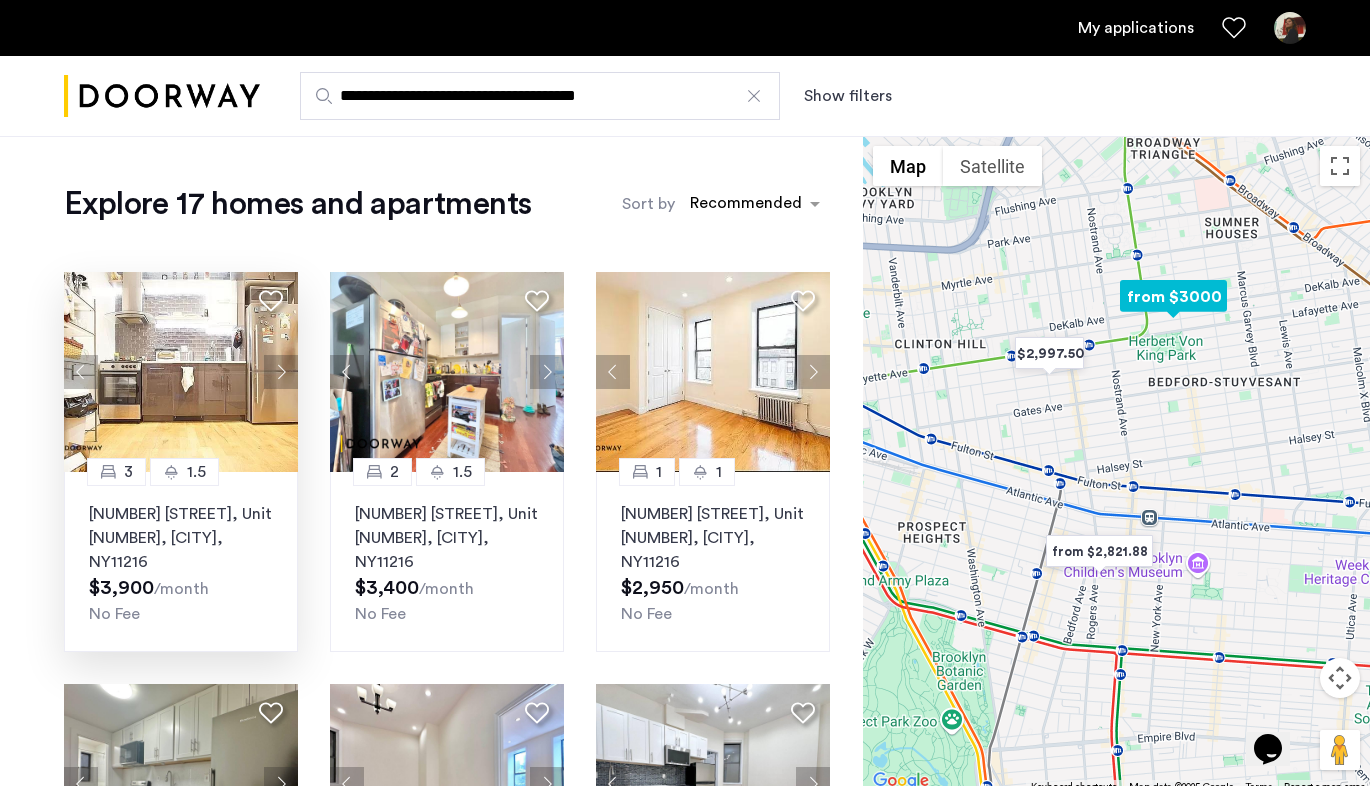 click on "[NUMBER] [LAST] [LAST], [UNIT], [CITY] , [STATE]  [ZIP]" 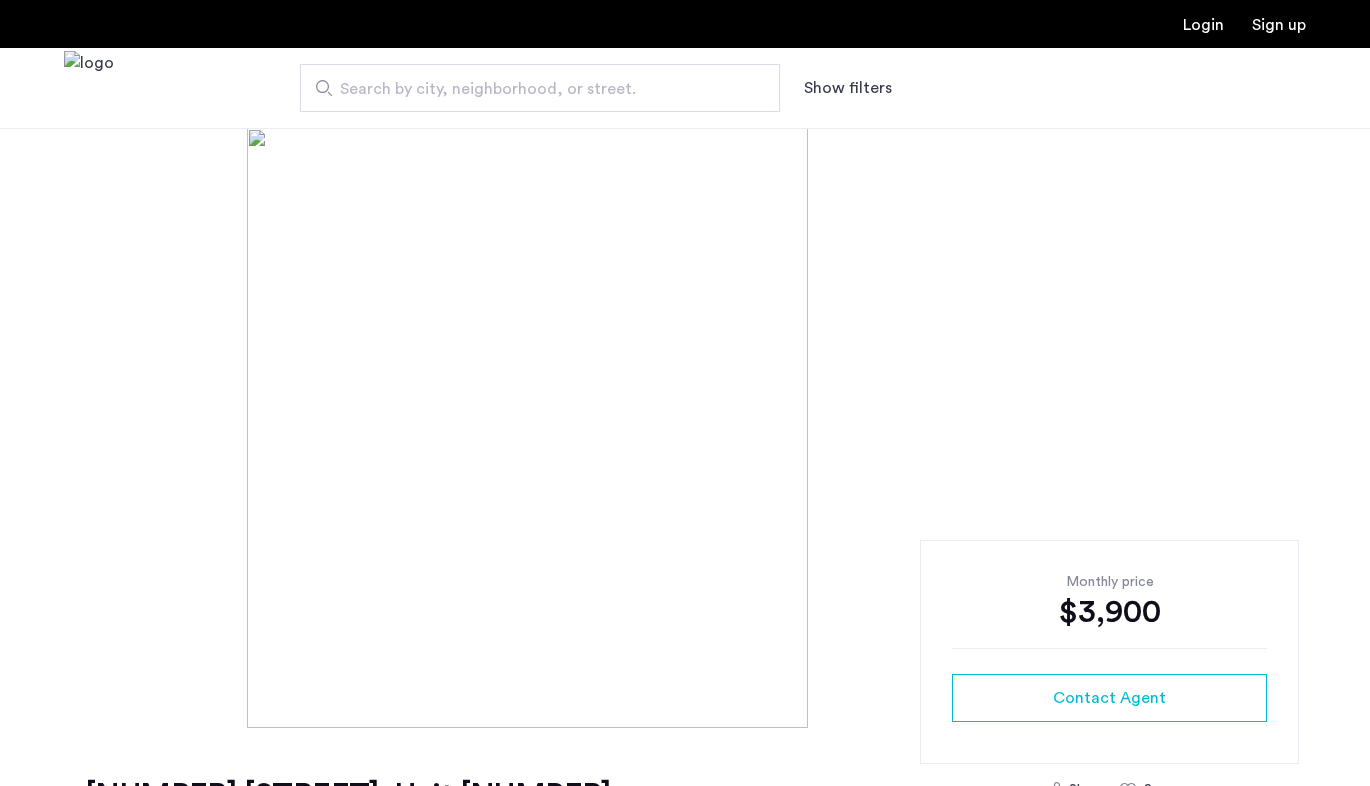 scroll, scrollTop: 0, scrollLeft: 0, axis: both 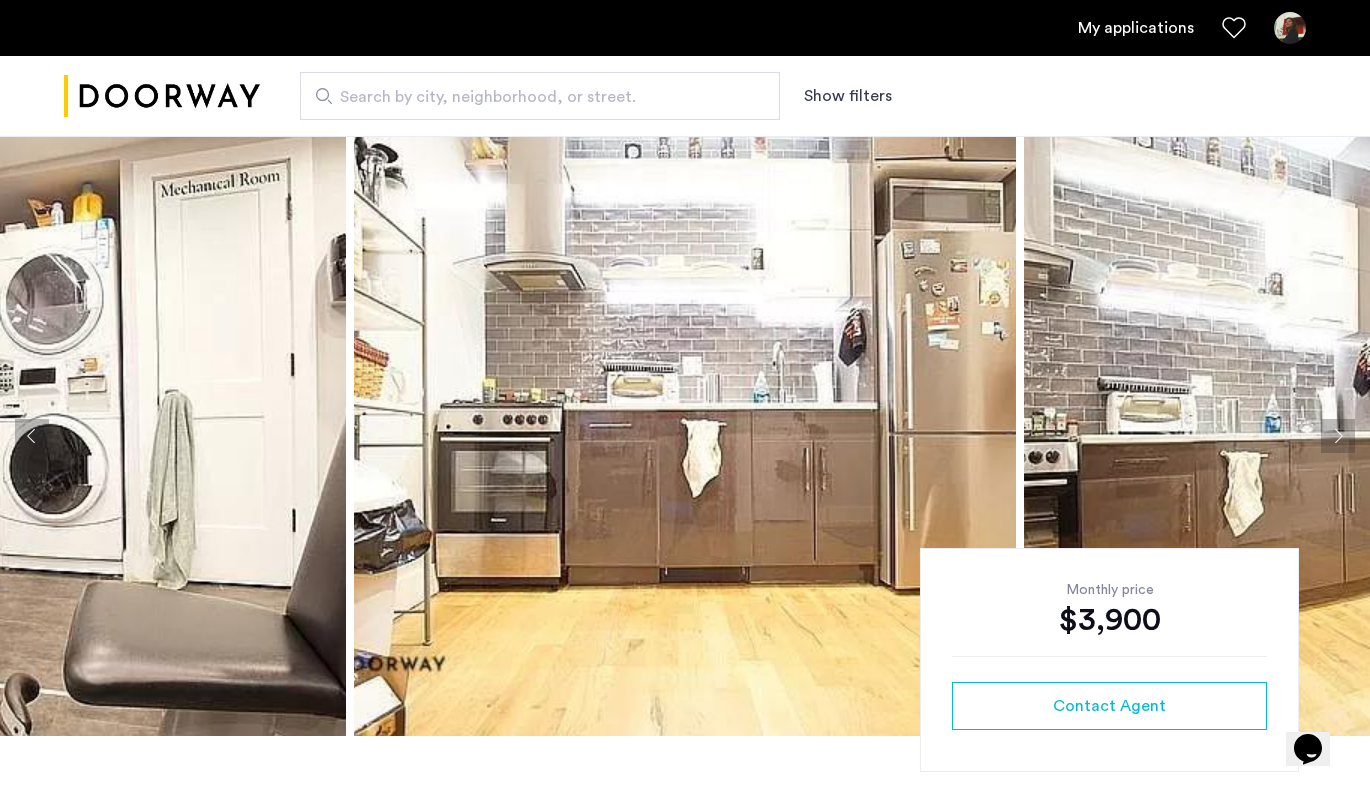 click on "My applications" at bounding box center (1136, 28) 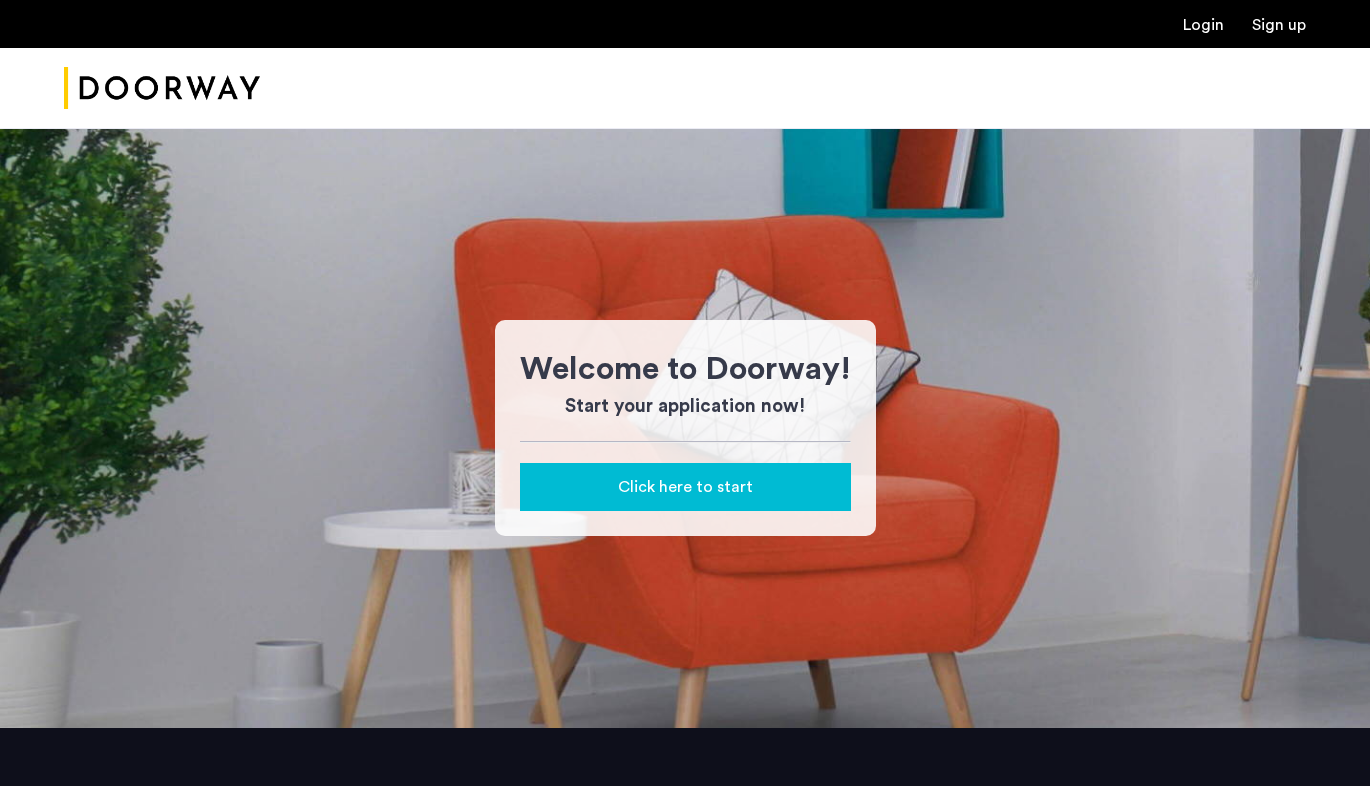 scroll, scrollTop: 0, scrollLeft: 0, axis: both 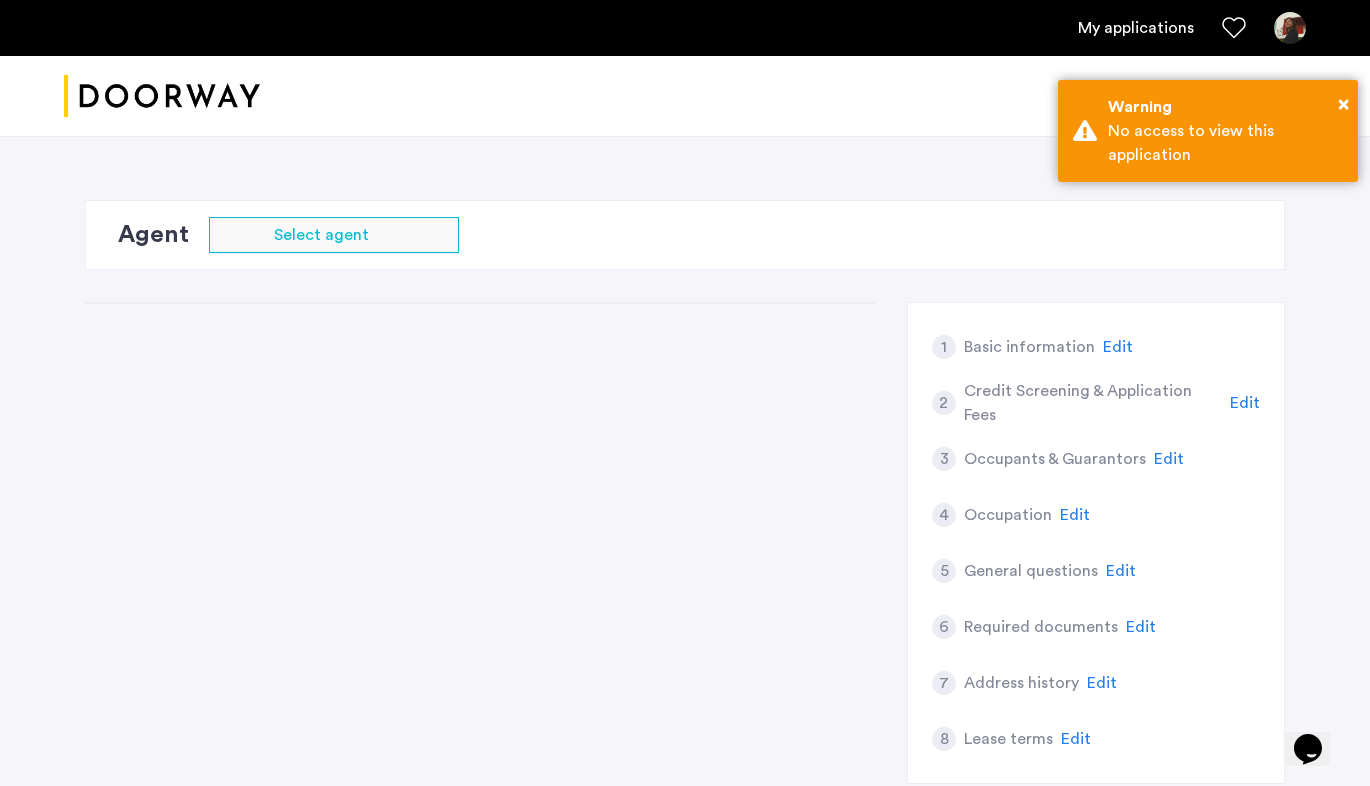 click 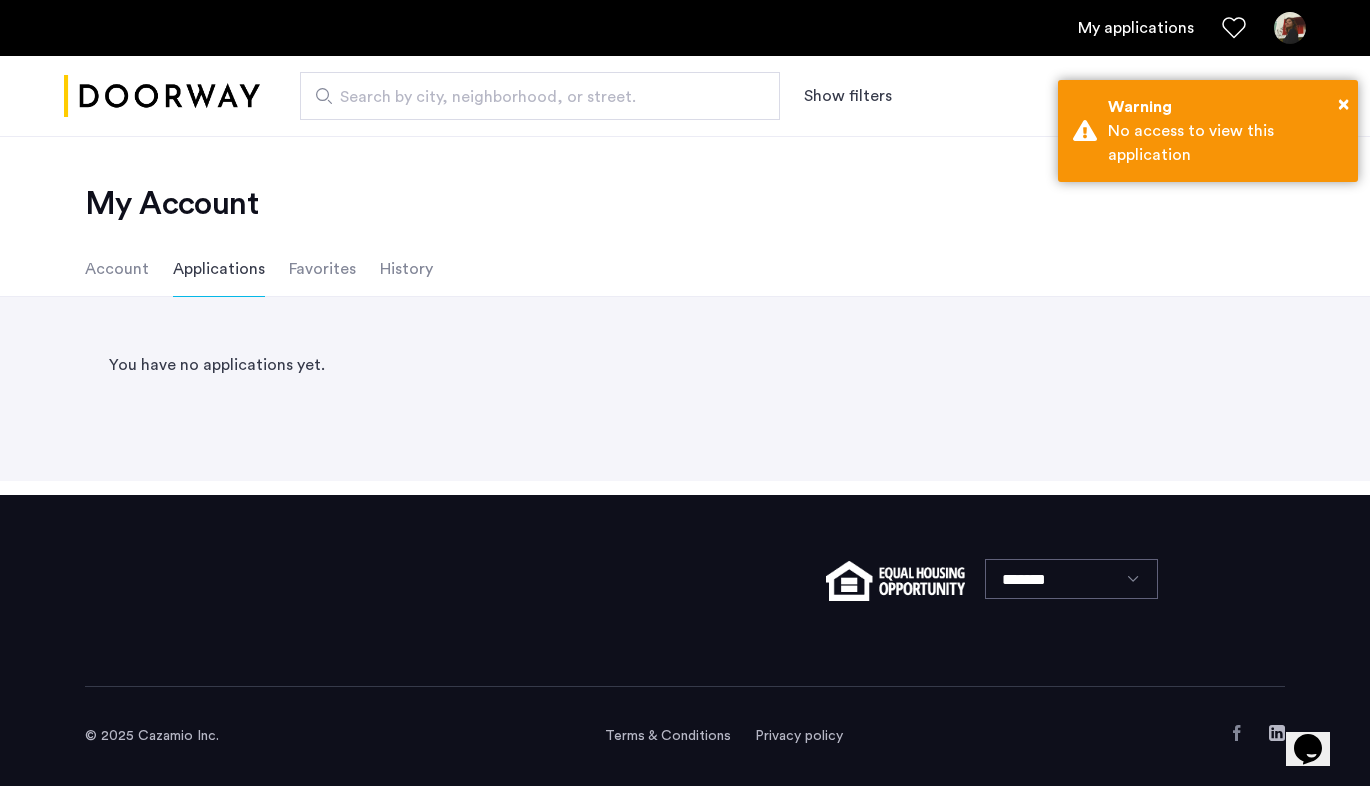click on "Account" 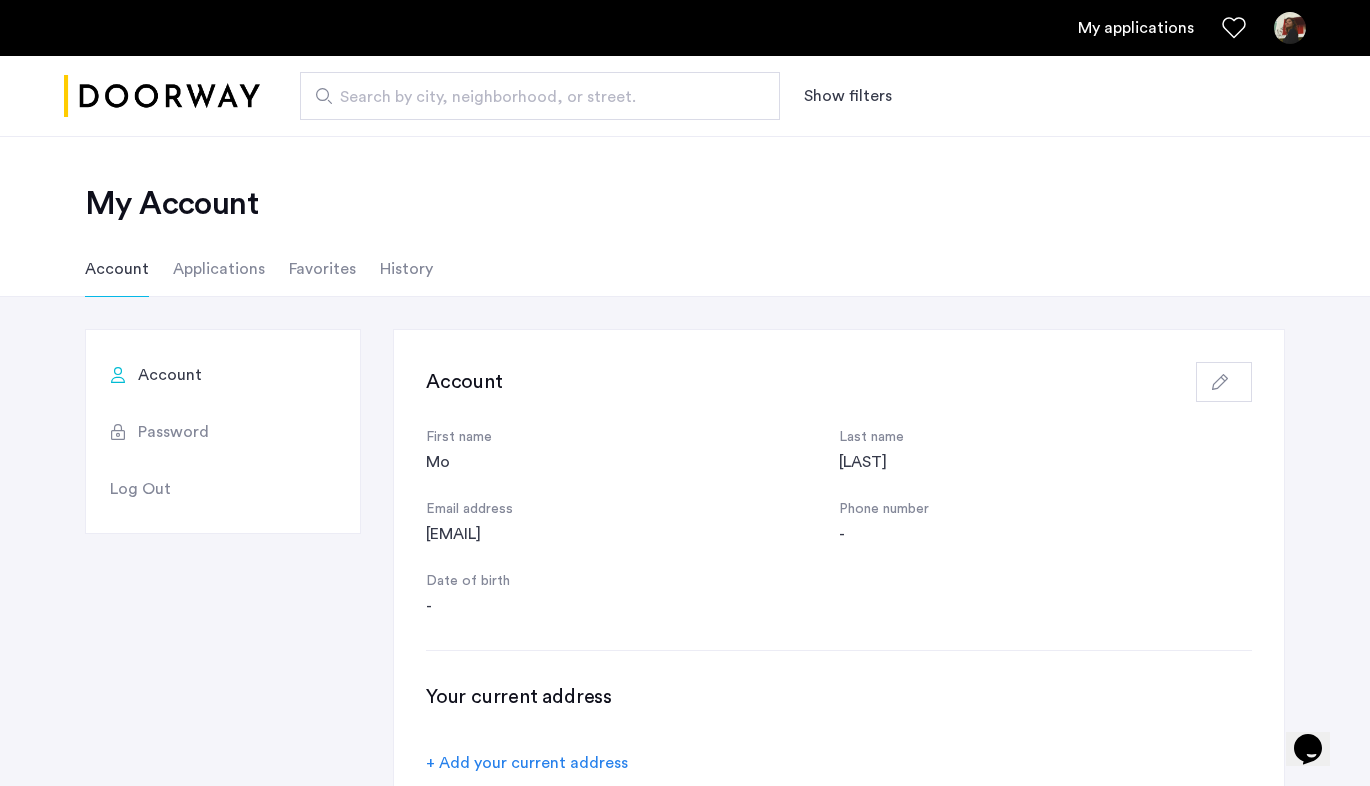 click at bounding box center [1290, 28] 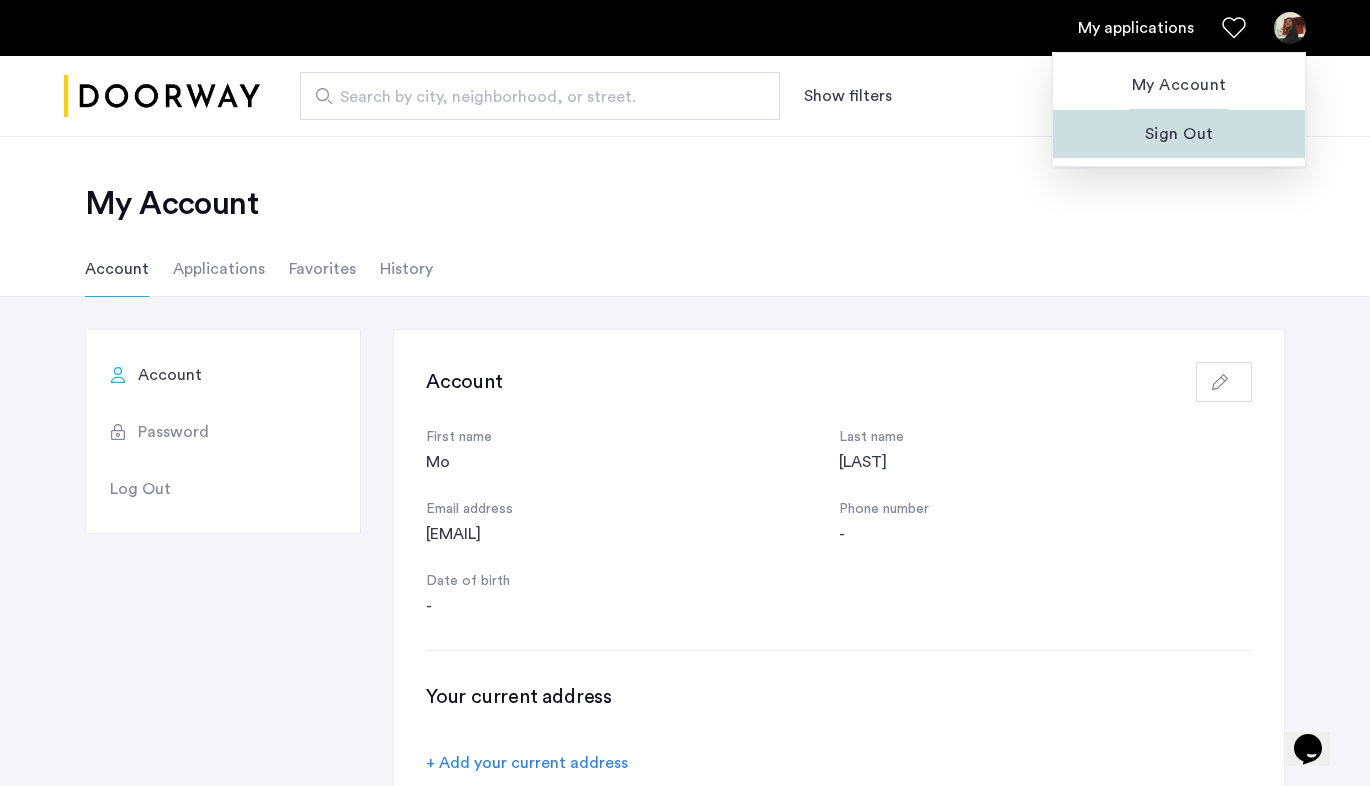click on "Sign Out" at bounding box center (1179, 134) 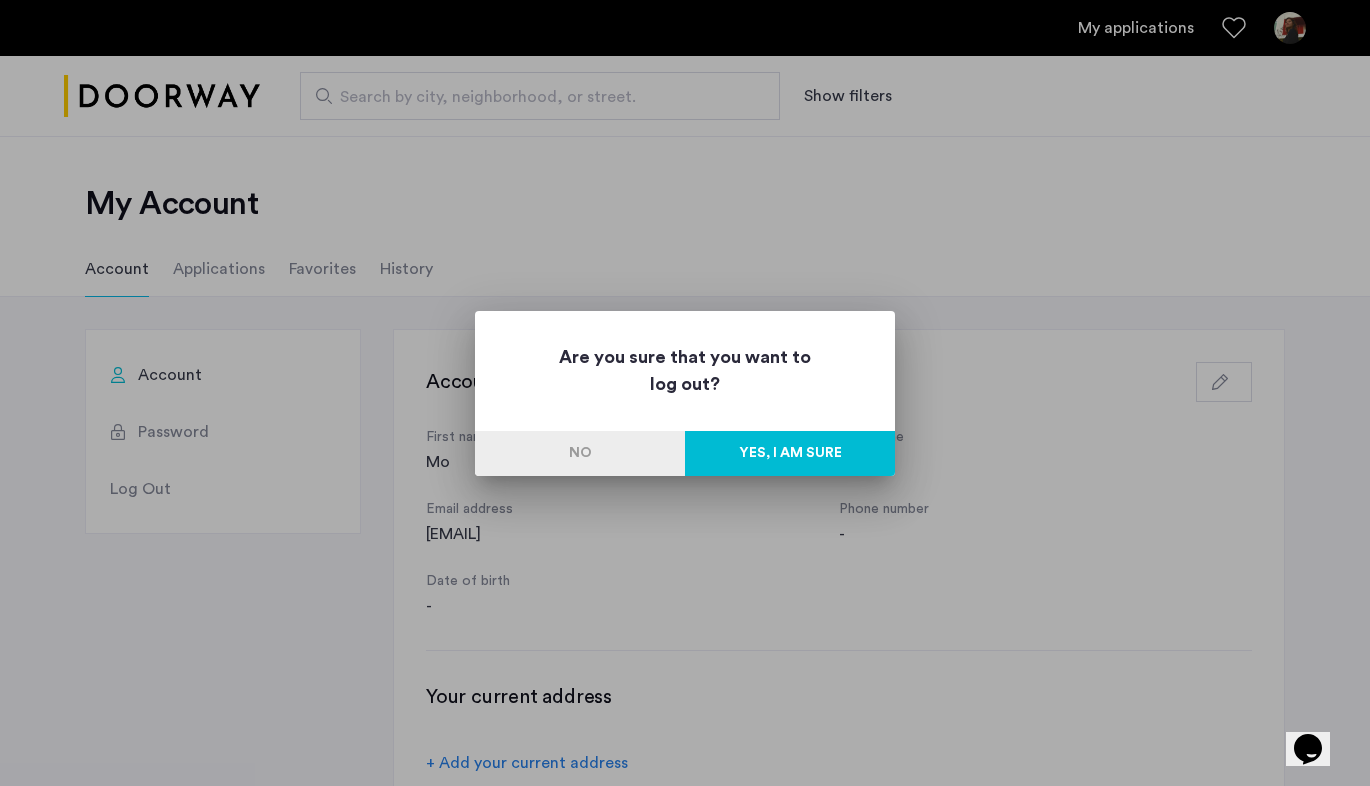 click on "Yes, I am sure" at bounding box center [790, 453] 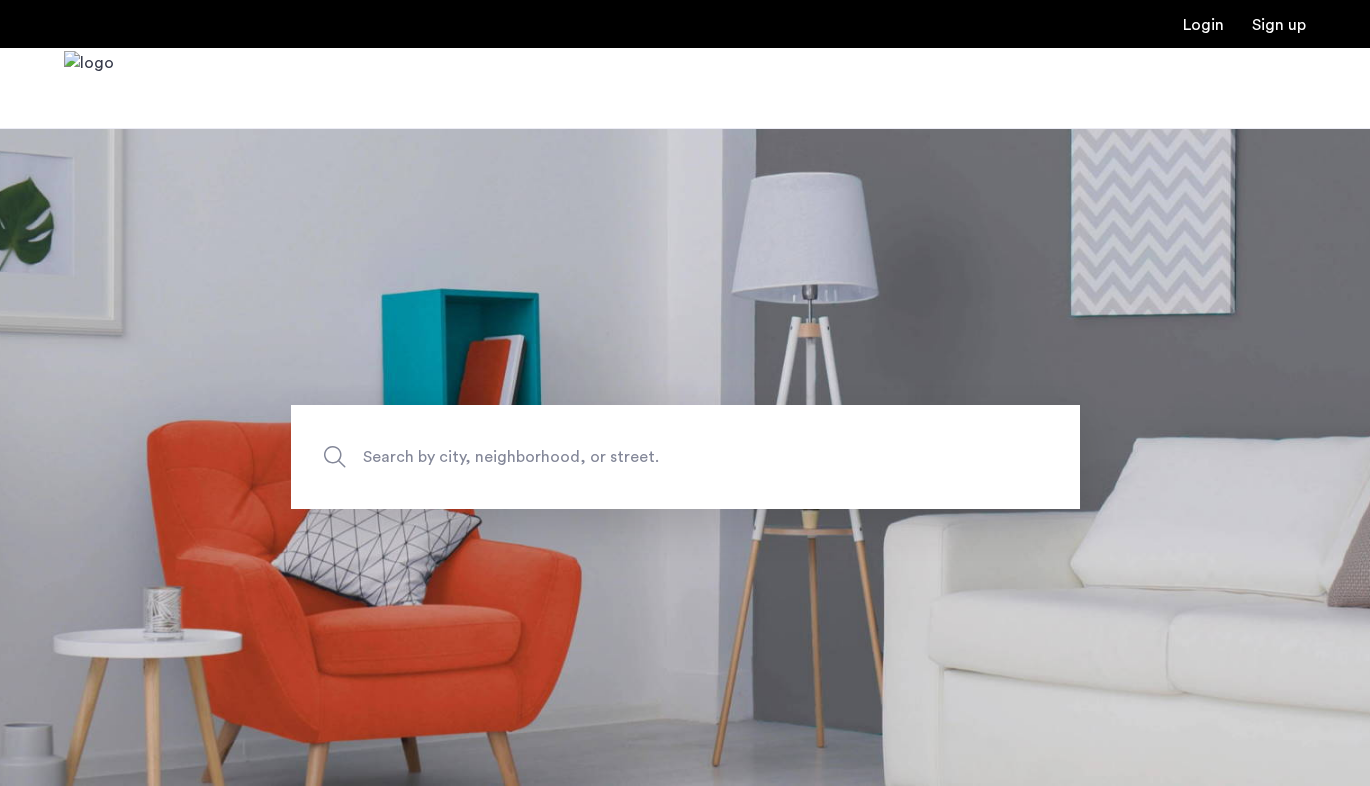 scroll, scrollTop: 0, scrollLeft: 0, axis: both 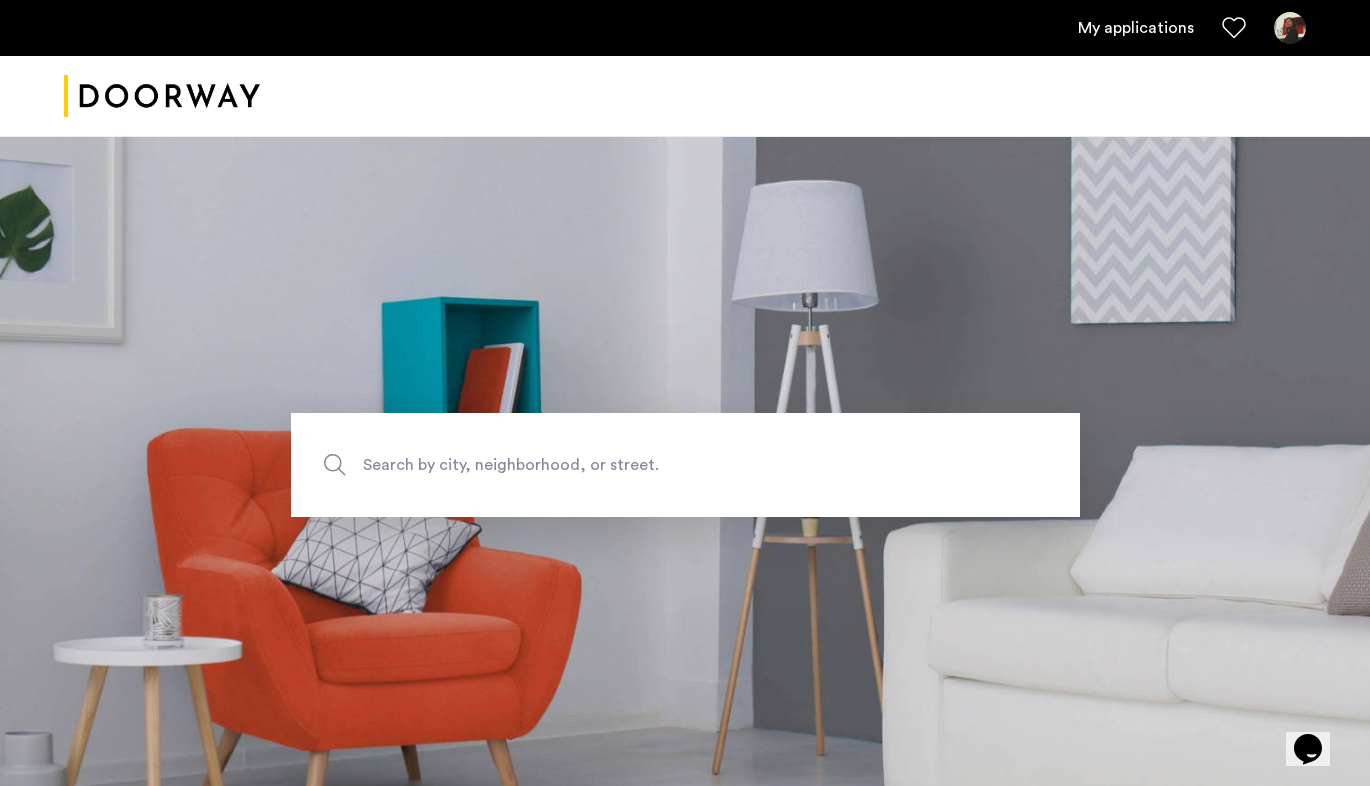 click at bounding box center [1290, 28] 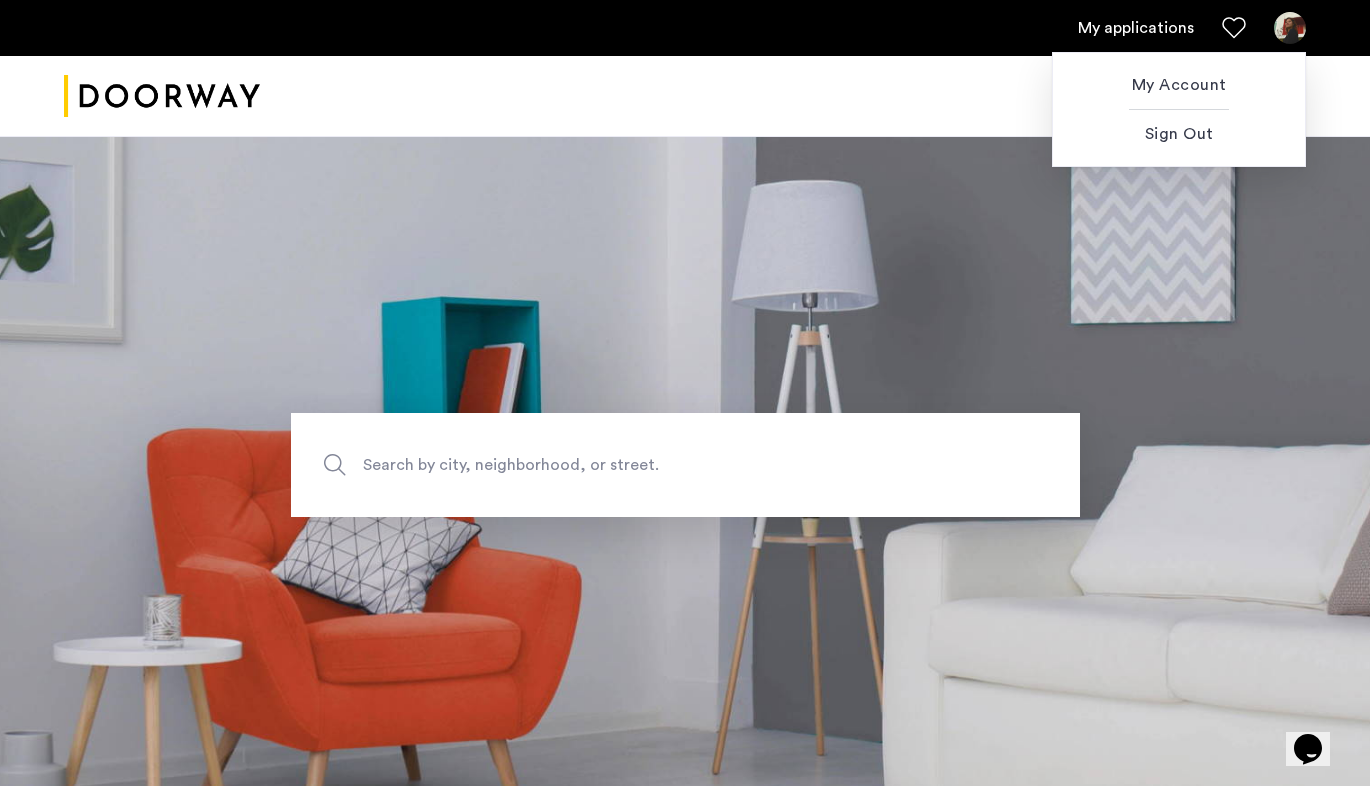 click at bounding box center (685, 393) 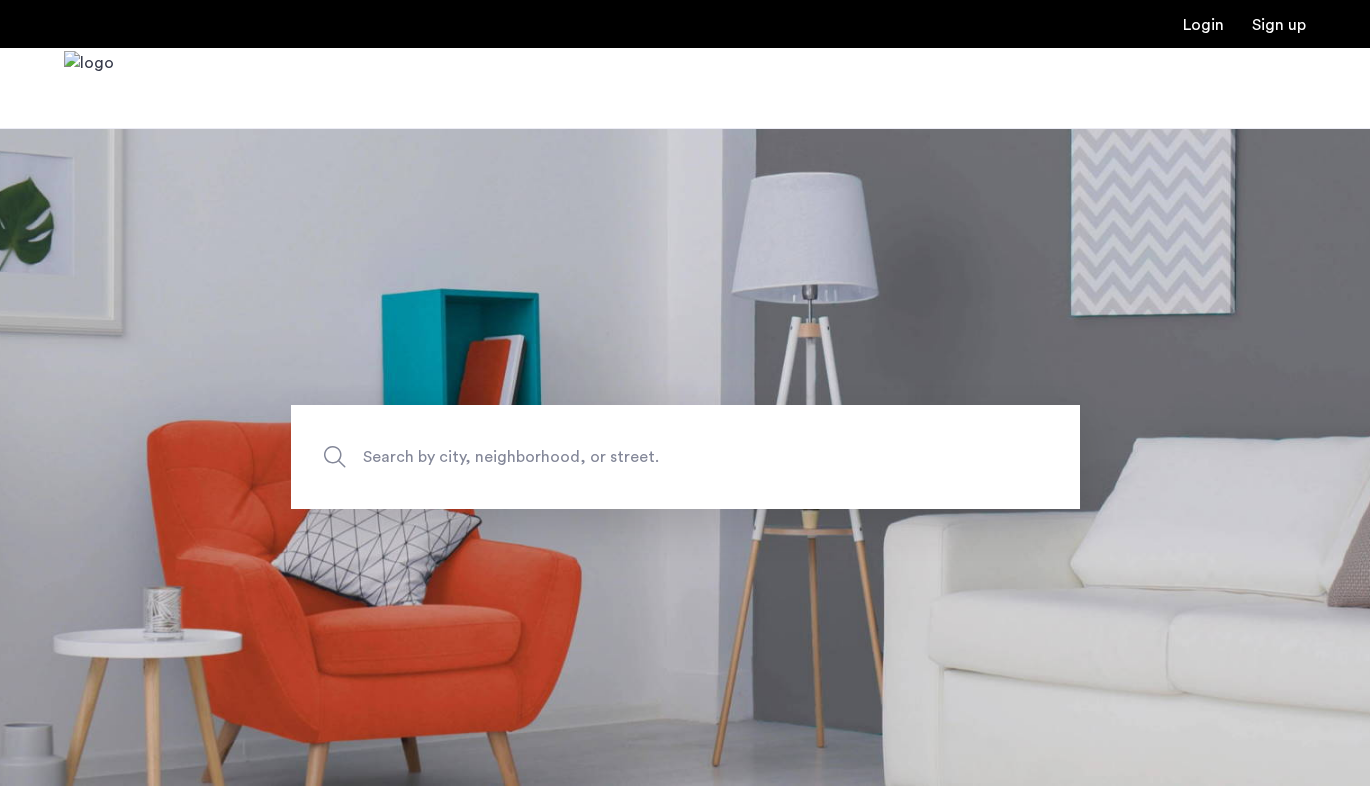 scroll, scrollTop: 0, scrollLeft: 0, axis: both 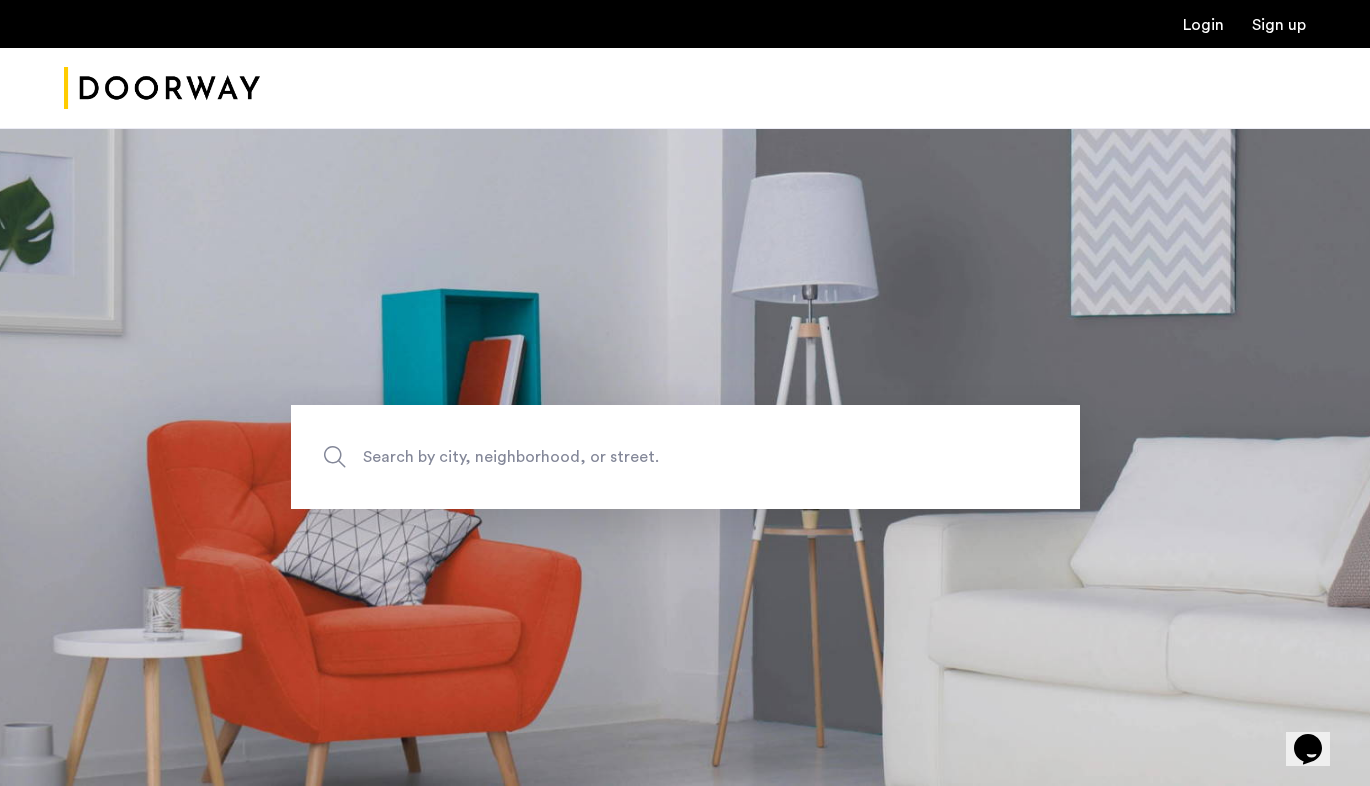 click on "Login" at bounding box center (1203, 25) 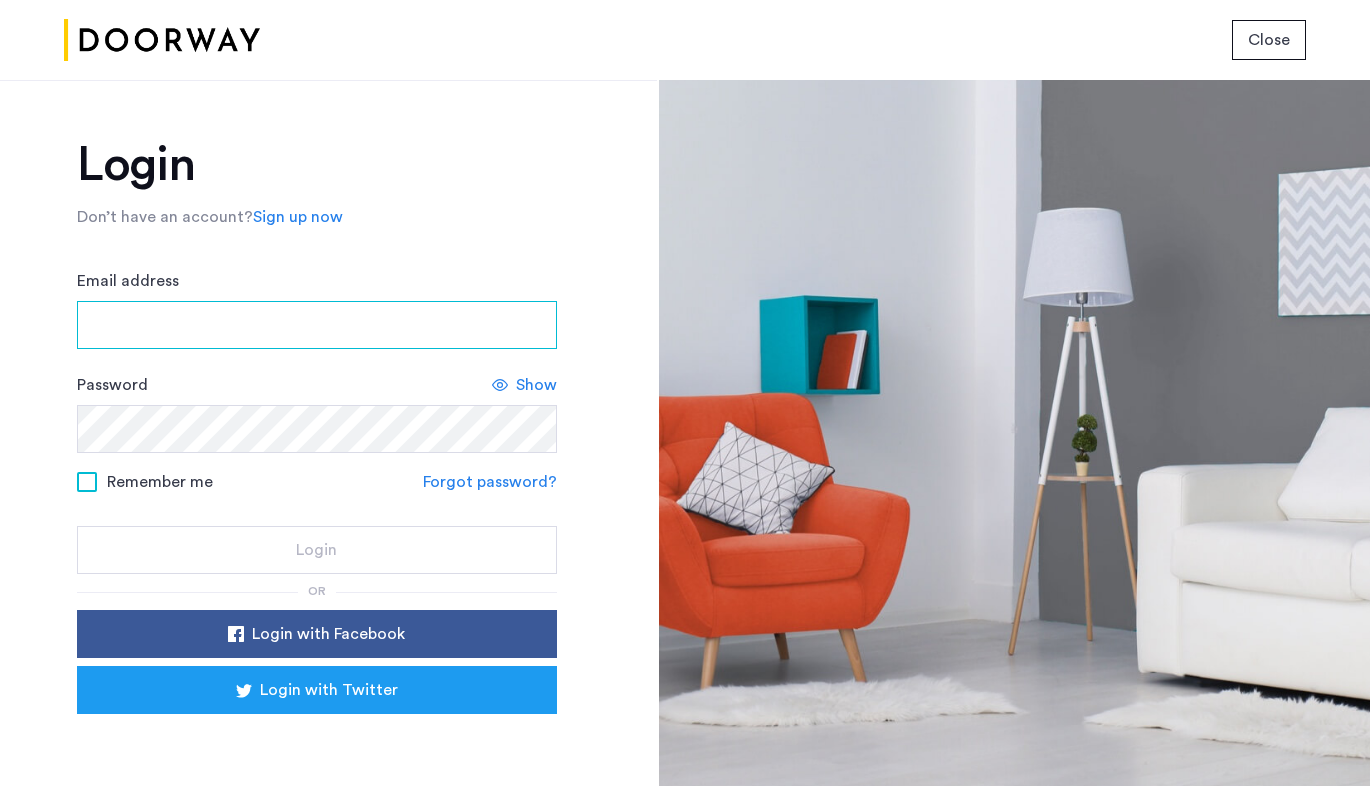 click on "Email address" at bounding box center [317, 325] 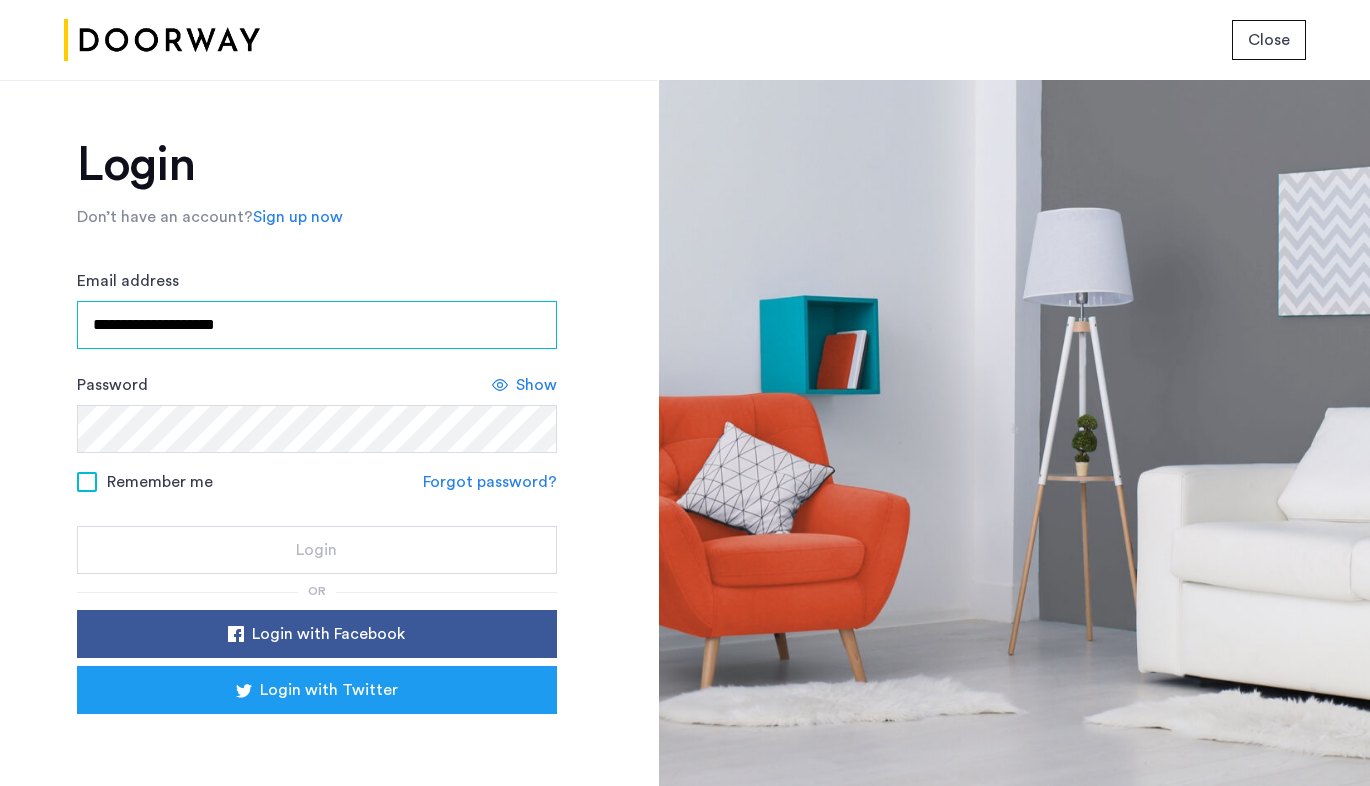type on "**********" 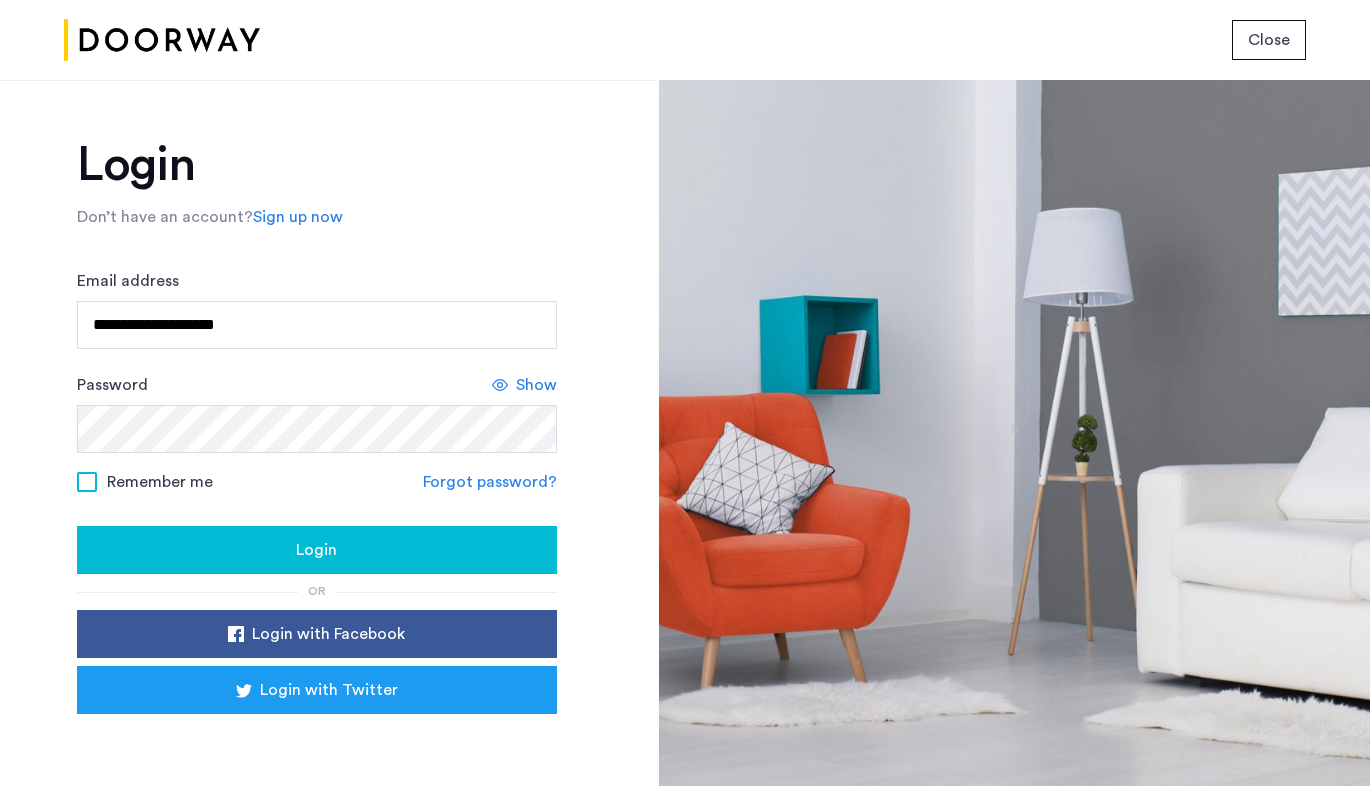 click on "Login" 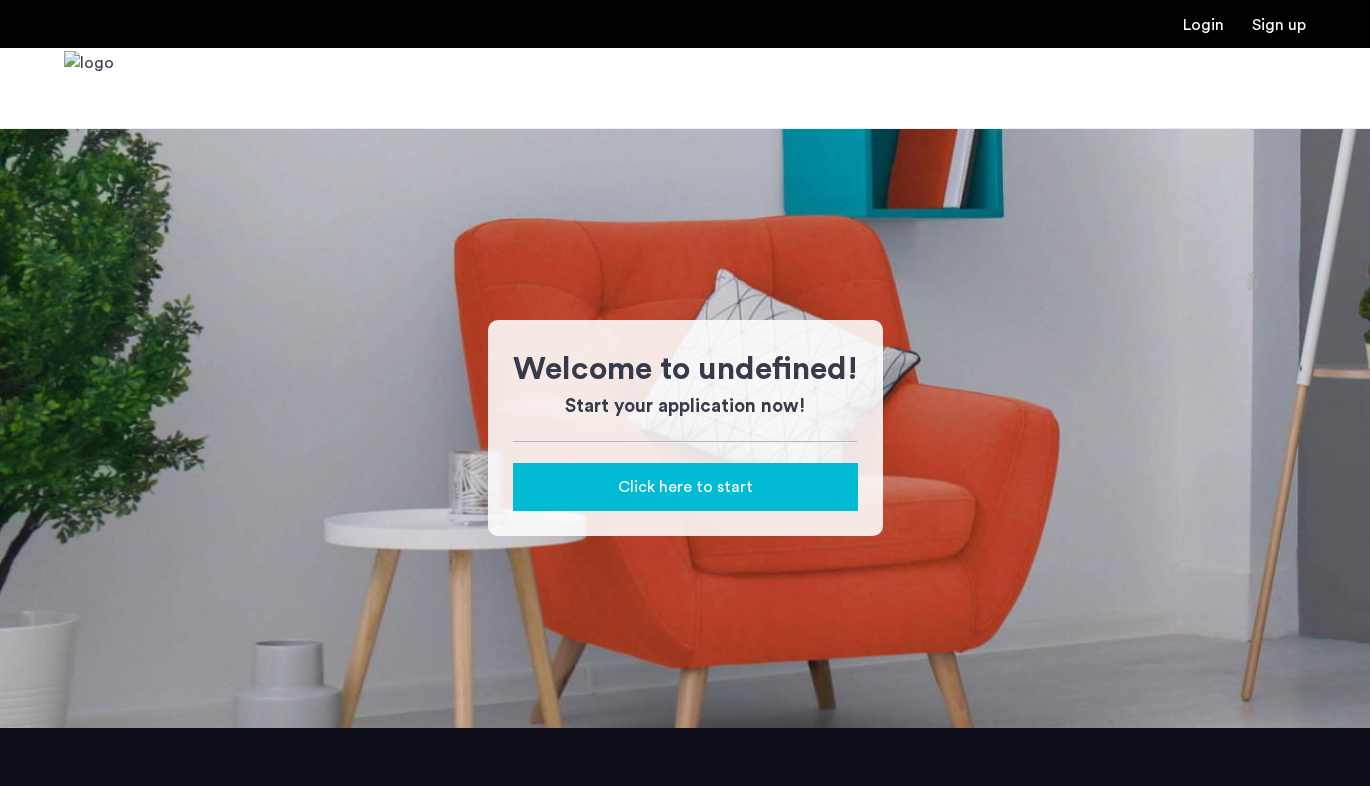 scroll, scrollTop: 0, scrollLeft: 0, axis: both 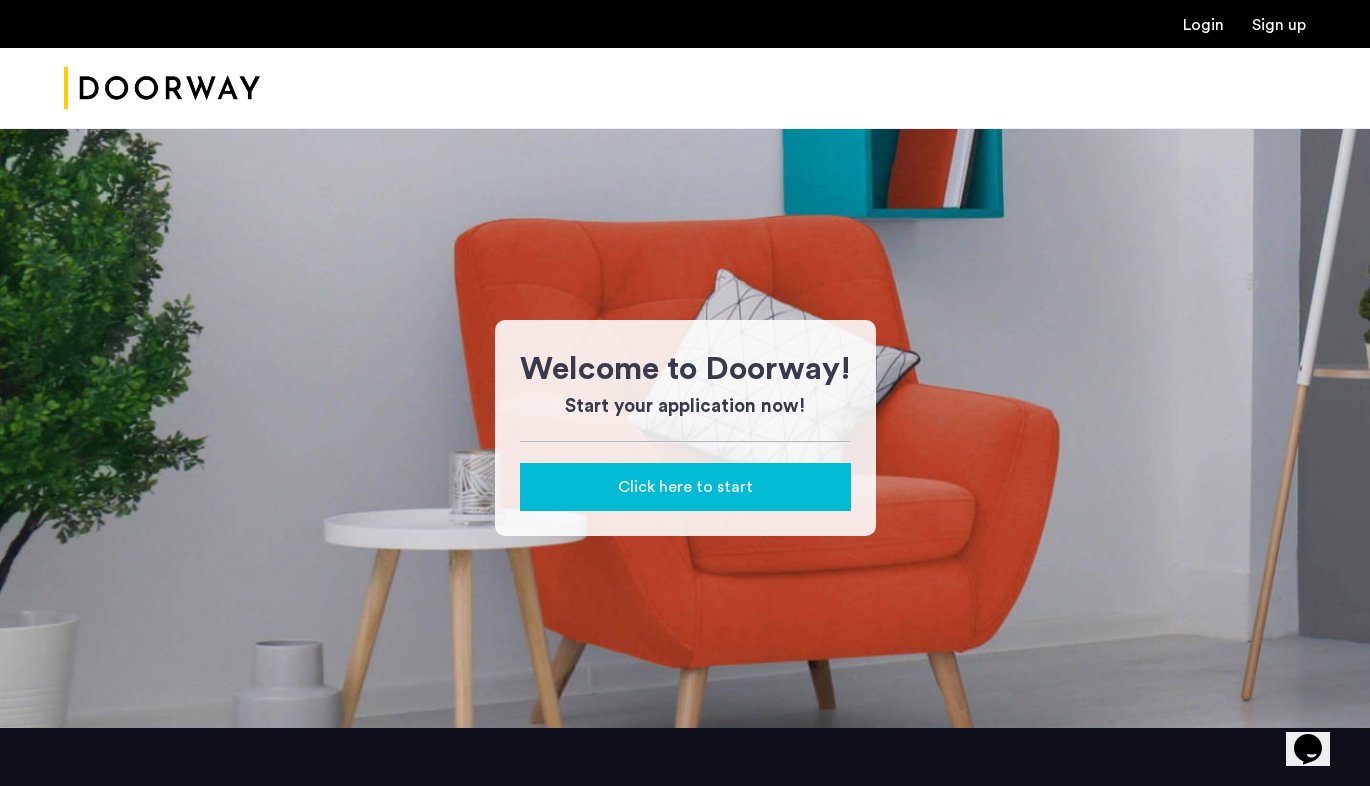 click on "Login" at bounding box center [1203, 25] 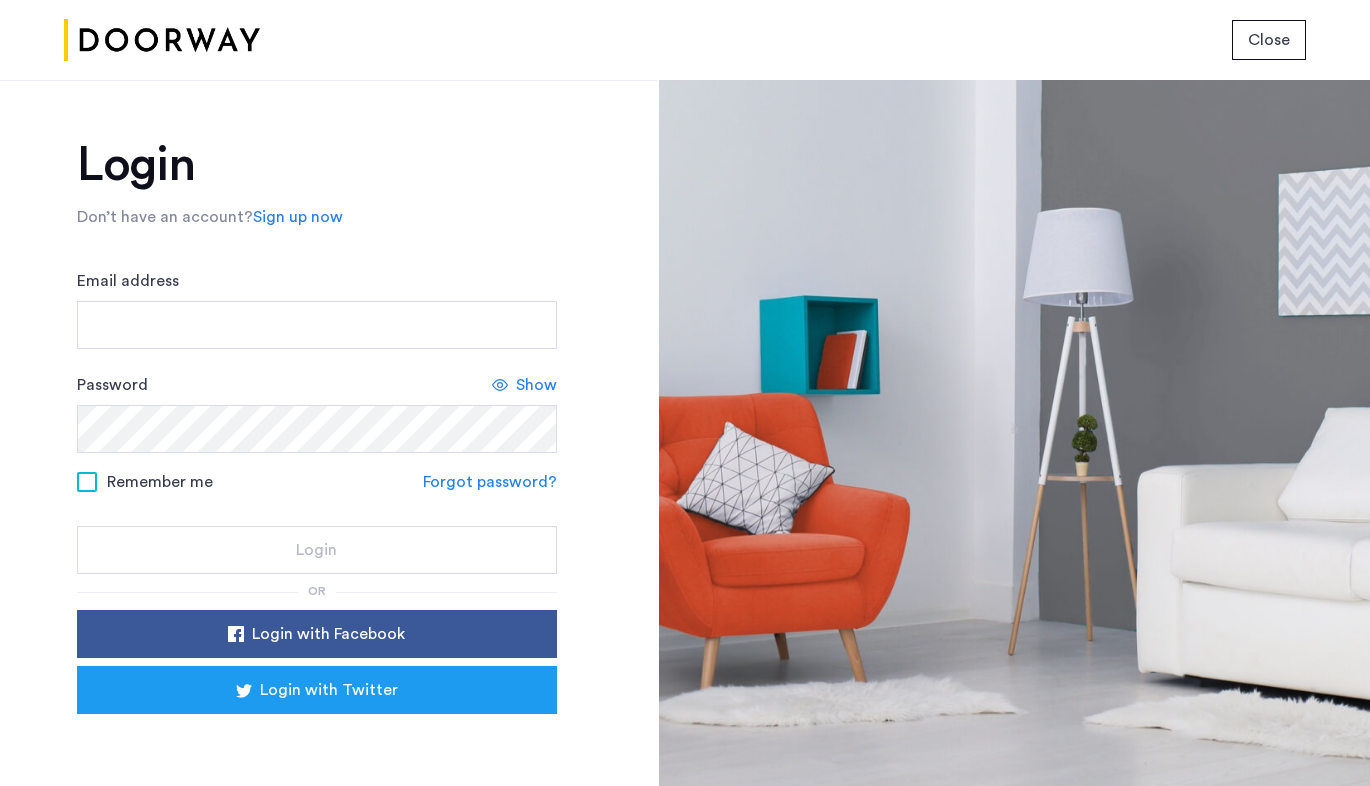 scroll, scrollTop: 46, scrollLeft: 0, axis: vertical 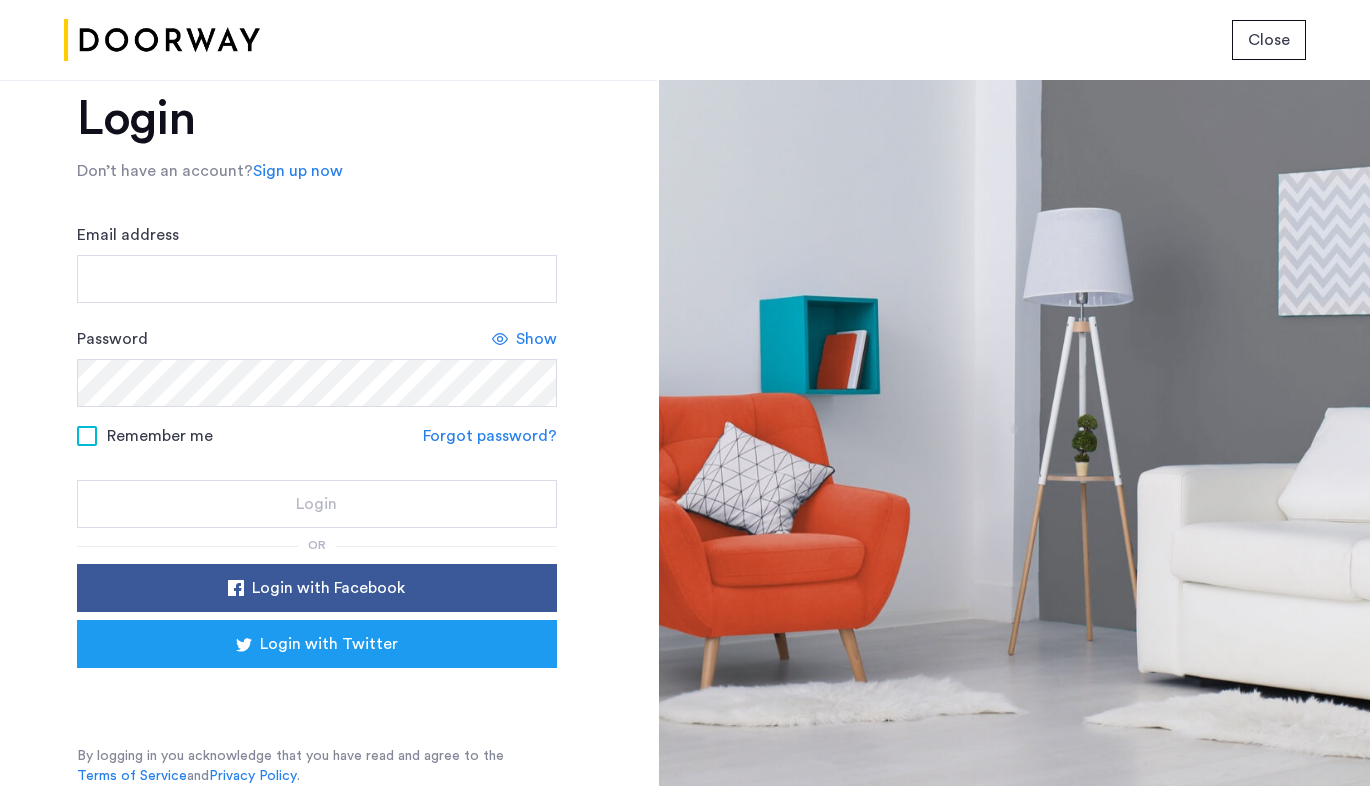 click on "Login Don’t have an account?  Sign up now Email address Password Show Remember me Forgot password? Login or Login with Facebook Login with Twitter  By logging in you acknowledge that you have read and agree to the  Terms of Service  and  Privacy Policy ." 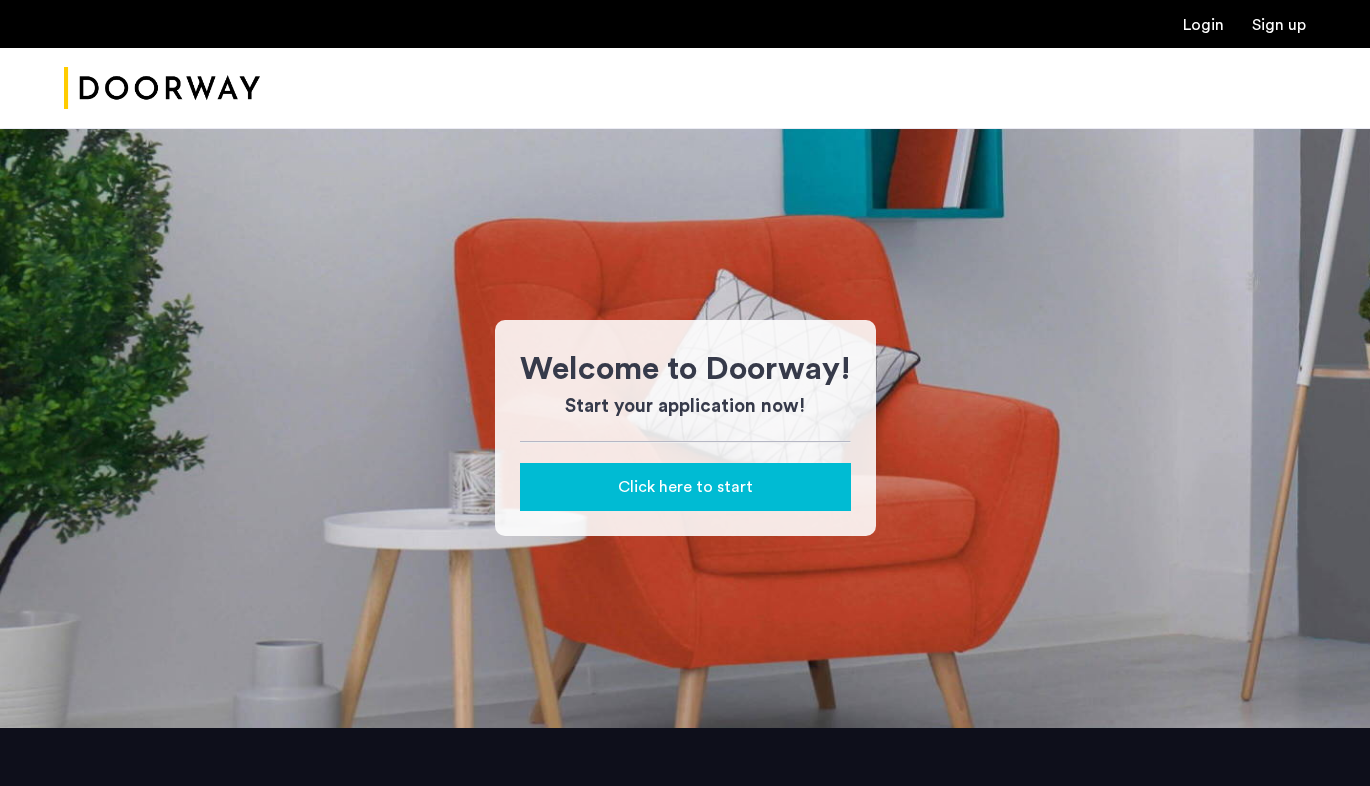 scroll, scrollTop: 0, scrollLeft: 0, axis: both 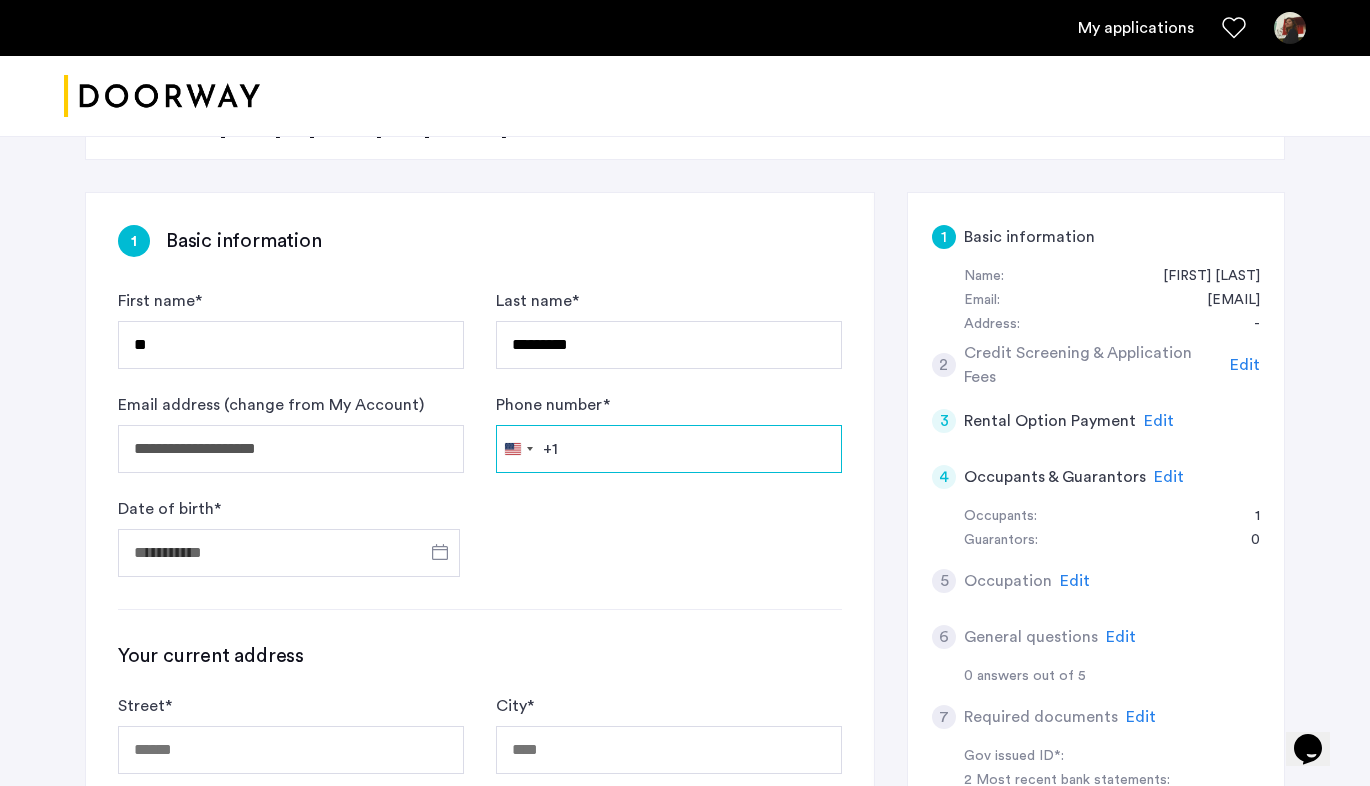 click on "Phone number  *" at bounding box center [669, 449] 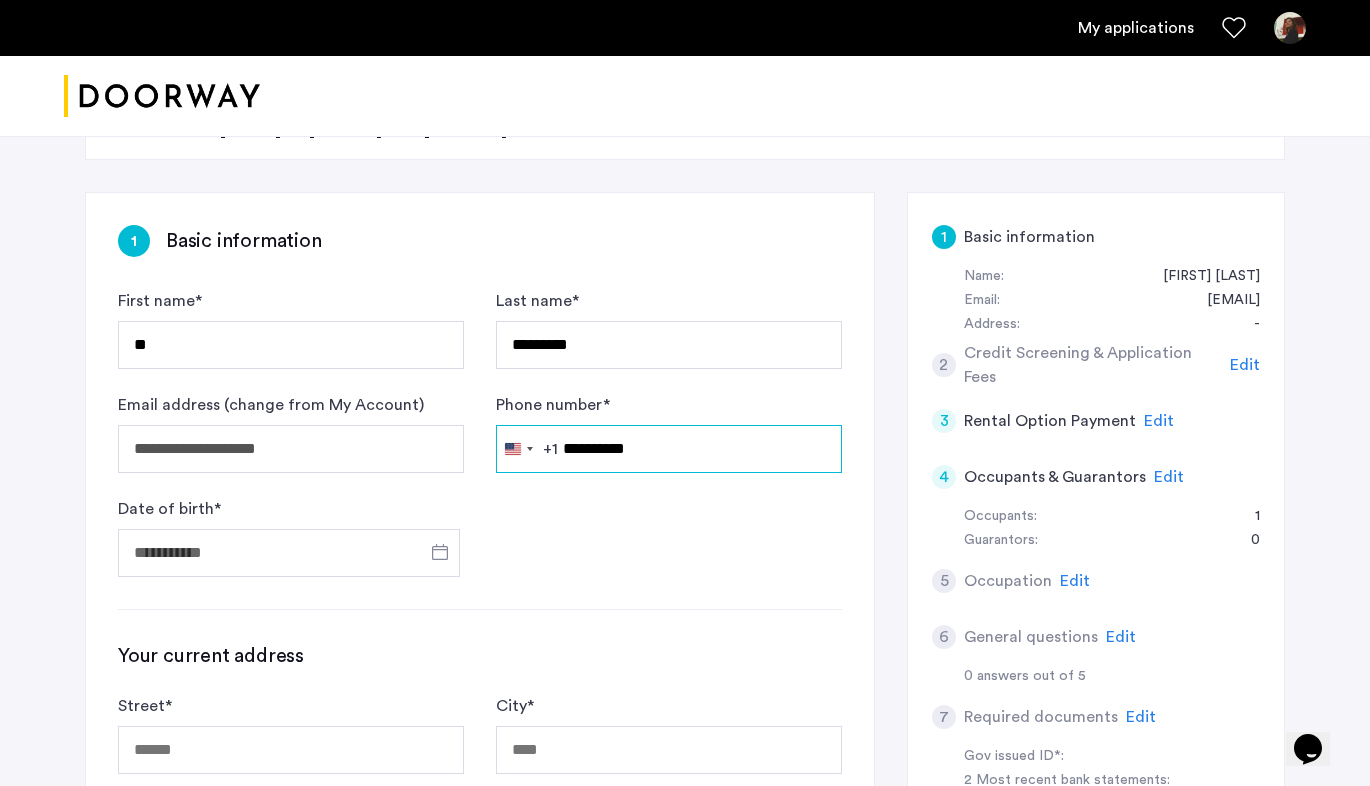 type on "**********" 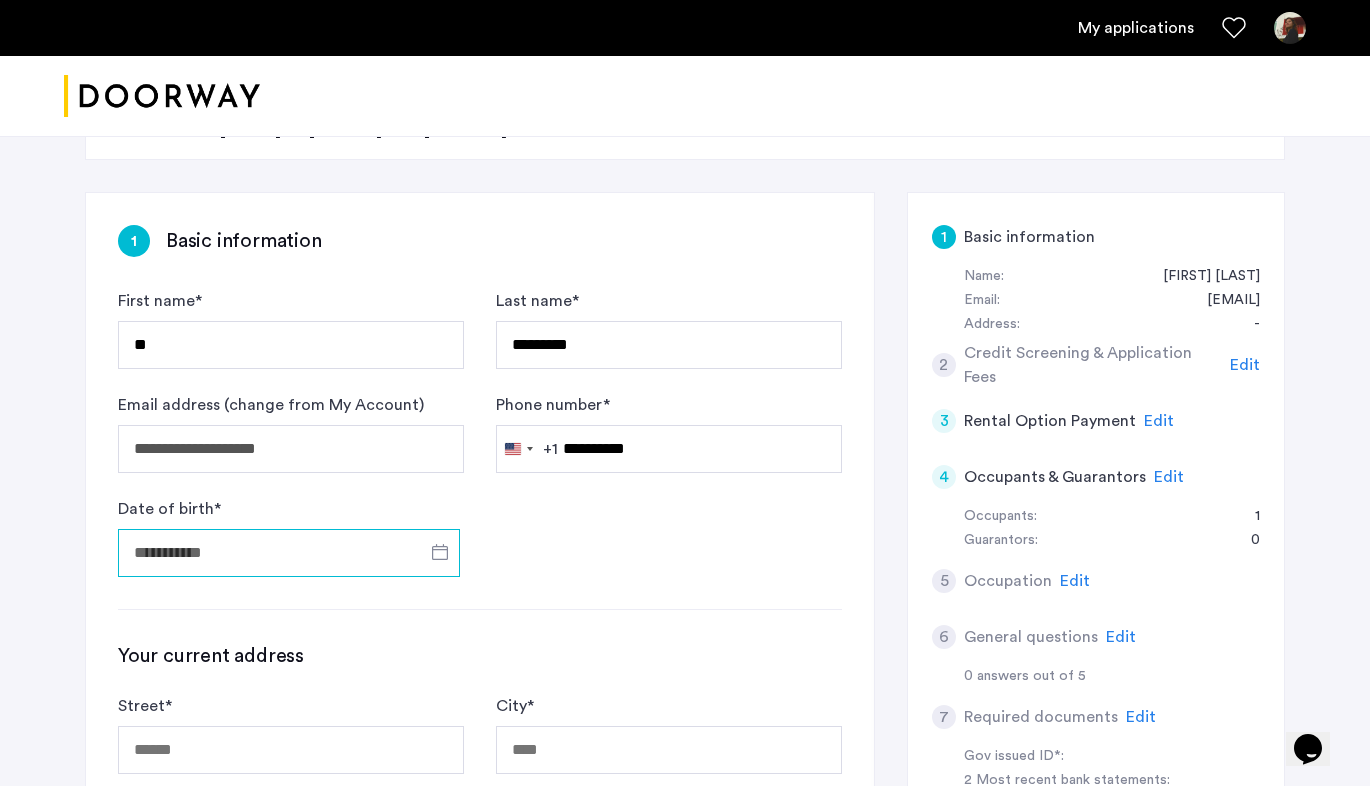 click on "Date of birth  *" at bounding box center [289, 553] 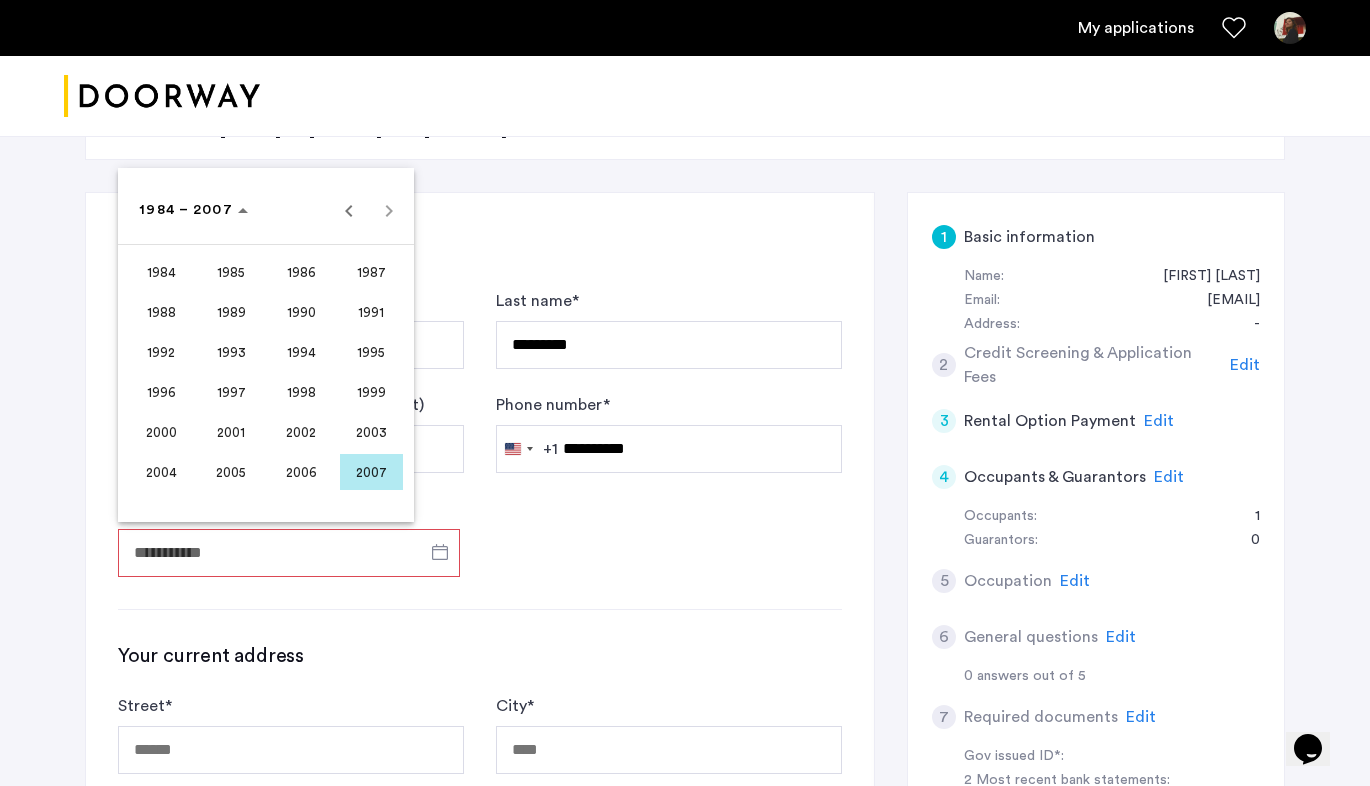click on "1996" at bounding box center [161, 392] 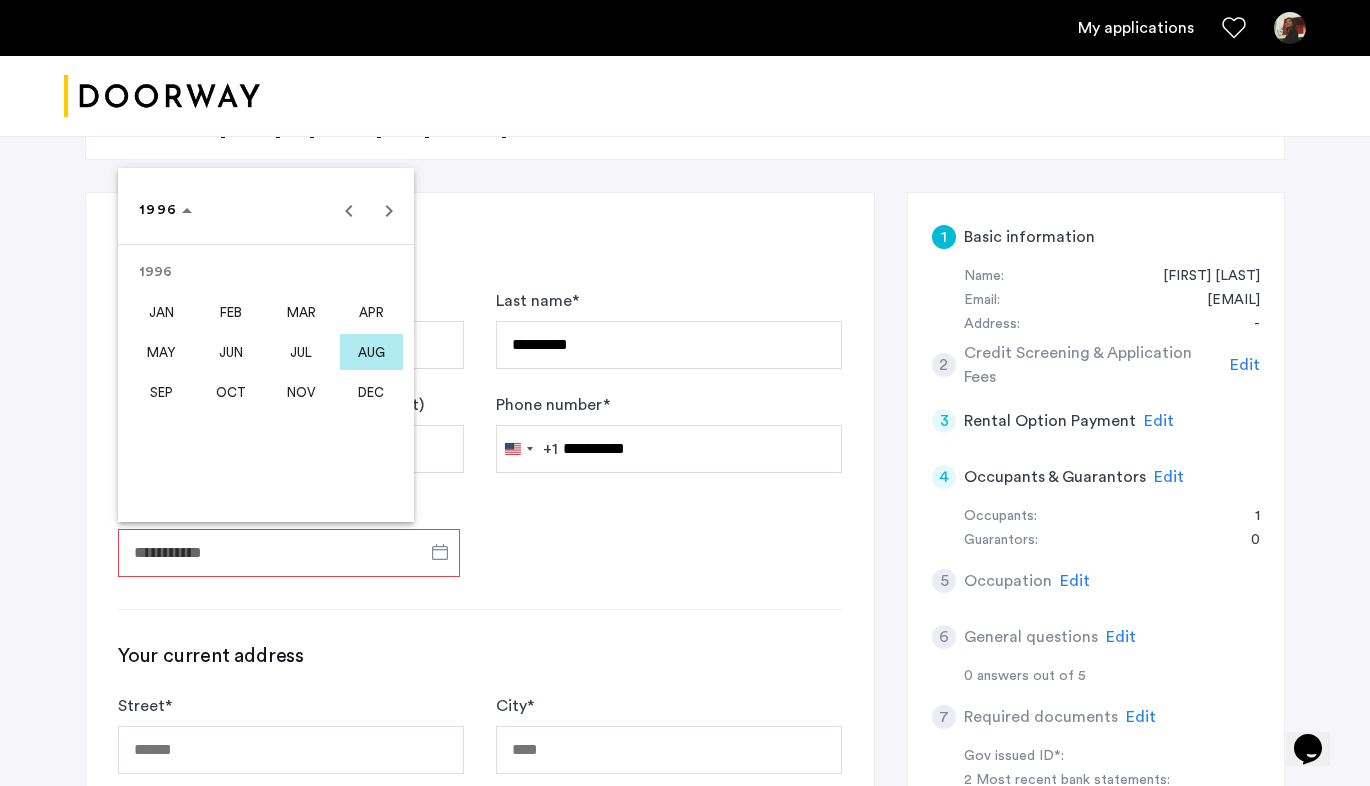 click on "SEP" at bounding box center (161, 392) 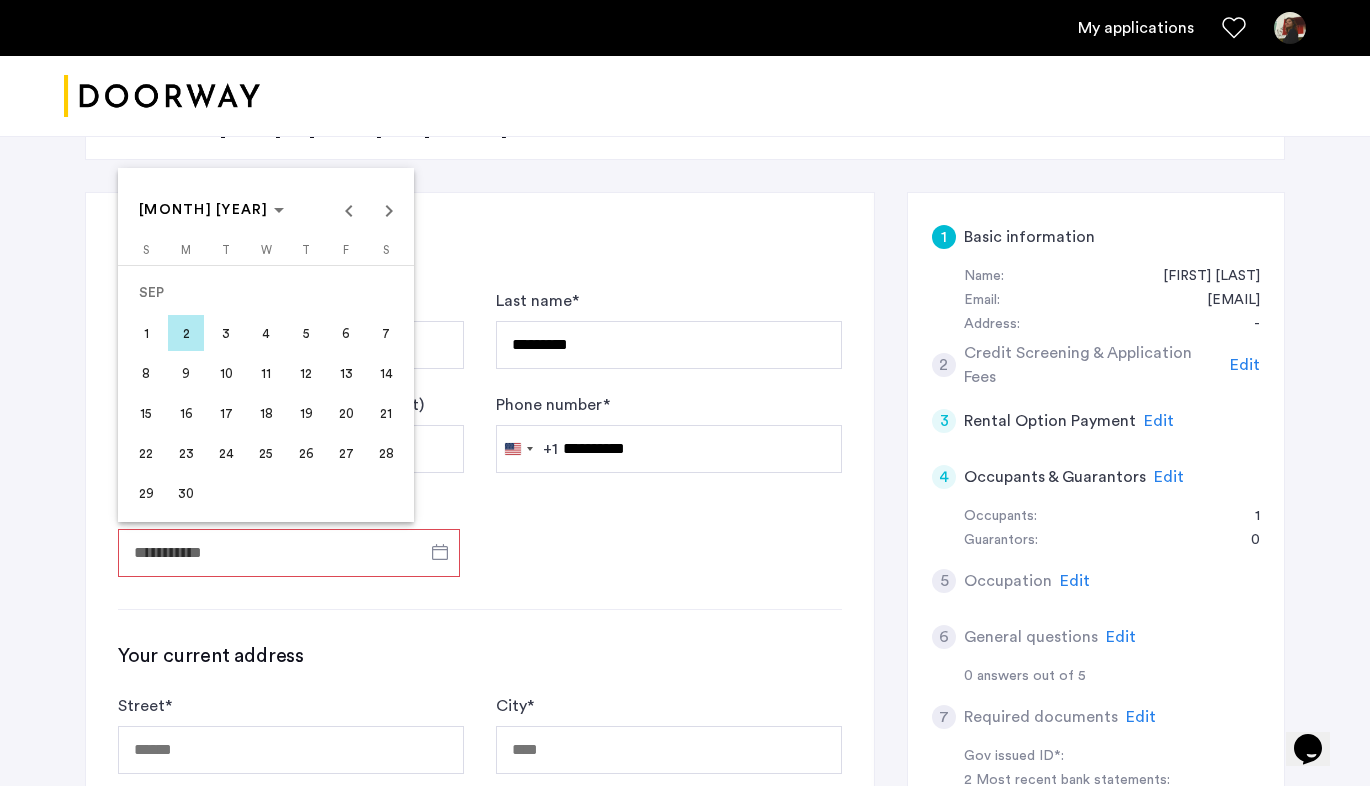 click on "13" at bounding box center [346, 373] 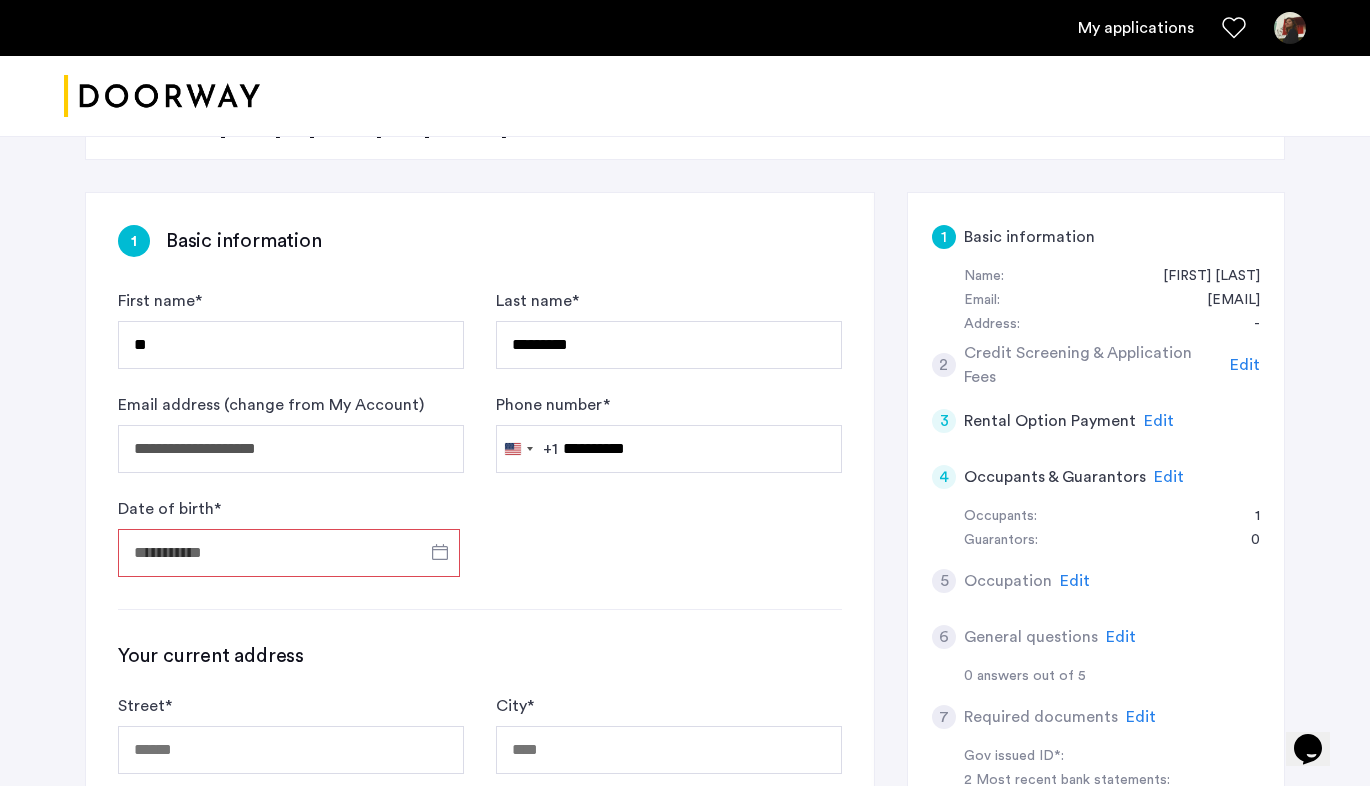 type on "**********" 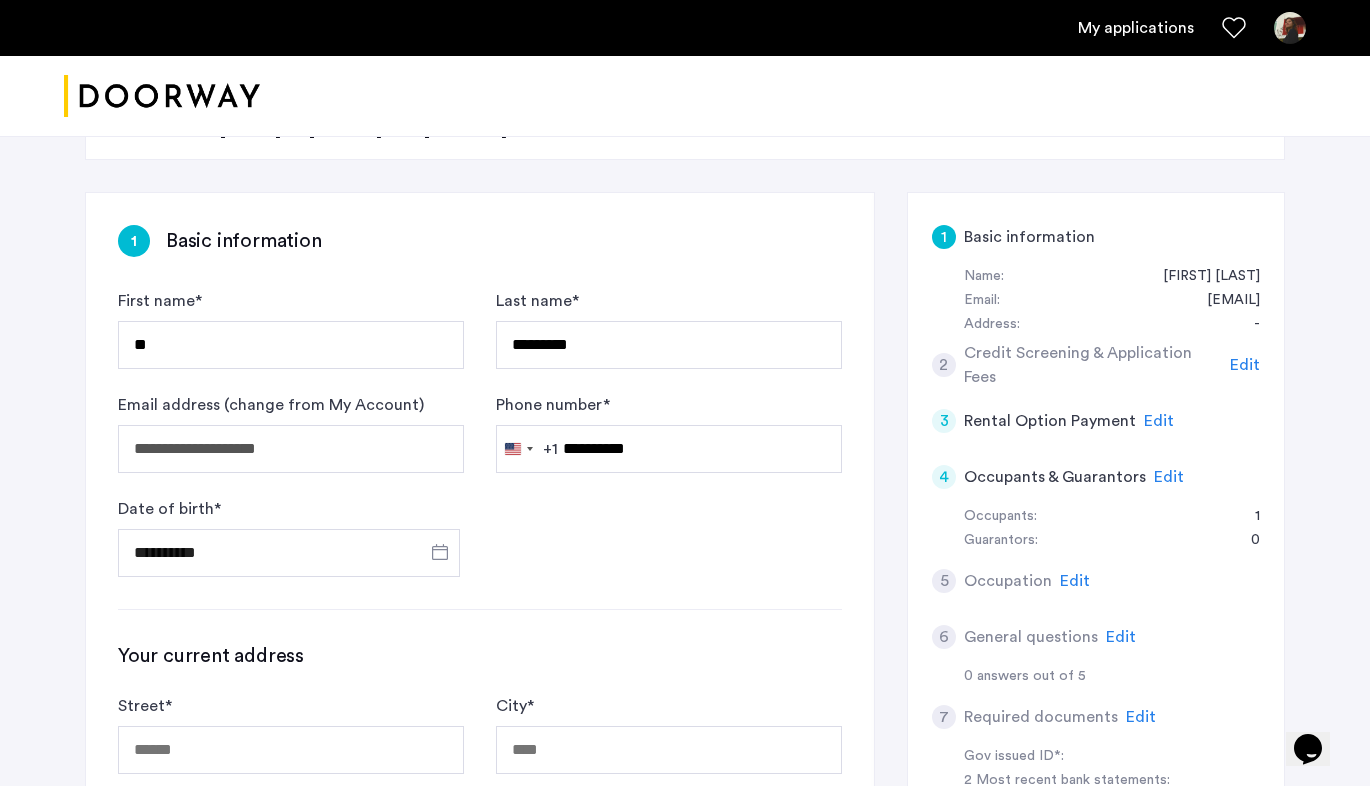 click on "**********" 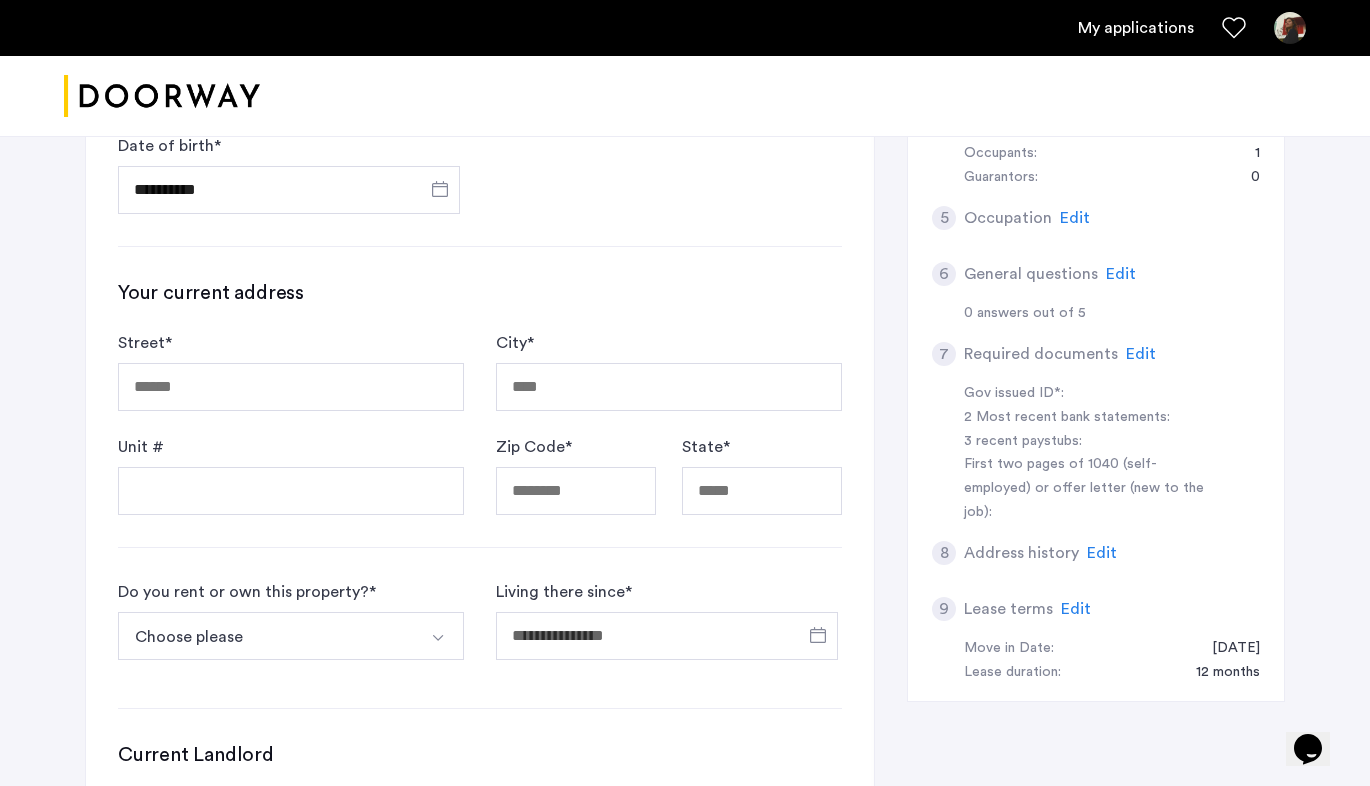 scroll, scrollTop: 638, scrollLeft: 0, axis: vertical 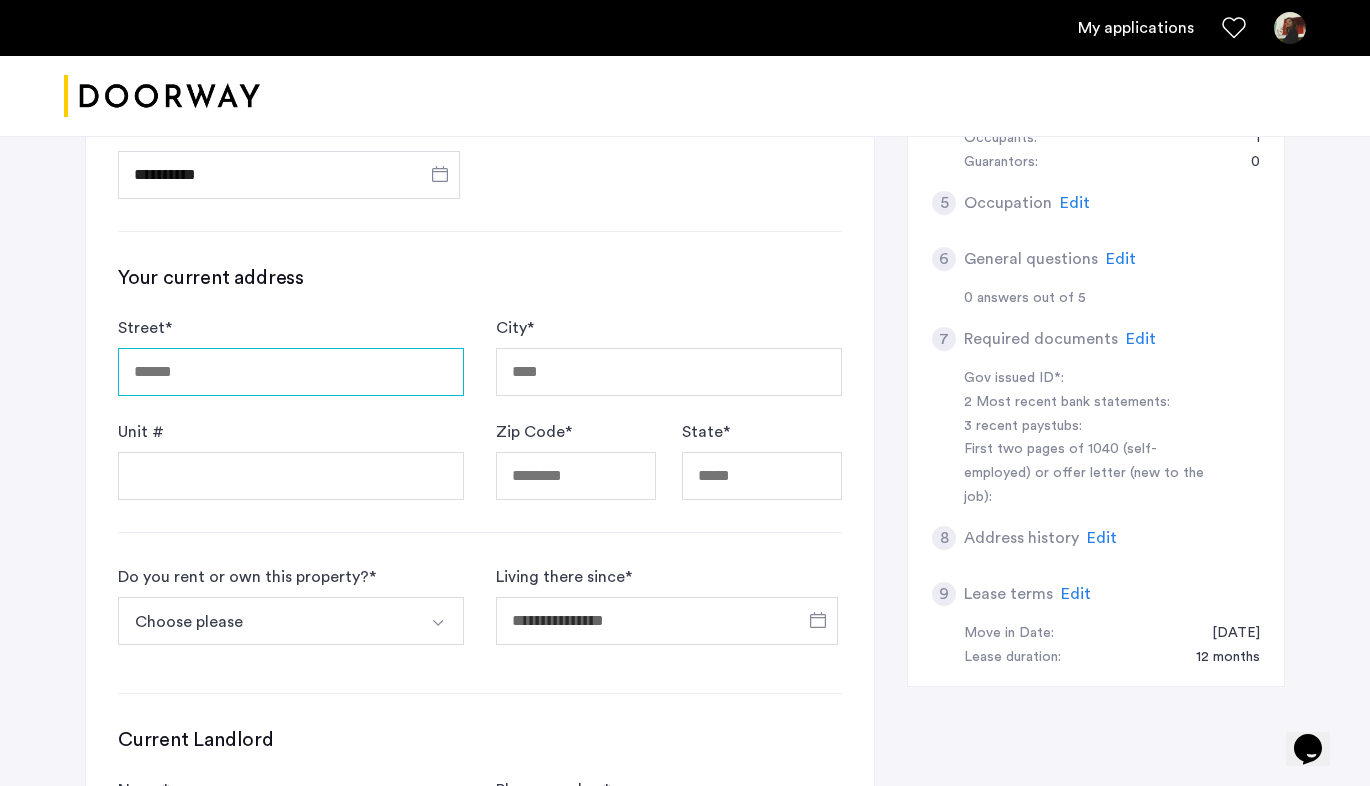 click on "Street  *" at bounding box center [291, 372] 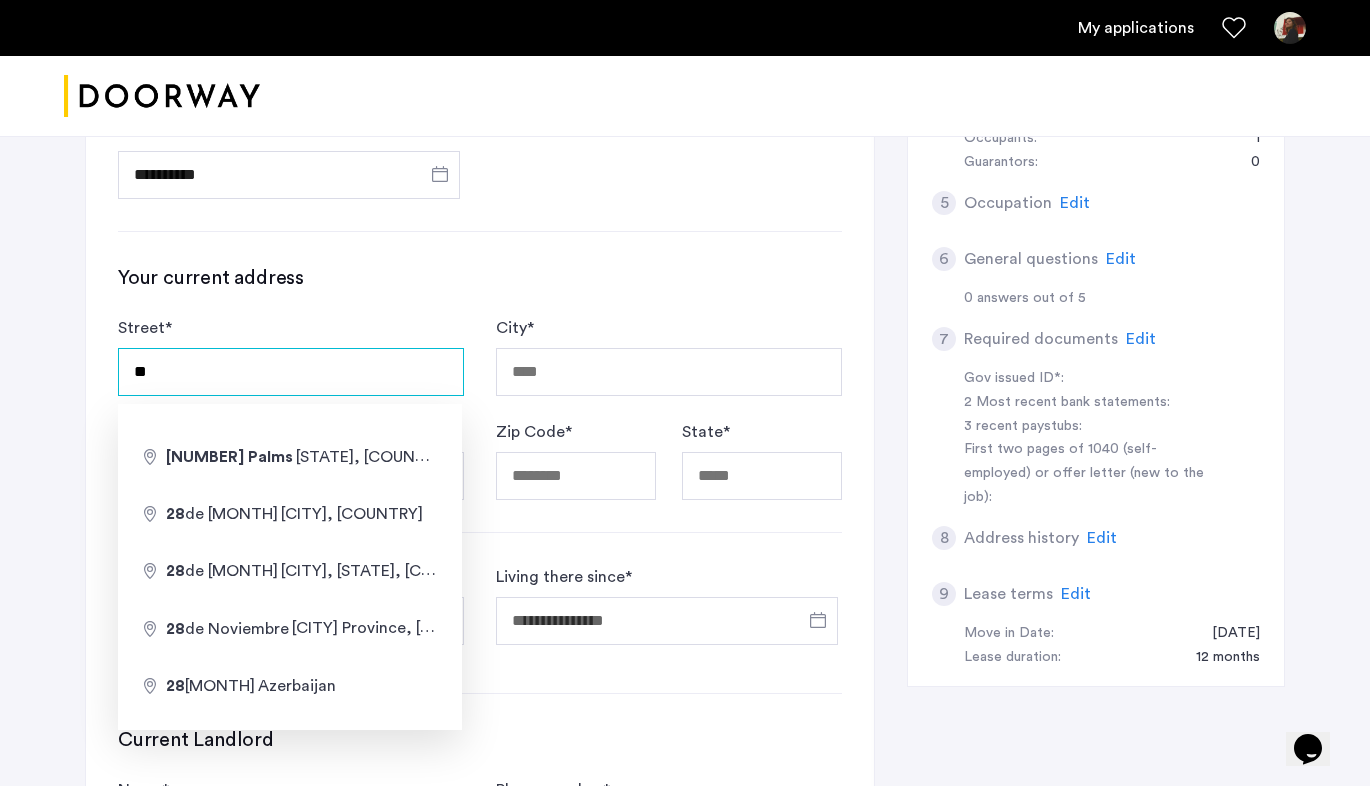 type on "*" 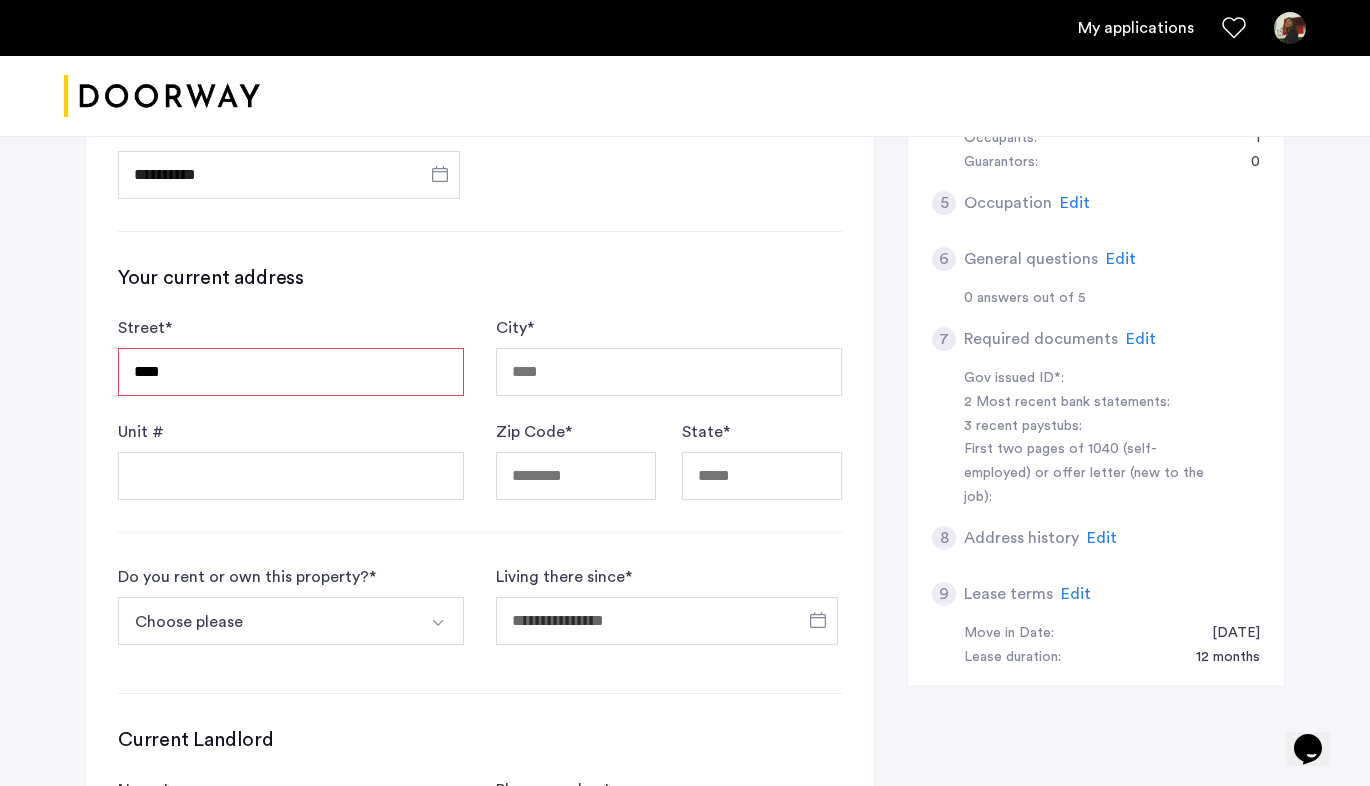 click on "****" at bounding box center [291, 372] 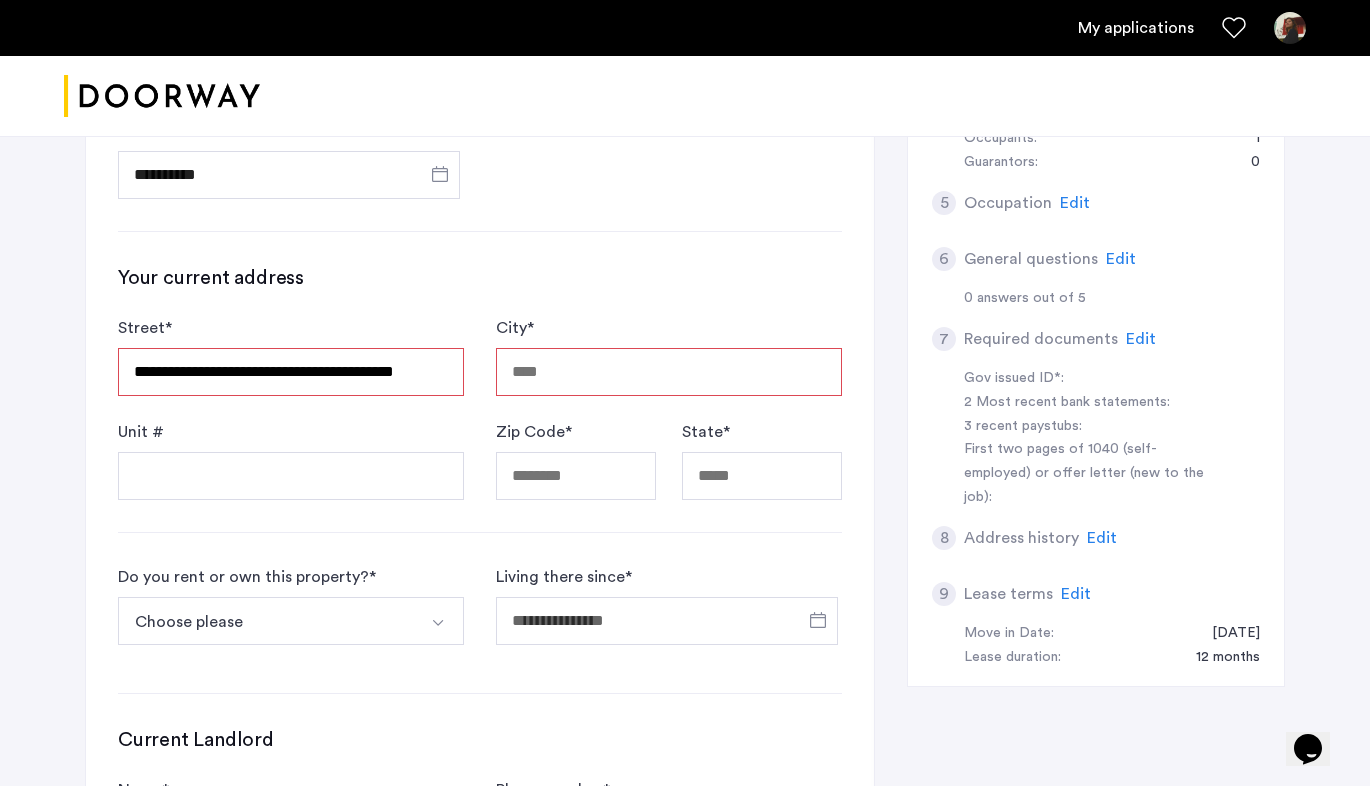 type on "**********" 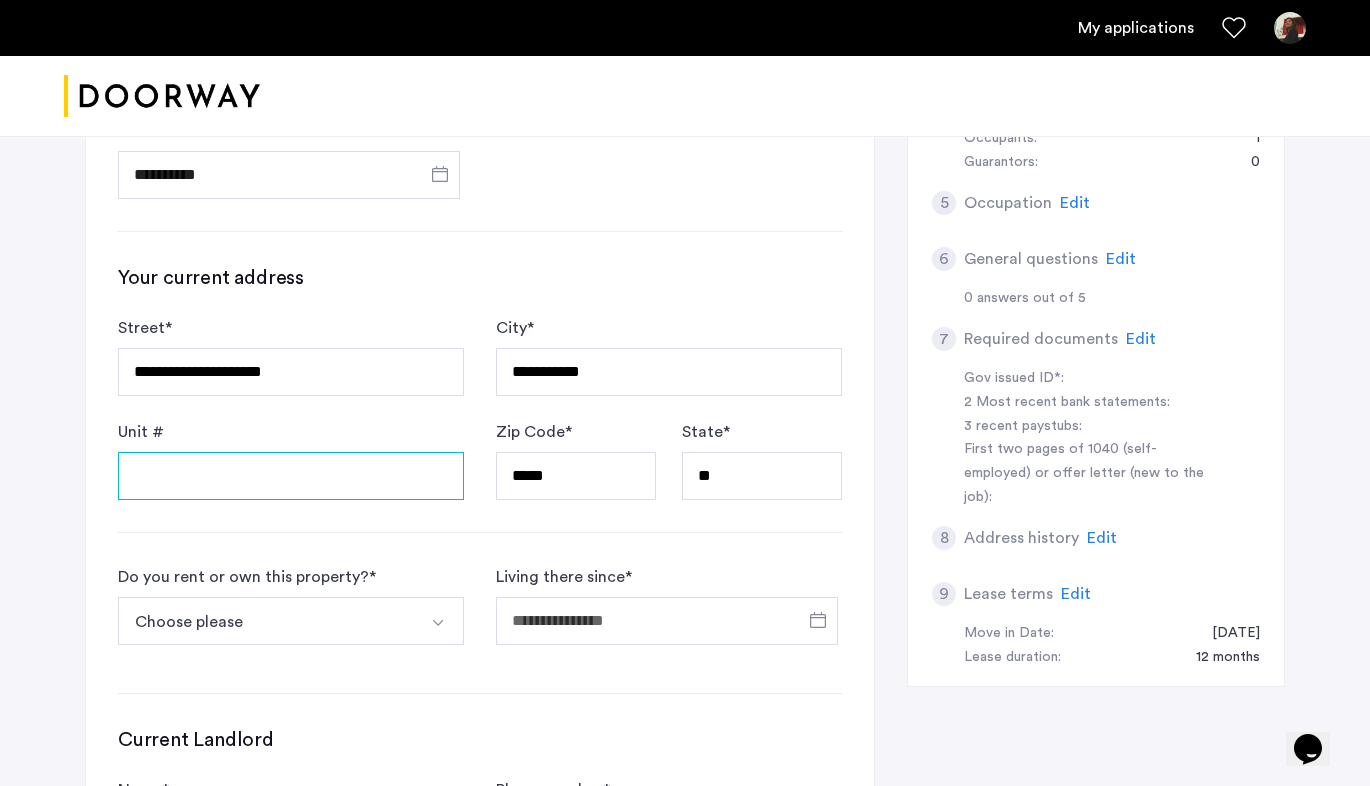 click on "Unit #" at bounding box center (291, 476) 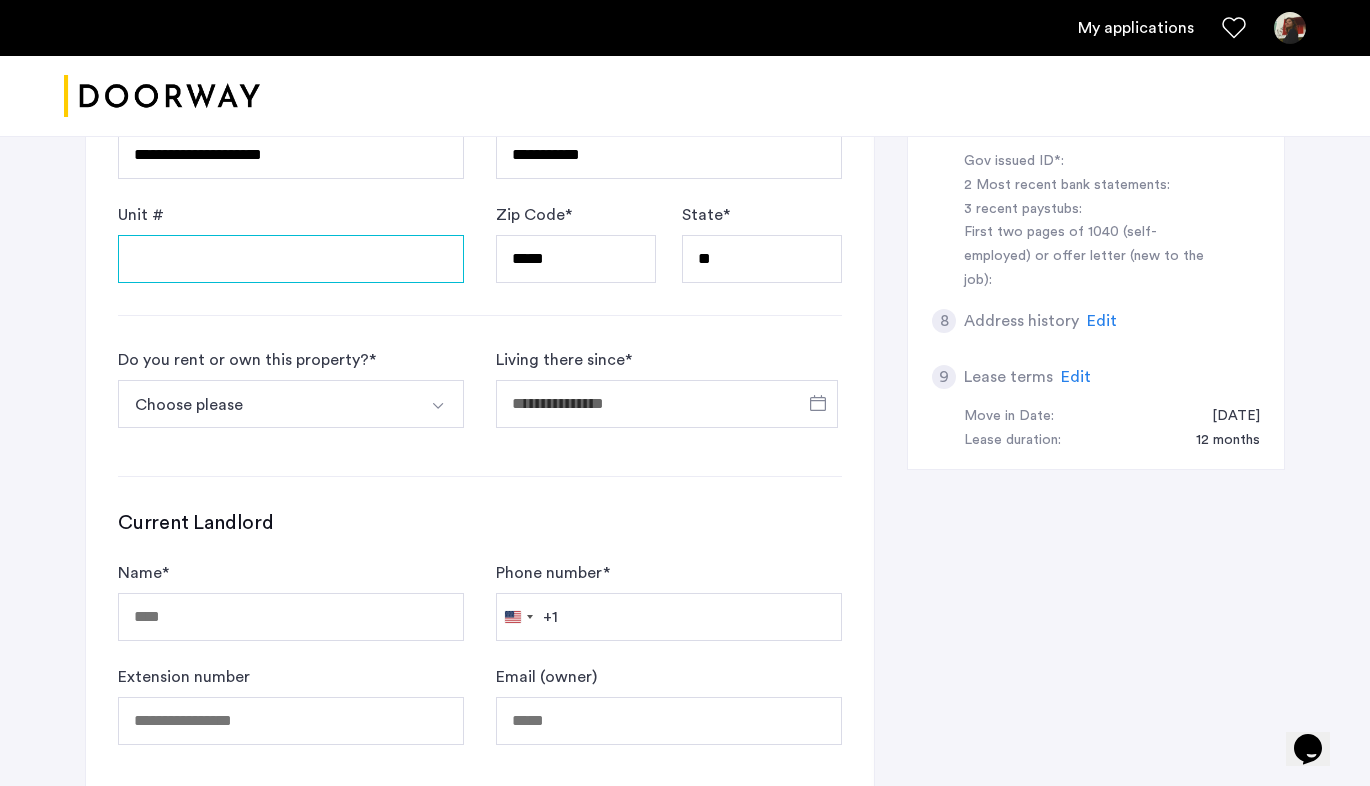 scroll, scrollTop: 857, scrollLeft: 0, axis: vertical 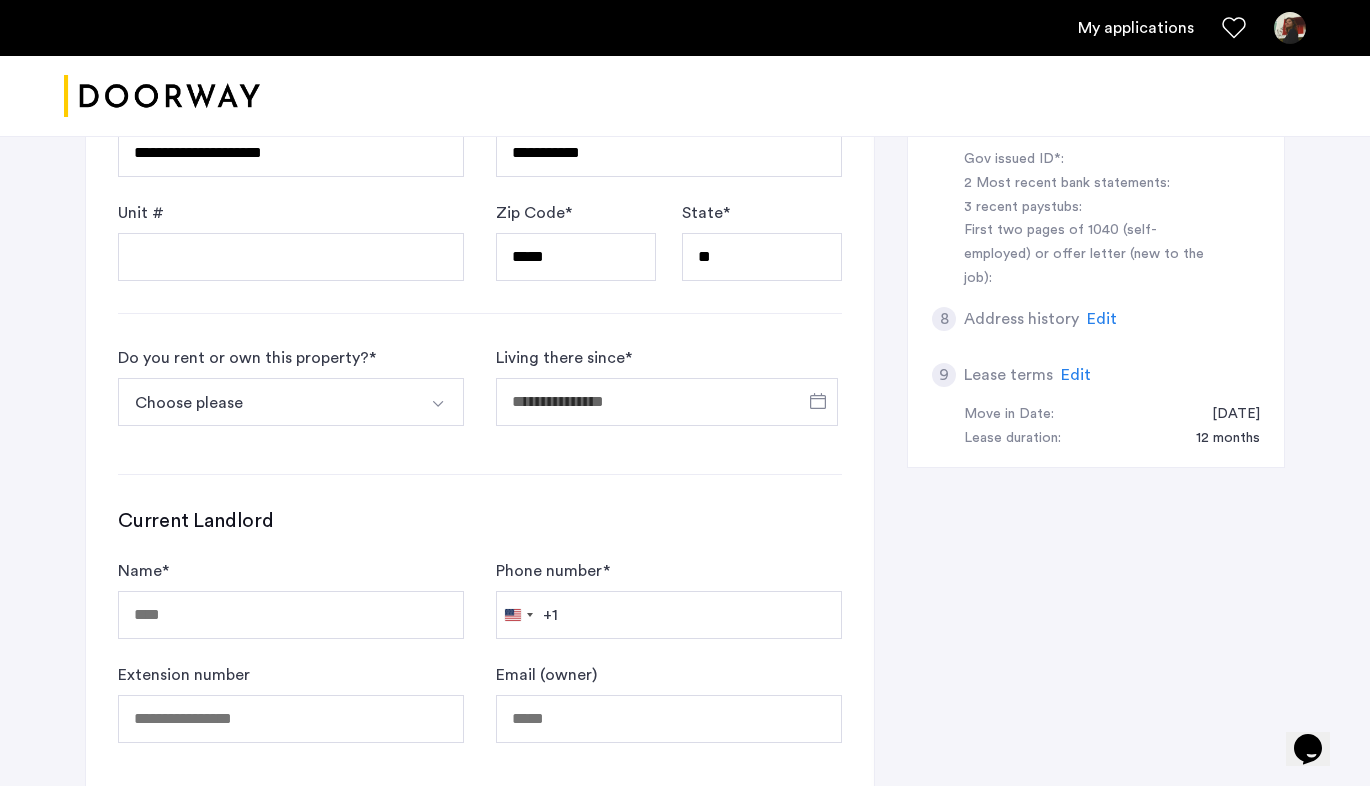 click on "Choose please" at bounding box center [267, 402] 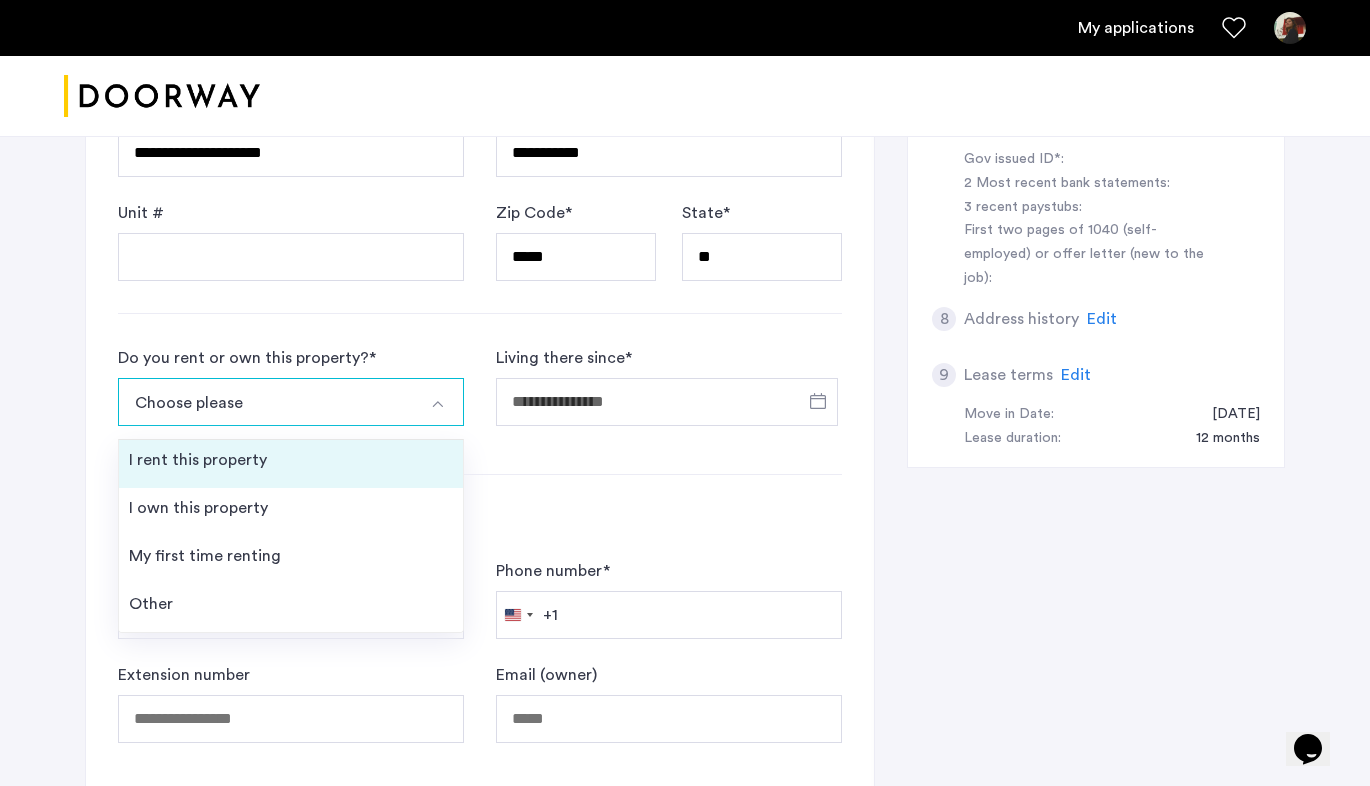 click on "I rent this property" at bounding box center (291, 464) 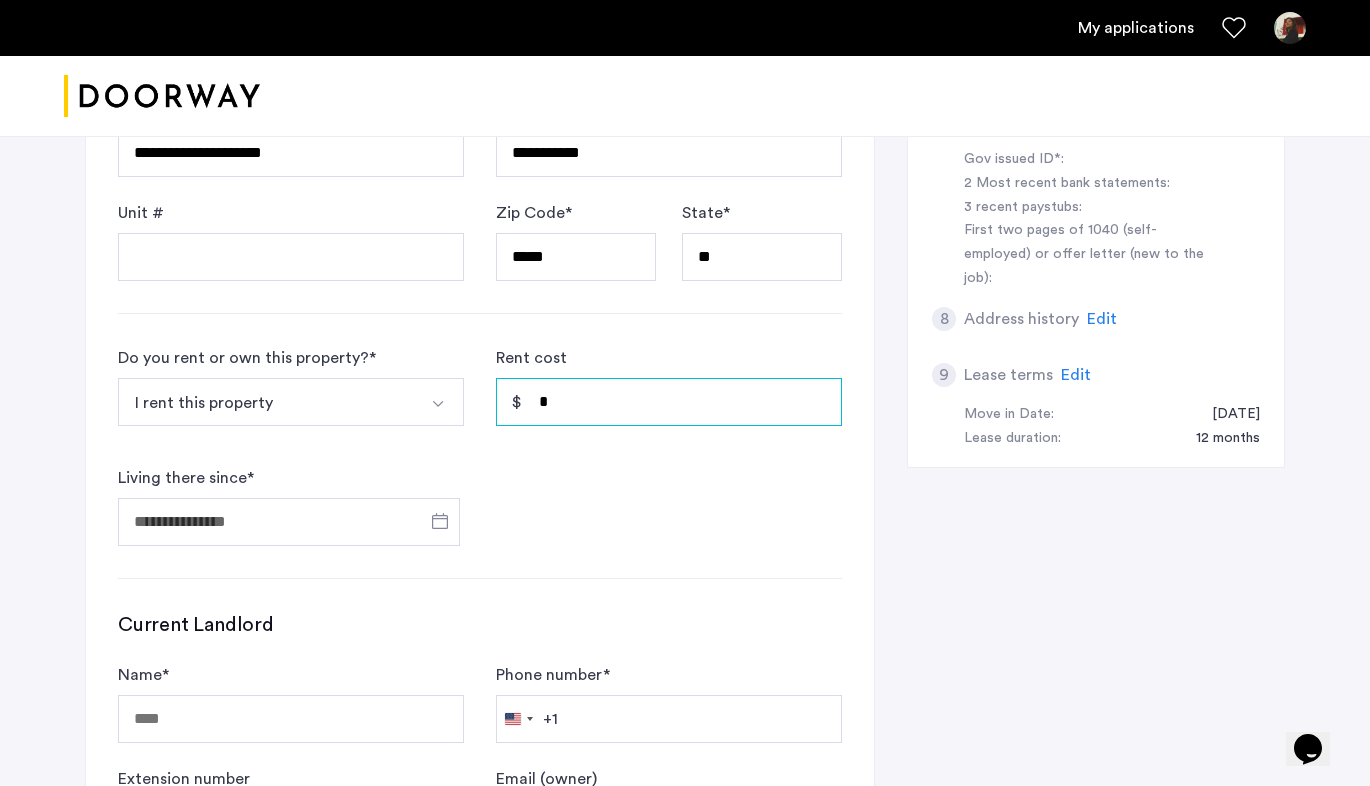 click on "*" at bounding box center (669, 402) 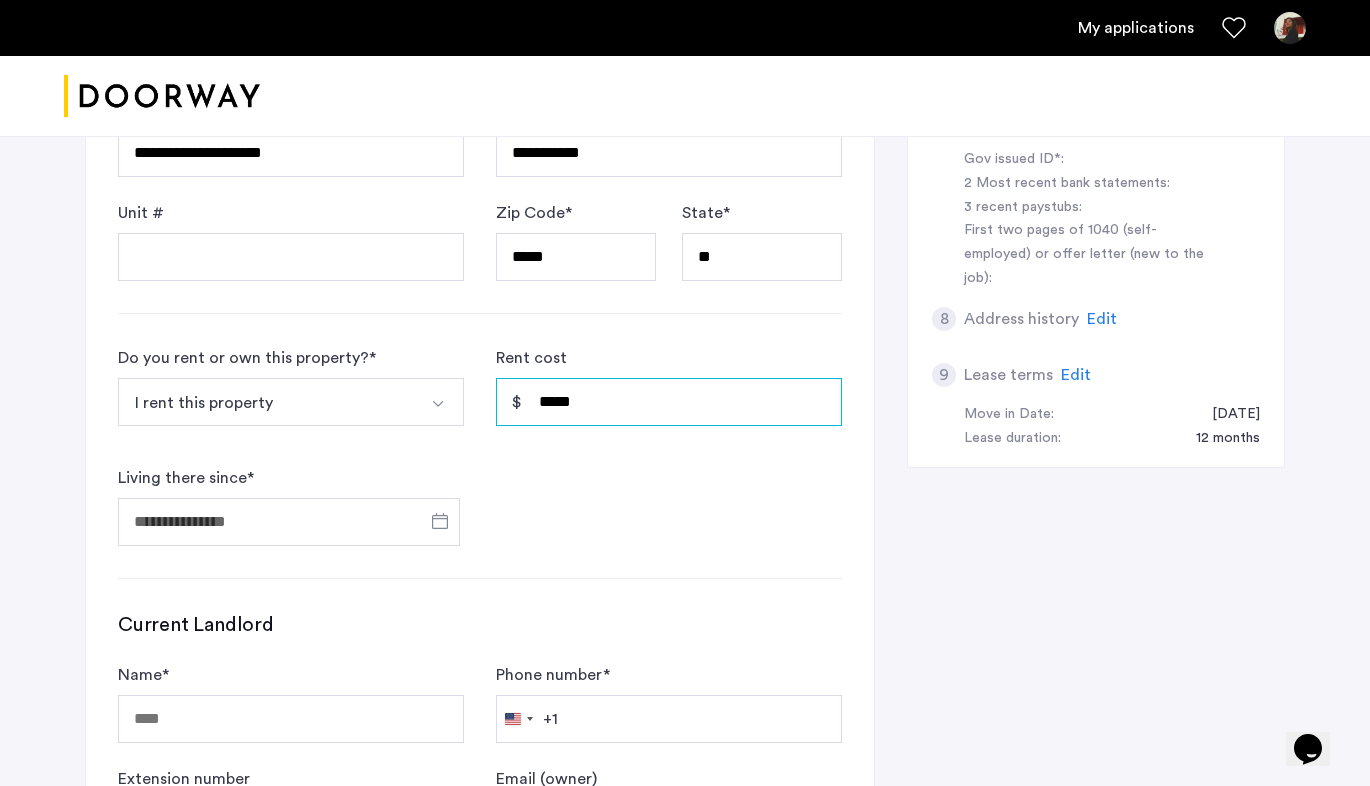 type on "*****" 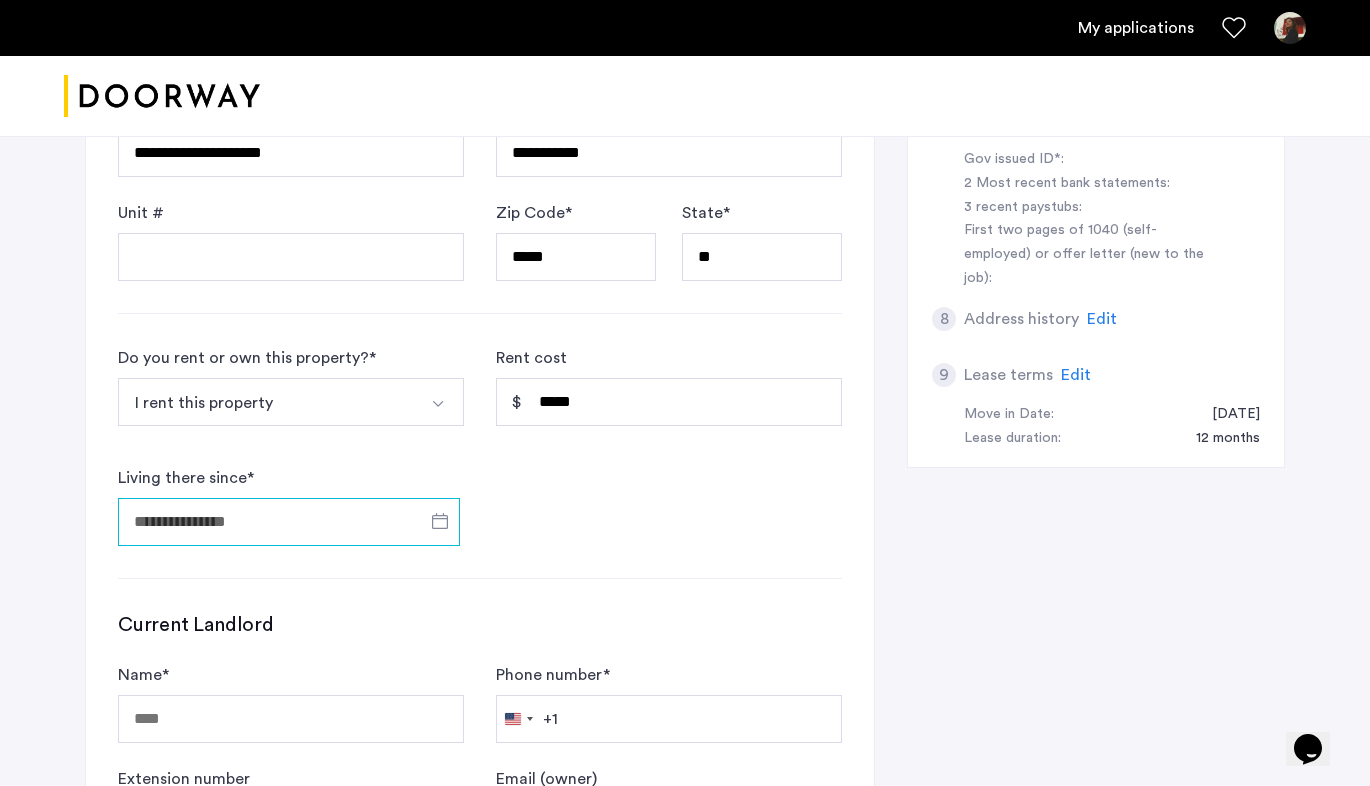 click on "Living there since  *" at bounding box center (289, 522) 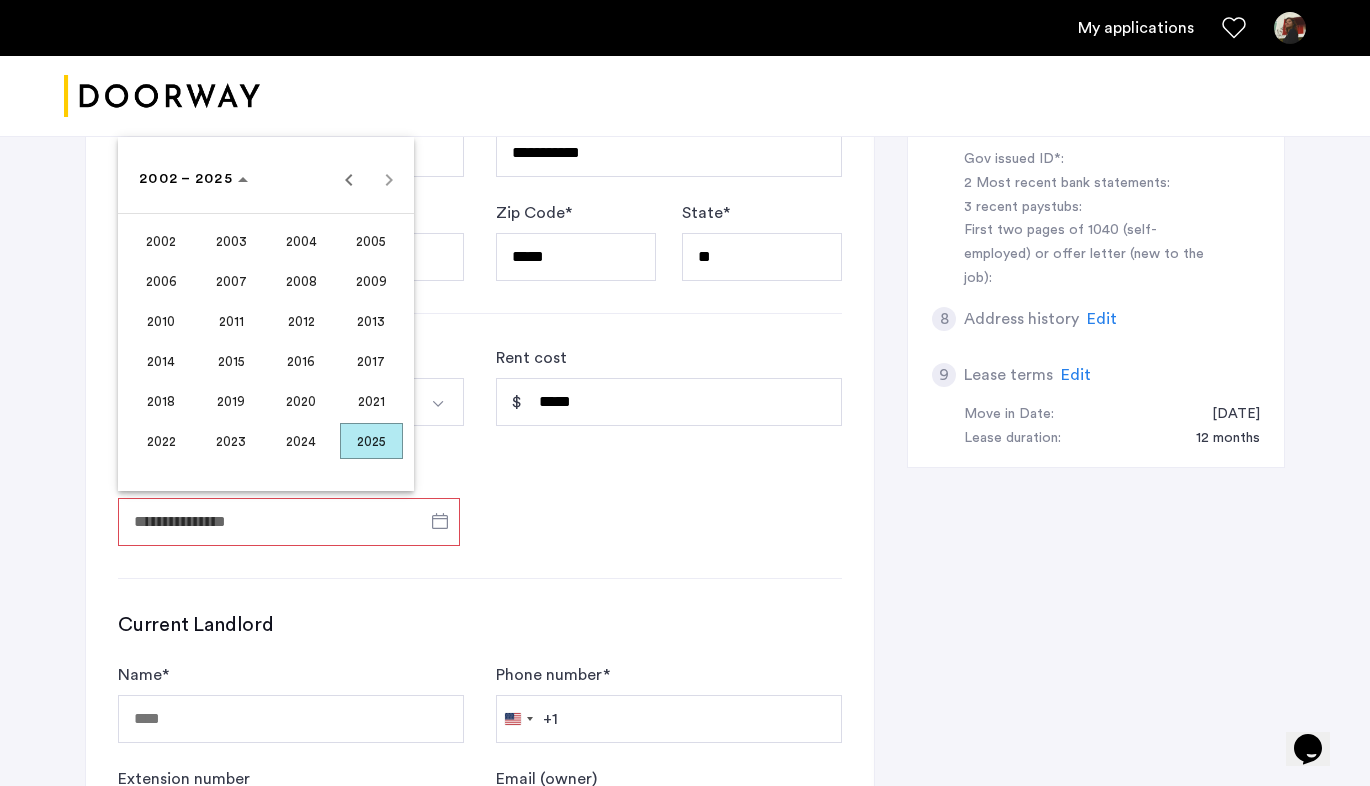 click on "2025" at bounding box center [371, 441] 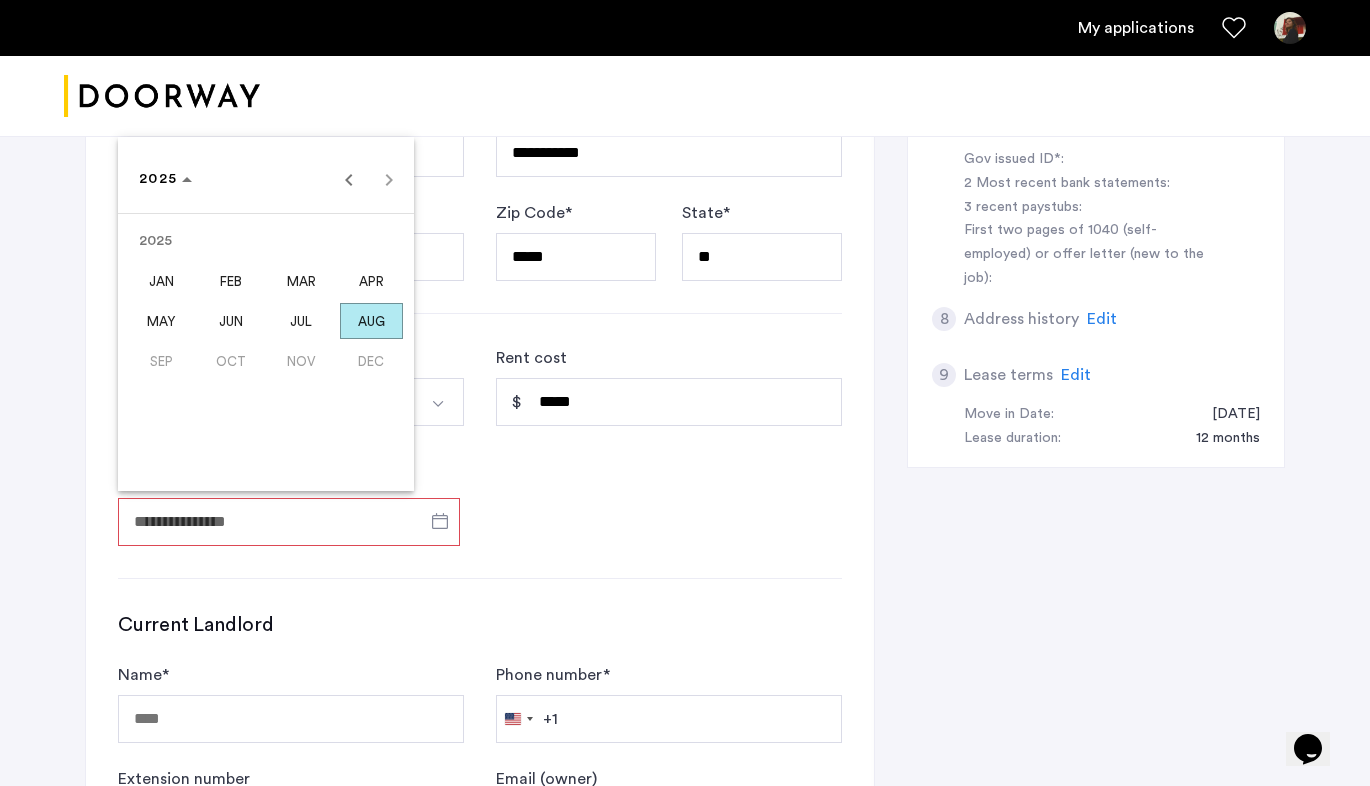 click on "MAY" at bounding box center (161, 321) 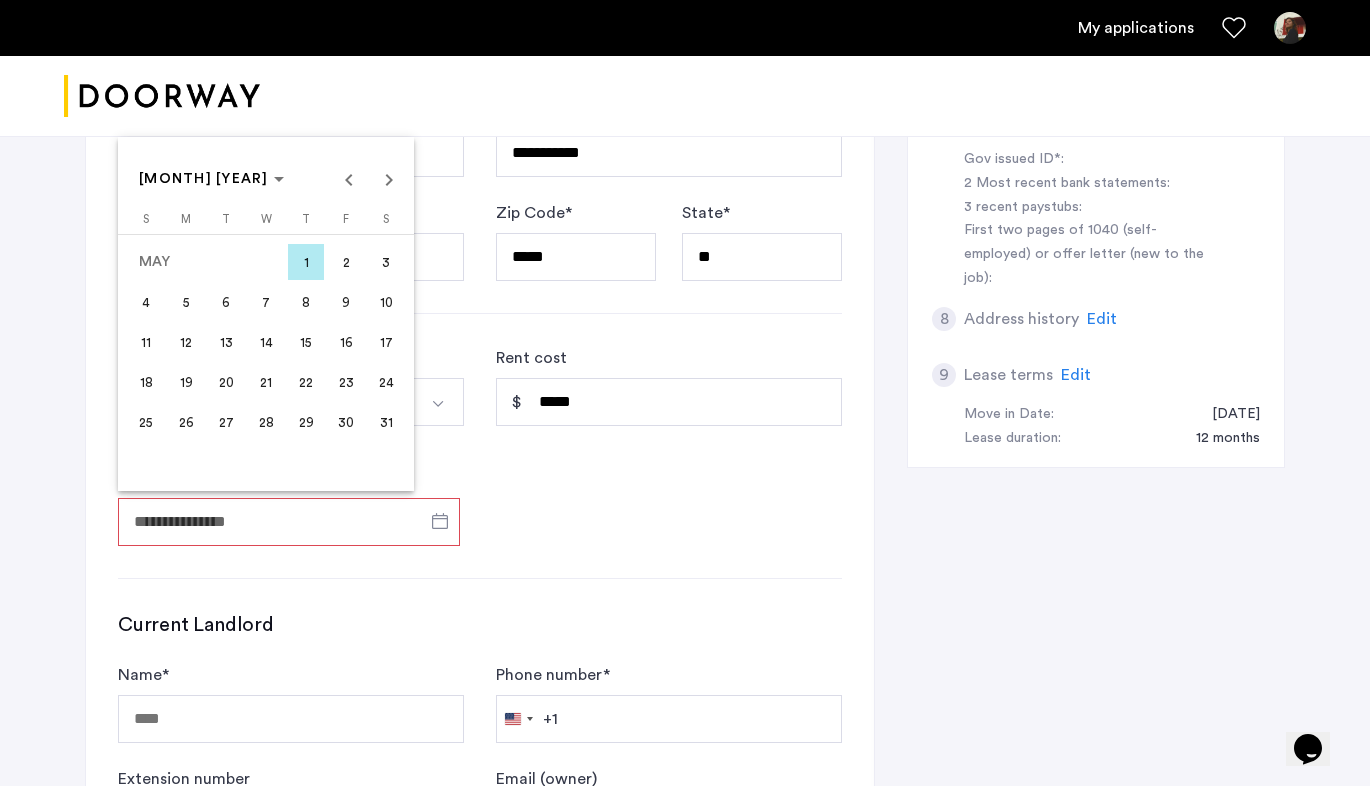 click on "1" at bounding box center (306, 262) 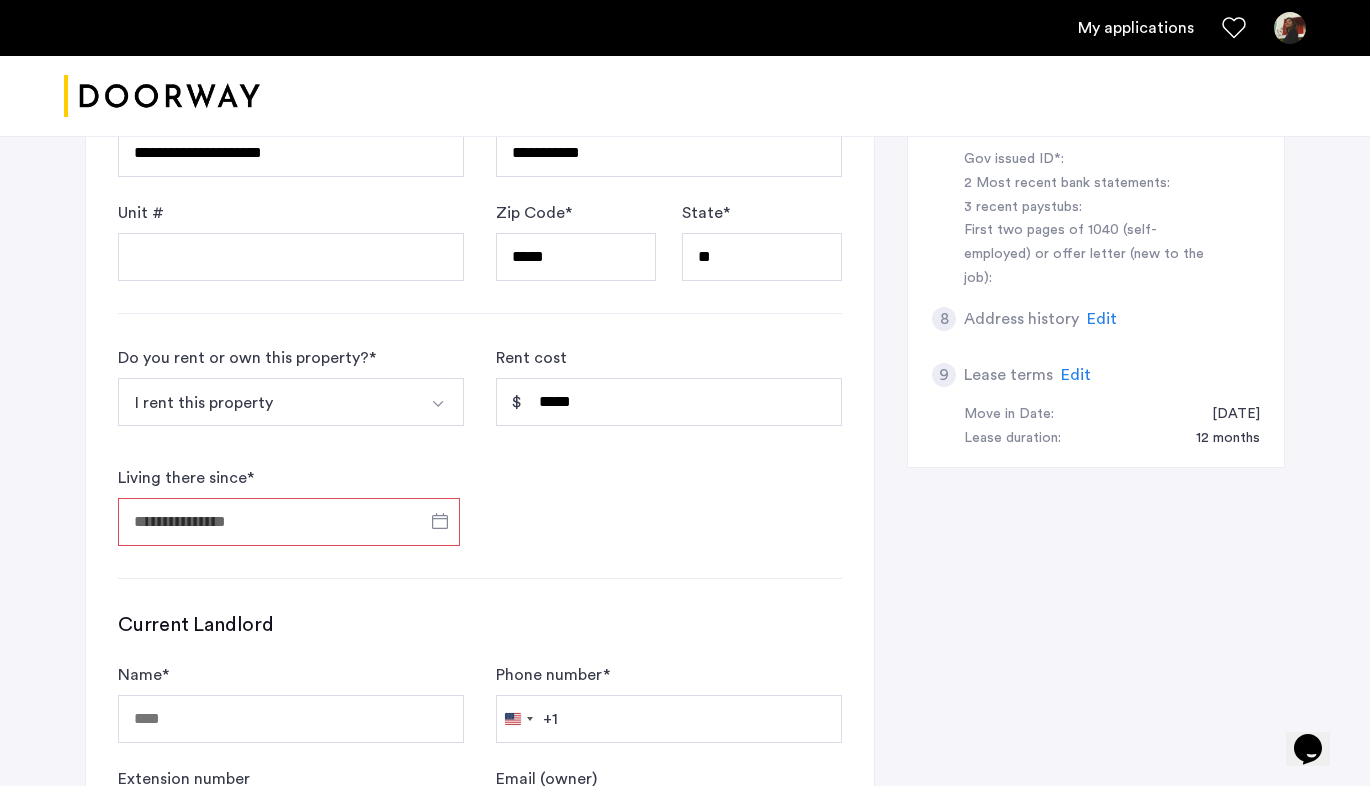 type on "**********" 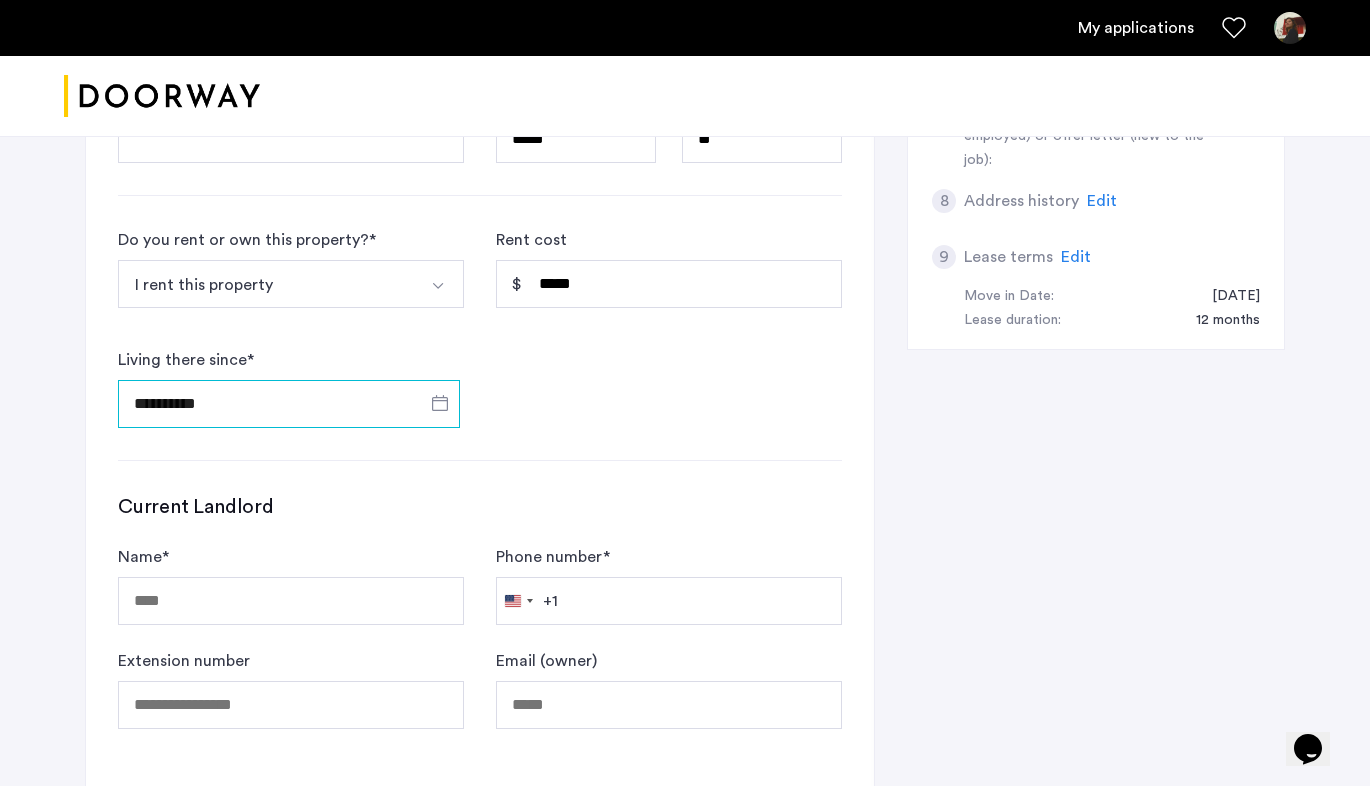 scroll, scrollTop: 1046, scrollLeft: 0, axis: vertical 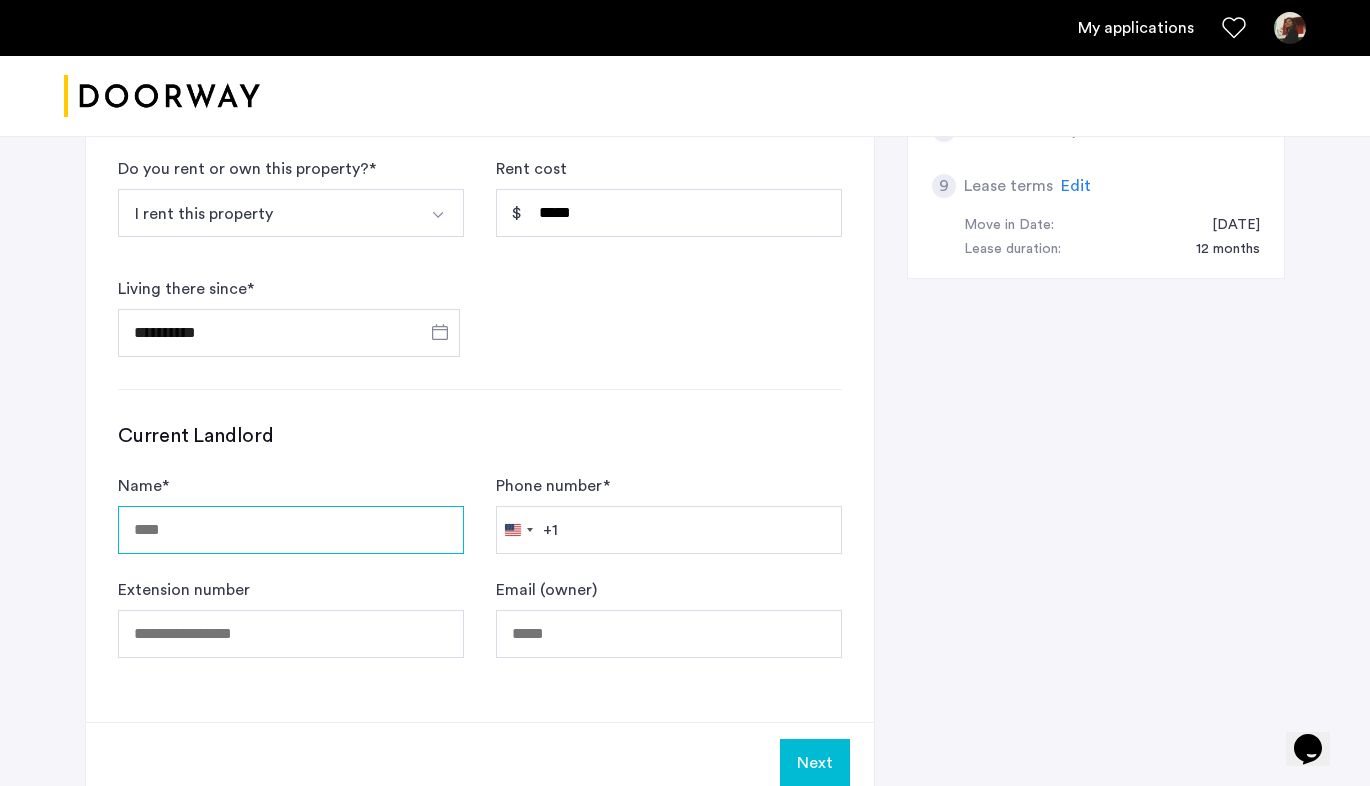 click on "Name  *" at bounding box center [291, 530] 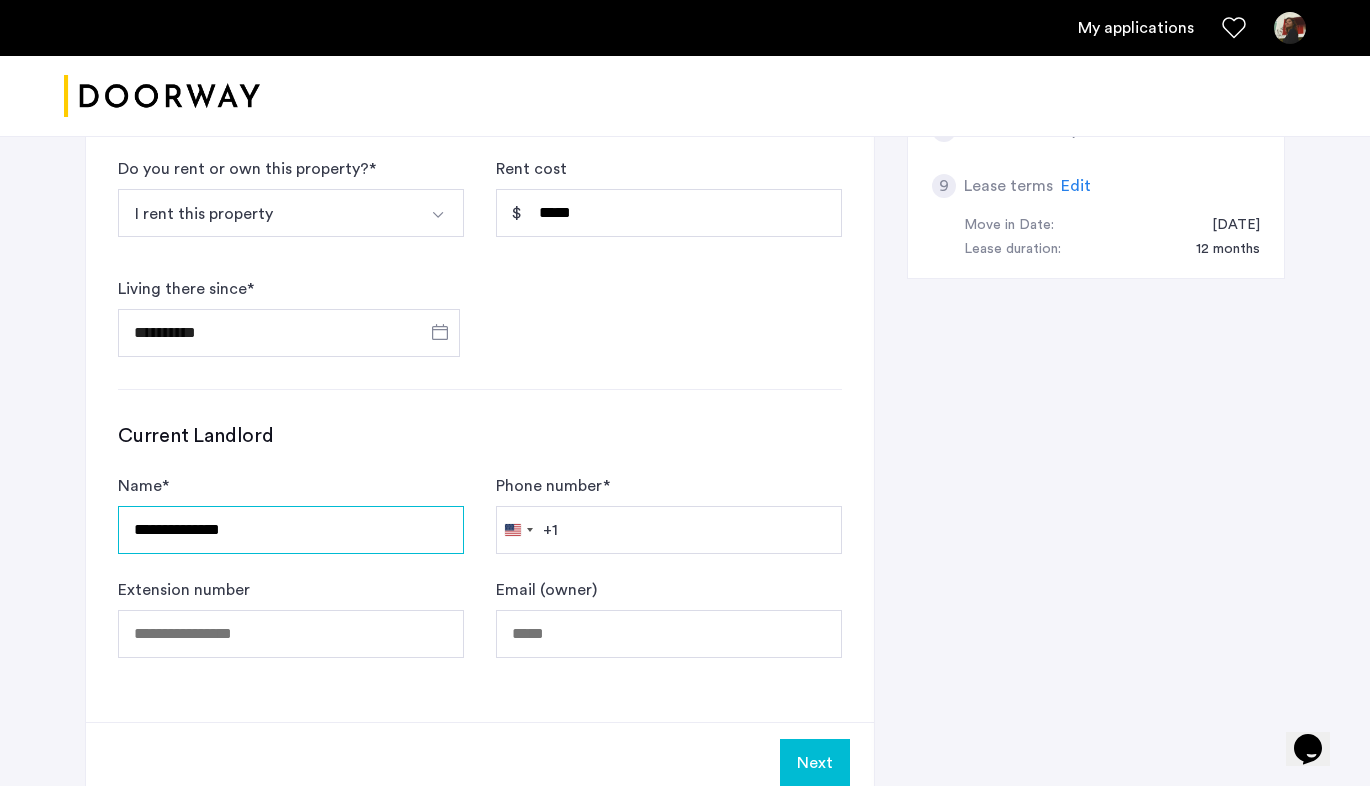 type on "**********" 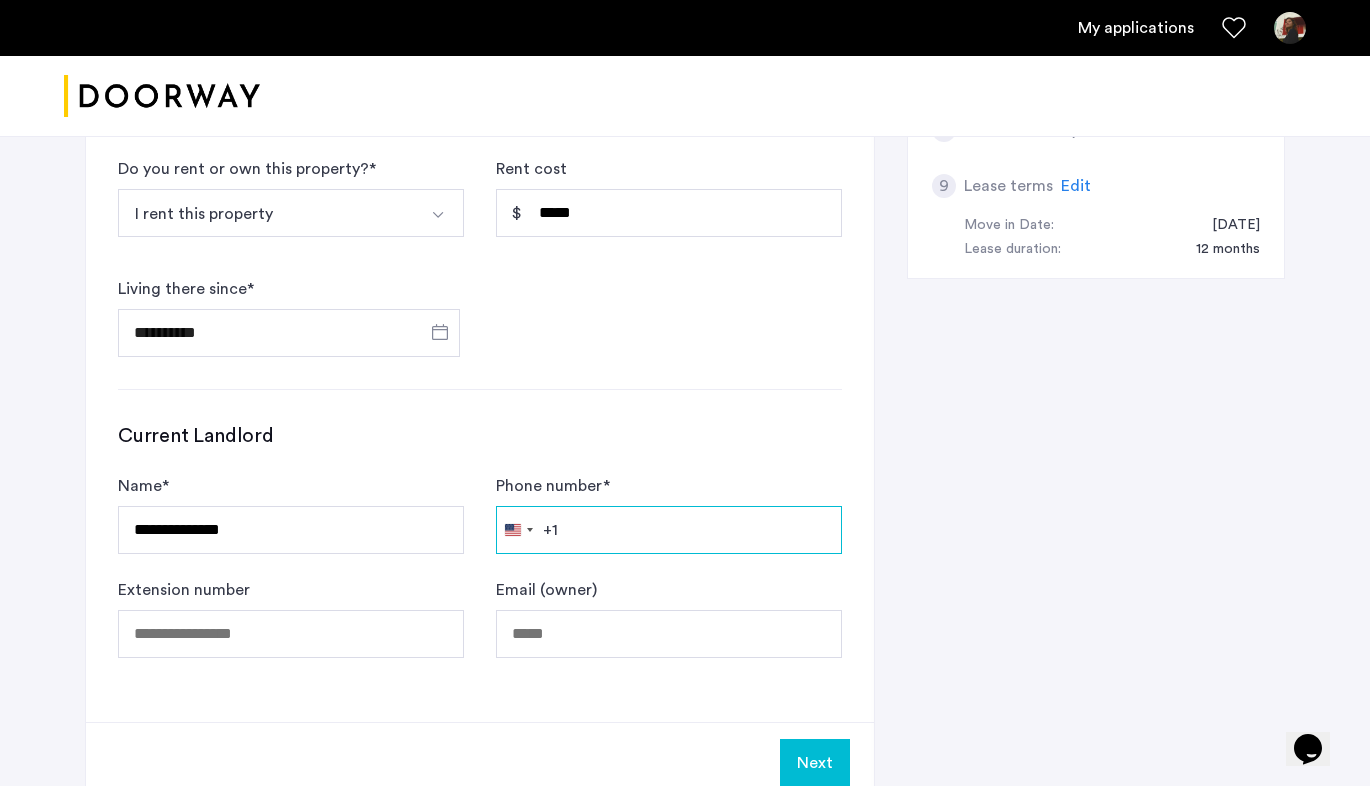 click on "Phone number  *" at bounding box center [669, 530] 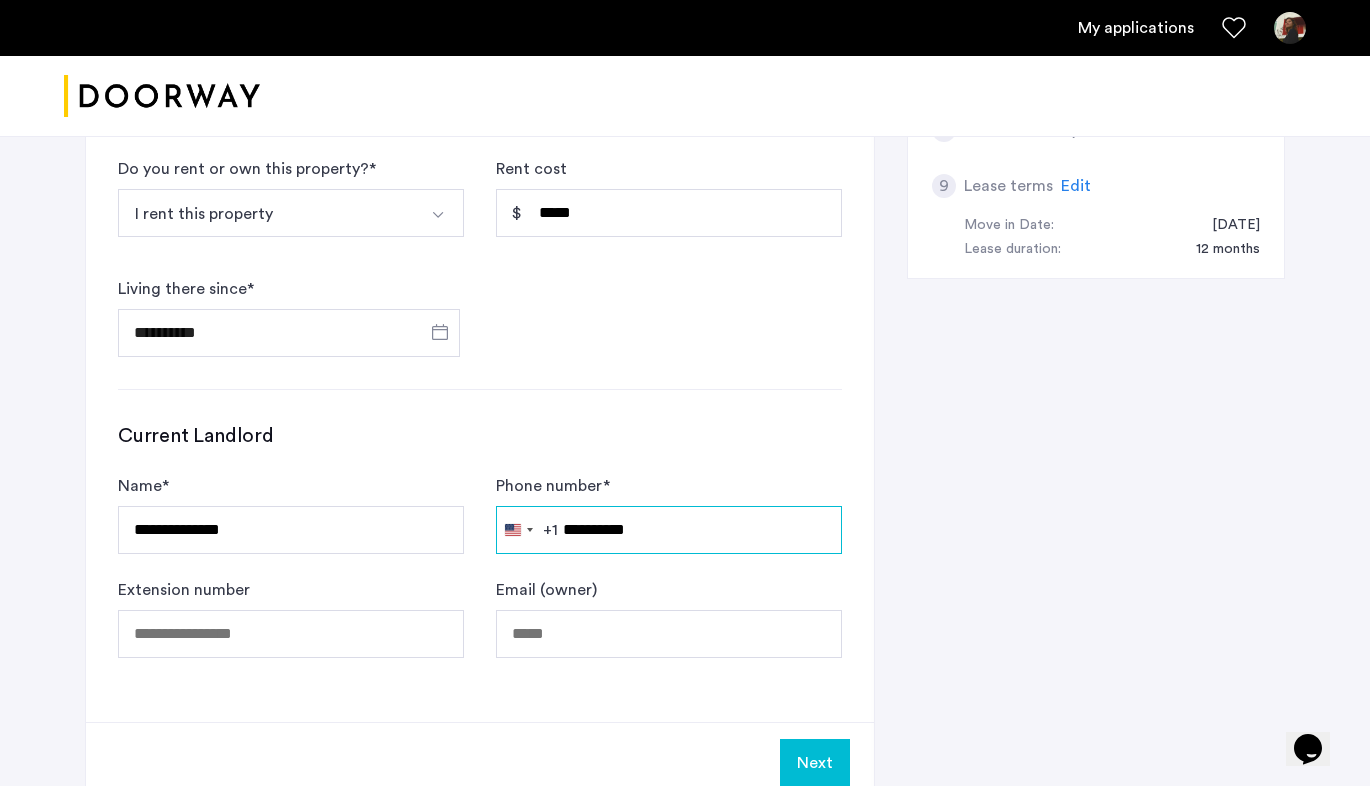 type on "**********" 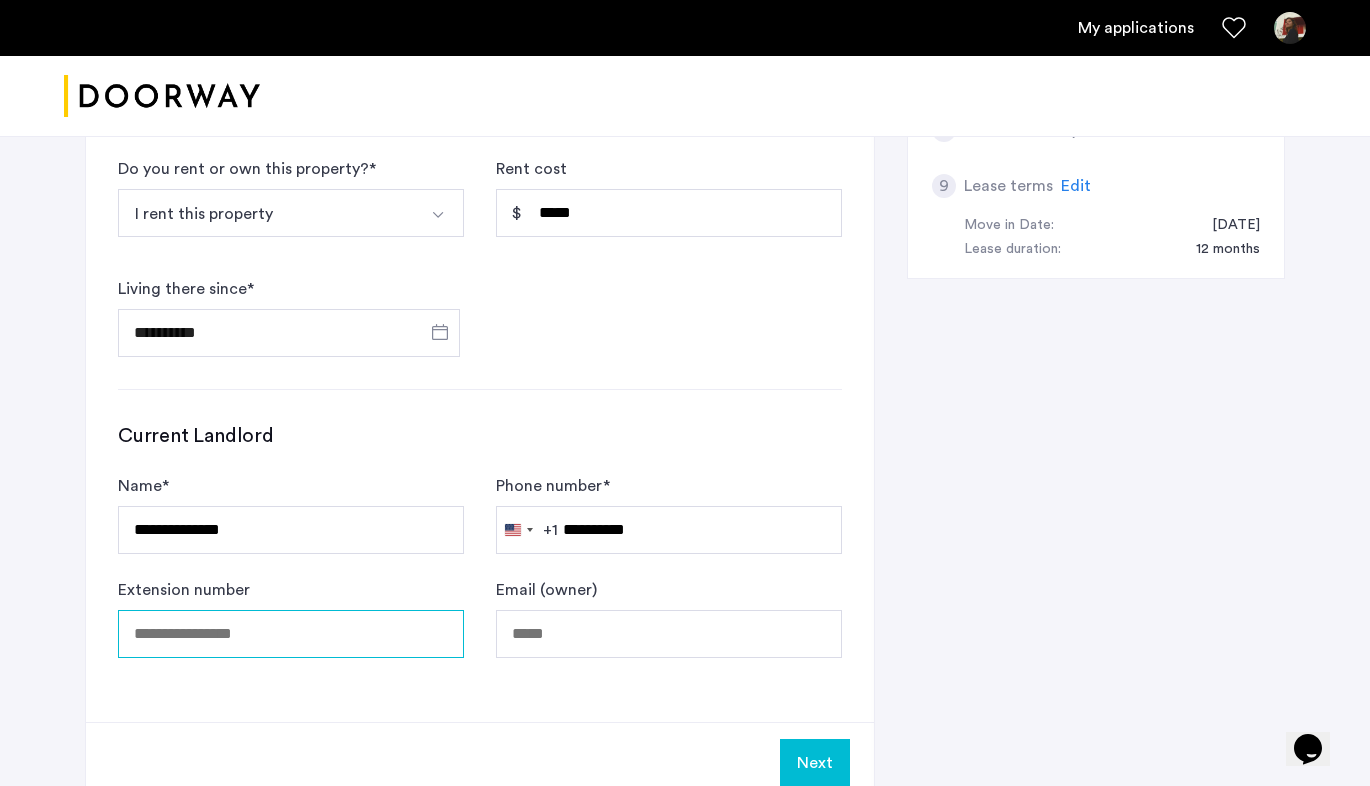 click on "Extension number" at bounding box center (291, 634) 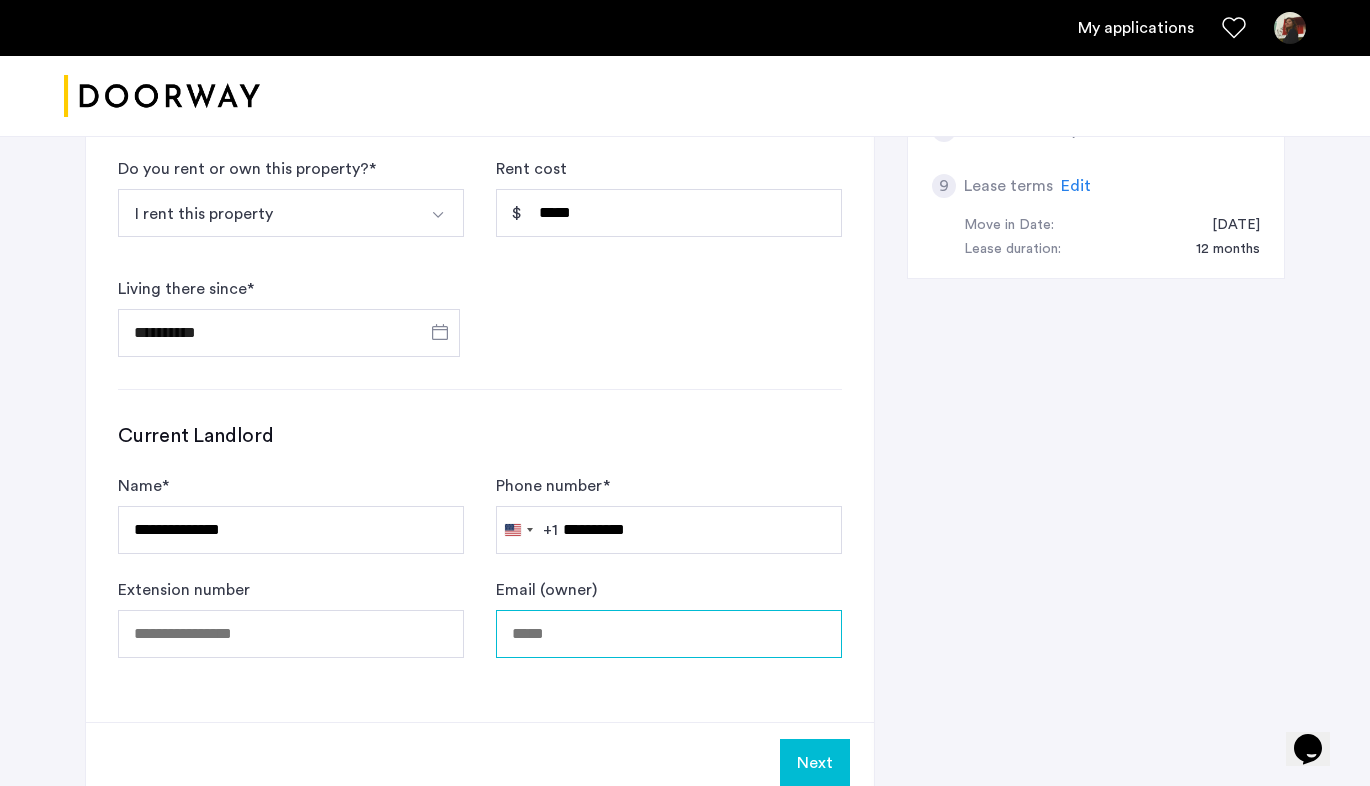 click on "Email (owner)" at bounding box center [669, 634] 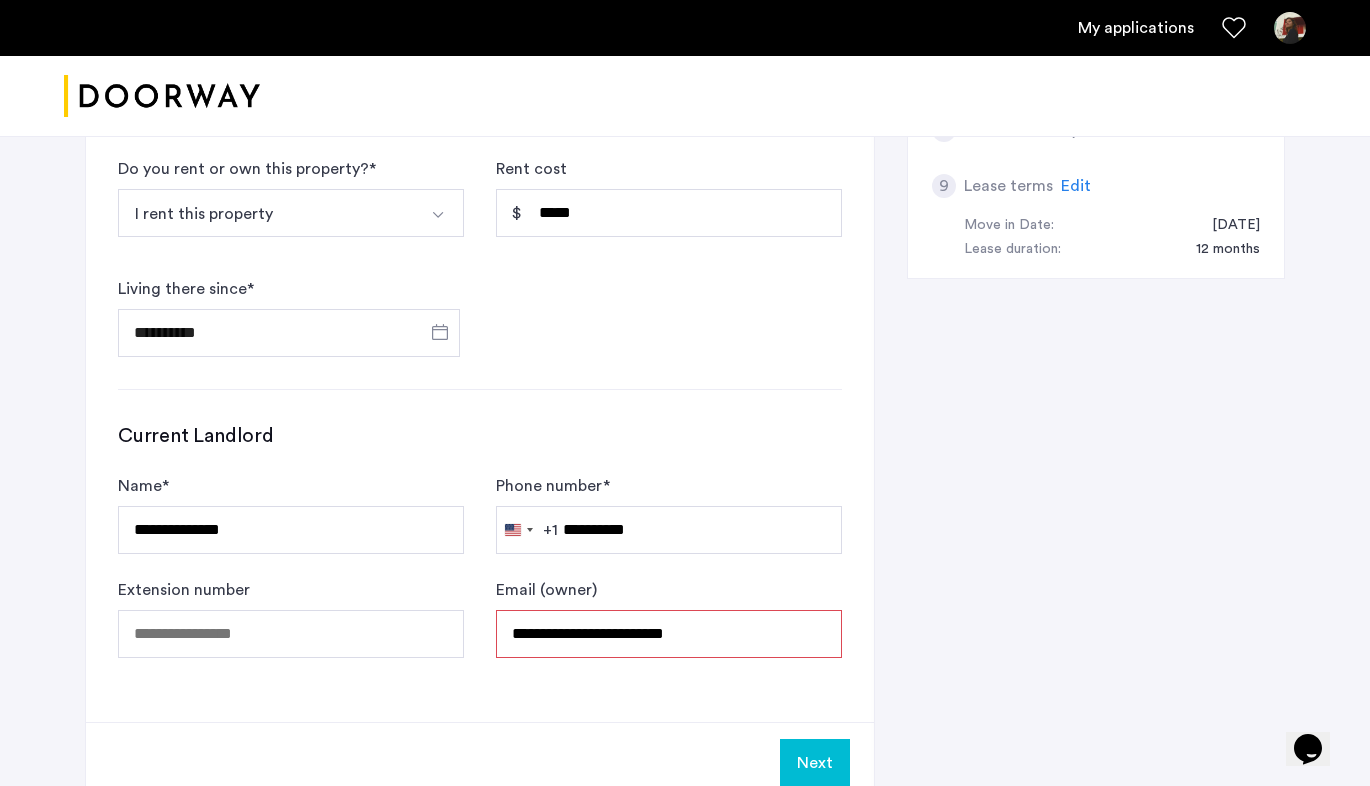 click on "**********" 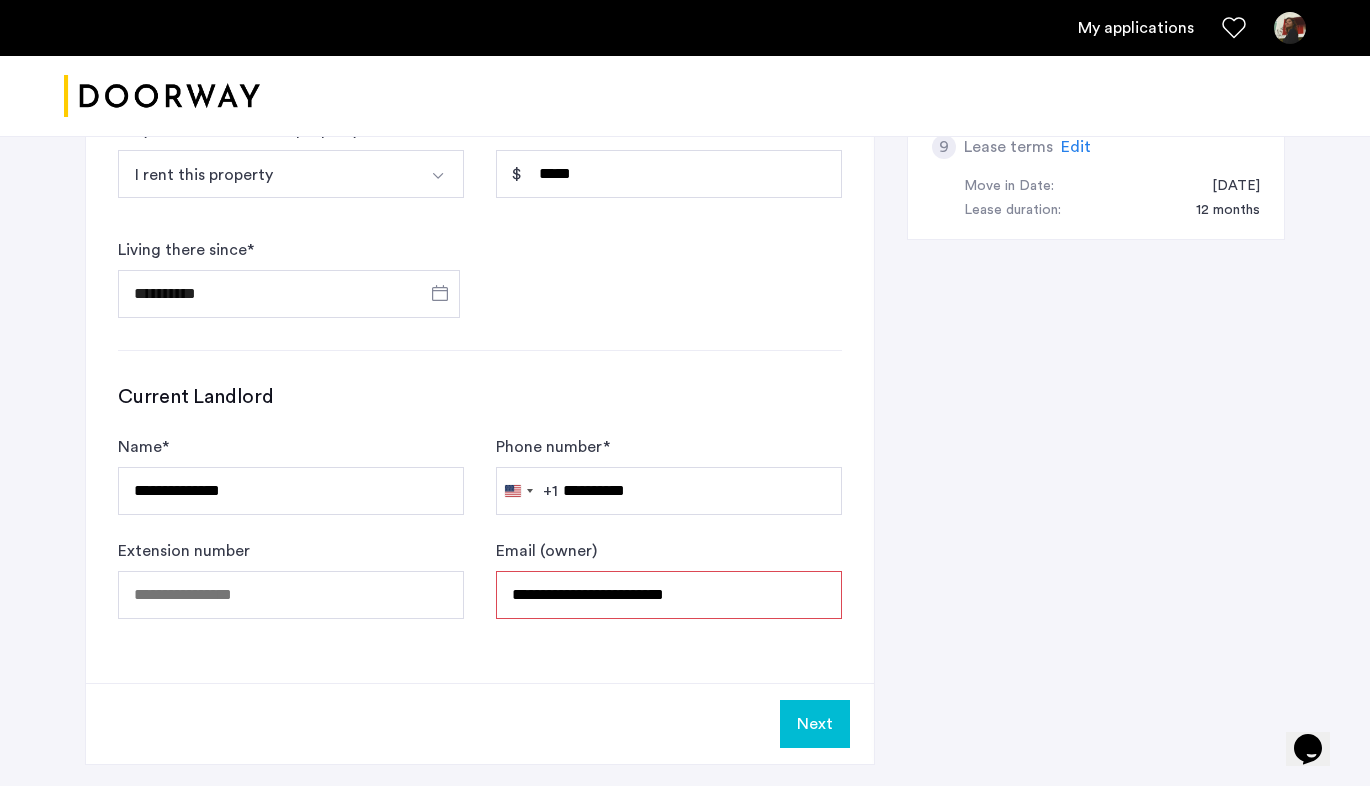 scroll, scrollTop: 1140, scrollLeft: 0, axis: vertical 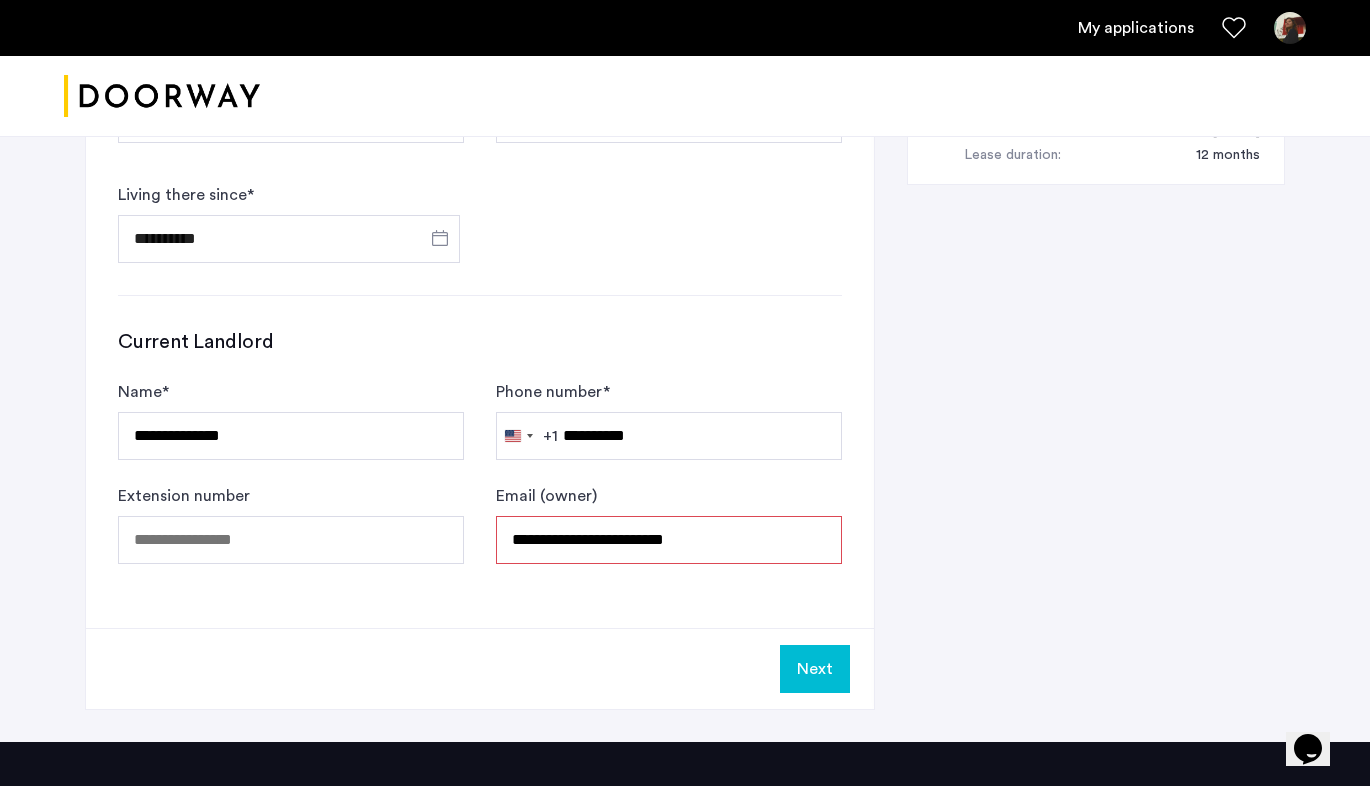 click on "Next" 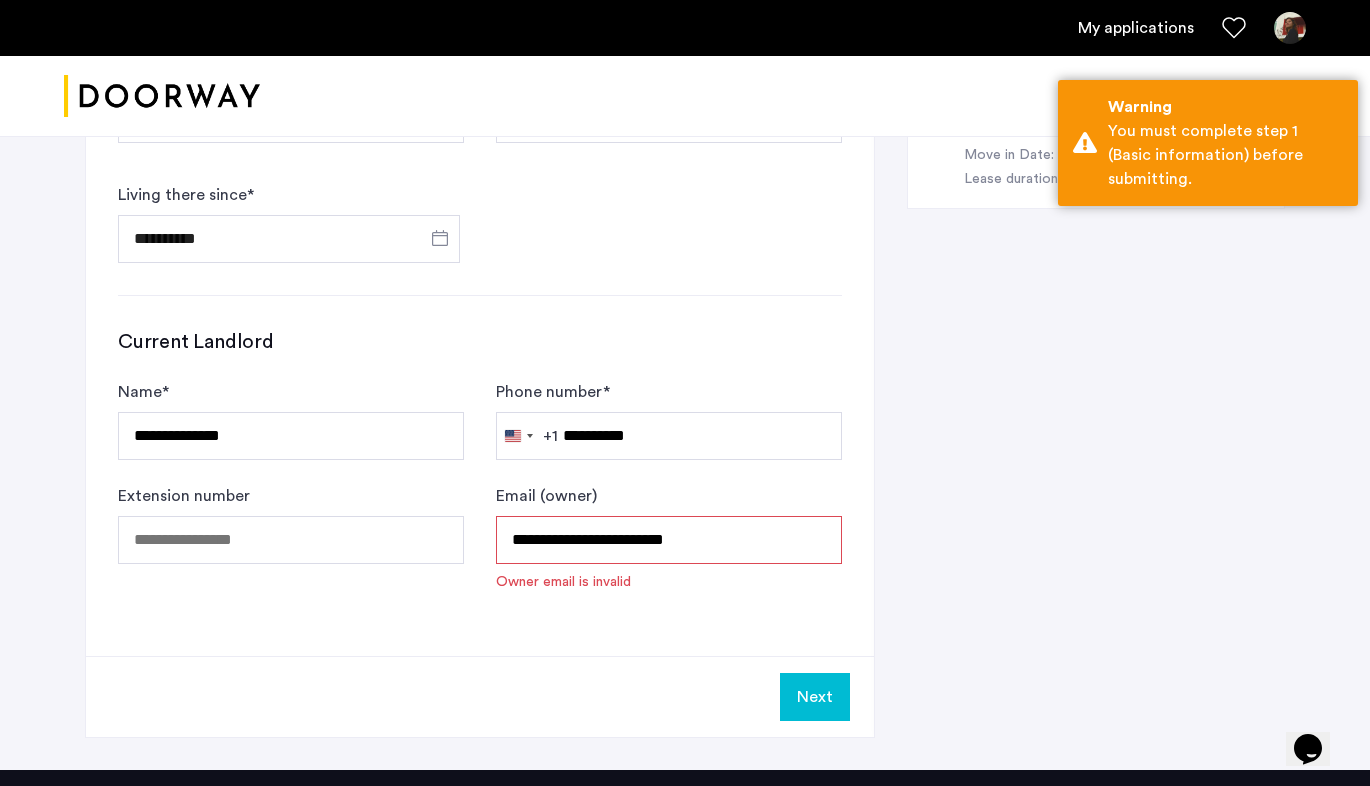 click on "**********" at bounding box center (669, 540) 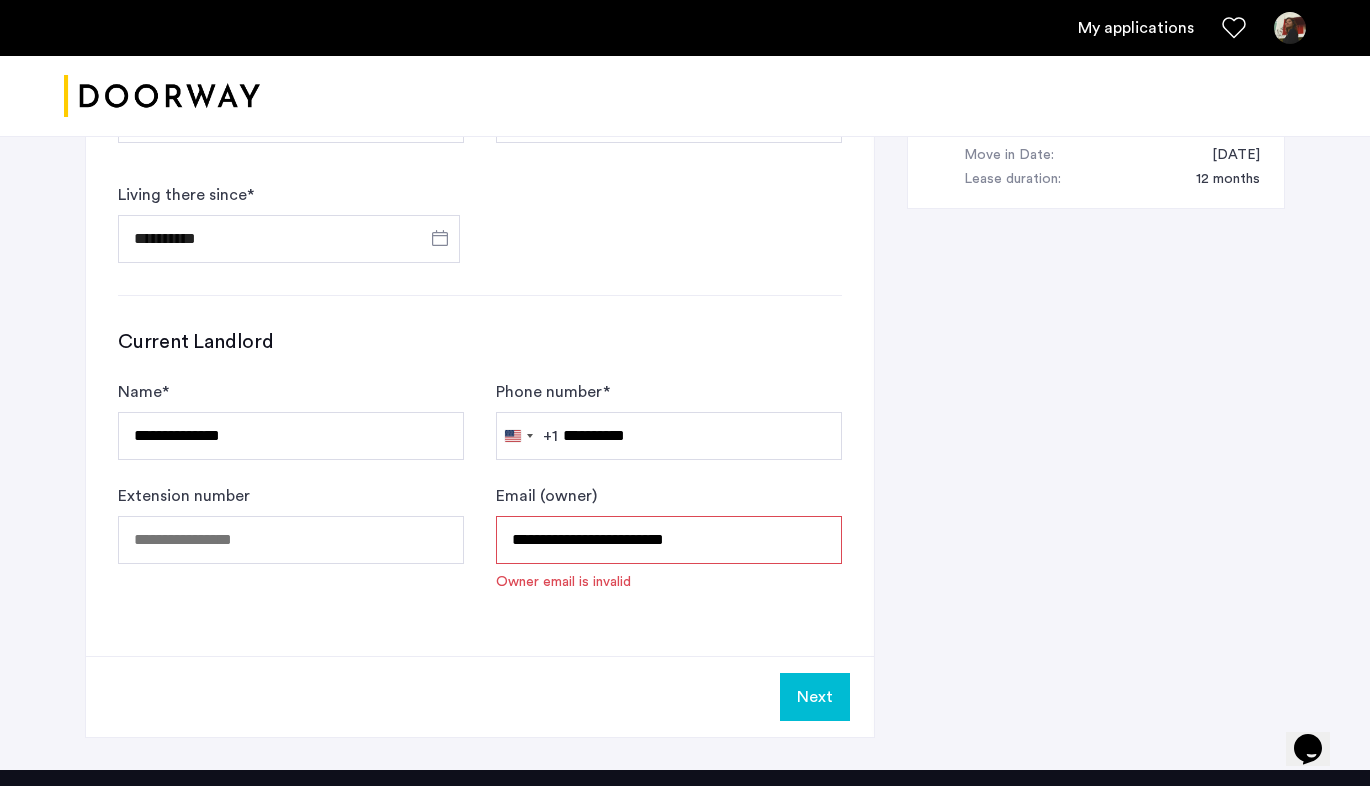 drag, startPoint x: 698, startPoint y: 547, endPoint x: 677, endPoint y: 547, distance: 21 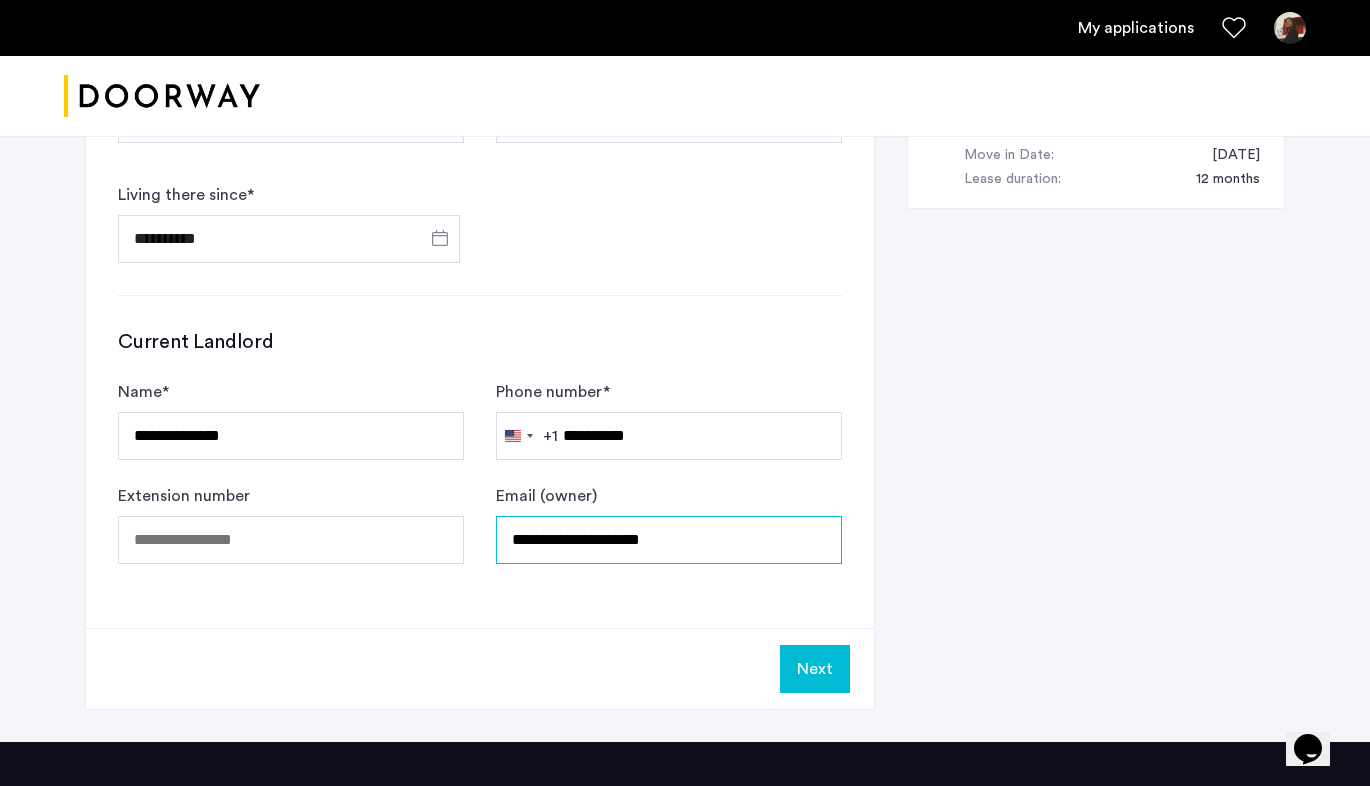 type on "**********" 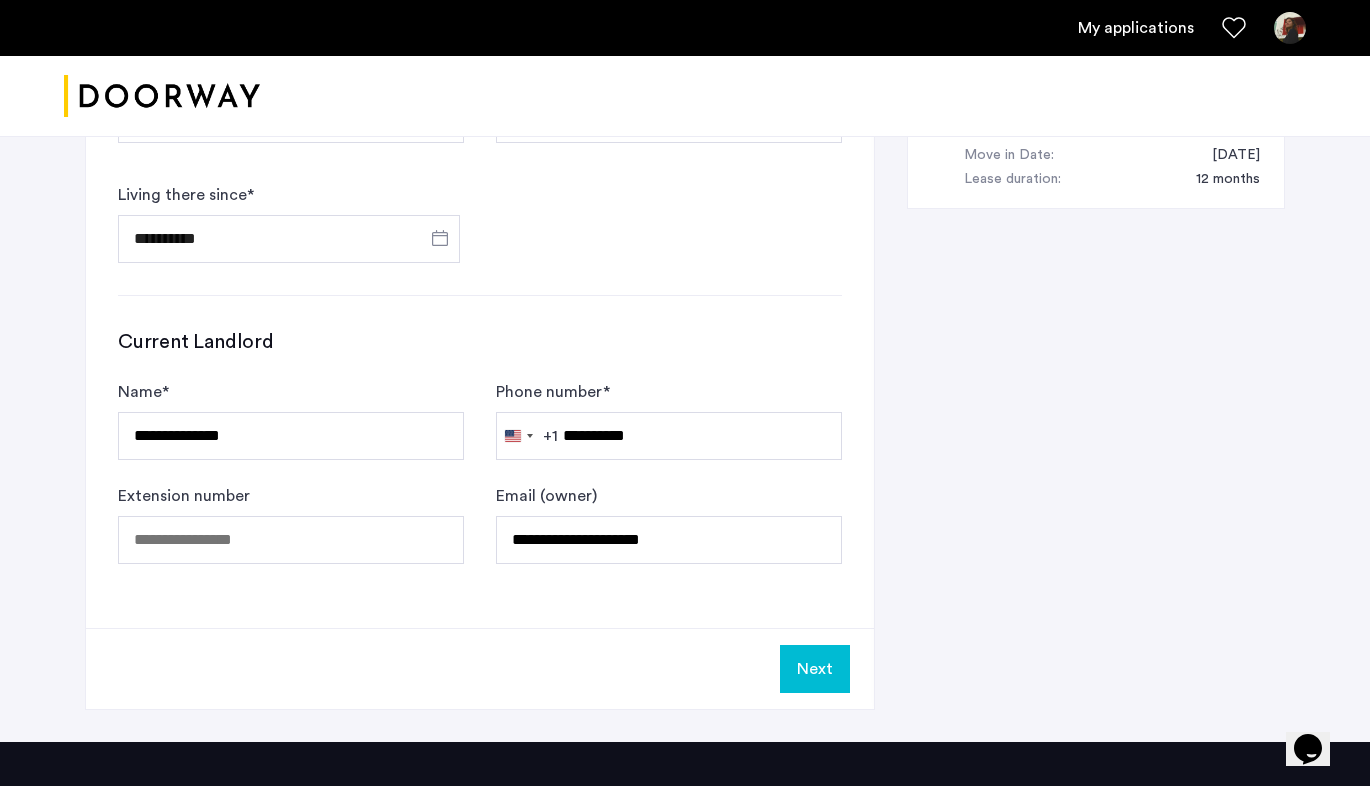 click on "**********" 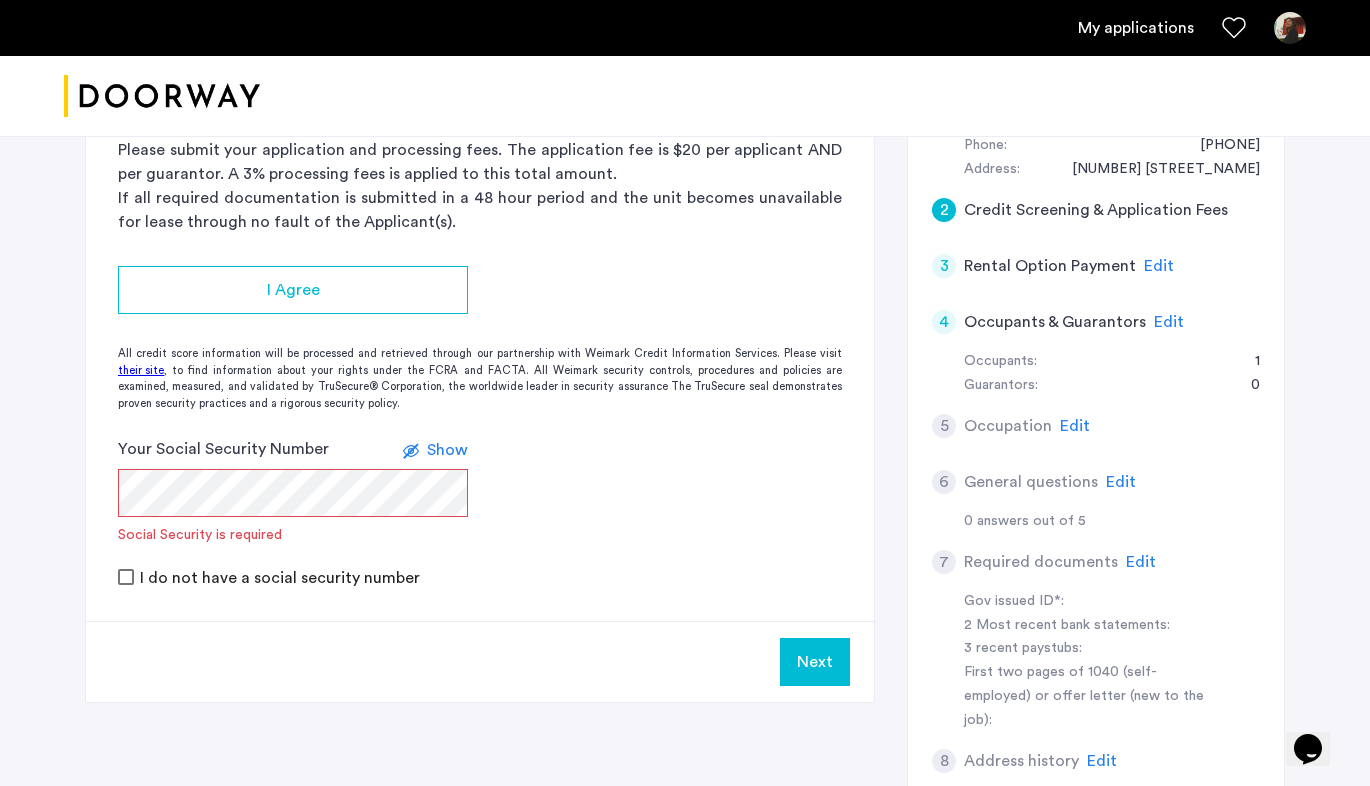 scroll, scrollTop: 450, scrollLeft: 0, axis: vertical 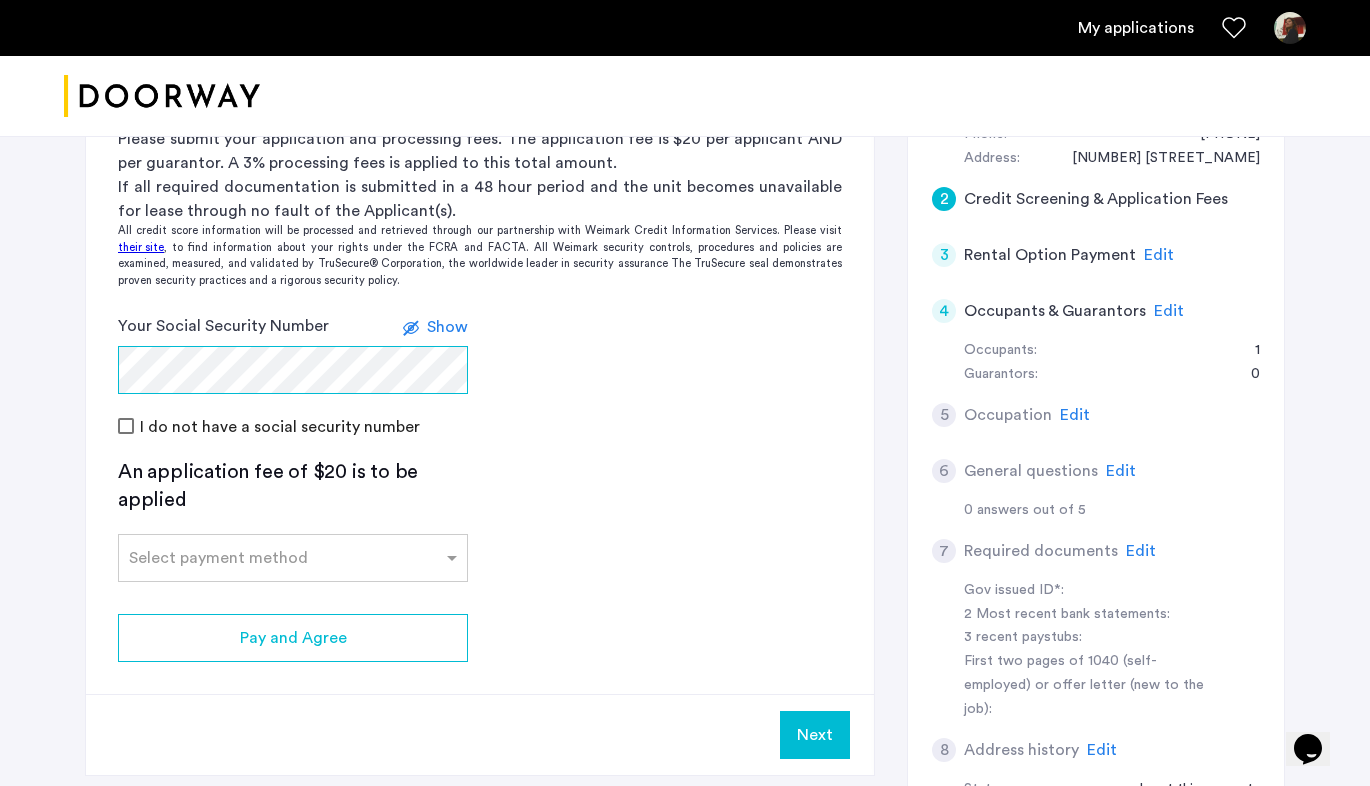 click 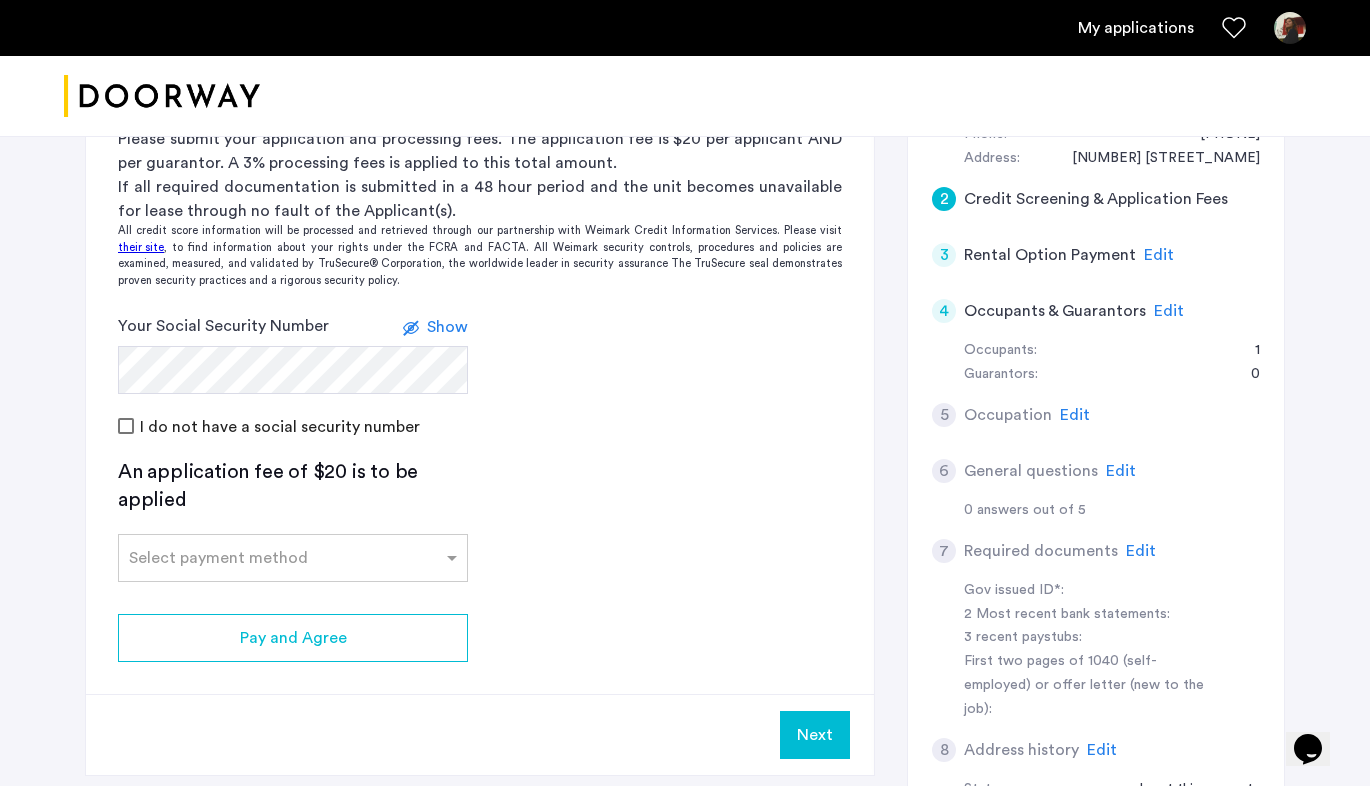 click on "2 Credit Screening & Application Fees Application Fees Please submit your application and processing fees. The application fee is $20 per applicant AND per guarantor. A 3% processing fees is applied to this total amount. If all required documentation is submitted in a 48 hour period and the unit becomes unavailable for lease through no fault of the Applicant(s). All credit score information will be processed and retrieved through our partnership with Weimark Credit Information Services. Please visit  their site , to find information about your rights under the FCRA and FACTA. All Weimark security controls, procedures and policies are examined, measured, and validated by TruSecure® Corporation, the worldwide leader in security assurance The TruSecure seal demonstrates proven security practices and a rigorous security policy. Your Social Security Number Show I do not have a social security number An application fee of $20 is to be applied Select payment method Pay and Agree Next" 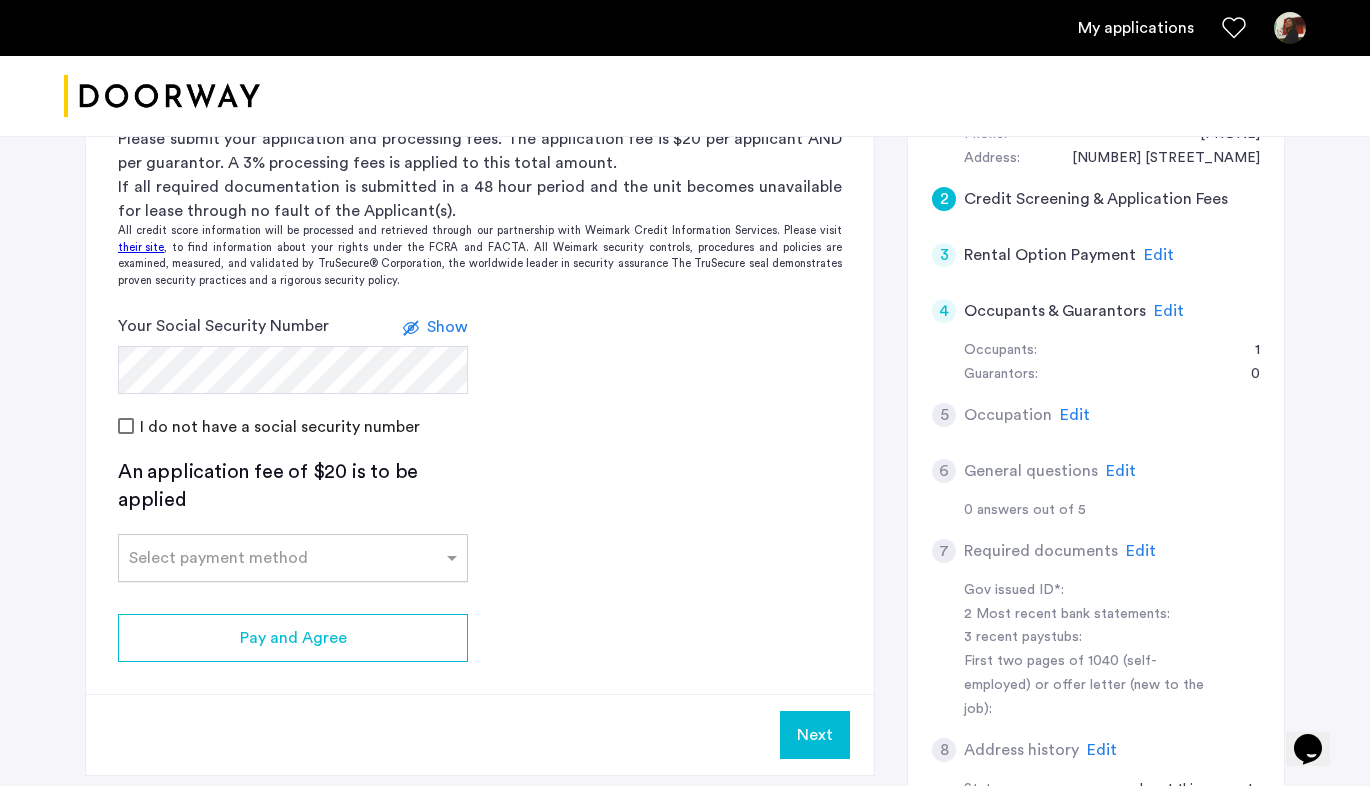 click 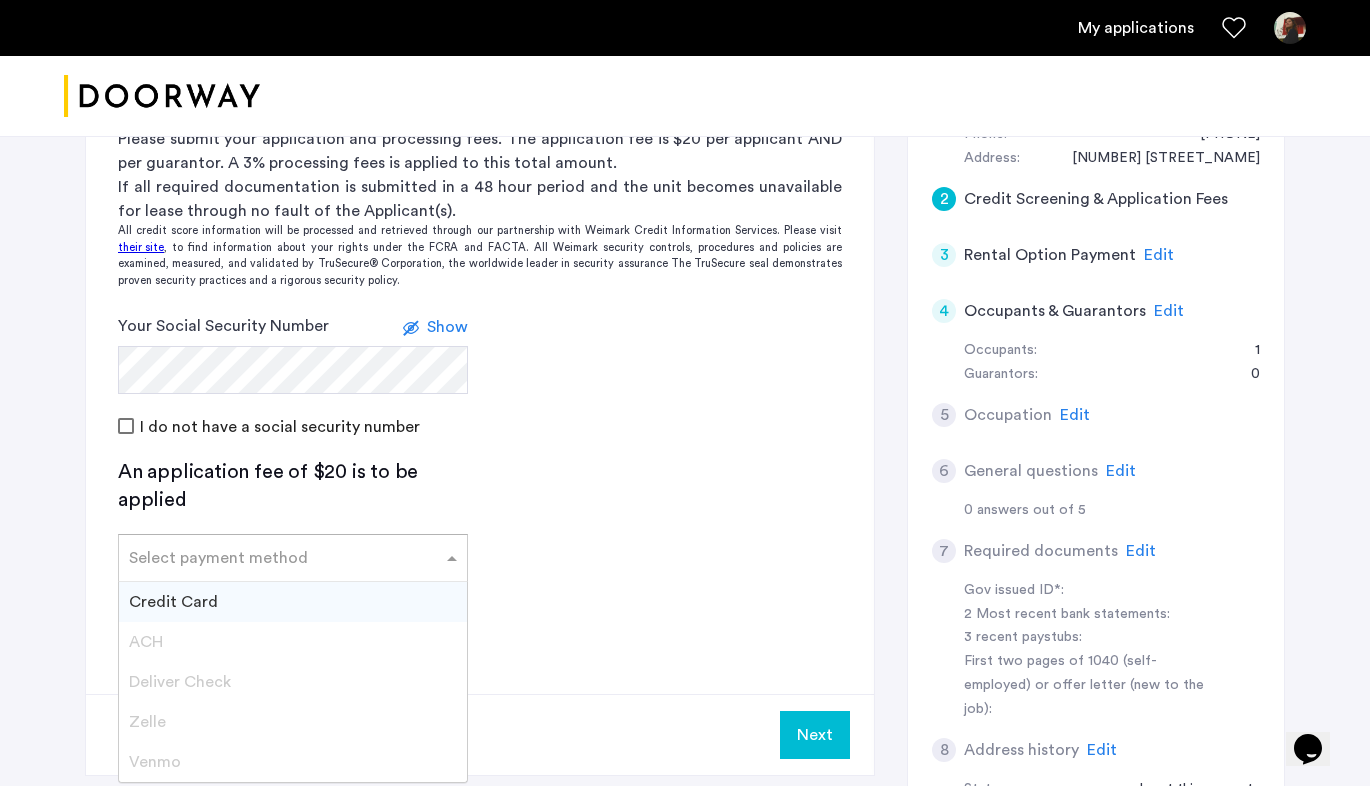 click on "Credit Card" at bounding box center (293, 602) 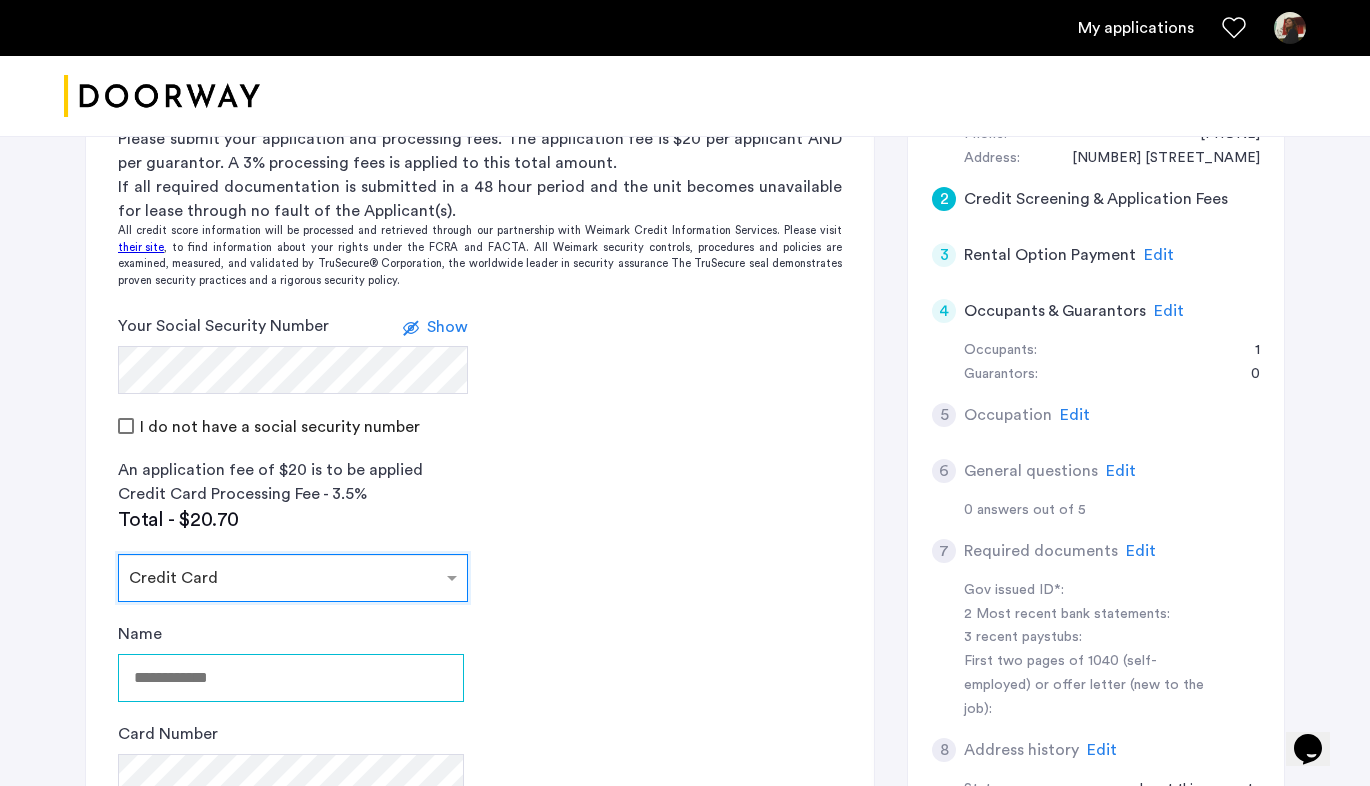click on "Name" at bounding box center (291, 678) 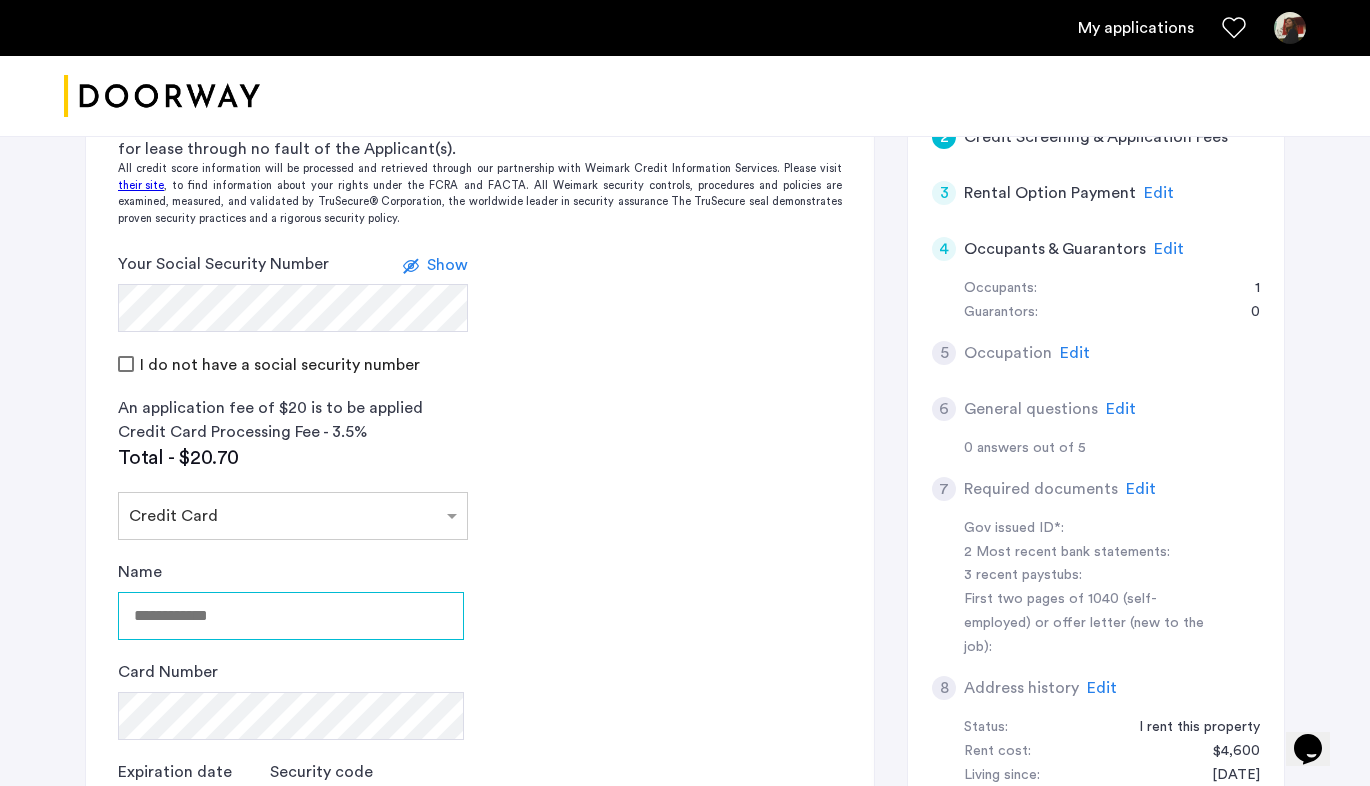 scroll, scrollTop: 561, scrollLeft: 0, axis: vertical 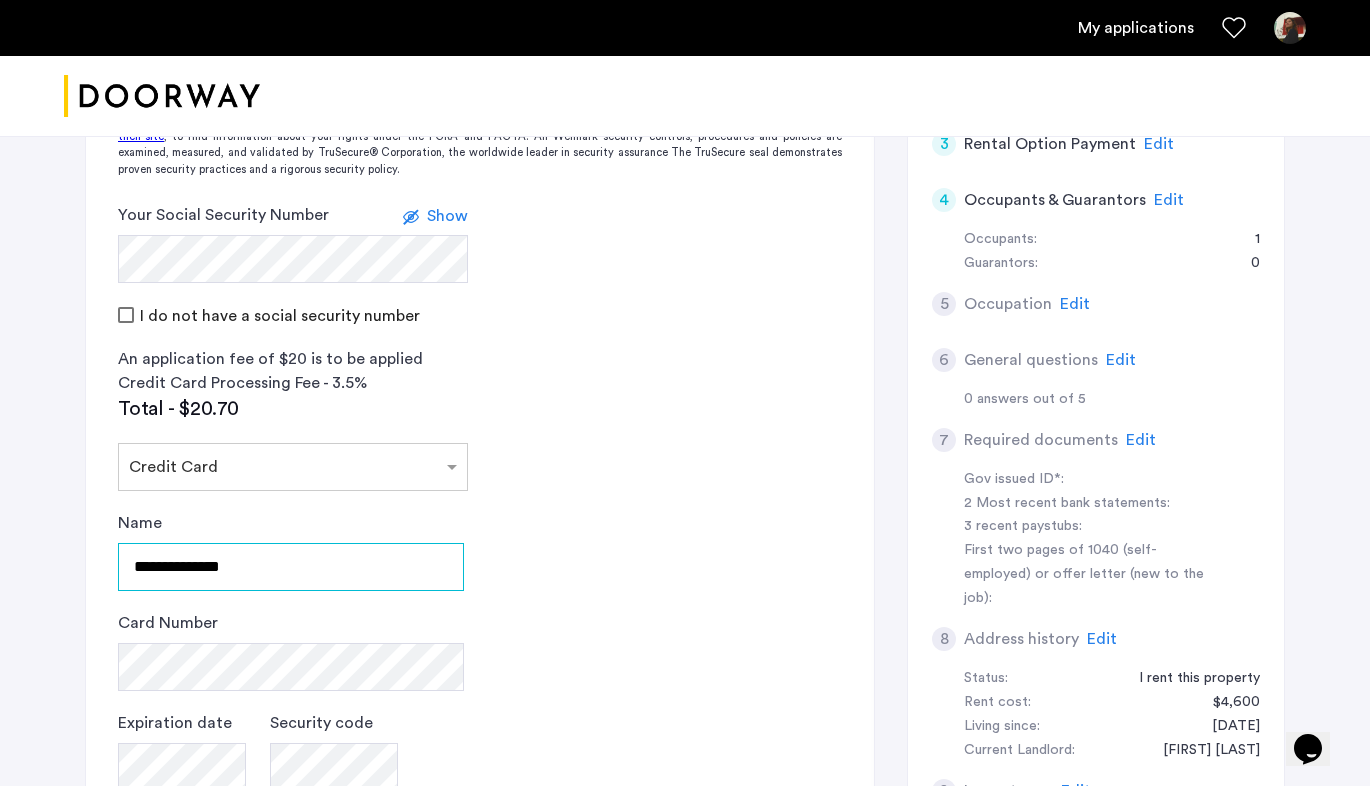 type on "**********" 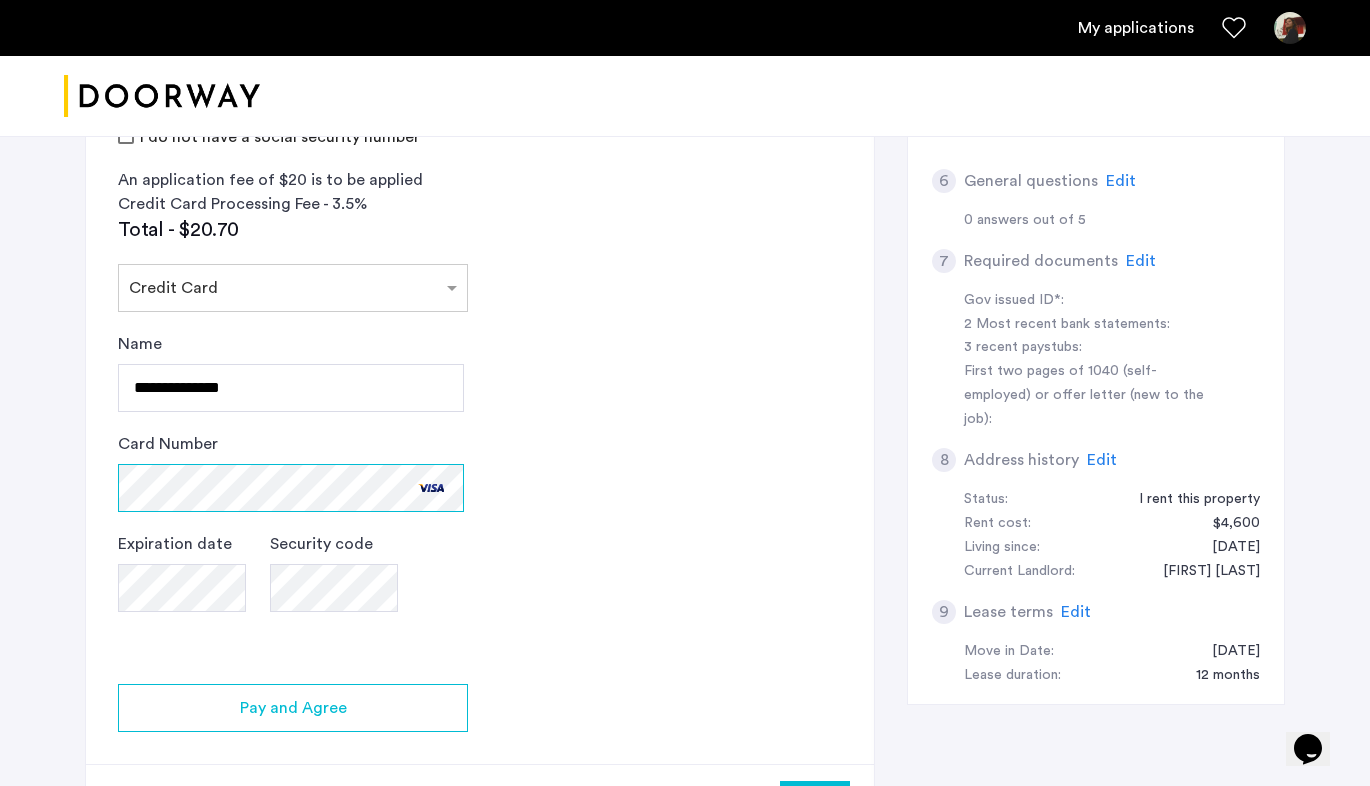 scroll, scrollTop: 760, scrollLeft: 0, axis: vertical 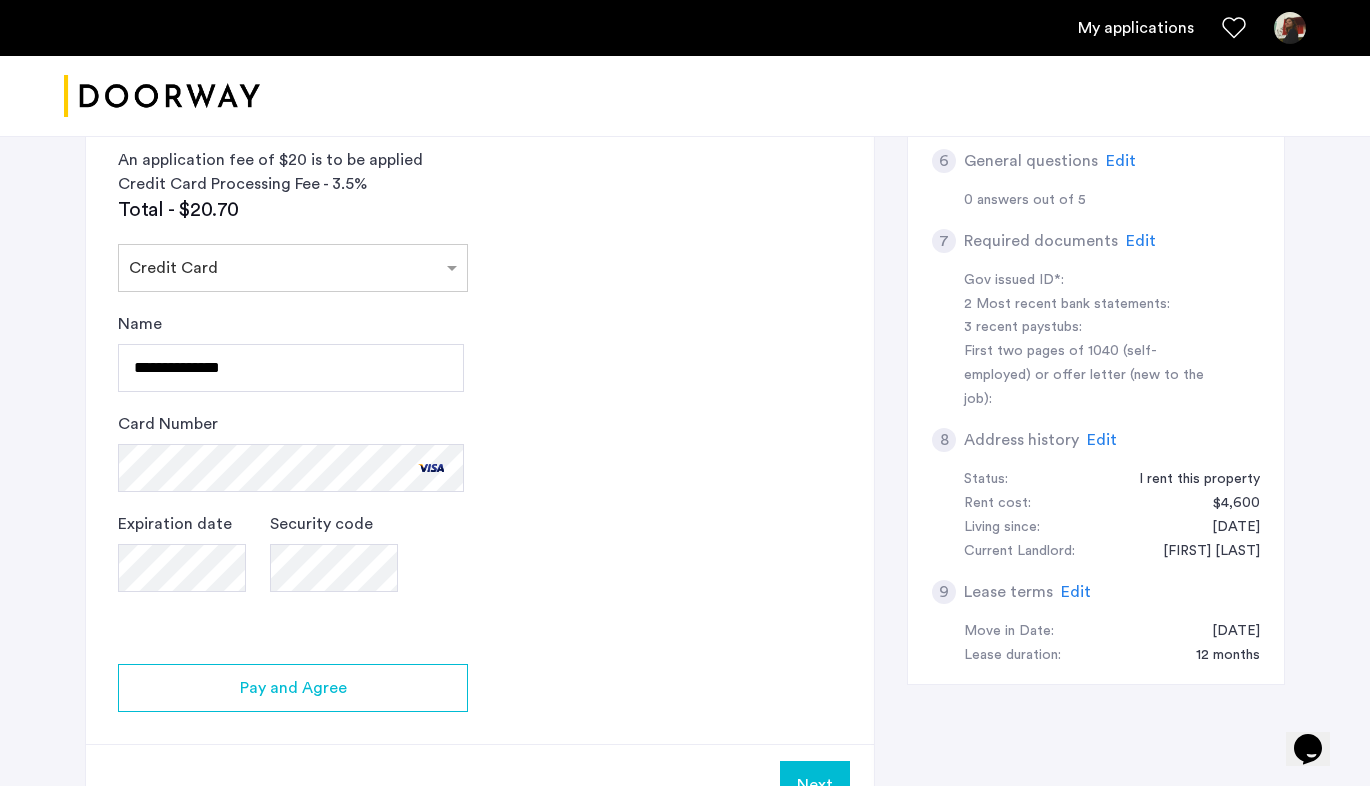 click on "2 Credit Screening & Application Fees Application Fees Please submit your application and processing fees. The application fee is $20 per applicant AND per guarantor. A 3% processing fees is applied to this total amount. If all required documentation is submitted in a 48 hour period and the unit becomes unavailable for lease through no fault of the Applicant(s). All credit score information will be processed and retrieved through our partnership with Weimark Credit Information Services. Please visit  their site , to find information about your rights under the FCRA and FACTA. All Weimark security controls, procedures and policies are examined, measured, and validated by TruSecure® Corporation, the worldwide leader in security assurance The TruSecure seal demonstrates proven security practices and a rigorous security policy. Your Social Security Number Show I do not have a social security number An application fee of $20 is to be applied Credit Card Processing Fee - 3.5% Total - $20.70 Select payment method" 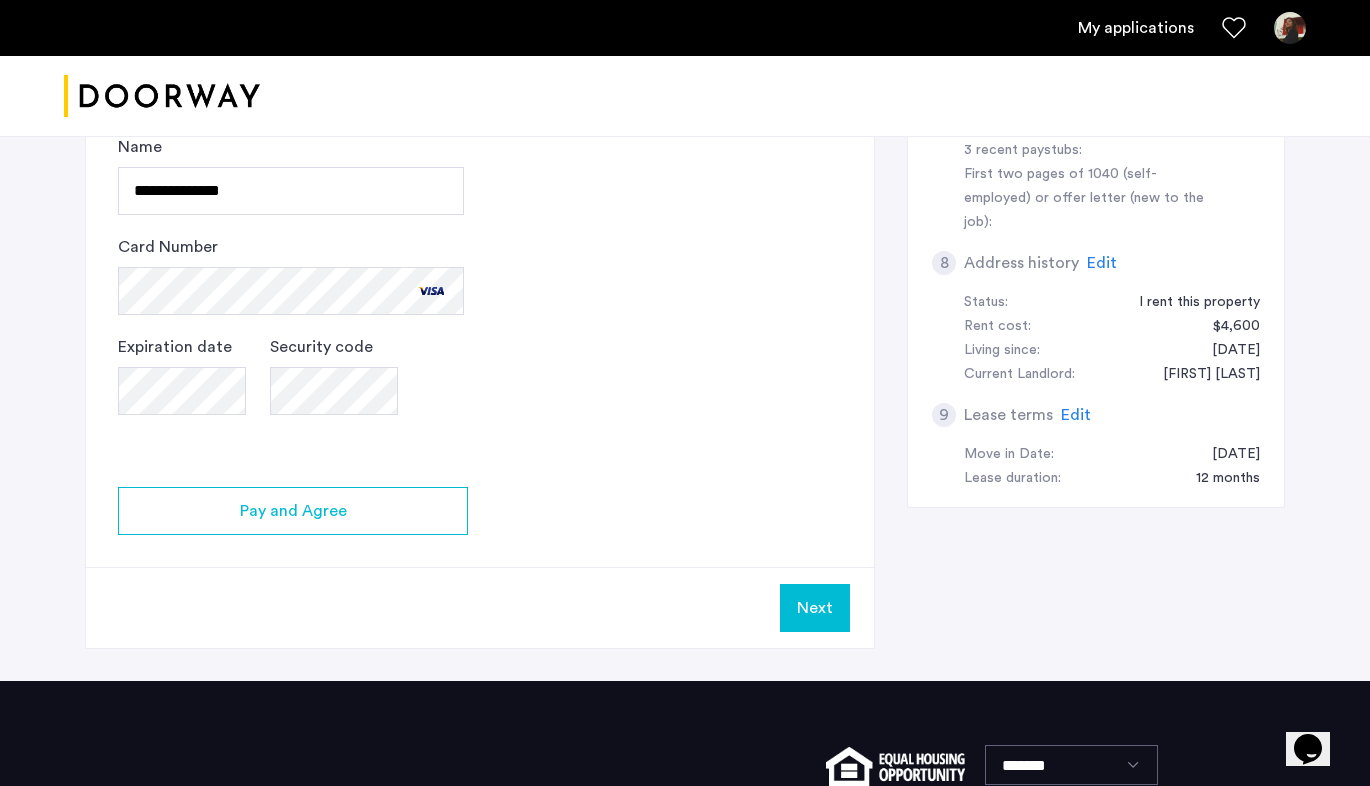 scroll, scrollTop: 946, scrollLeft: 0, axis: vertical 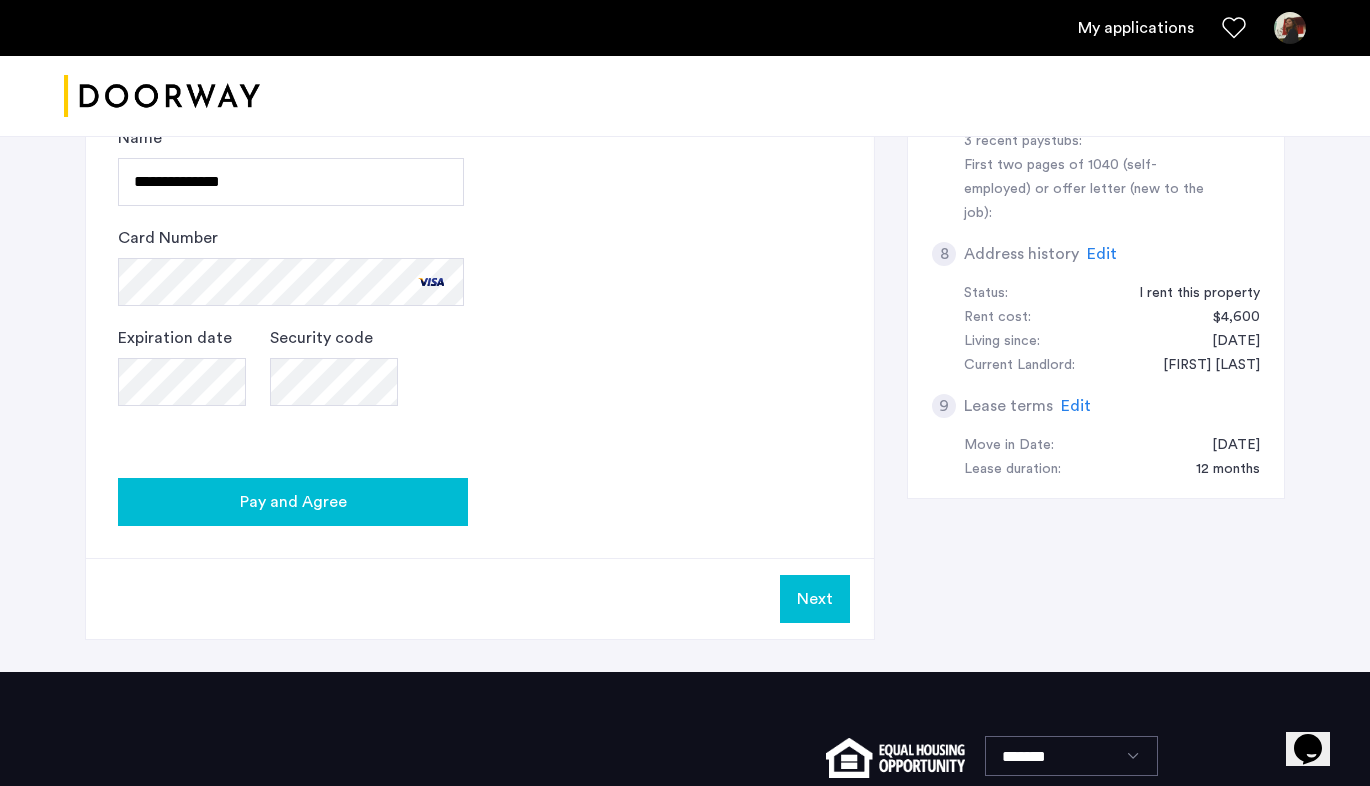 click on "Pay and Agree" 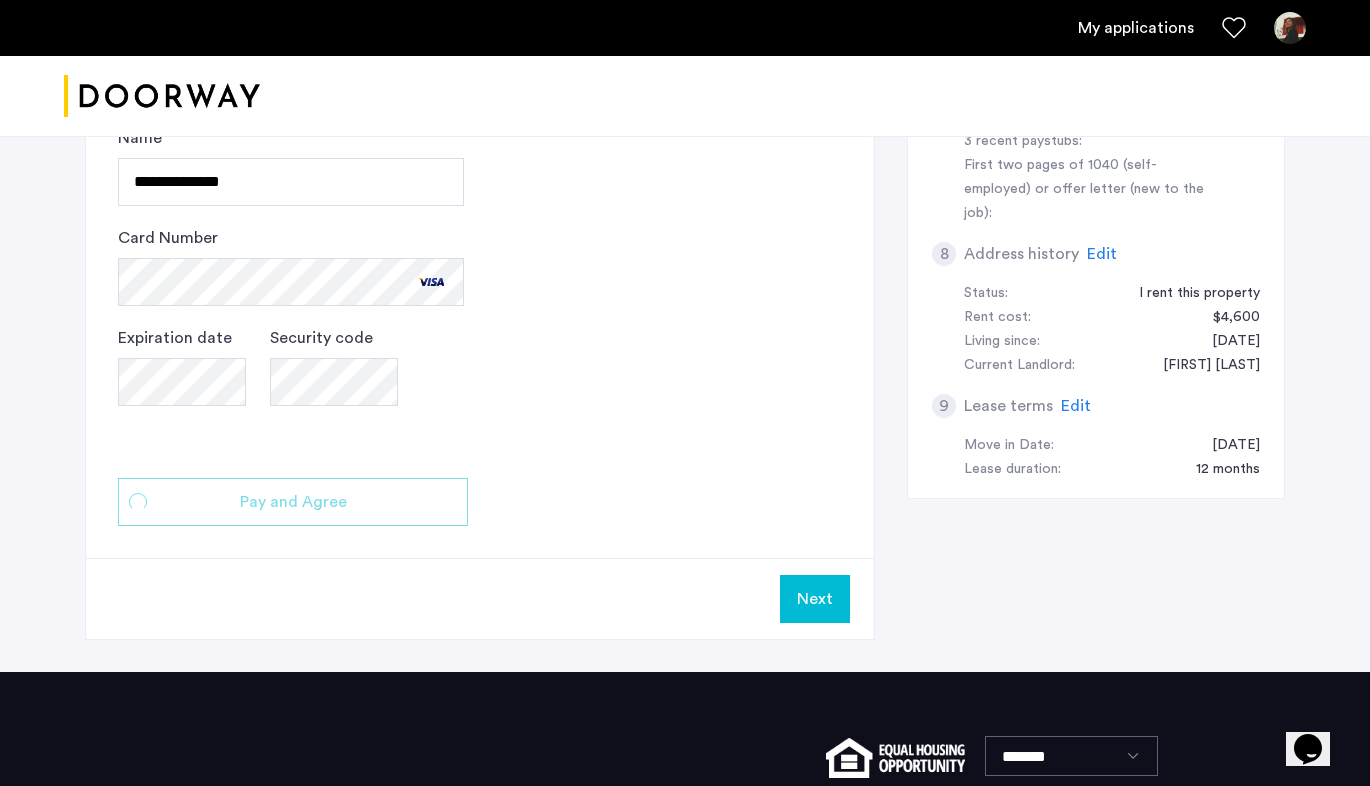 scroll, scrollTop: 0, scrollLeft: 0, axis: both 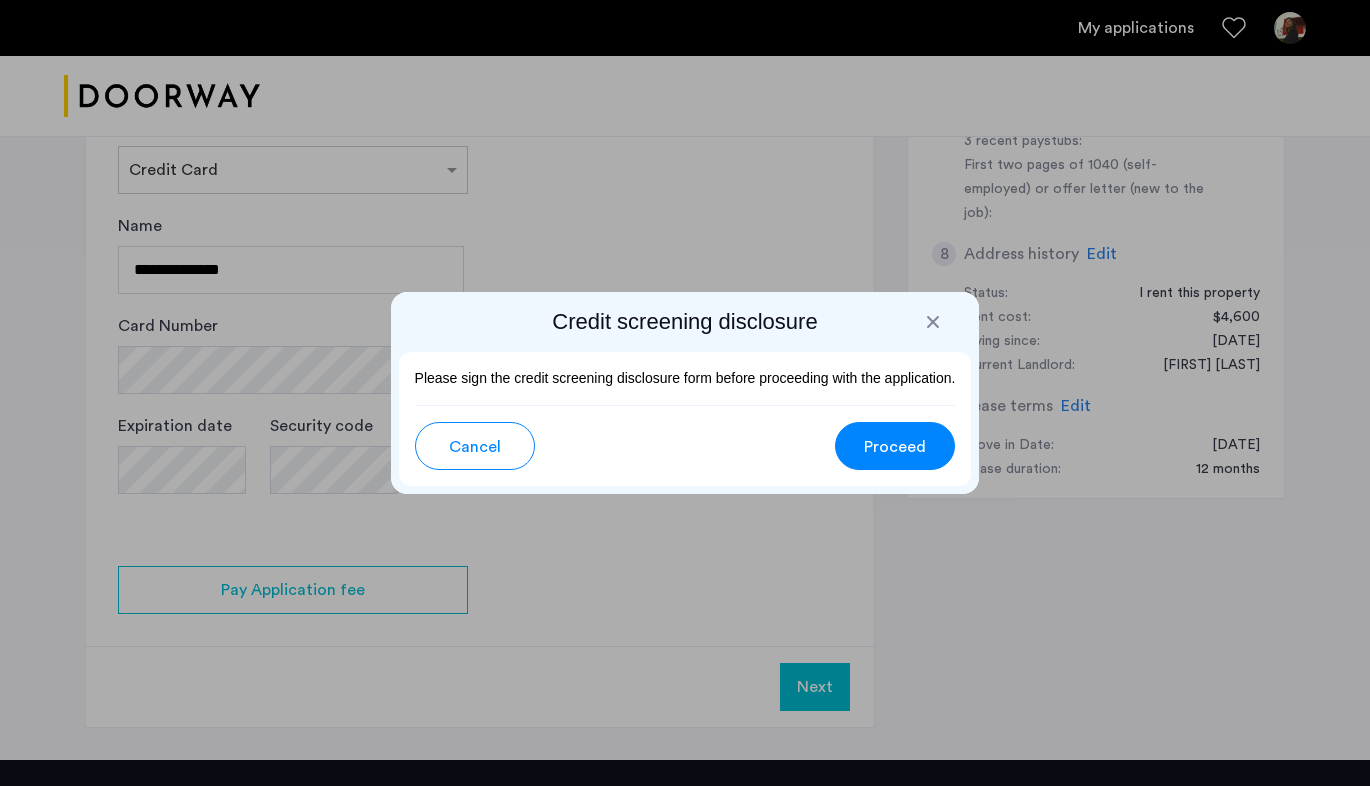 click on "Proceed" at bounding box center (895, 447) 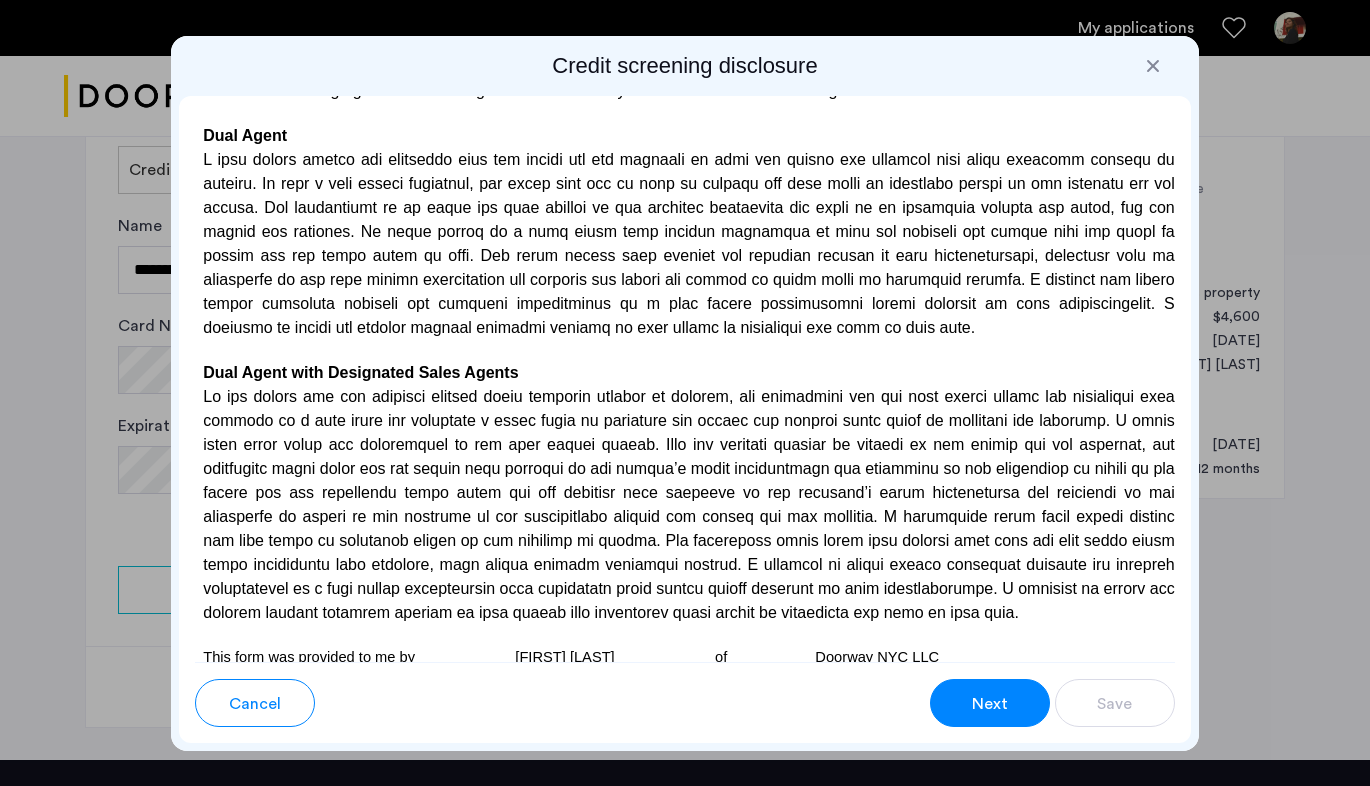 scroll, scrollTop: 5973, scrollLeft: 0, axis: vertical 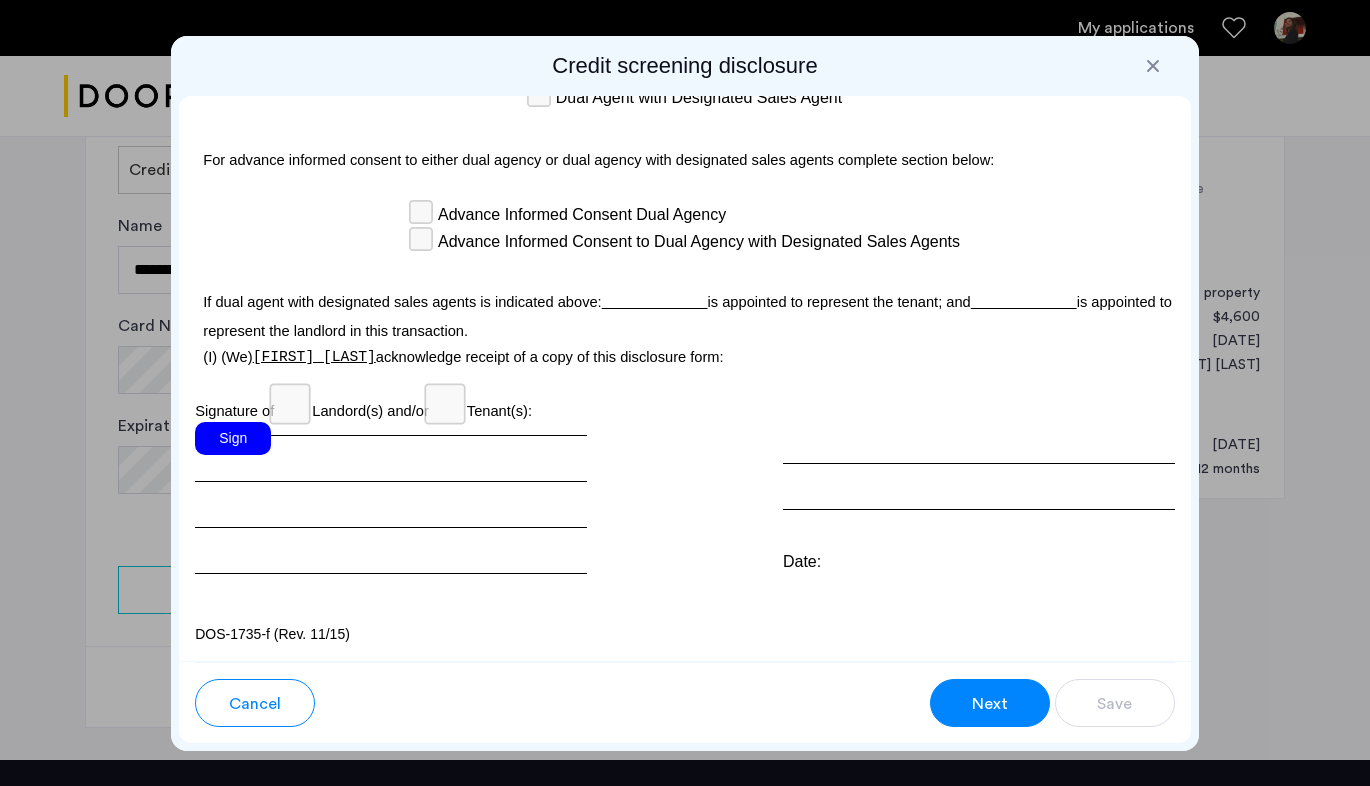 click on "Sign" at bounding box center [233, 438] 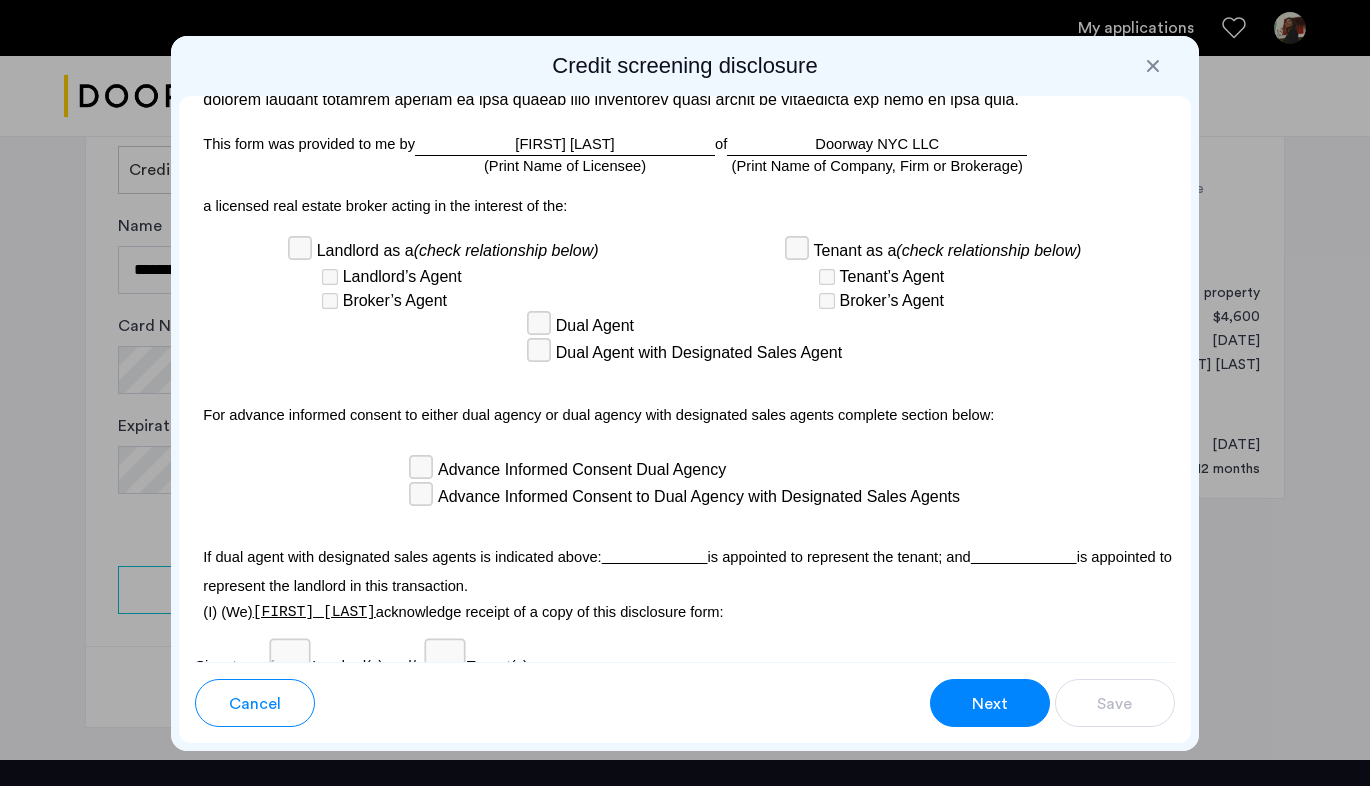 scroll, scrollTop: 5699, scrollLeft: 0, axis: vertical 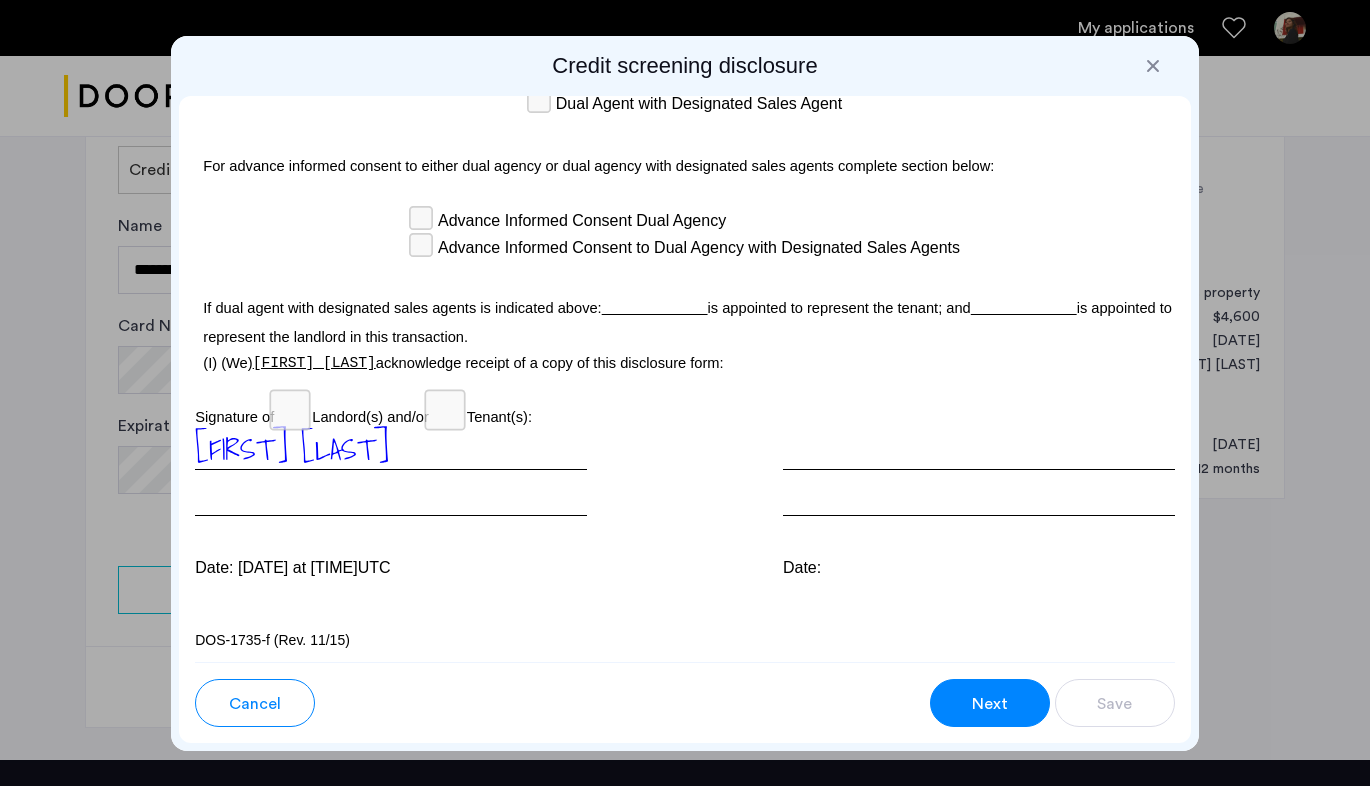 click on "Next" at bounding box center (990, 704) 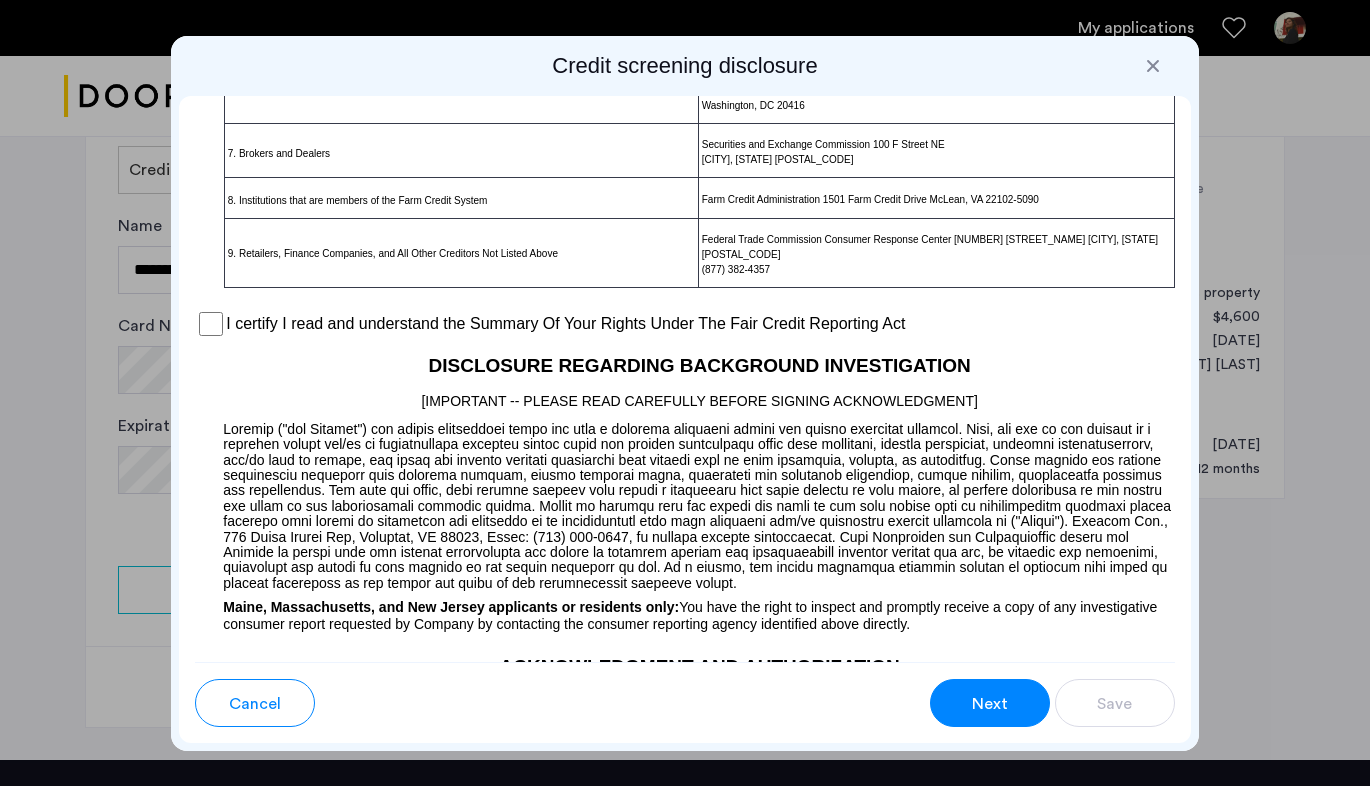 scroll, scrollTop: 1566, scrollLeft: 0, axis: vertical 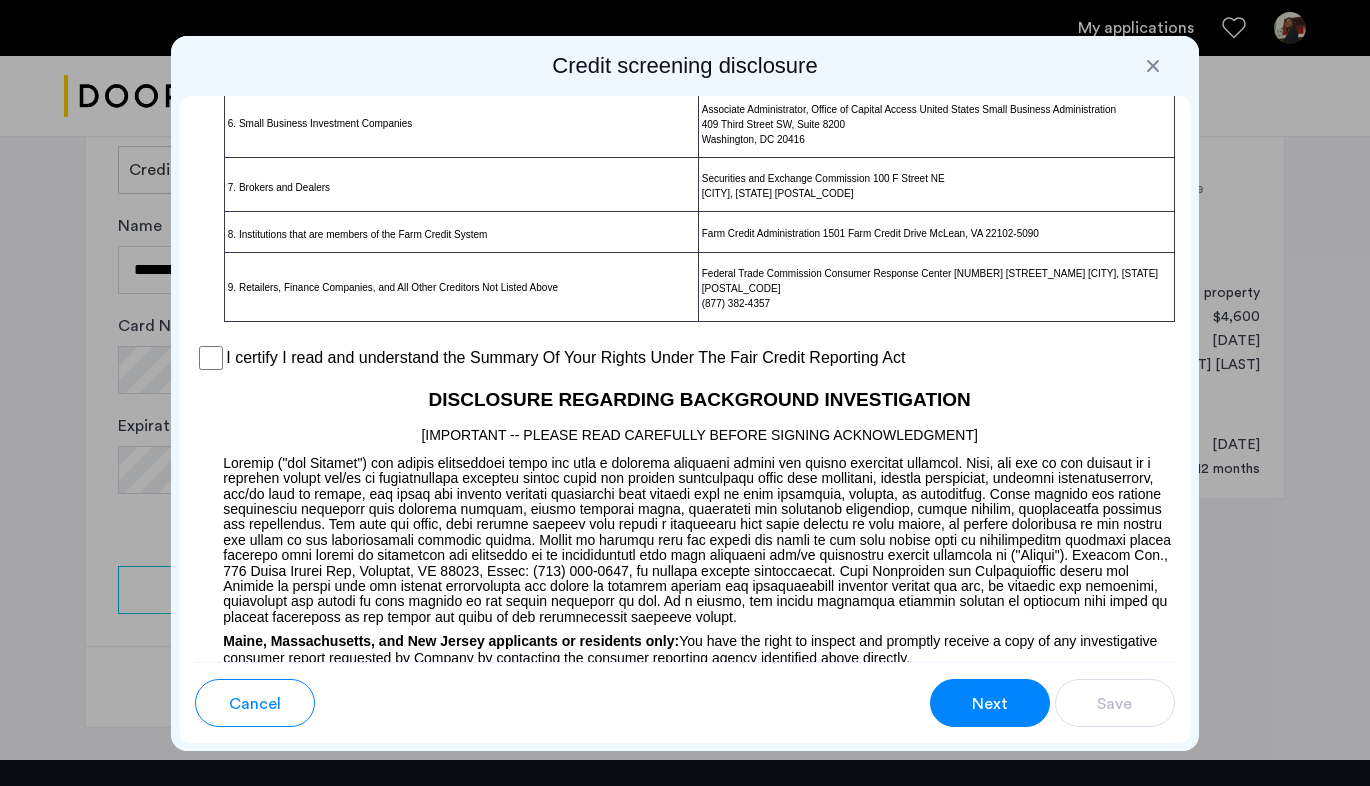 click on "I certify I read and understand the Summary Of Your Rights Under The Fair Credit Reporting Act" at bounding box center [685, 358] 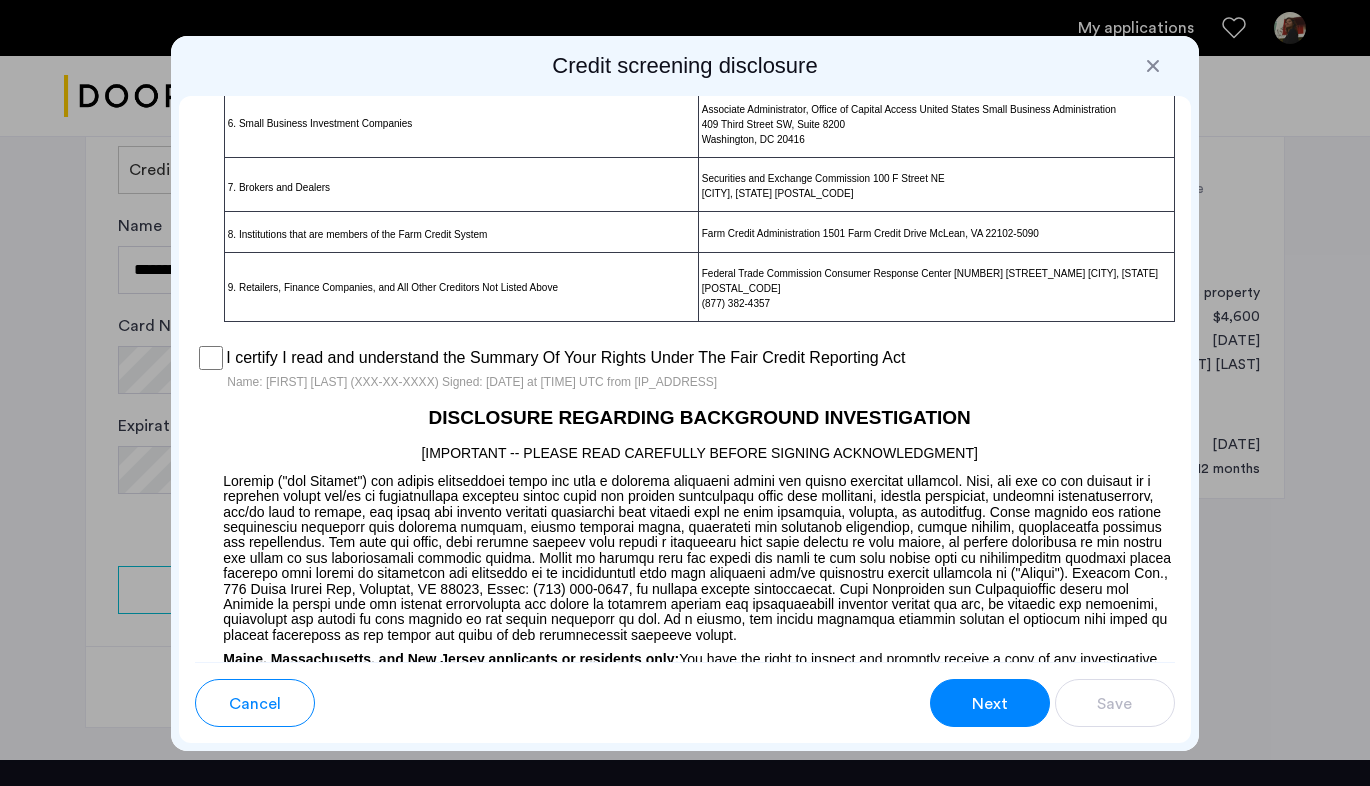 click on "Next" at bounding box center (990, 703) 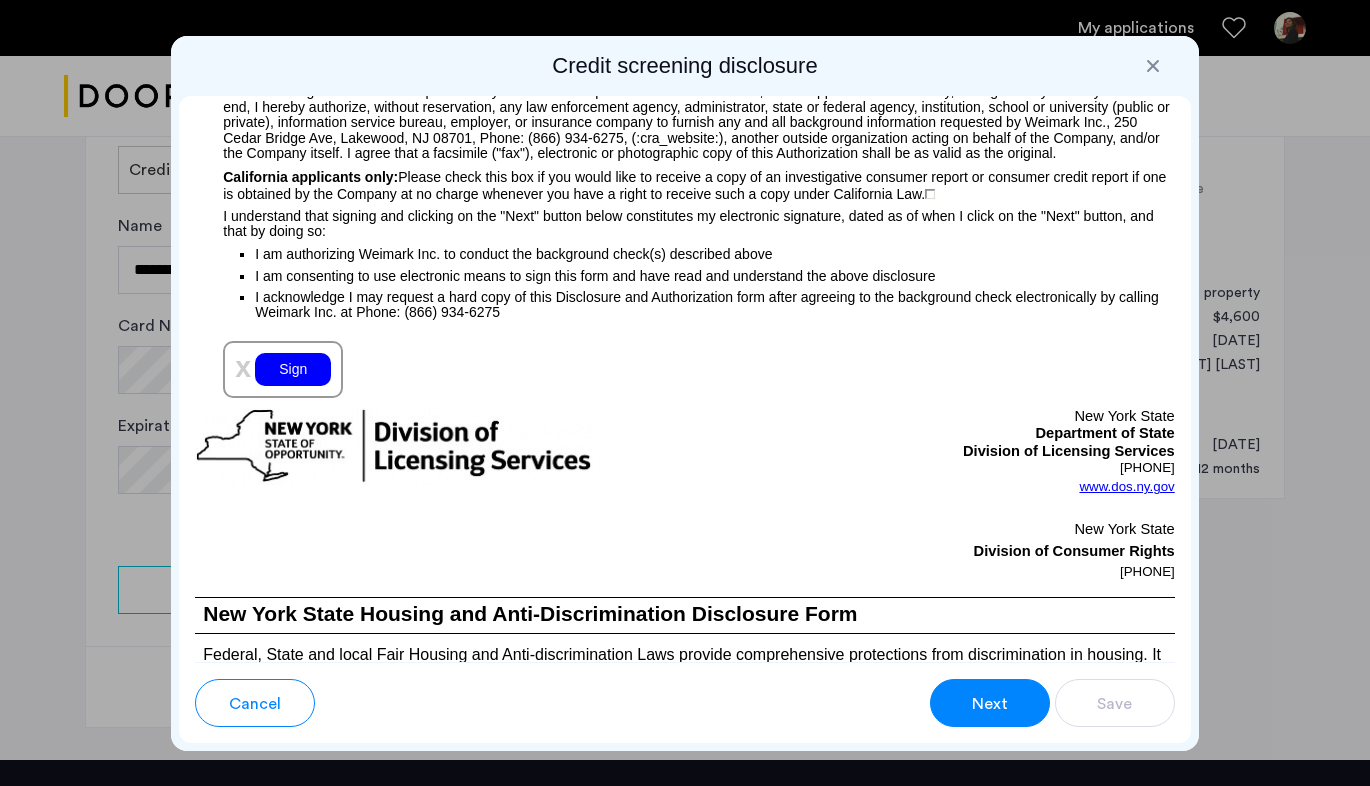 scroll, scrollTop: 2299, scrollLeft: 0, axis: vertical 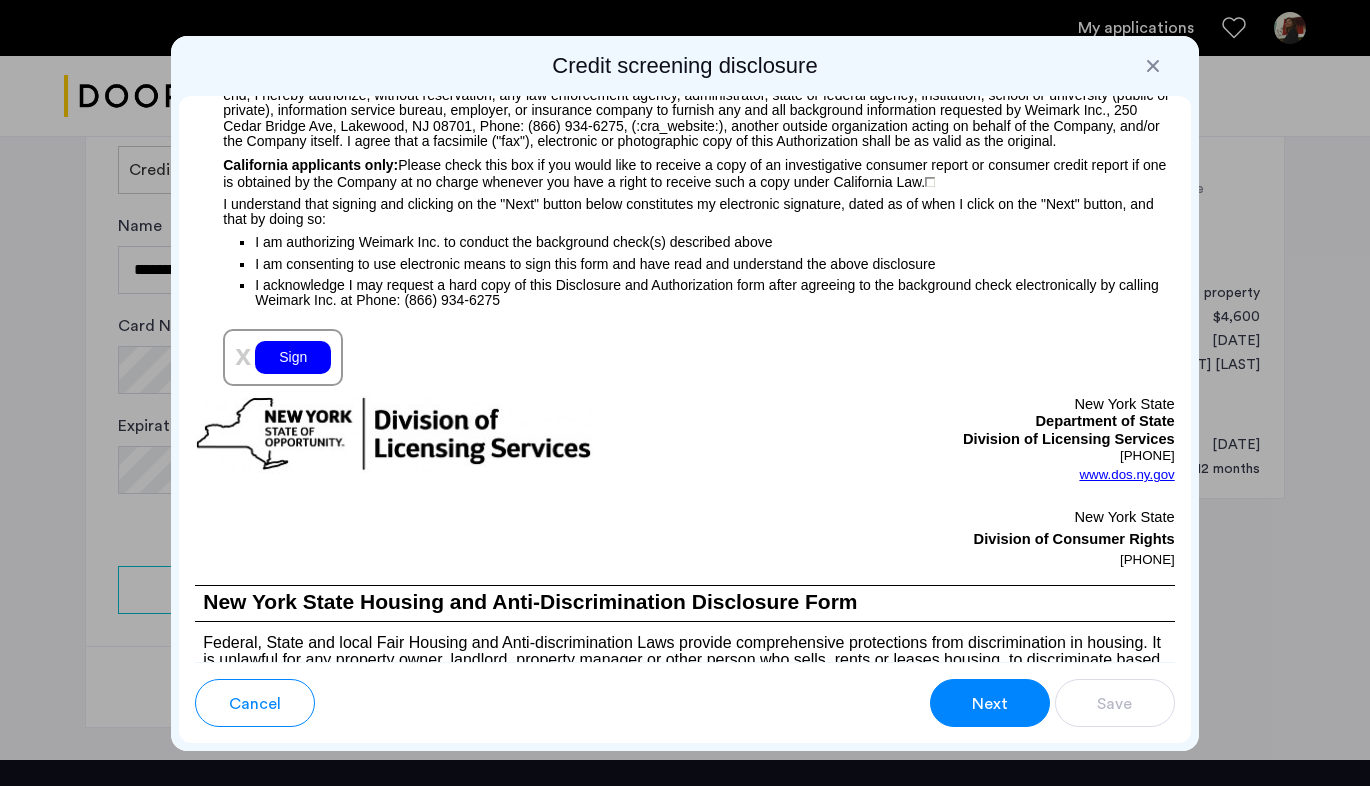 click on "Sign" at bounding box center [293, 357] 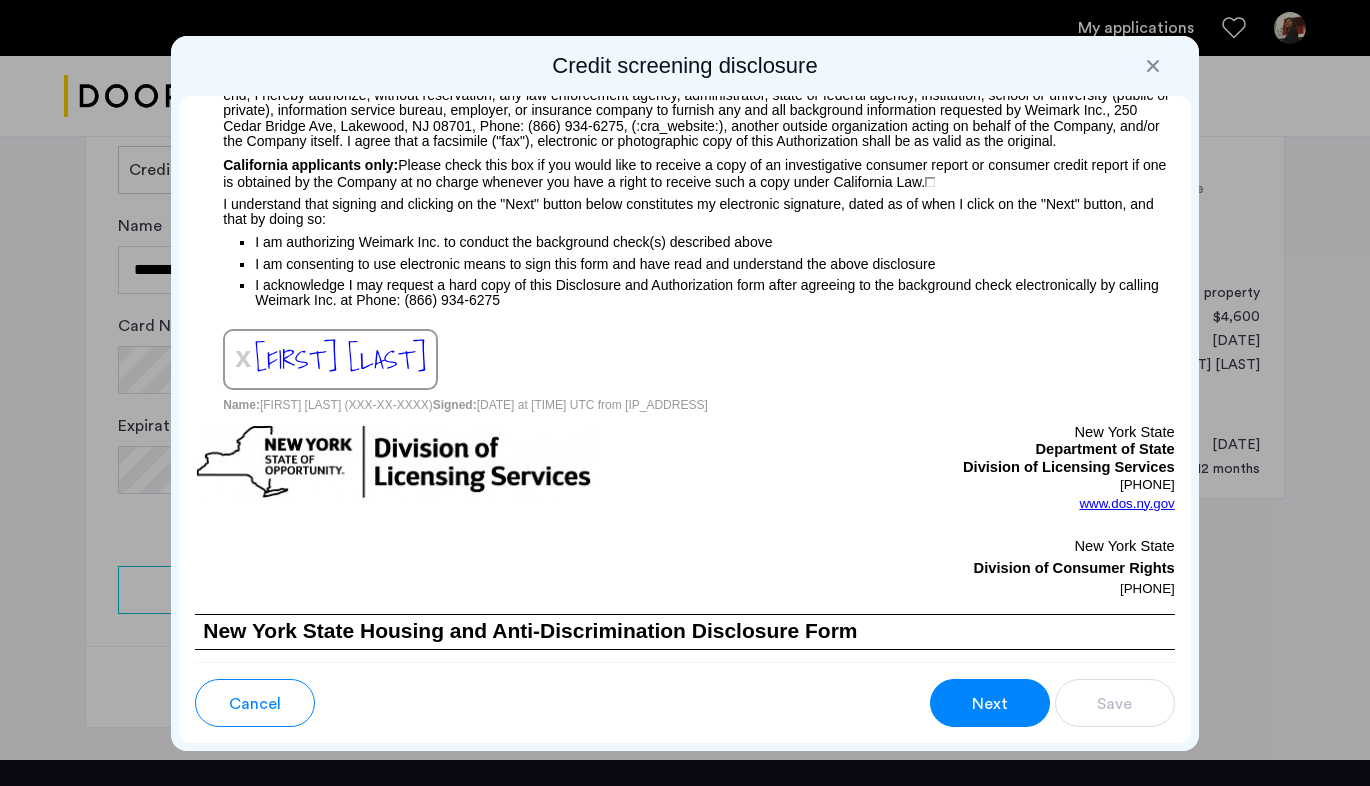 click on "[FIRST] [LAST]" at bounding box center (340, 359) 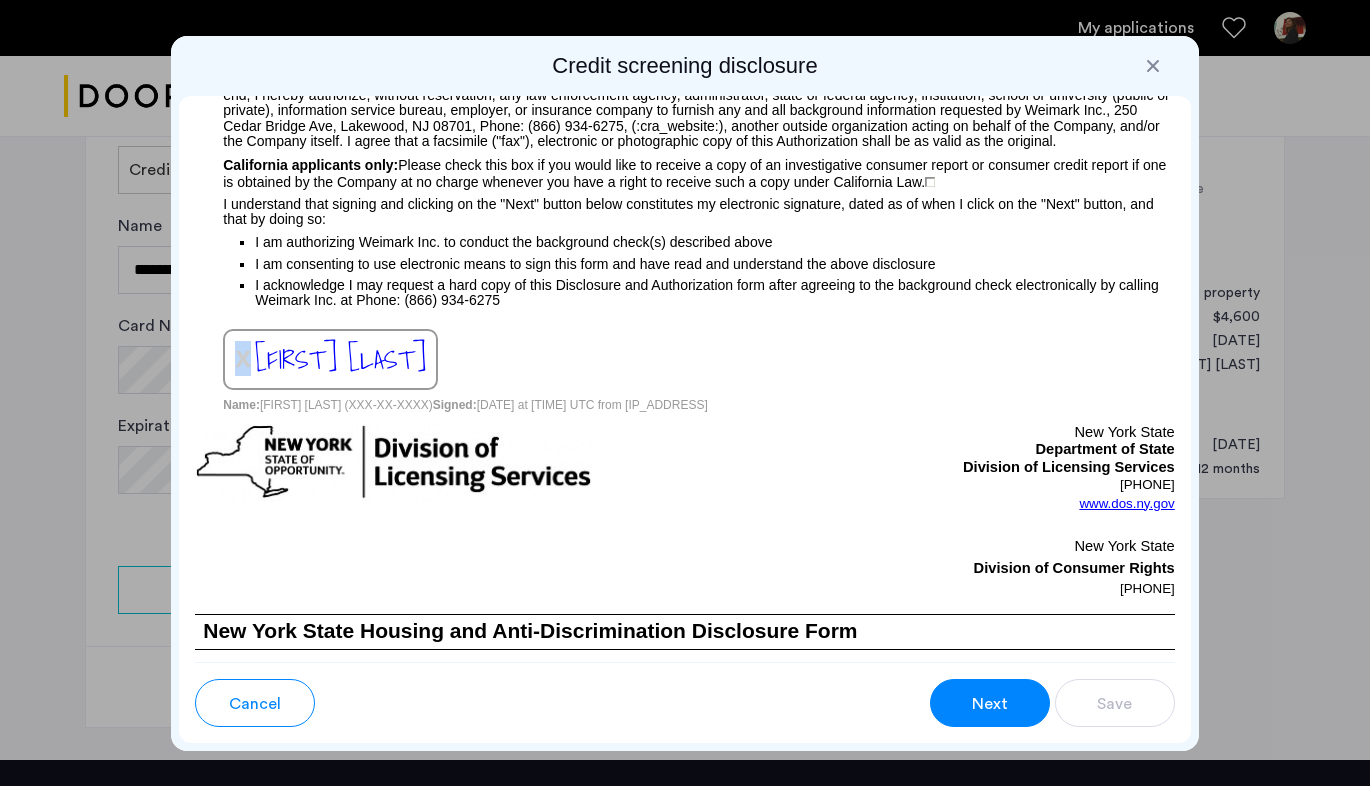 click on "x Mo Valentini" at bounding box center (330, 360) 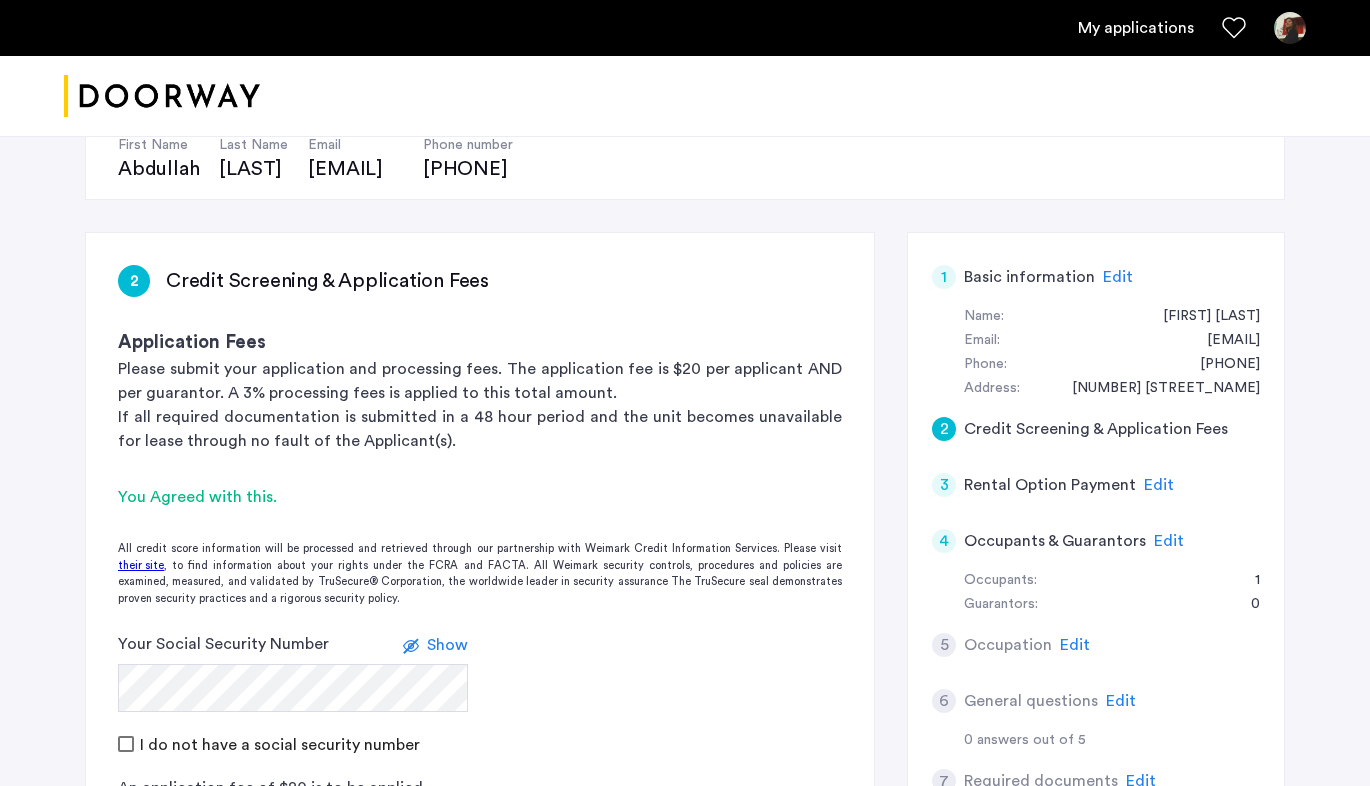 scroll, scrollTop: 0, scrollLeft: 0, axis: both 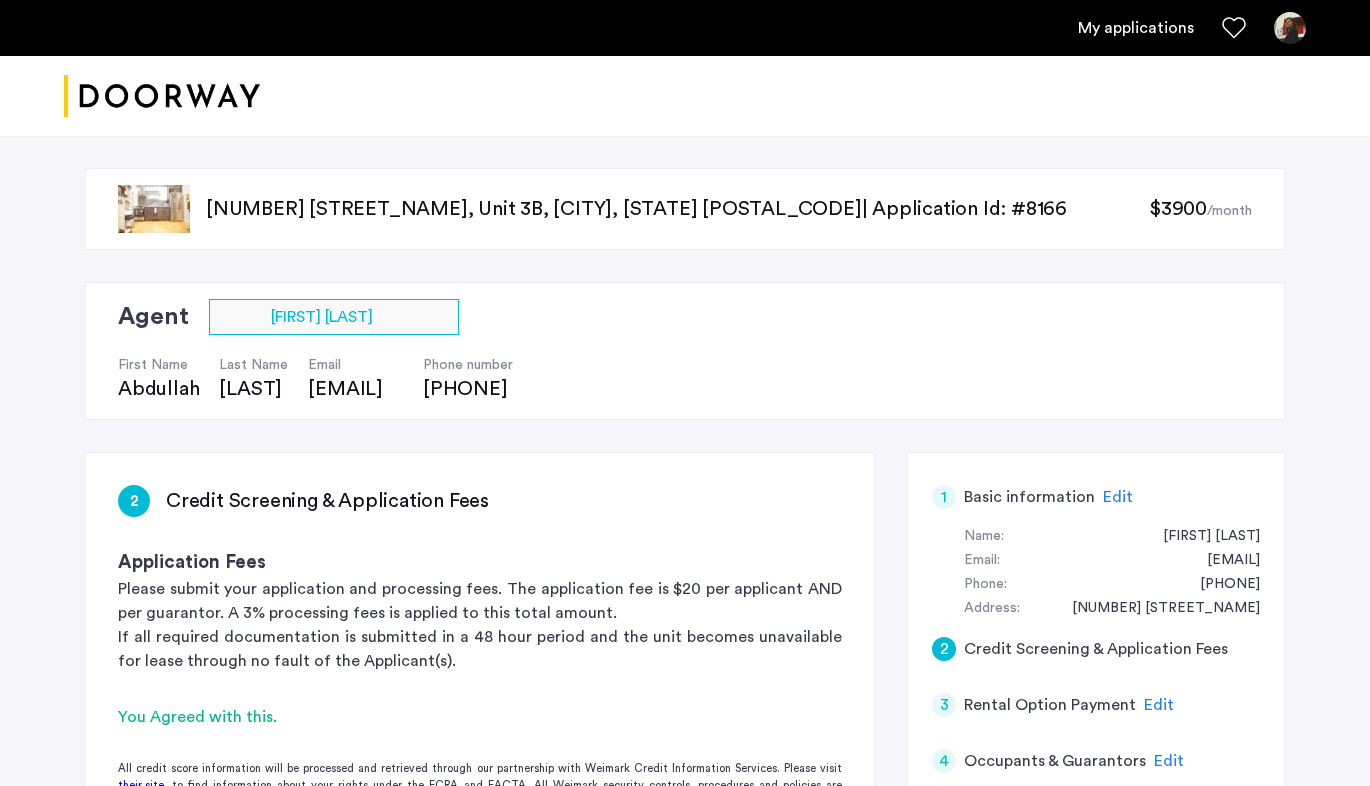 type 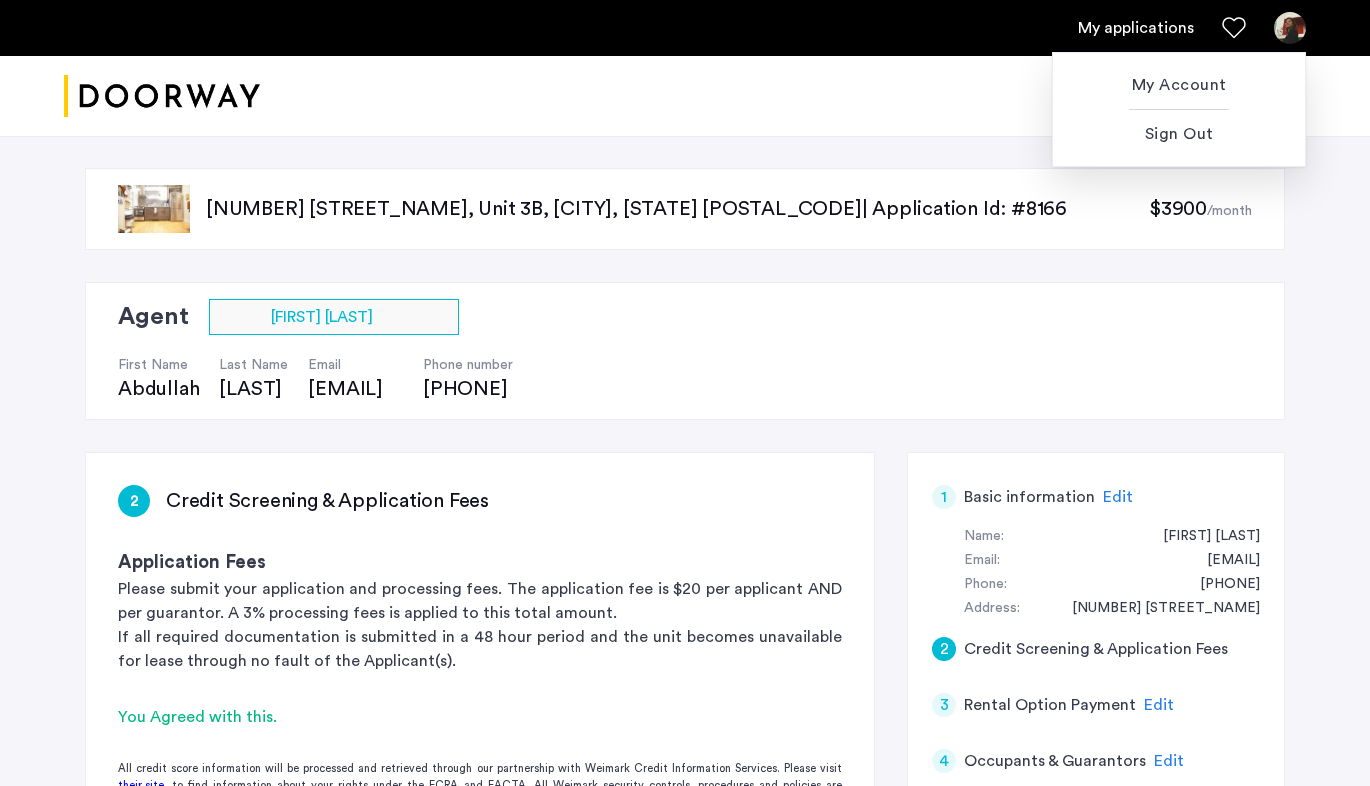 type 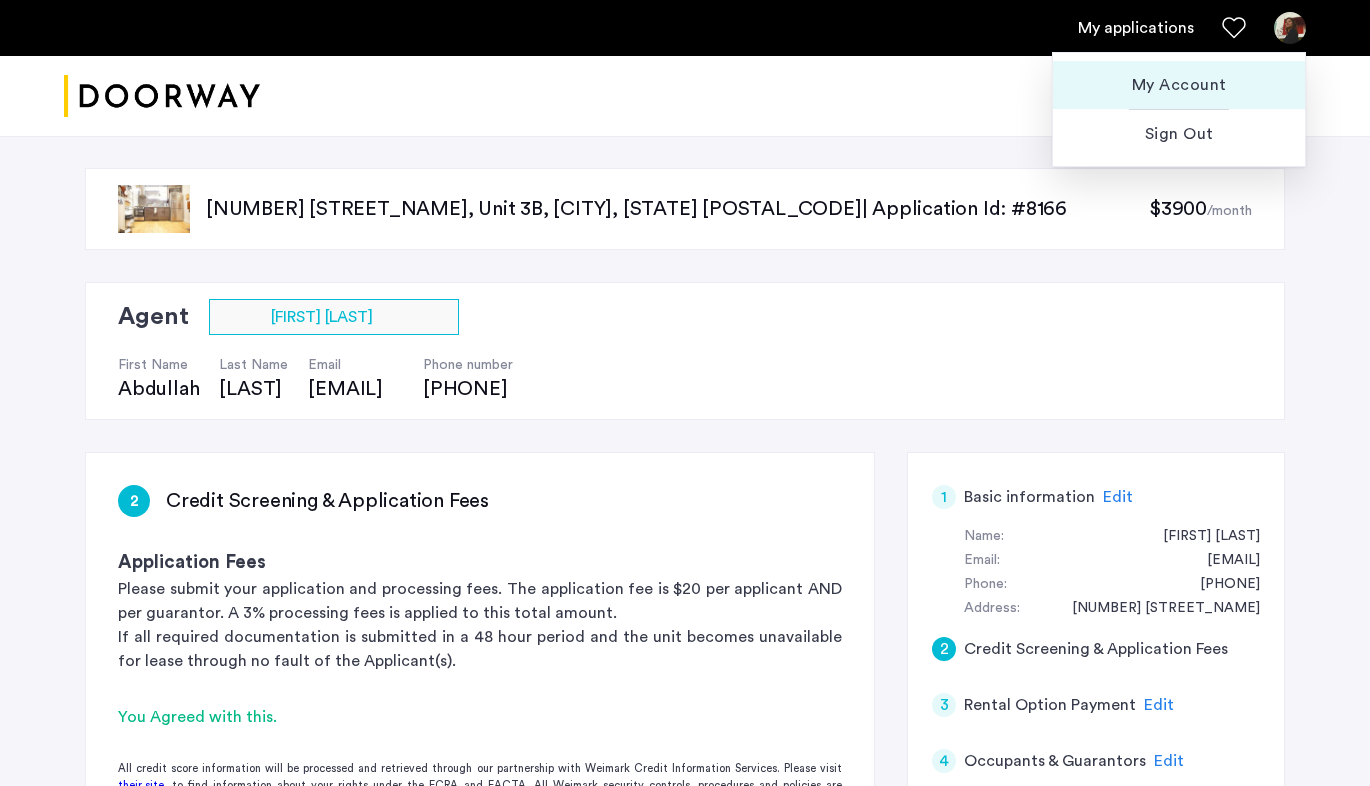 click on "My Account" at bounding box center (1179, 85) 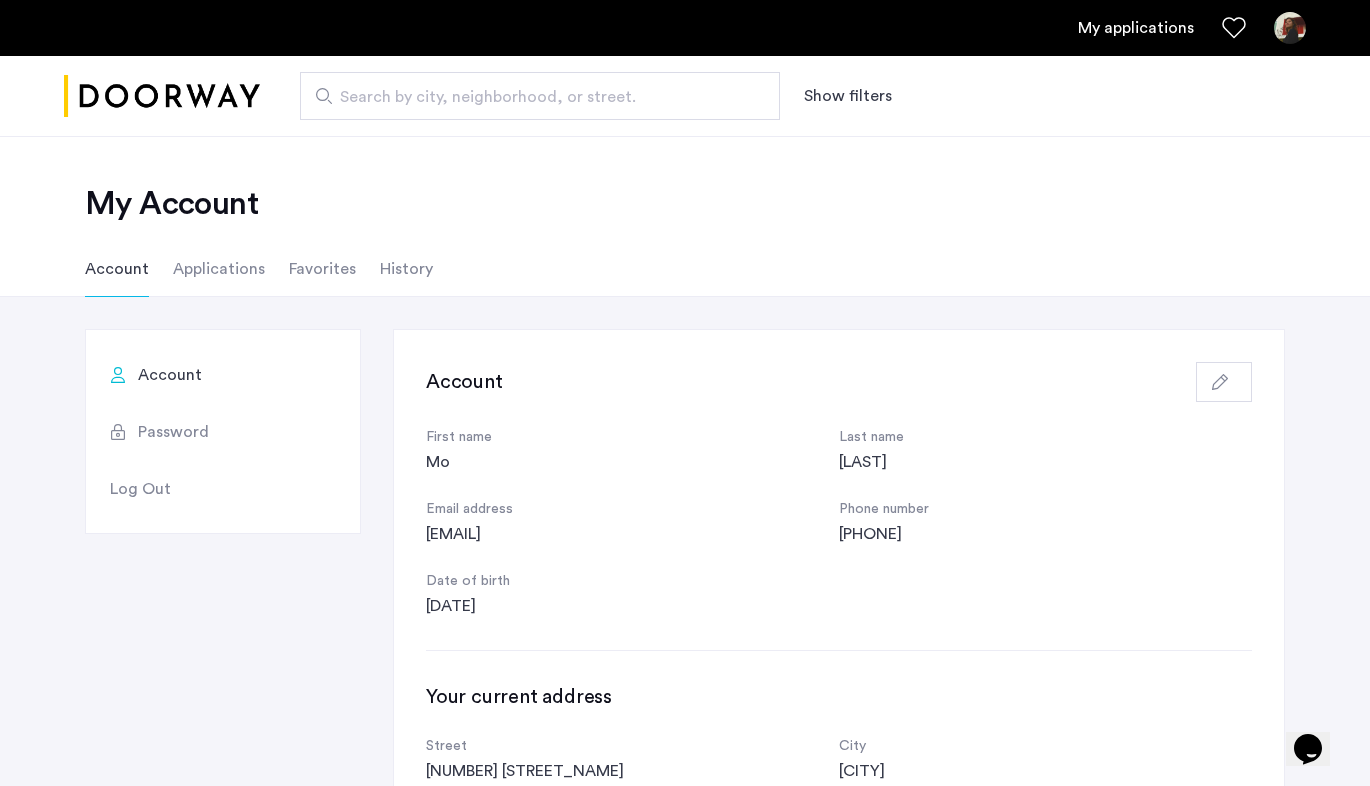 scroll, scrollTop: 14, scrollLeft: 0, axis: vertical 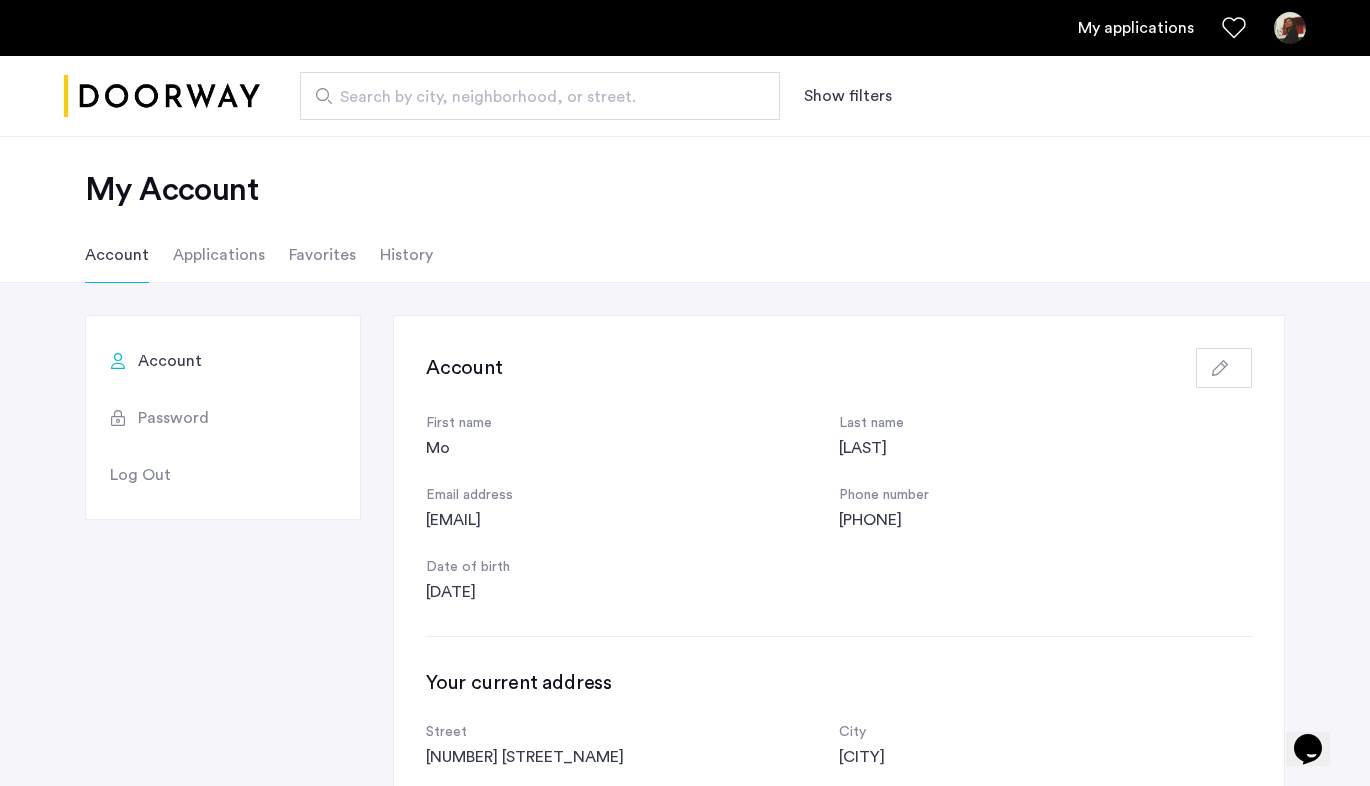 click 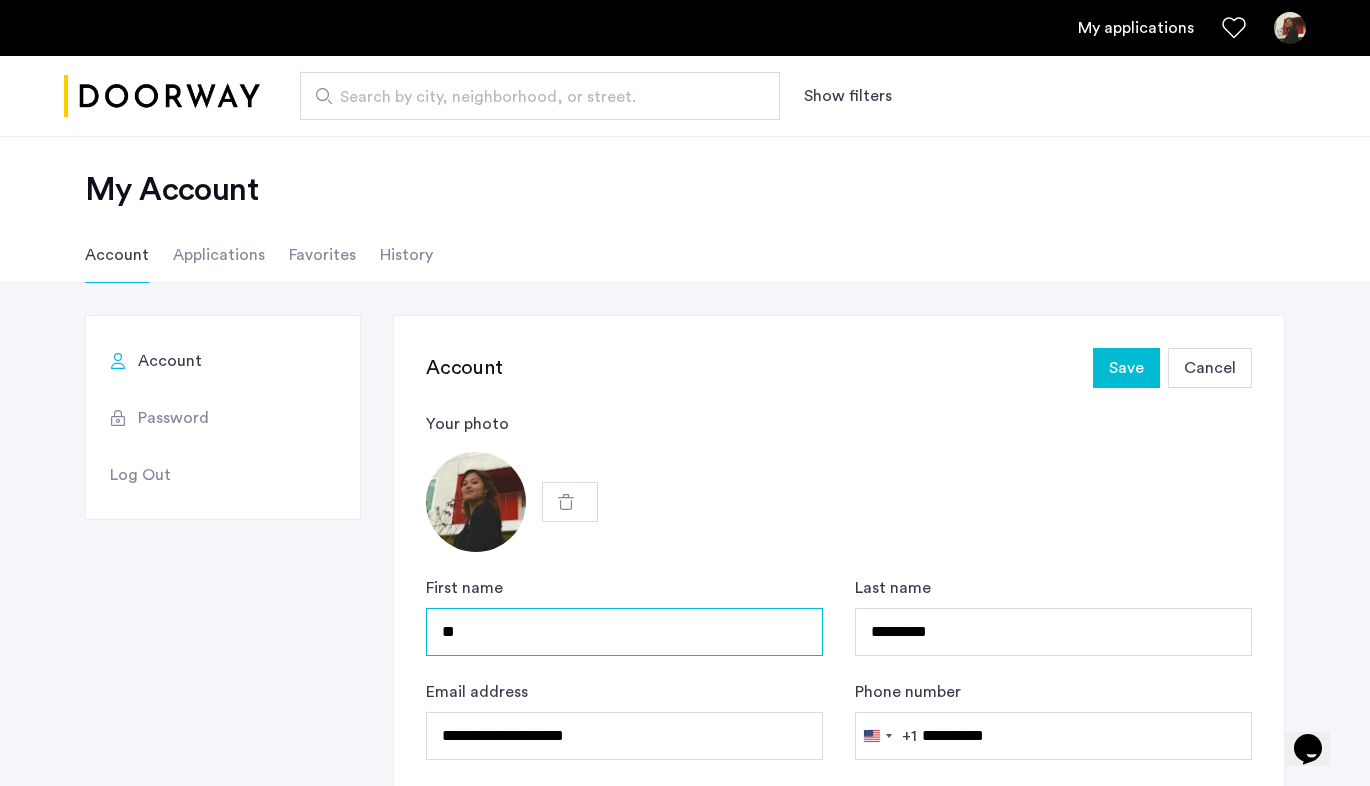 click on "**" at bounding box center [624, 632] 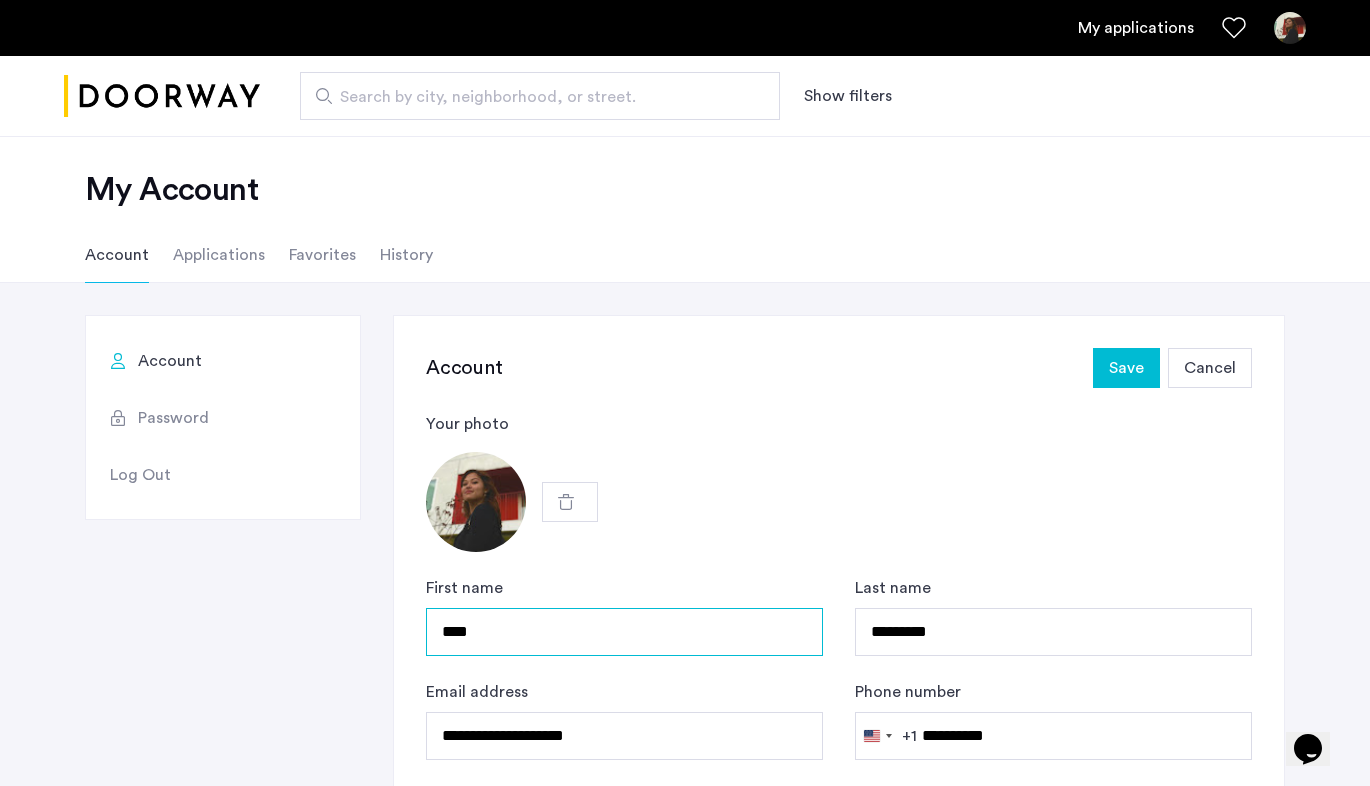 type on "****" 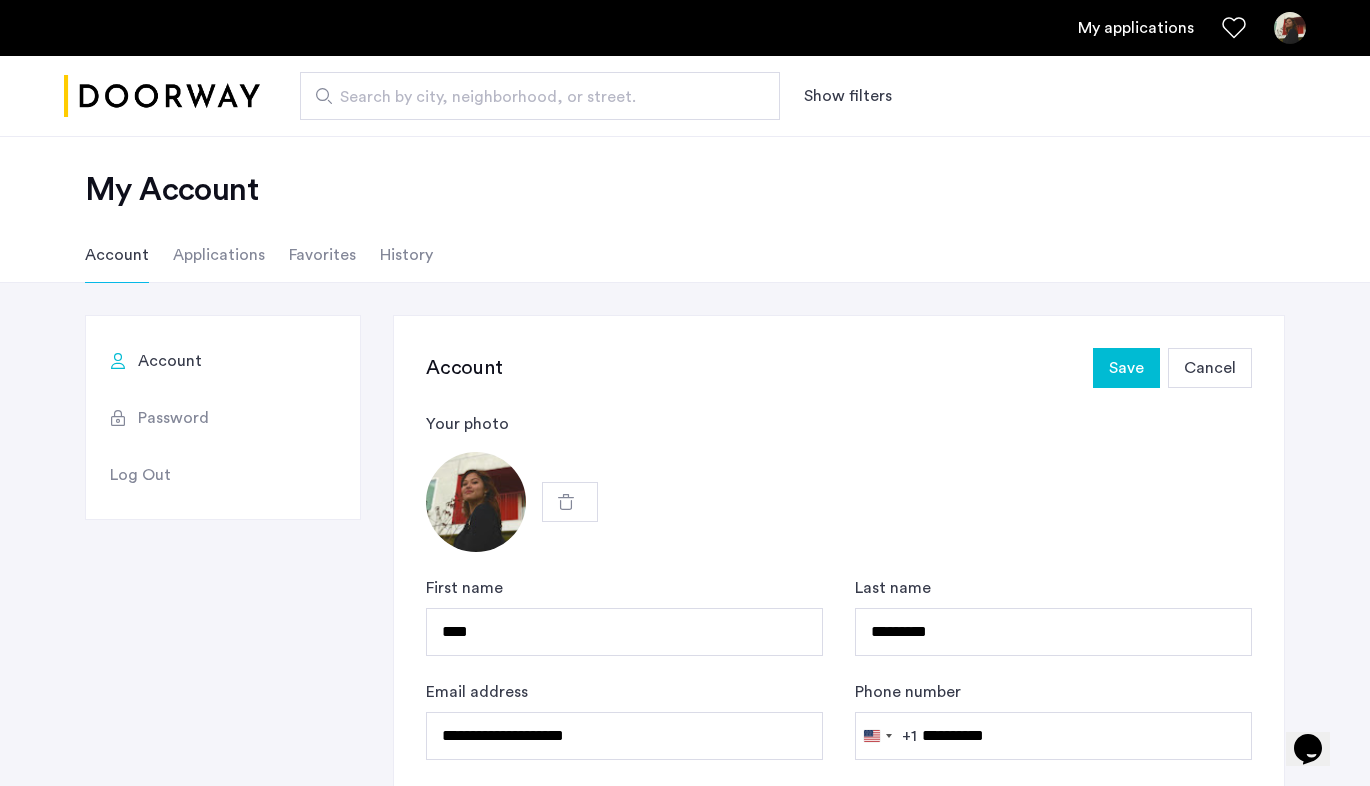 click on "Save" 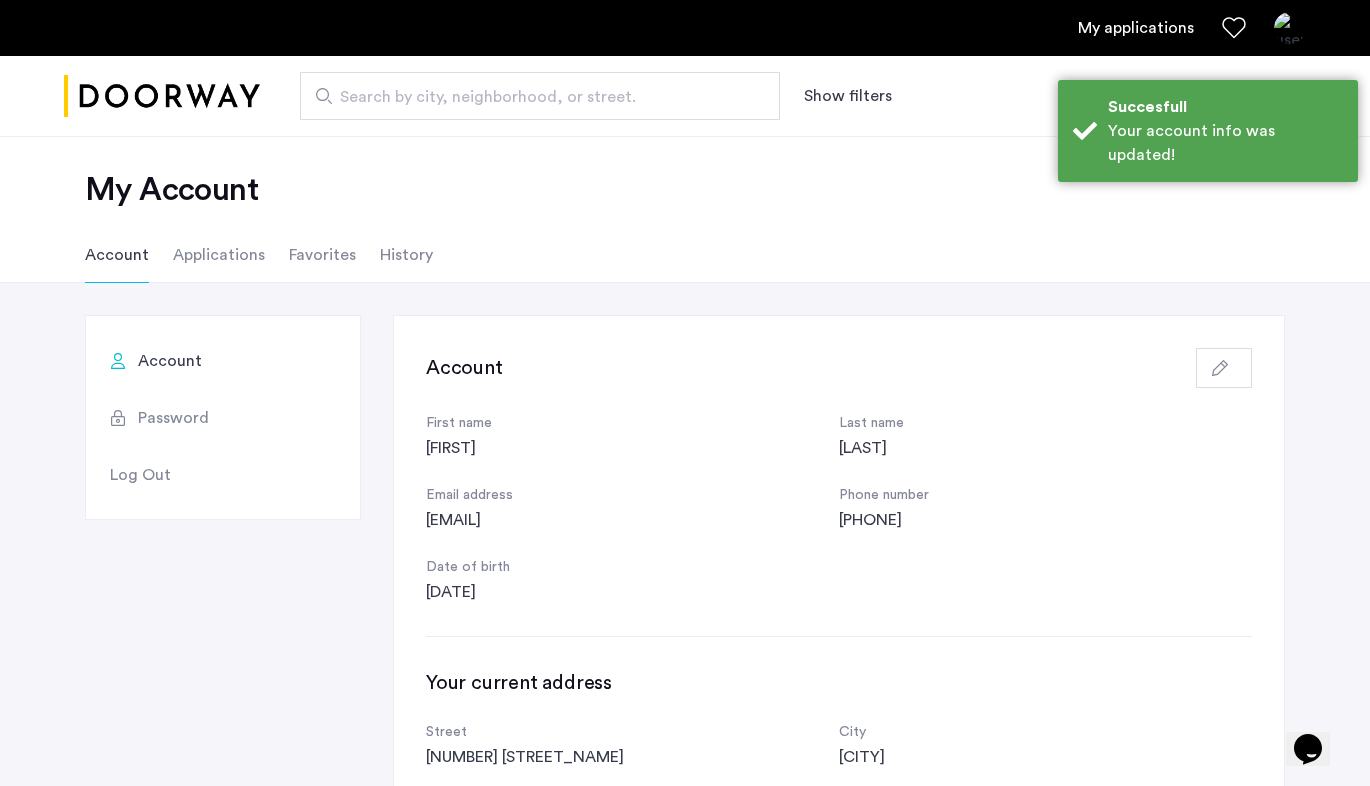 click on "My applications" at bounding box center [1136, 28] 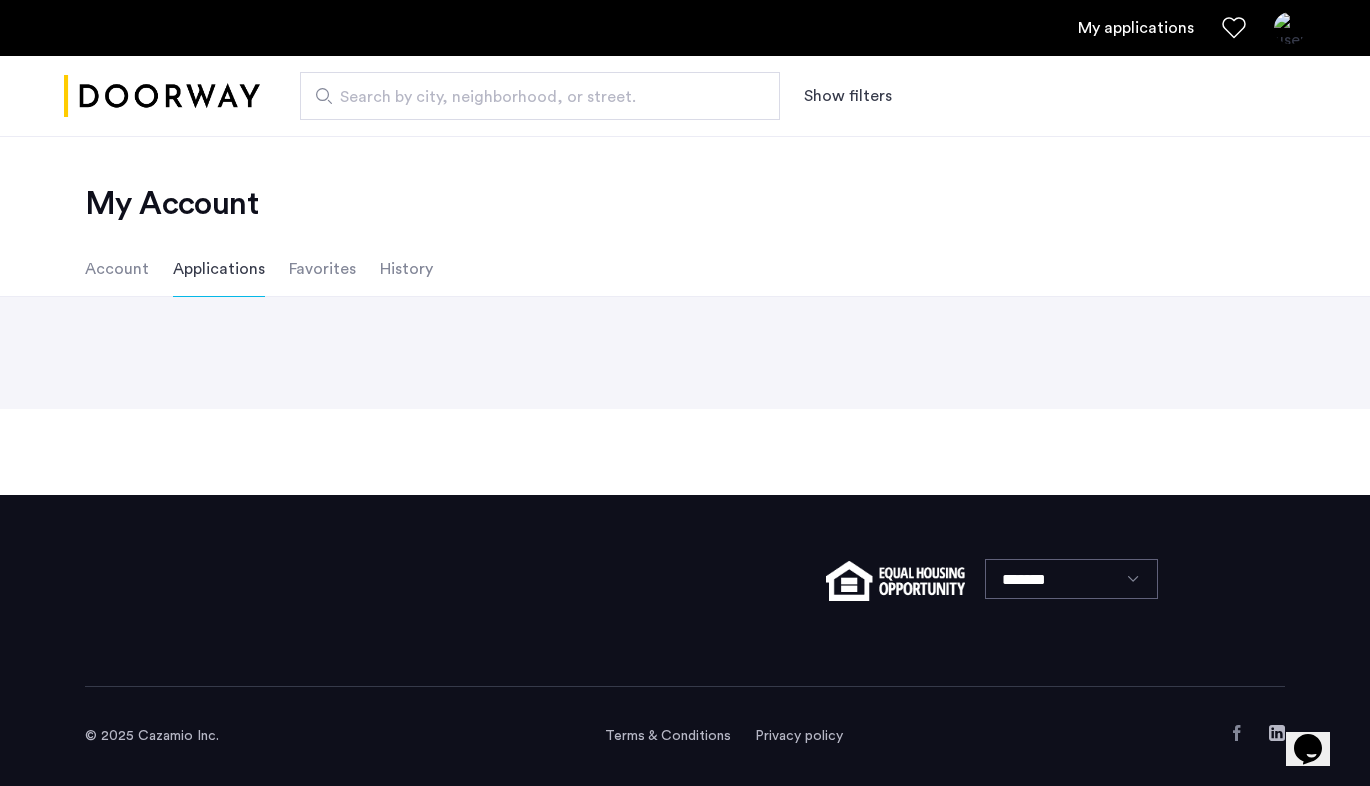 scroll, scrollTop: 0, scrollLeft: 0, axis: both 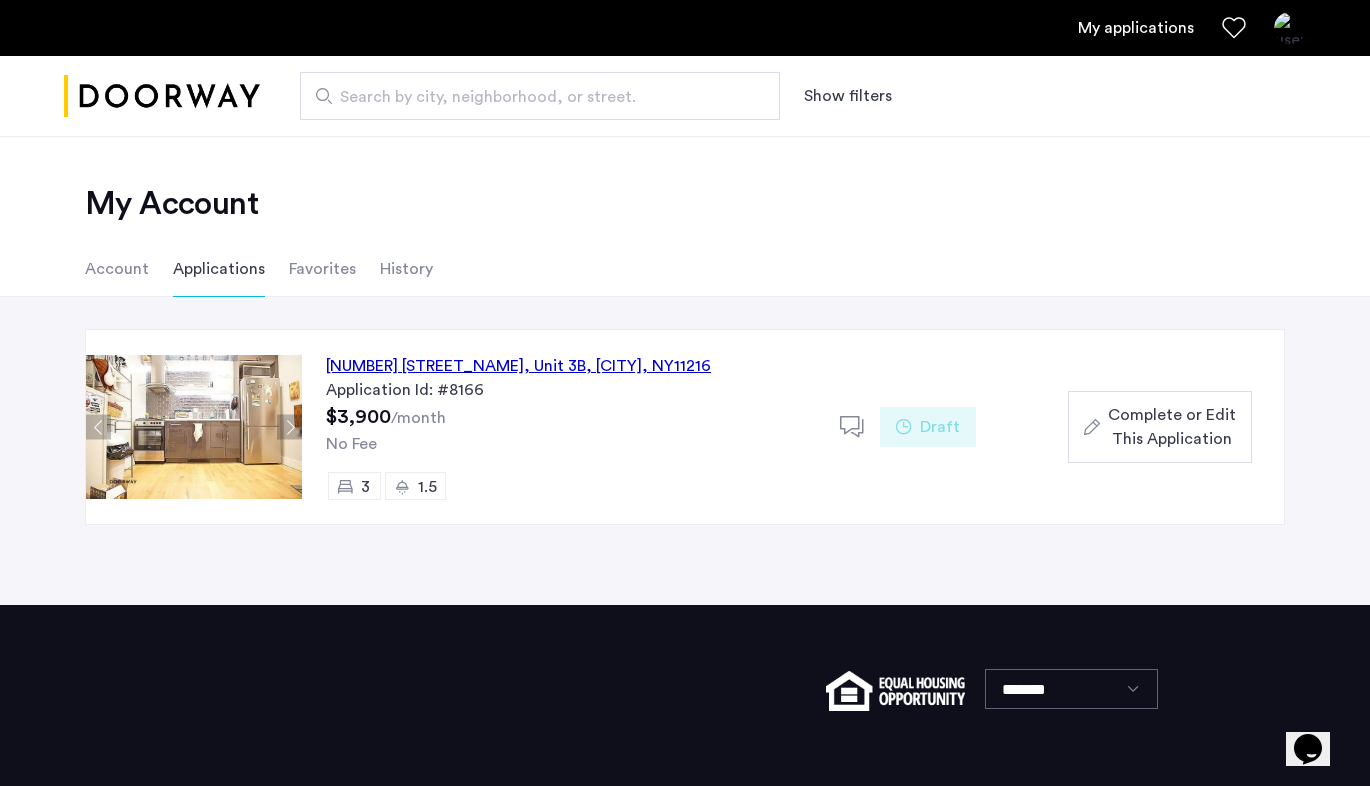 click on "717 Dekalb Avenue, Unit 3B, Brooklyn , NY  11216" 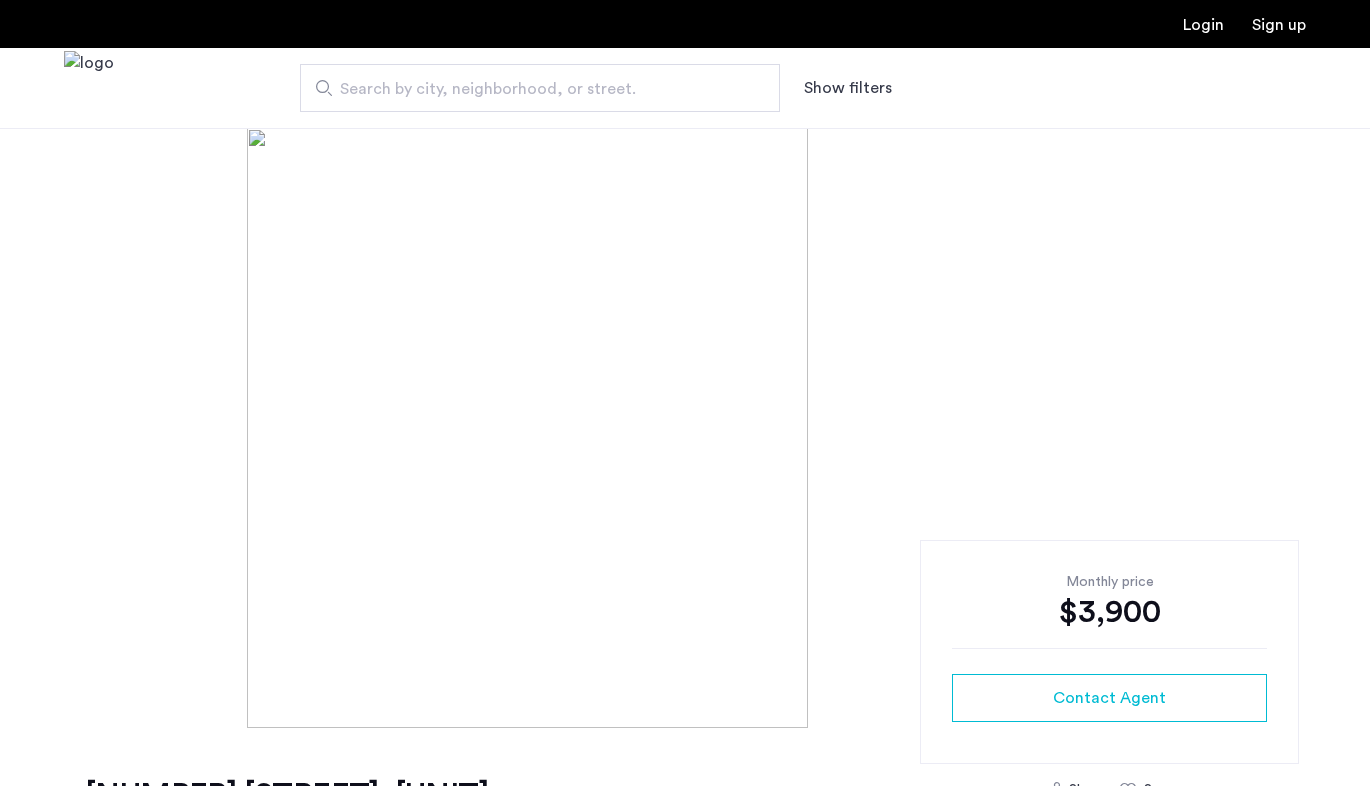 scroll, scrollTop: 0, scrollLeft: 0, axis: both 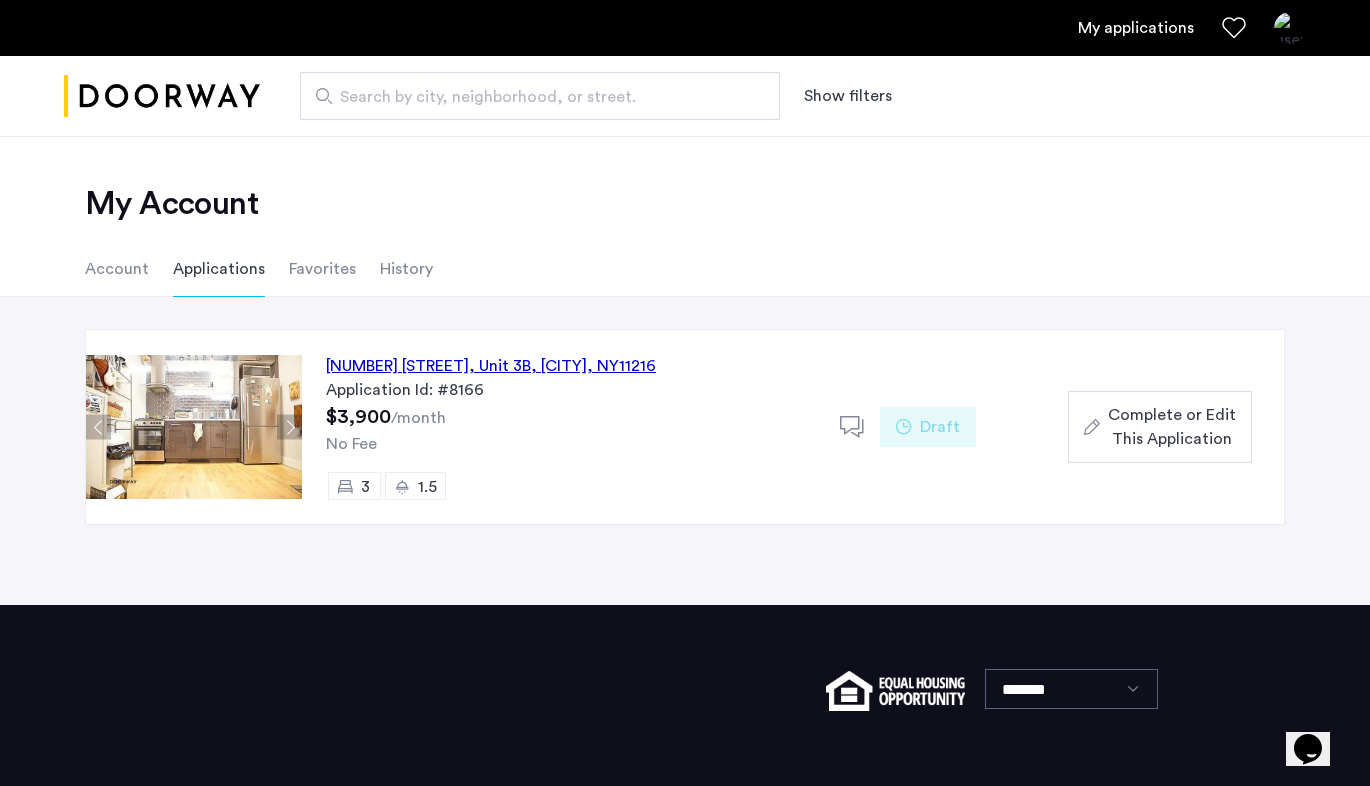 click on "Complete or Edit This Application" 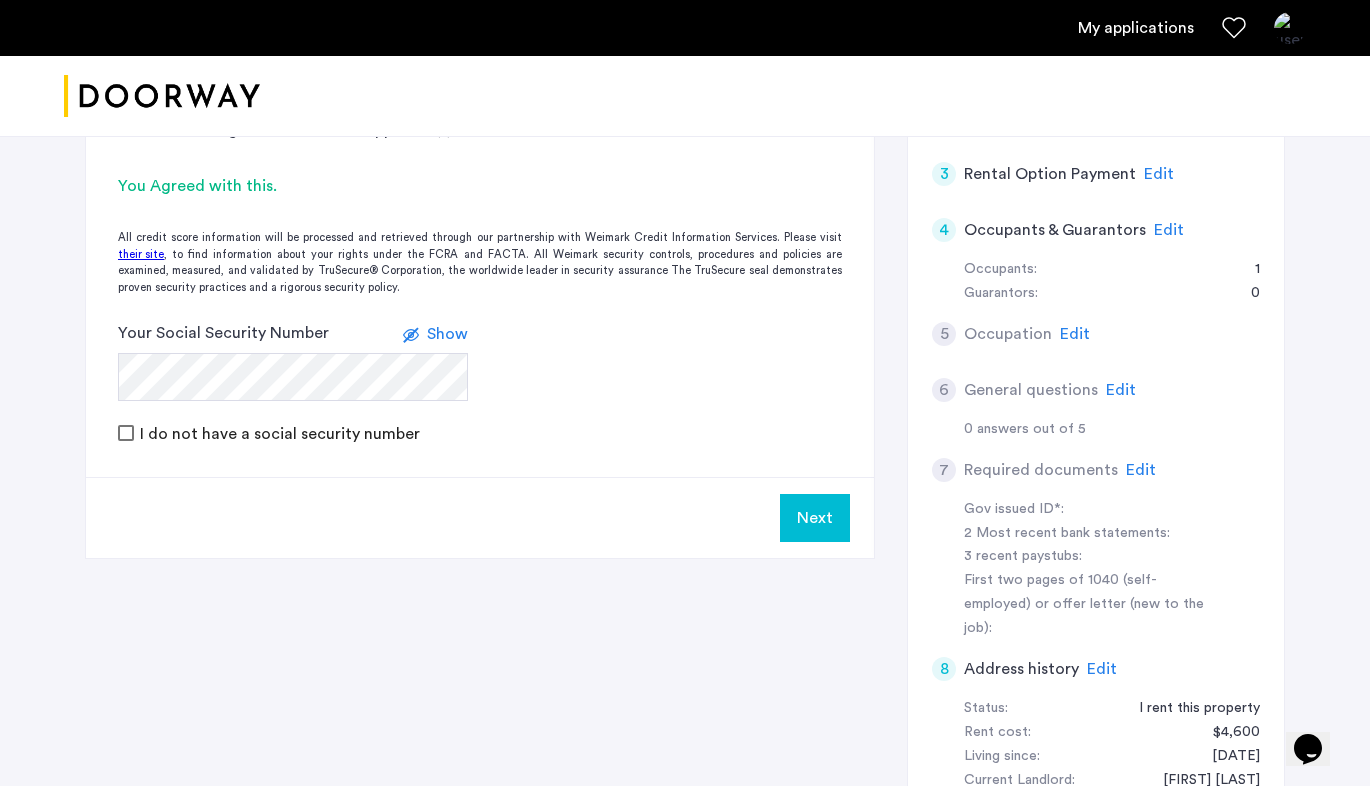 scroll, scrollTop: 534, scrollLeft: 0, axis: vertical 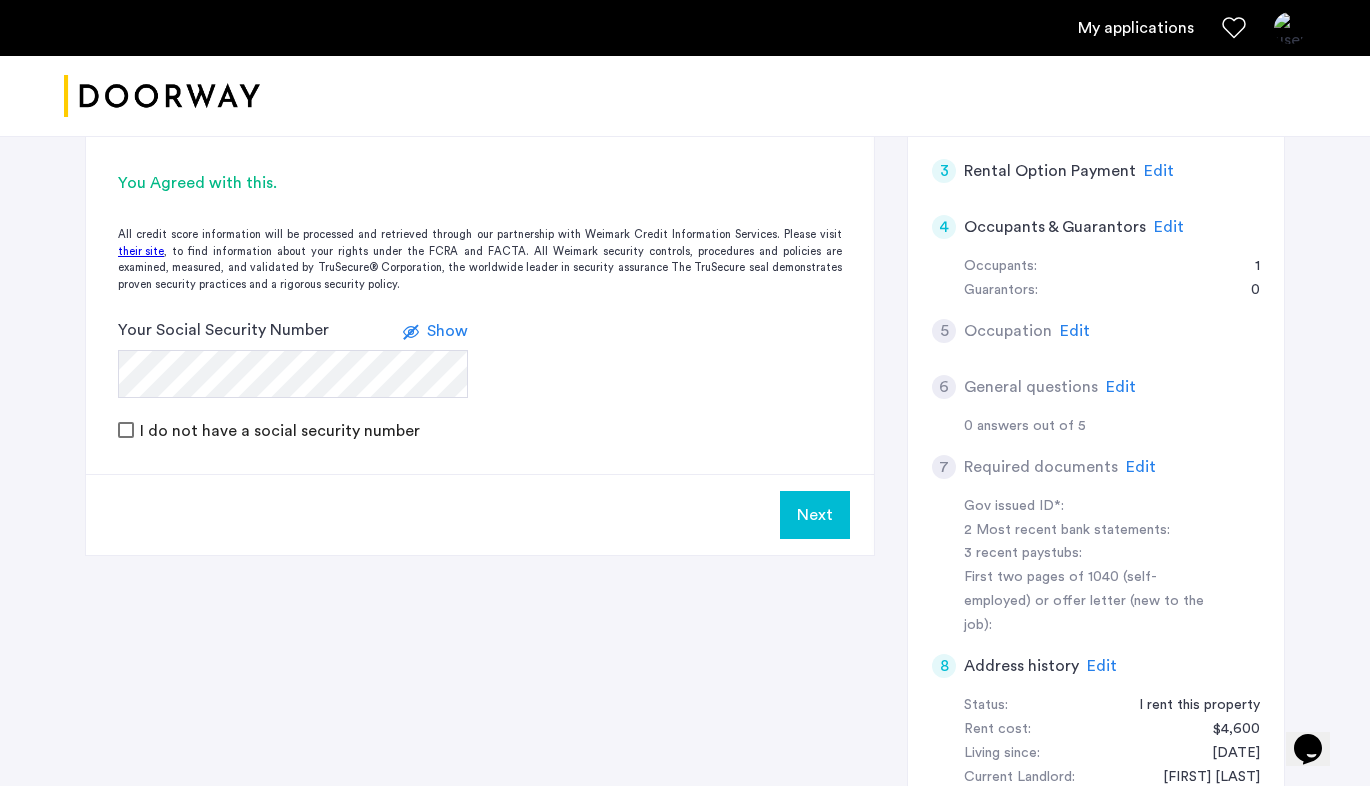 click on "Next" at bounding box center [815, 515] 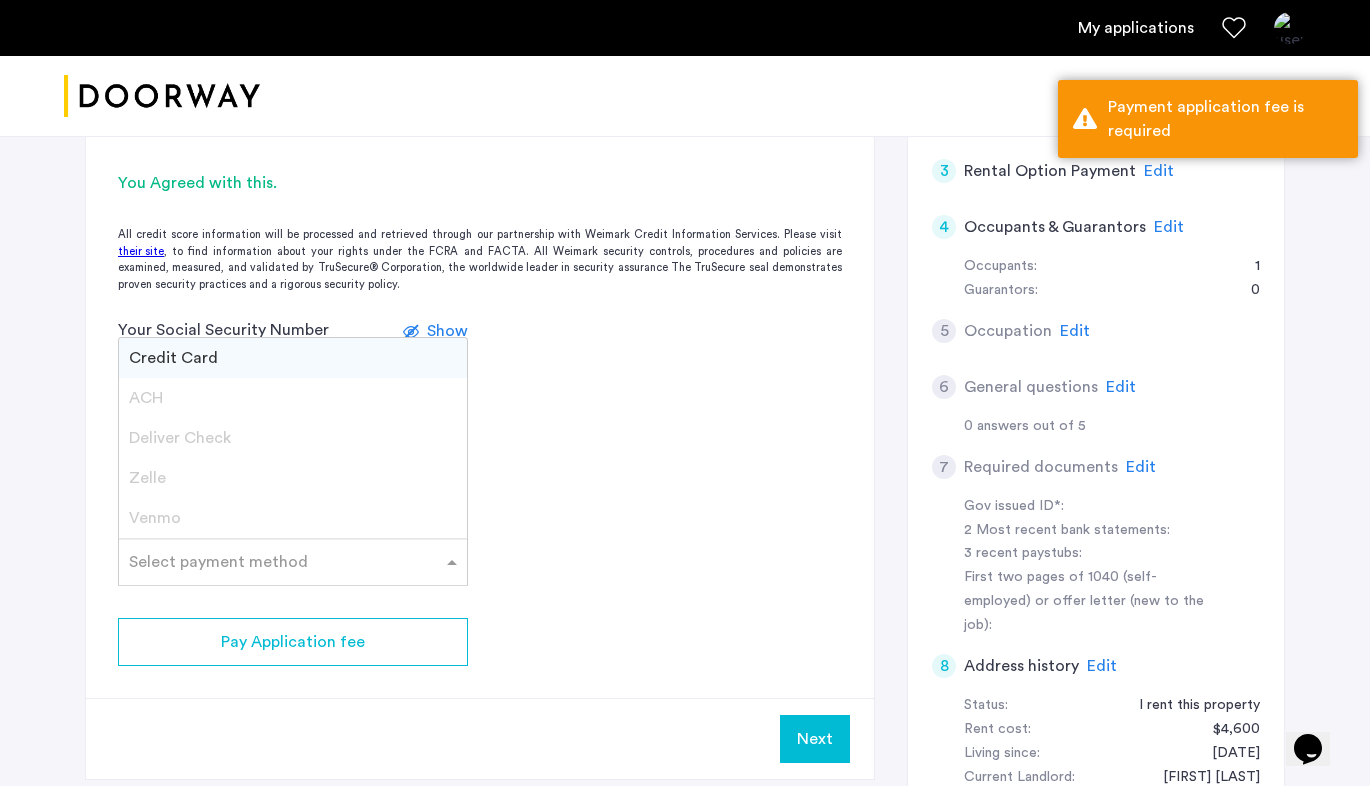click 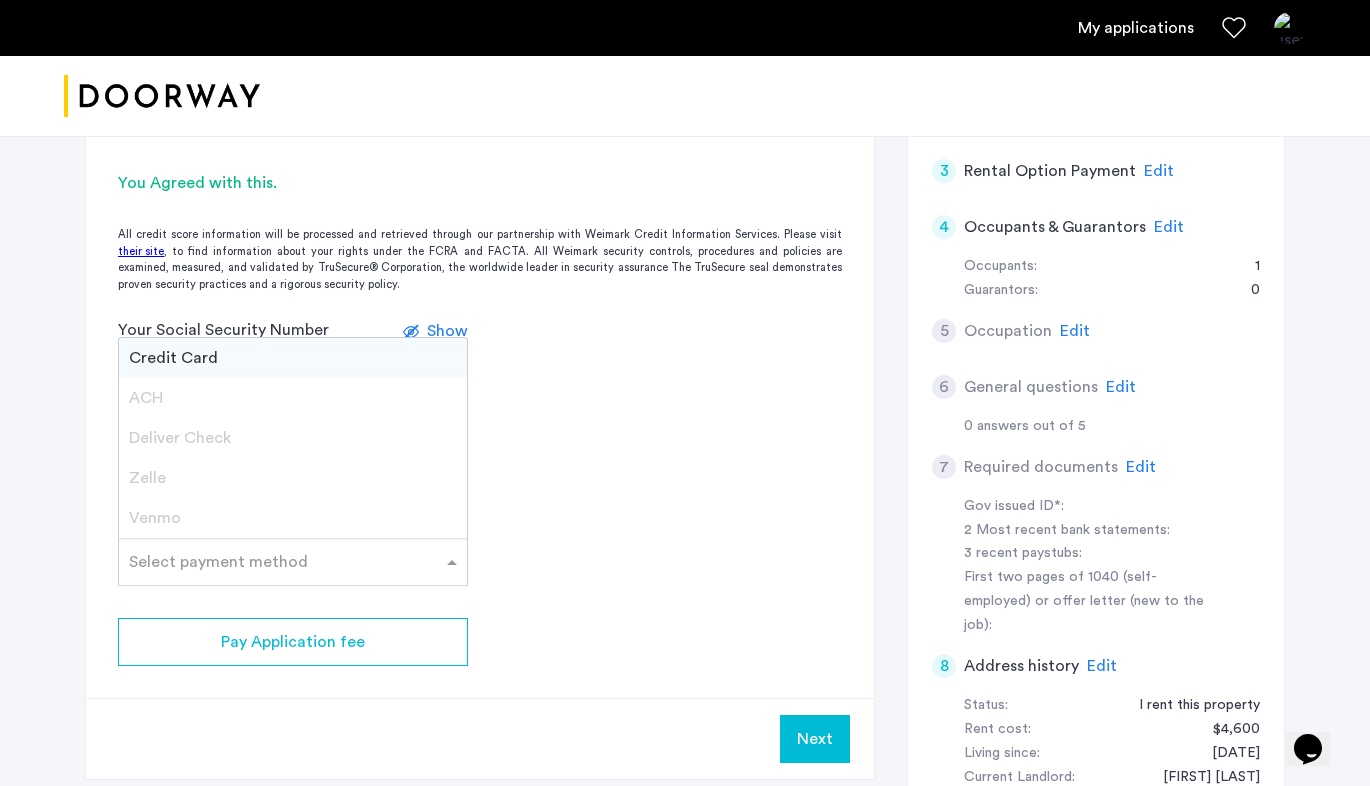 click on "Credit Card" at bounding box center (293, 358) 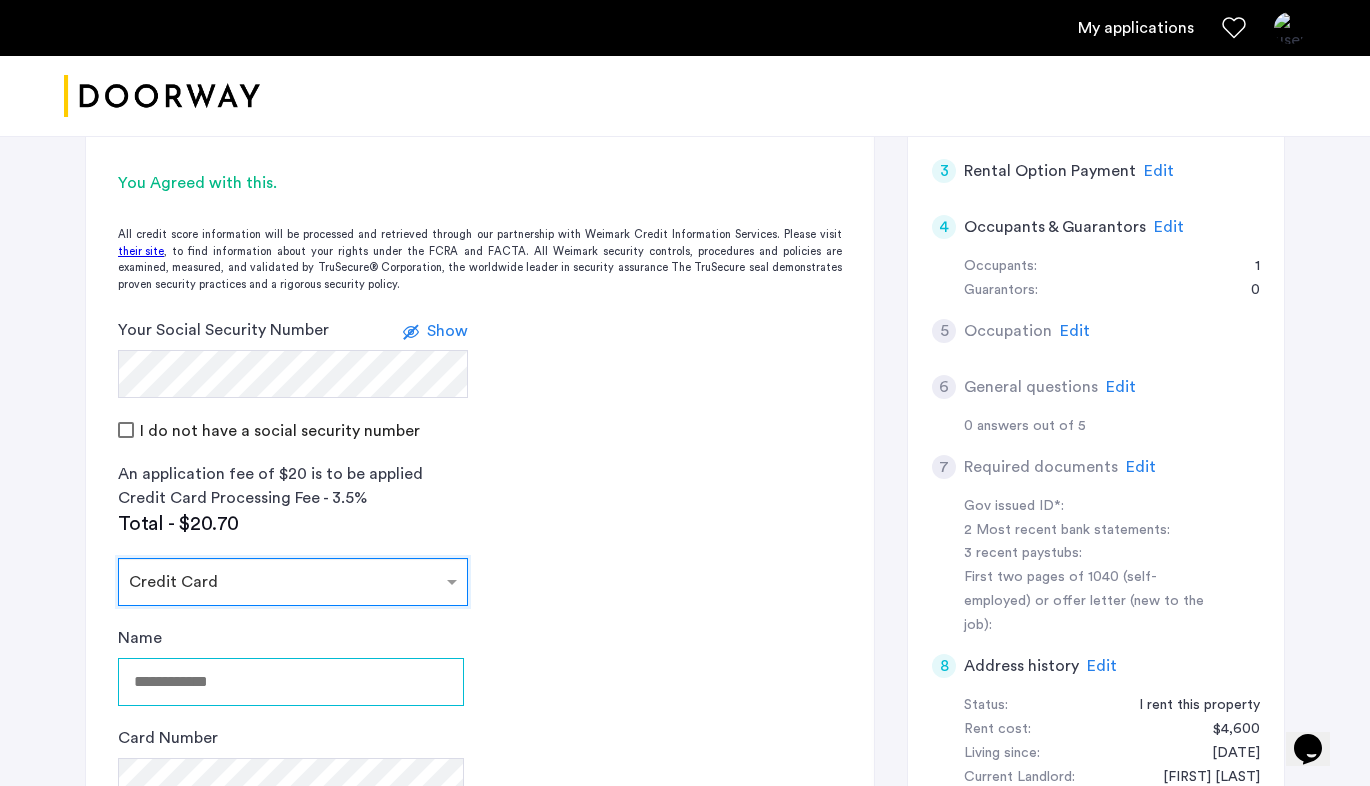 click on "Name" at bounding box center [291, 682] 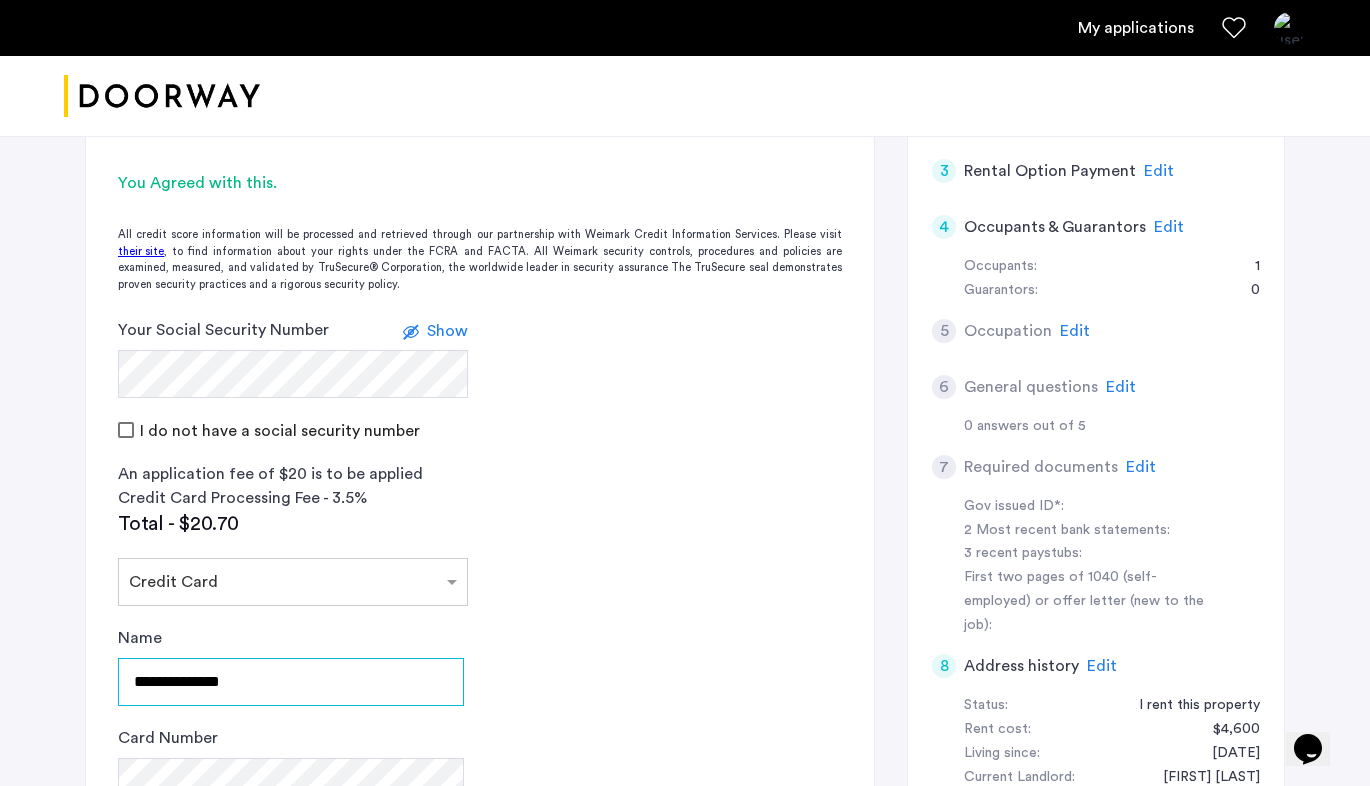 type on "**********" 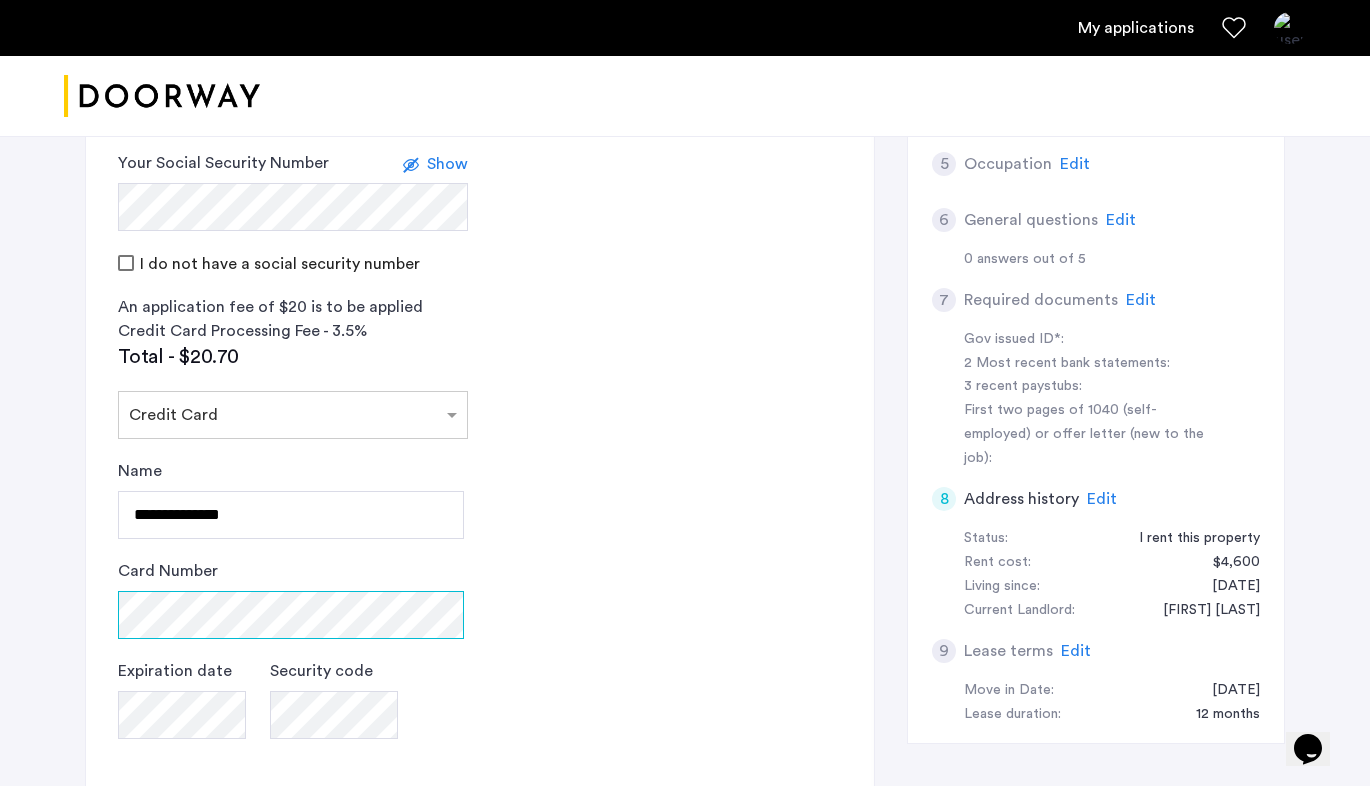 scroll, scrollTop: 705, scrollLeft: 0, axis: vertical 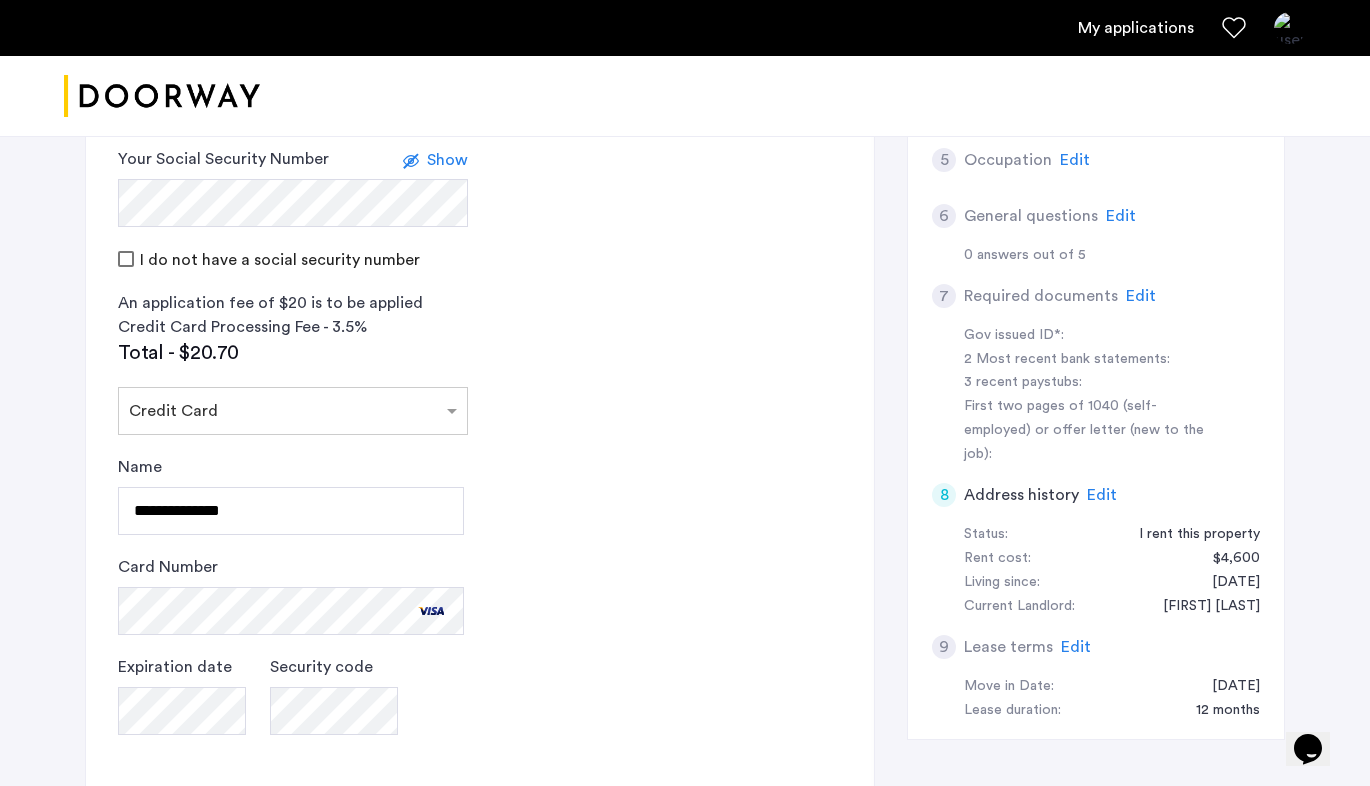 click on "2 Credit Screening & Application Fees Application Fees Please submit your application and processing fees. The application fee is $20 per applicant AND per guarantor. A 3% processing fees is applied to this total amount. If all required documentation is submitted in a 48 hour period and the unit becomes unavailable for lease through no fault of the Applicant(s).  You Agreed with this.  All credit score information will be processed and retrieved through our partnership with Weimark Credit Information Services. Please visit  their site , to find information about your rights under the FCRA and FACTA. All Weimark security controls, procedures and policies are examined, measured, and validated by TruSecure® Corporation, the worldwide leader in security assurance The TruSecure seal demonstrates proven security practices and a rigorous security policy. Your Social Security Number Show I do not have a social security number An application fee of $20 is to be applied Credit Card Processing Fee - 3.5% Total - $20.70" 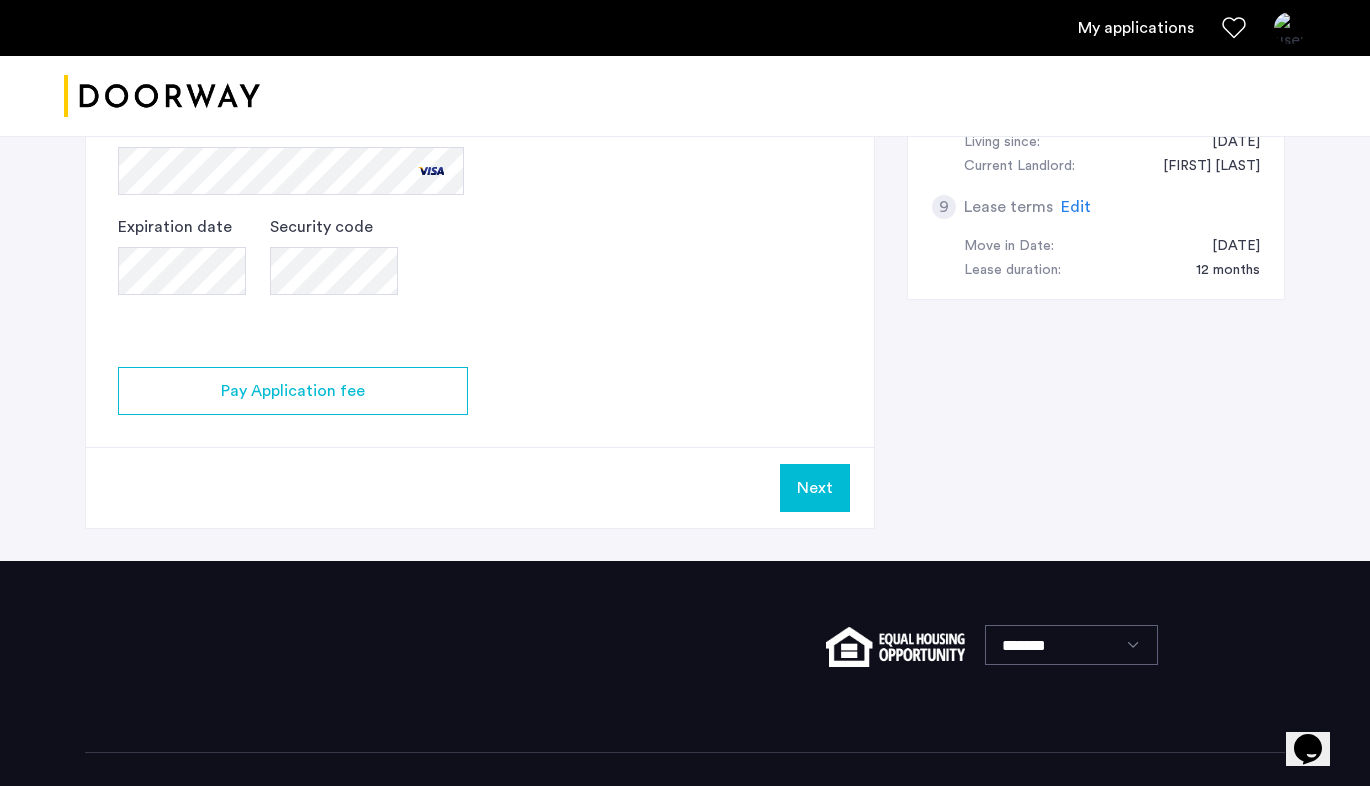 scroll, scrollTop: 1154, scrollLeft: 0, axis: vertical 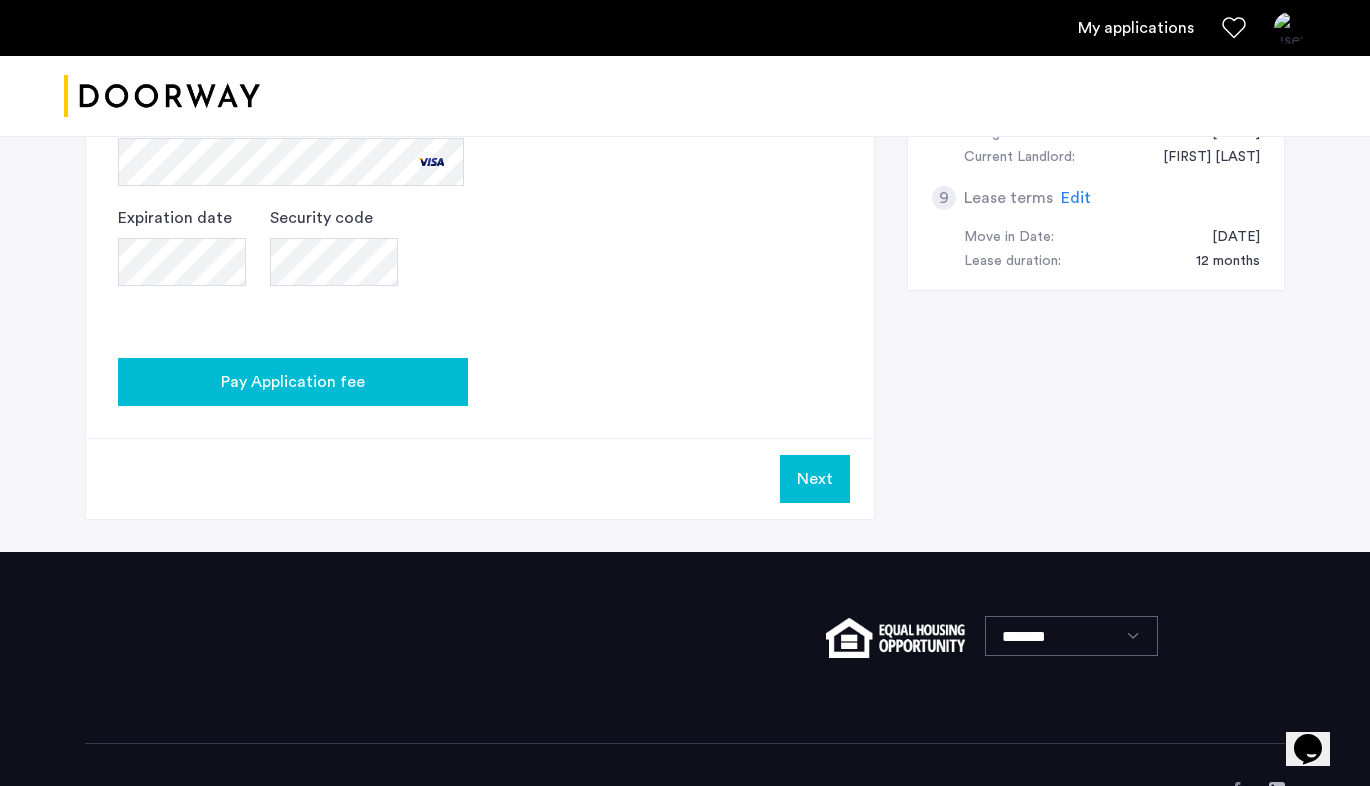 click on "Pay Application fee" 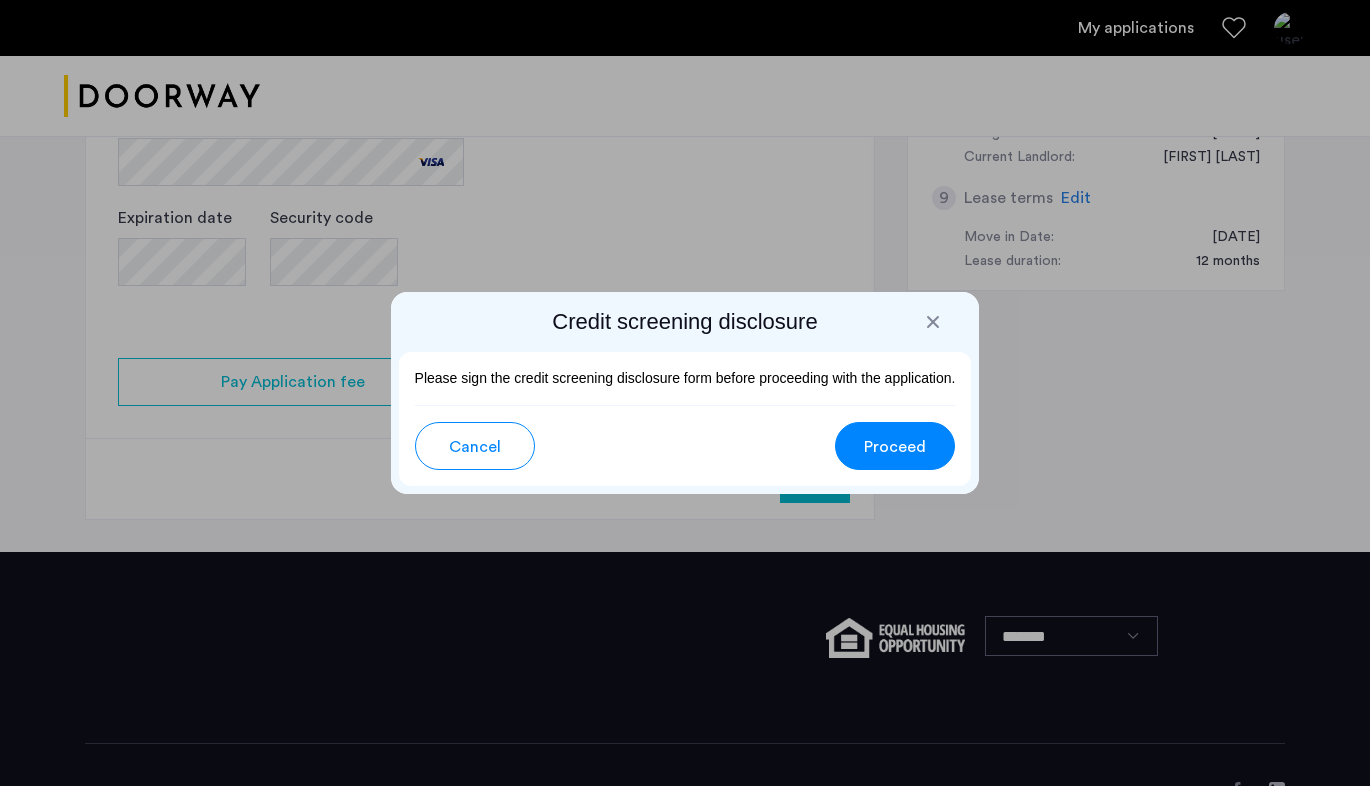 click on "Proceed" at bounding box center (895, 447) 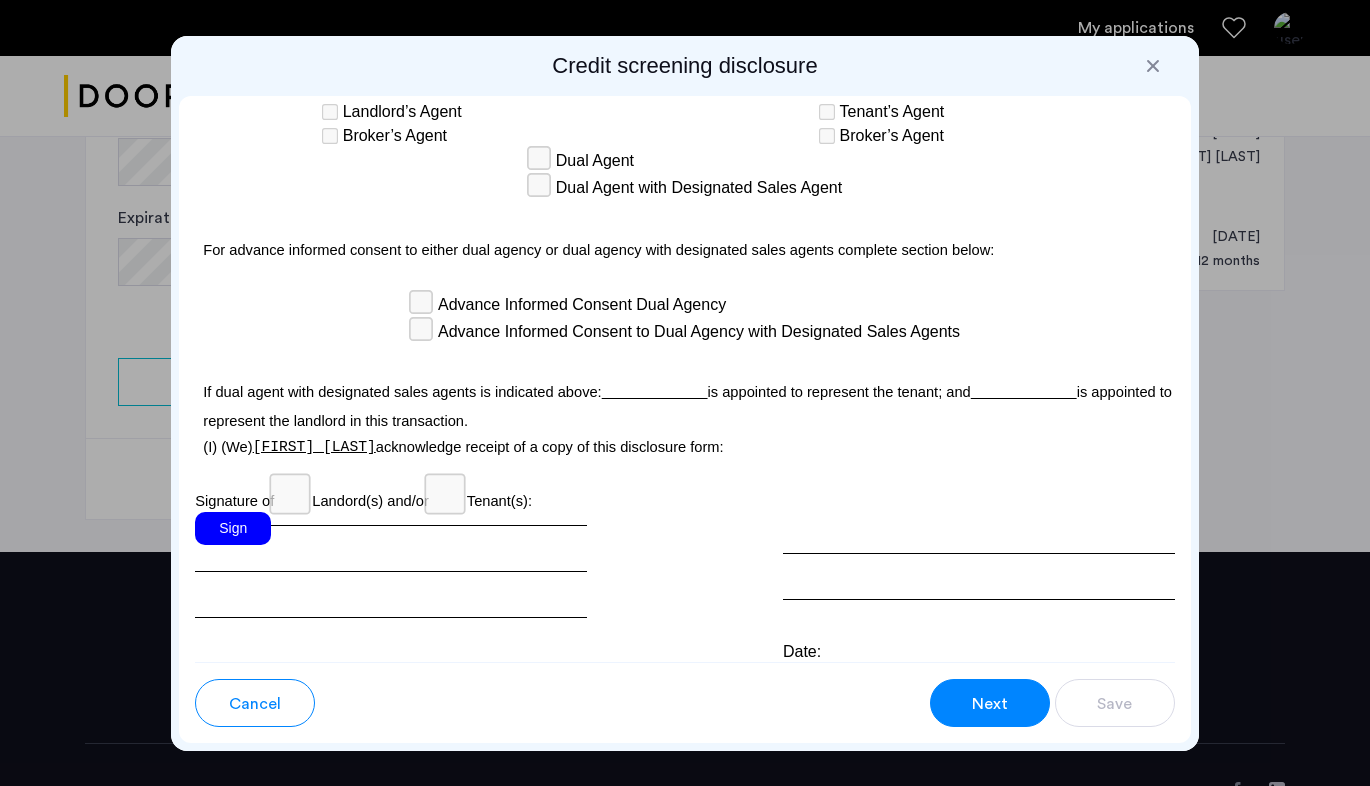 scroll, scrollTop: 5973, scrollLeft: 0, axis: vertical 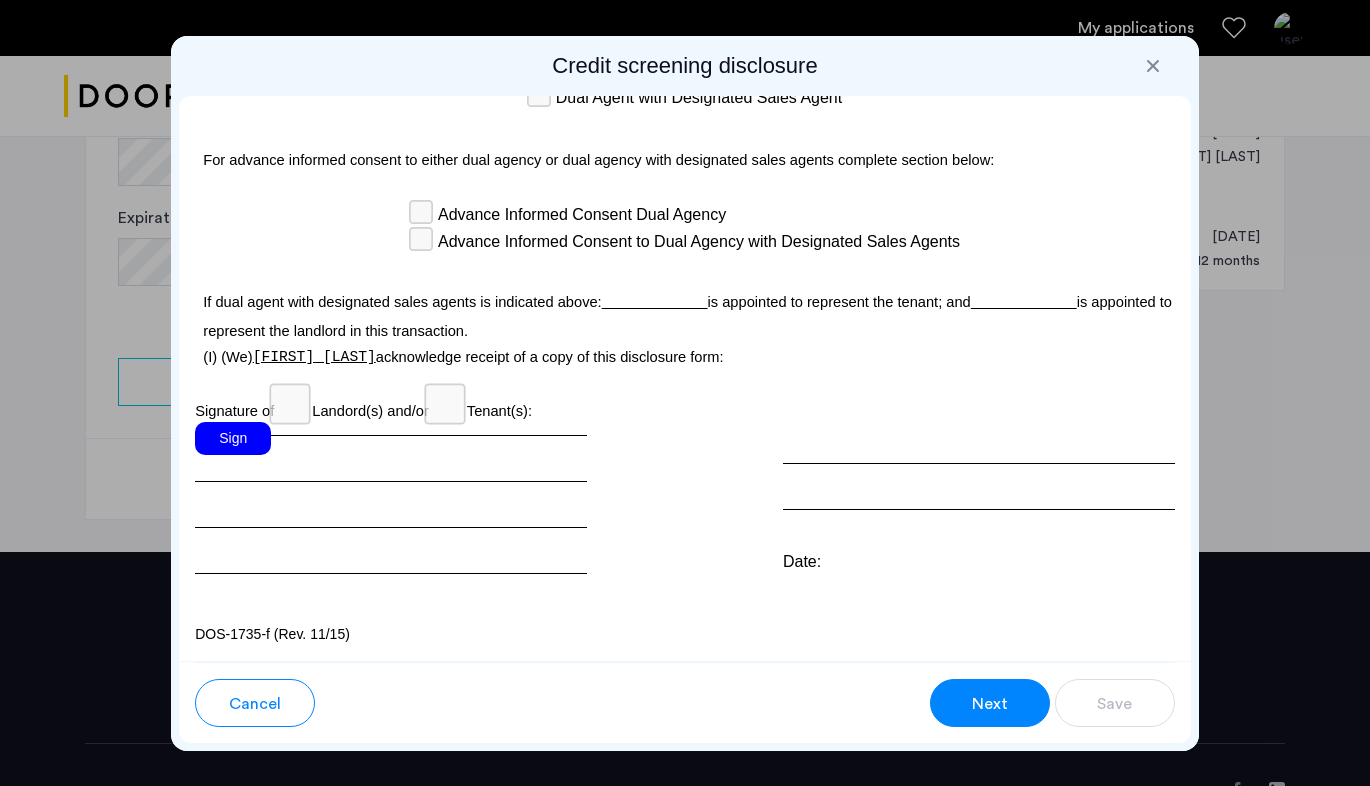 click on "Next" at bounding box center [990, 704] 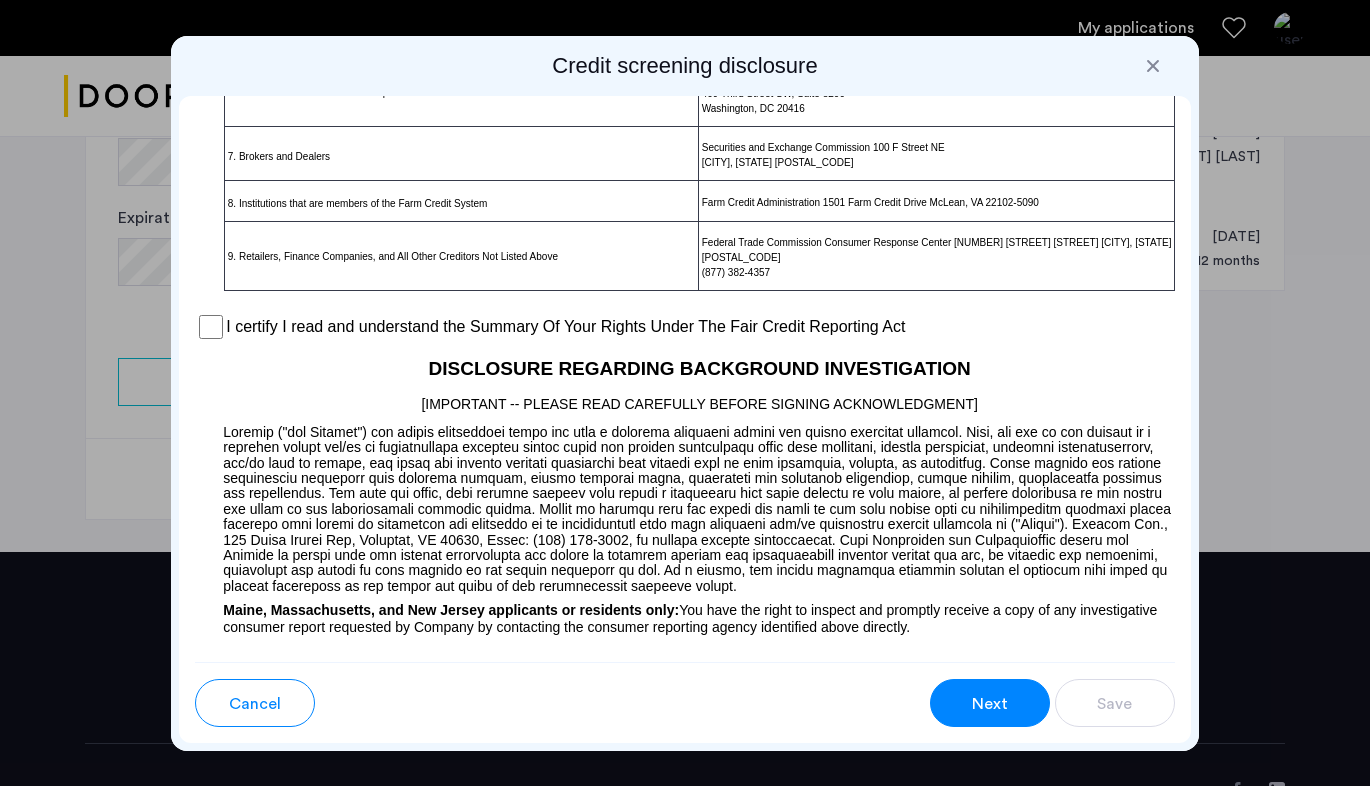 scroll, scrollTop: 1566, scrollLeft: 0, axis: vertical 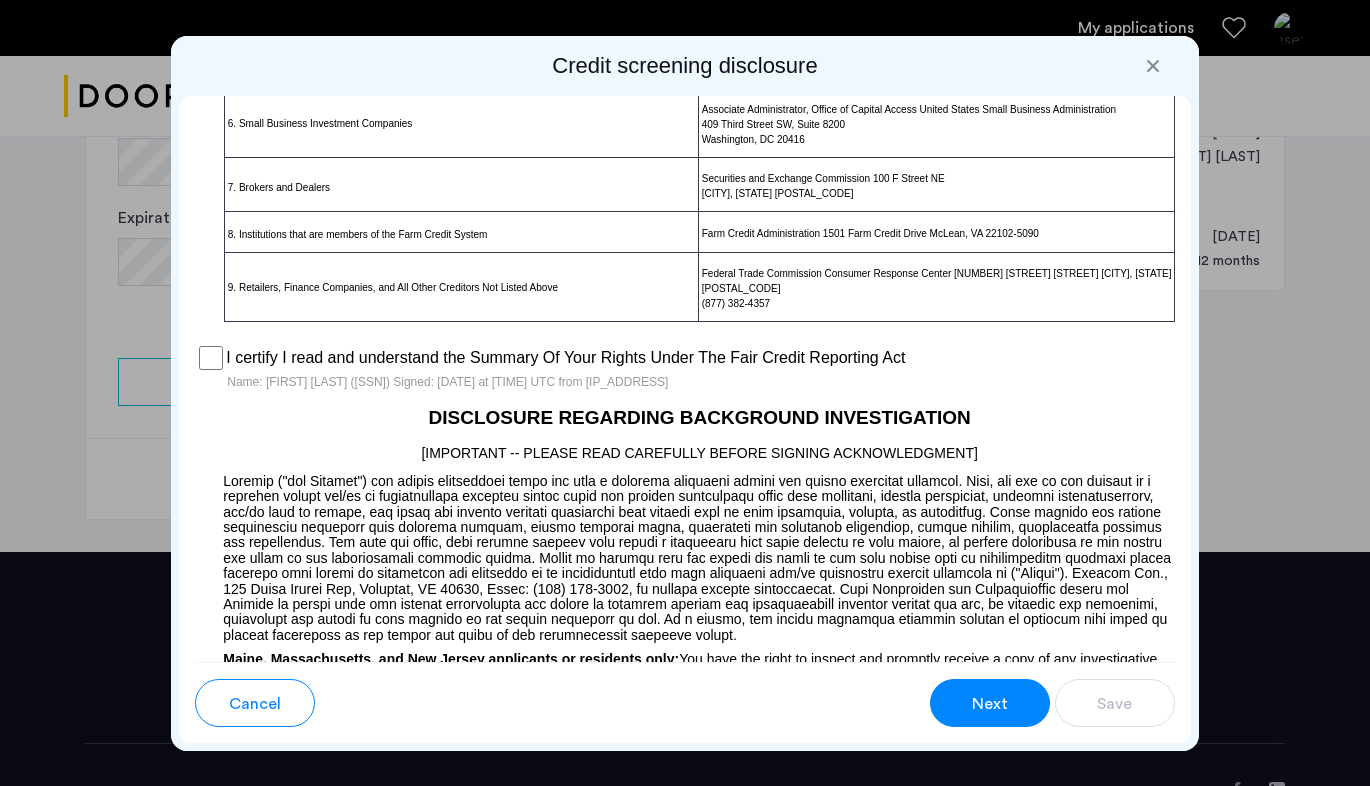 click on "Next" at bounding box center [990, 703] 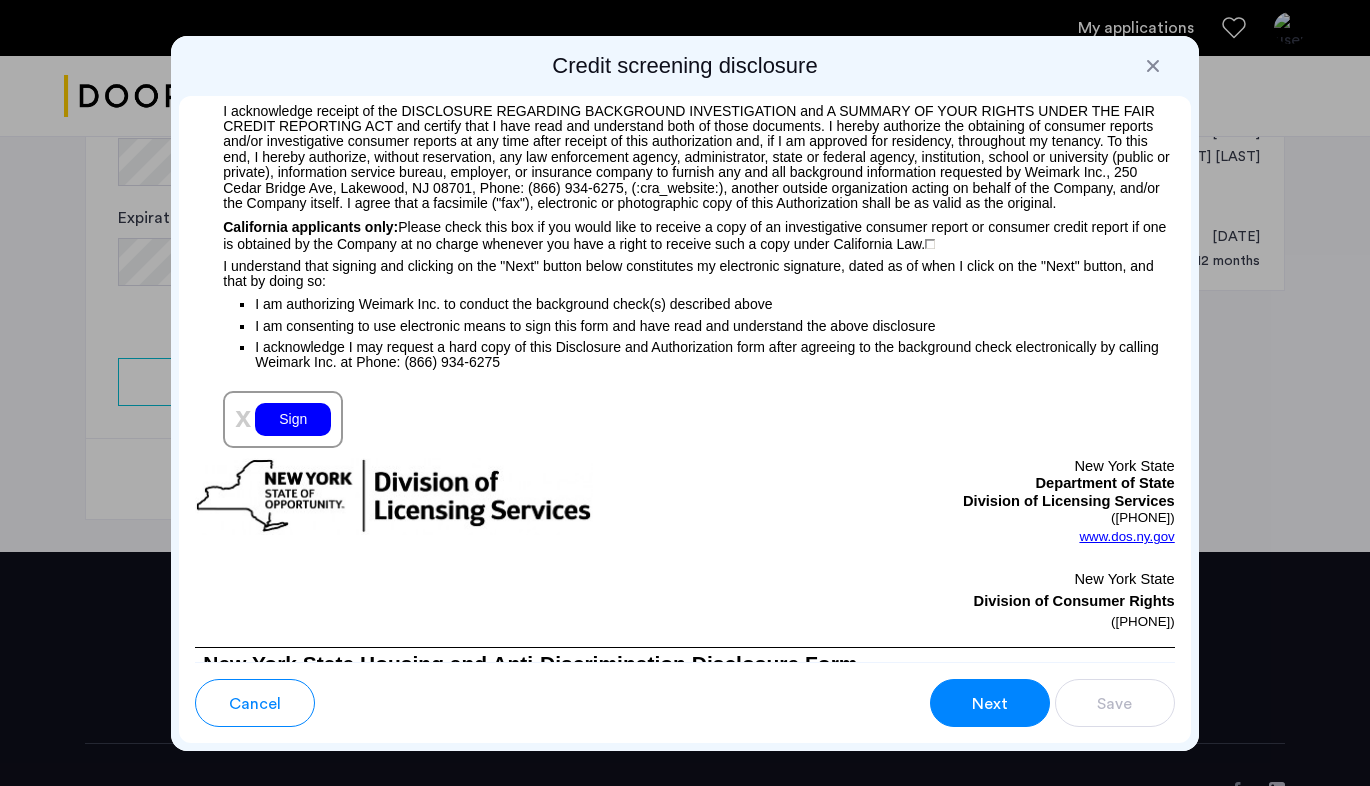 scroll, scrollTop: 2299, scrollLeft: 0, axis: vertical 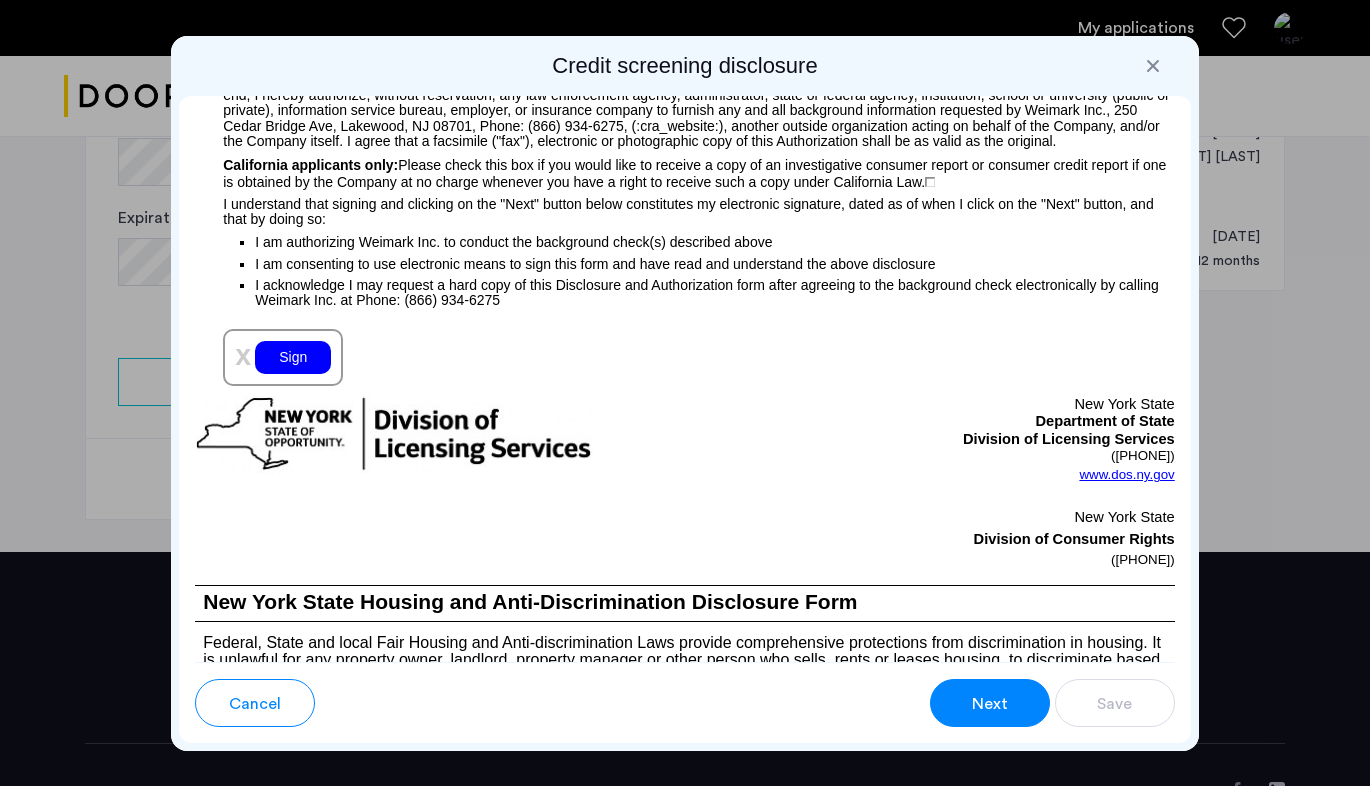 click on "Sign" at bounding box center [293, 357] 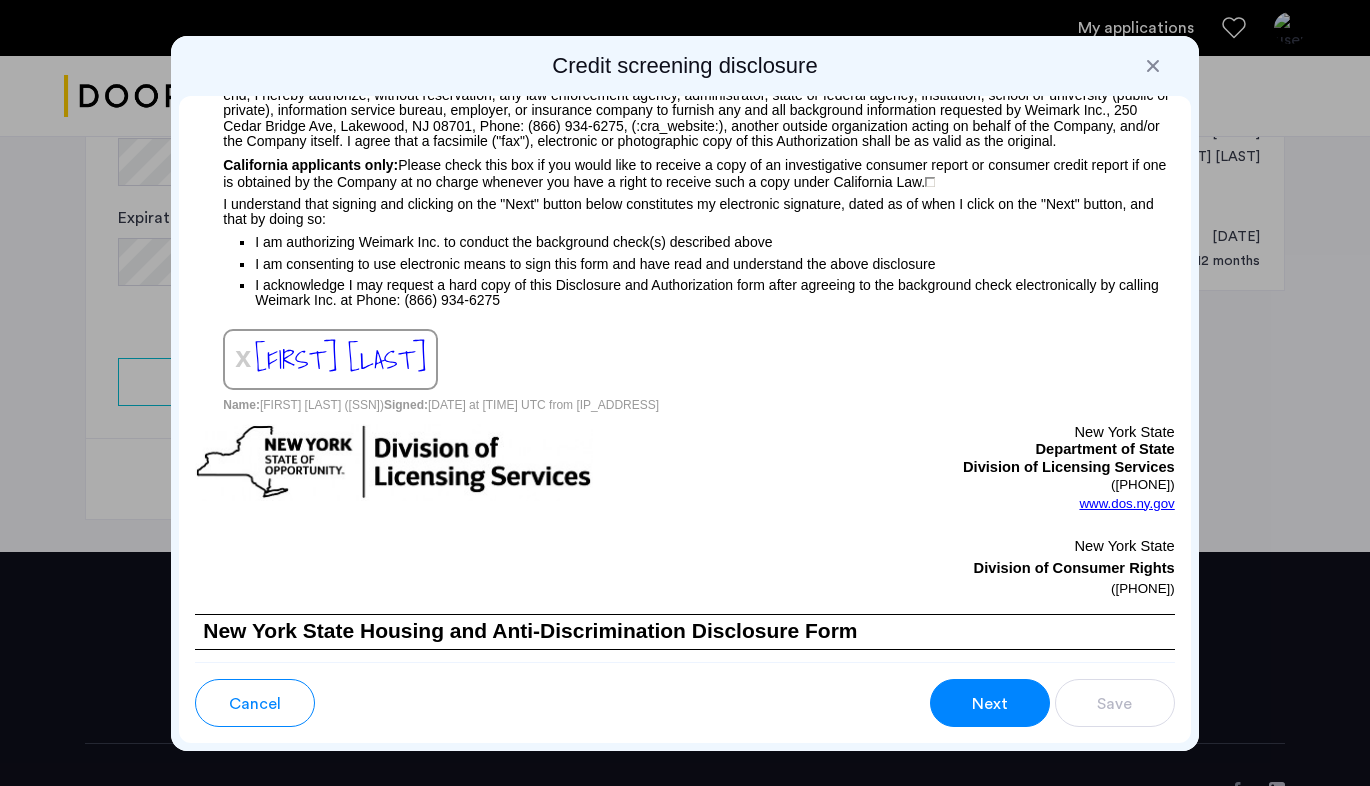 click on "Next" at bounding box center [990, 703] 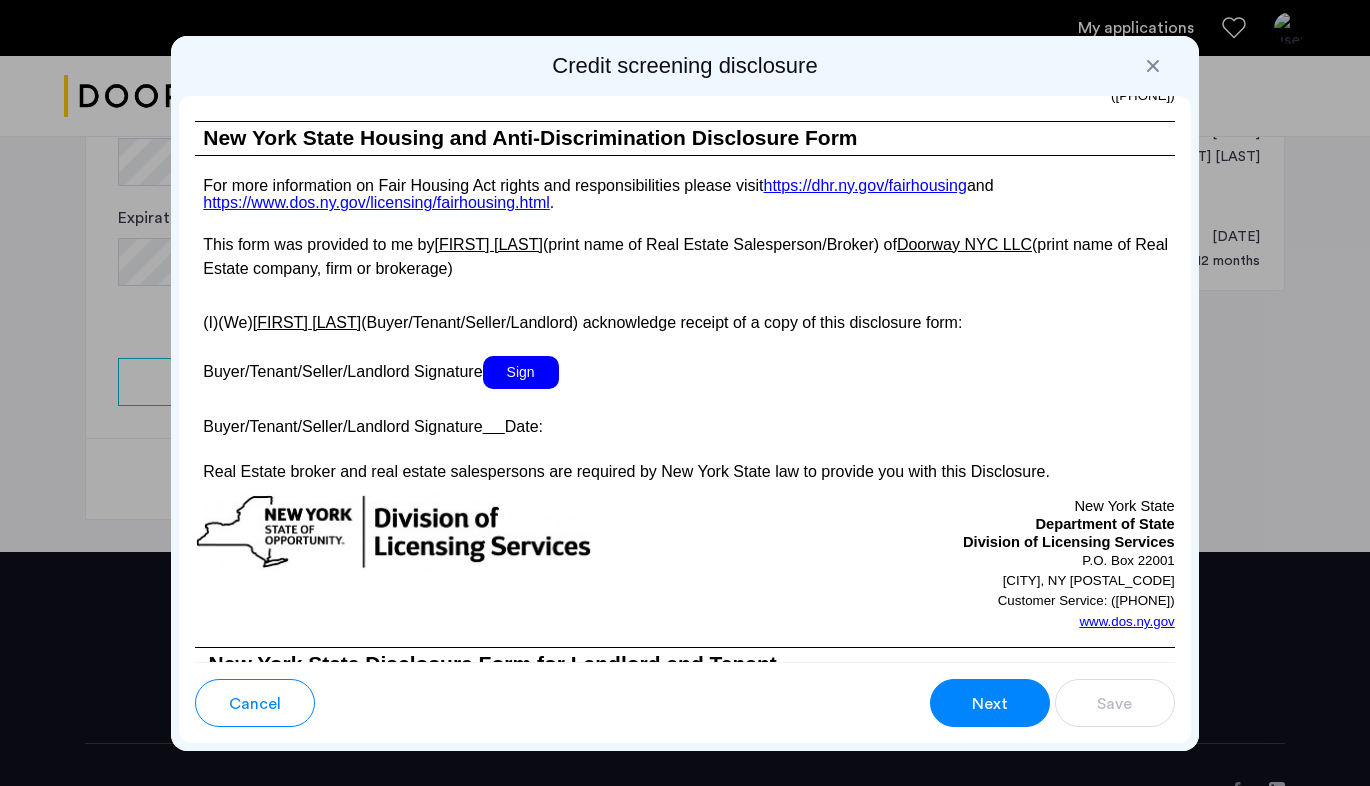 scroll, scrollTop: 3784, scrollLeft: 0, axis: vertical 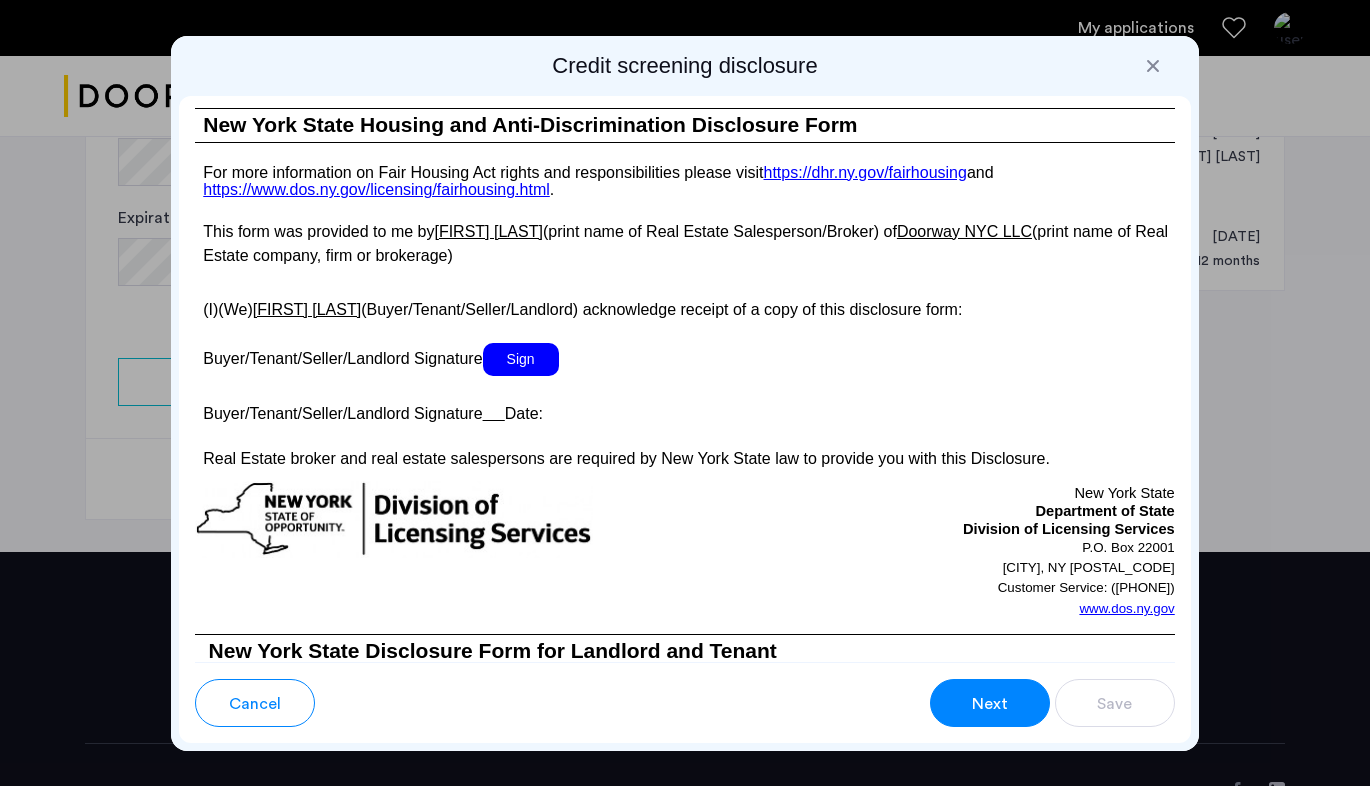 click on "Sign" at bounding box center (521, 359) 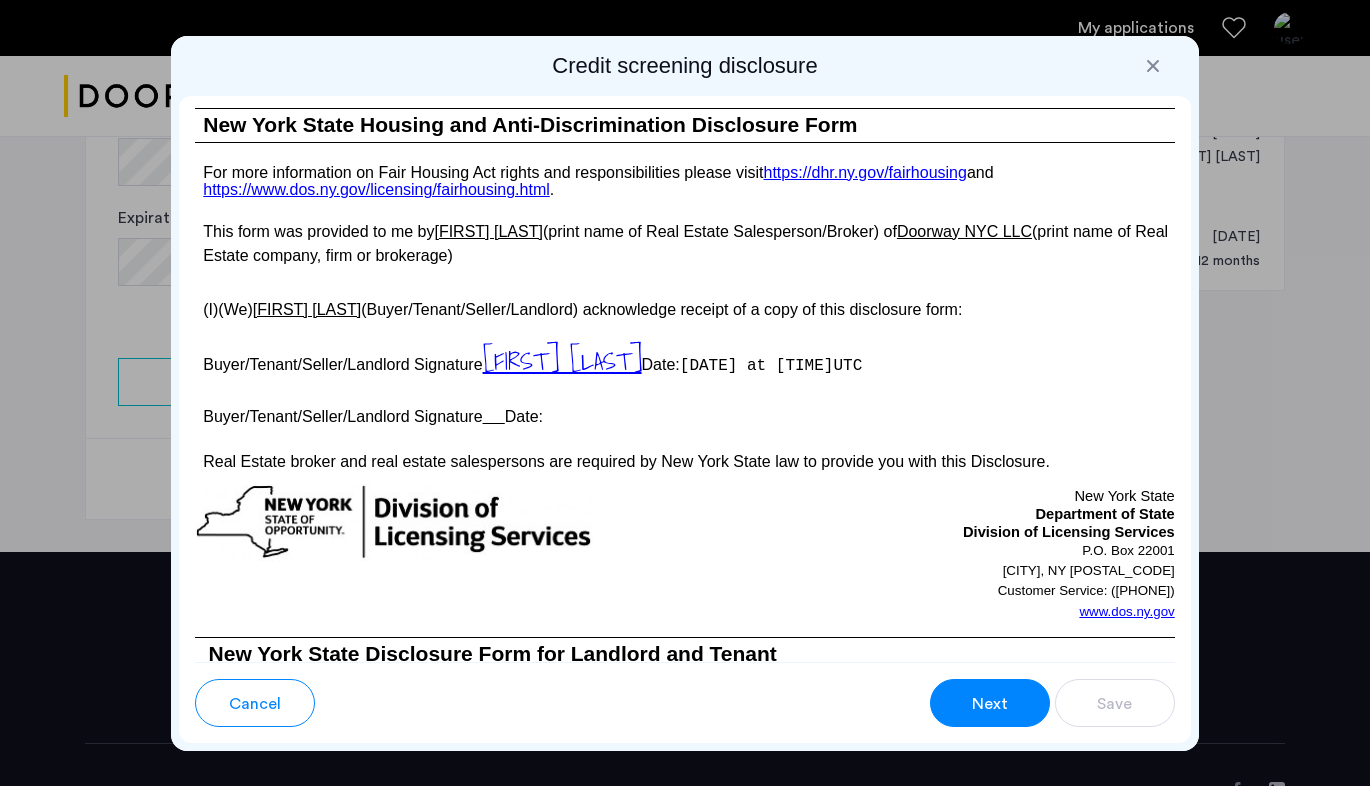 click on "Next" at bounding box center [990, 703] 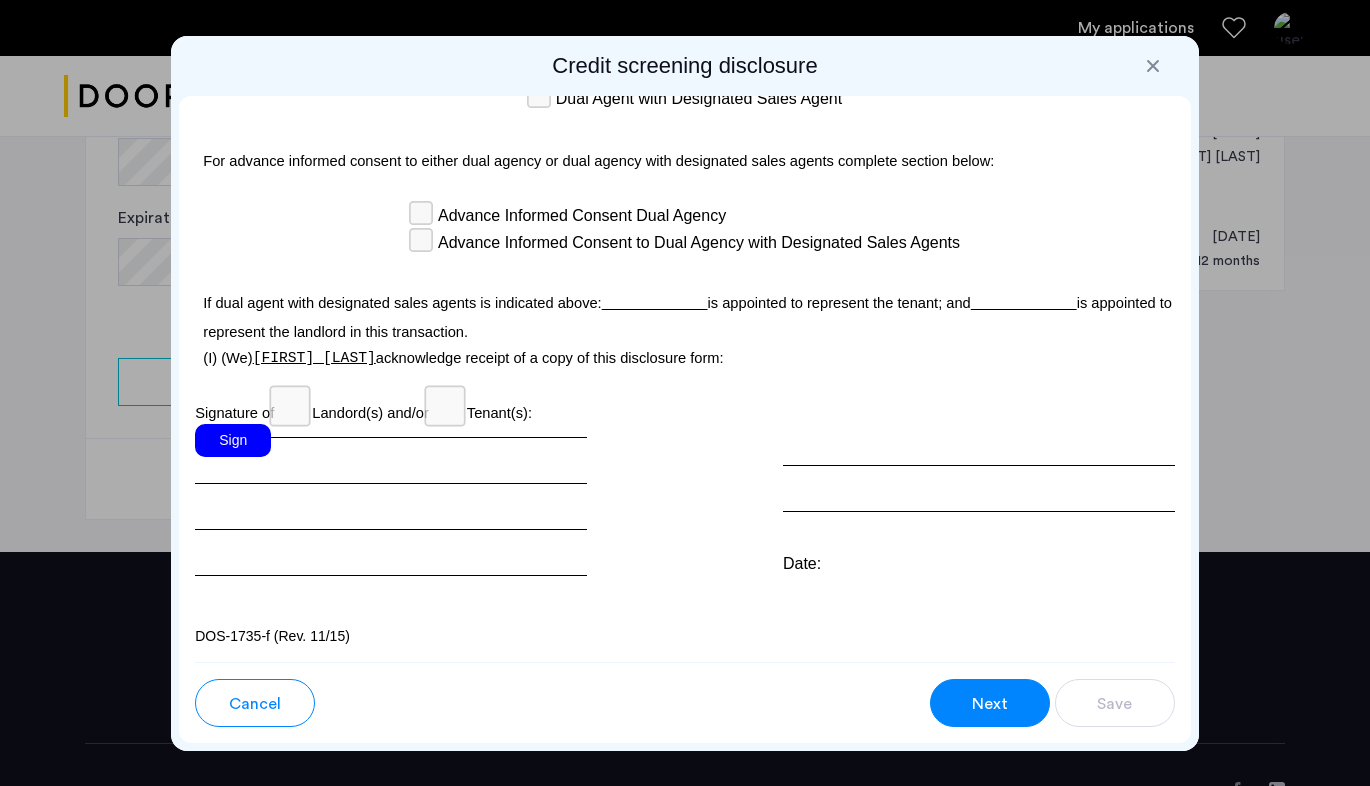 scroll, scrollTop: 6022, scrollLeft: 0, axis: vertical 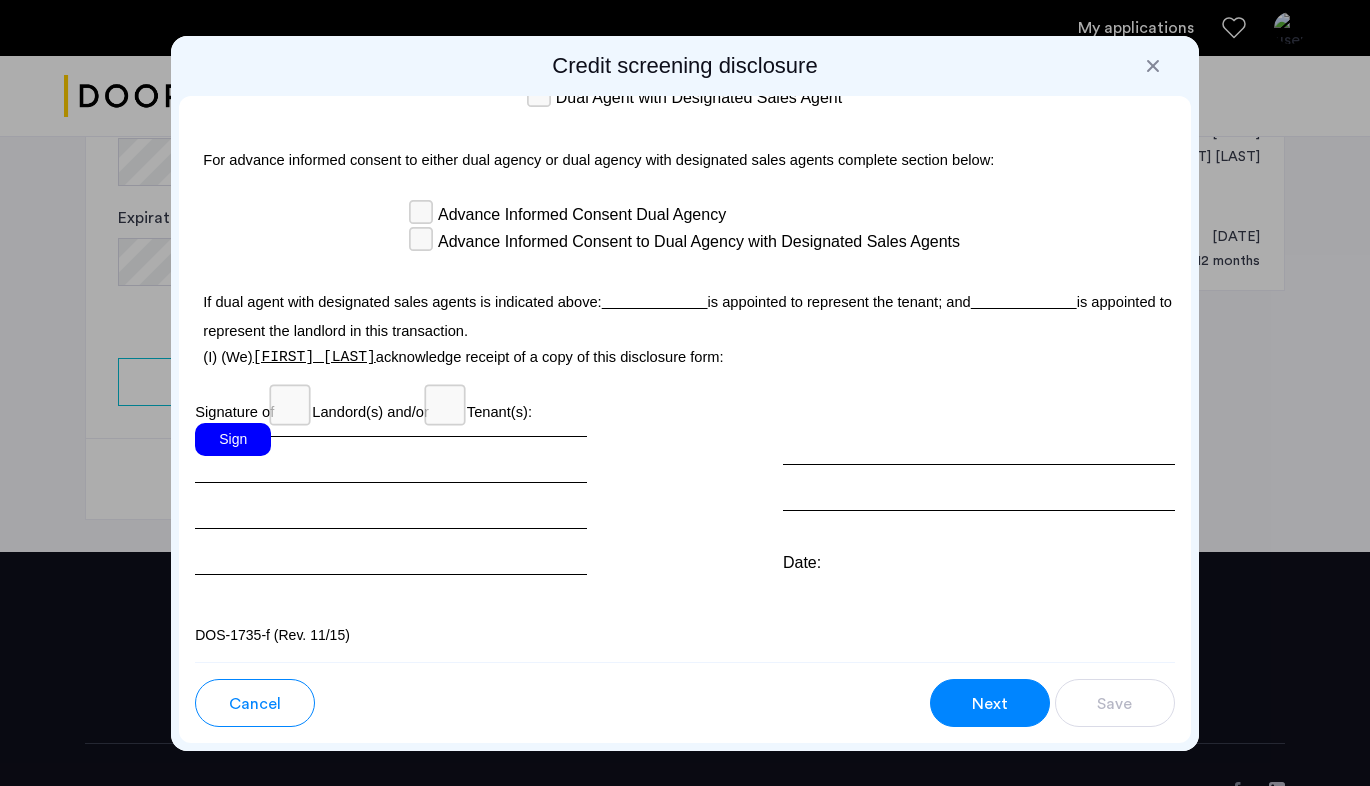 click on "Sign" at bounding box center (233, 439) 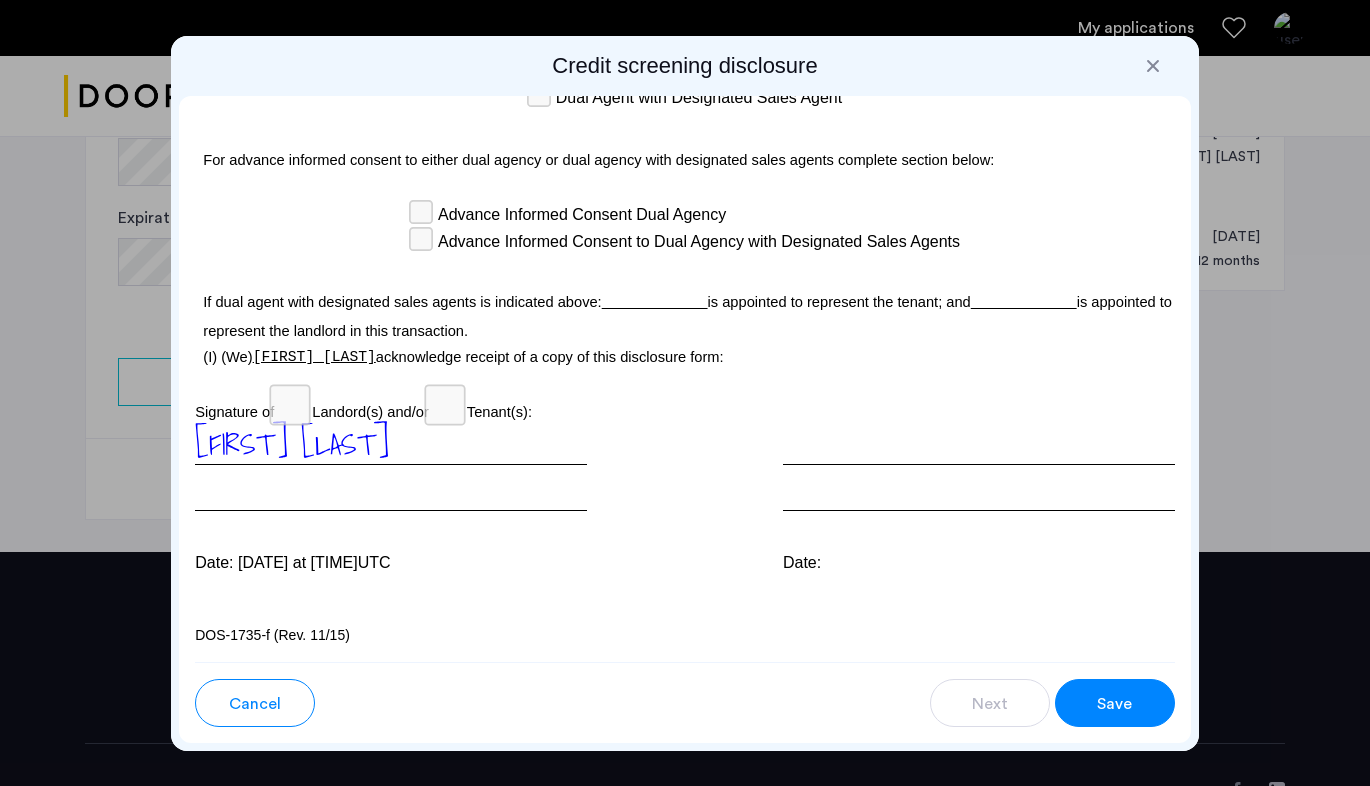 click on "Save" at bounding box center [1114, 704] 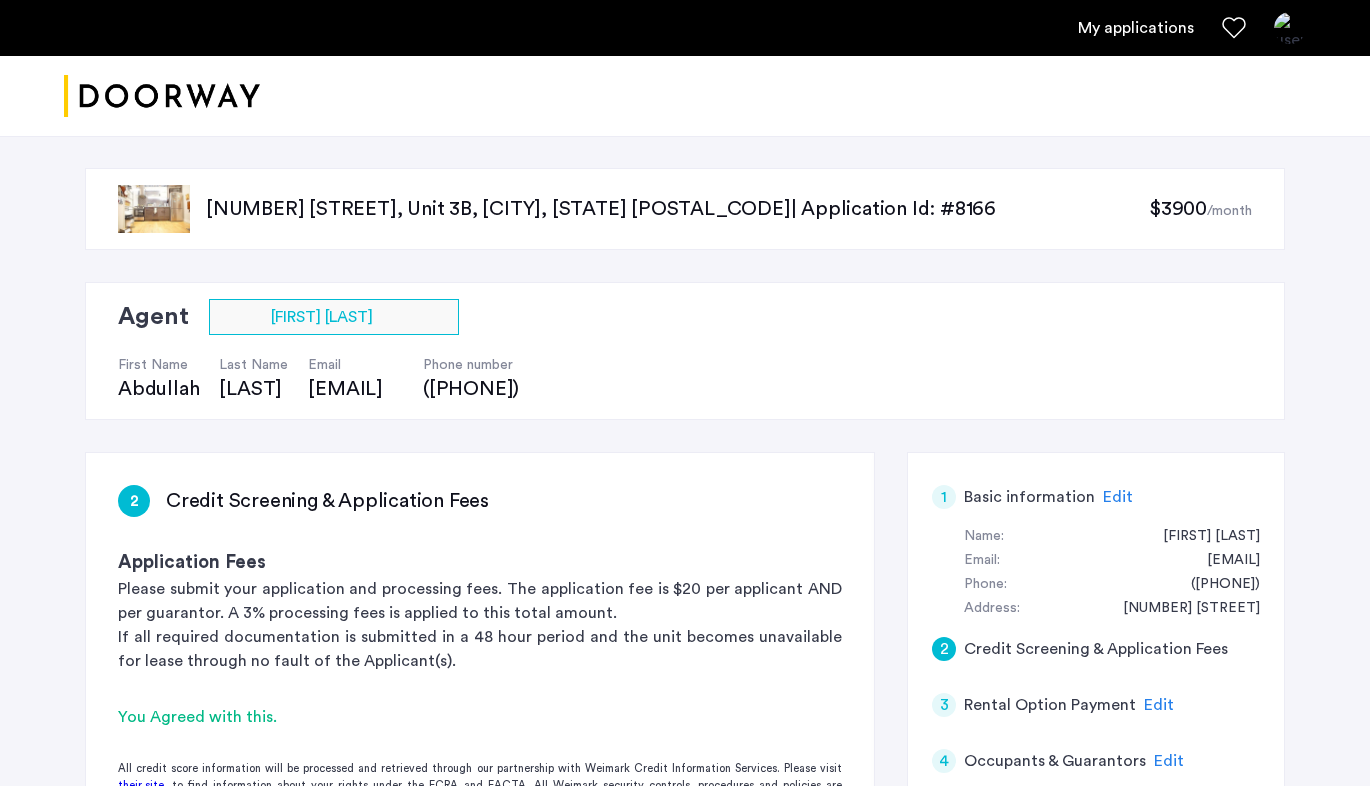 scroll, scrollTop: 1154, scrollLeft: 0, axis: vertical 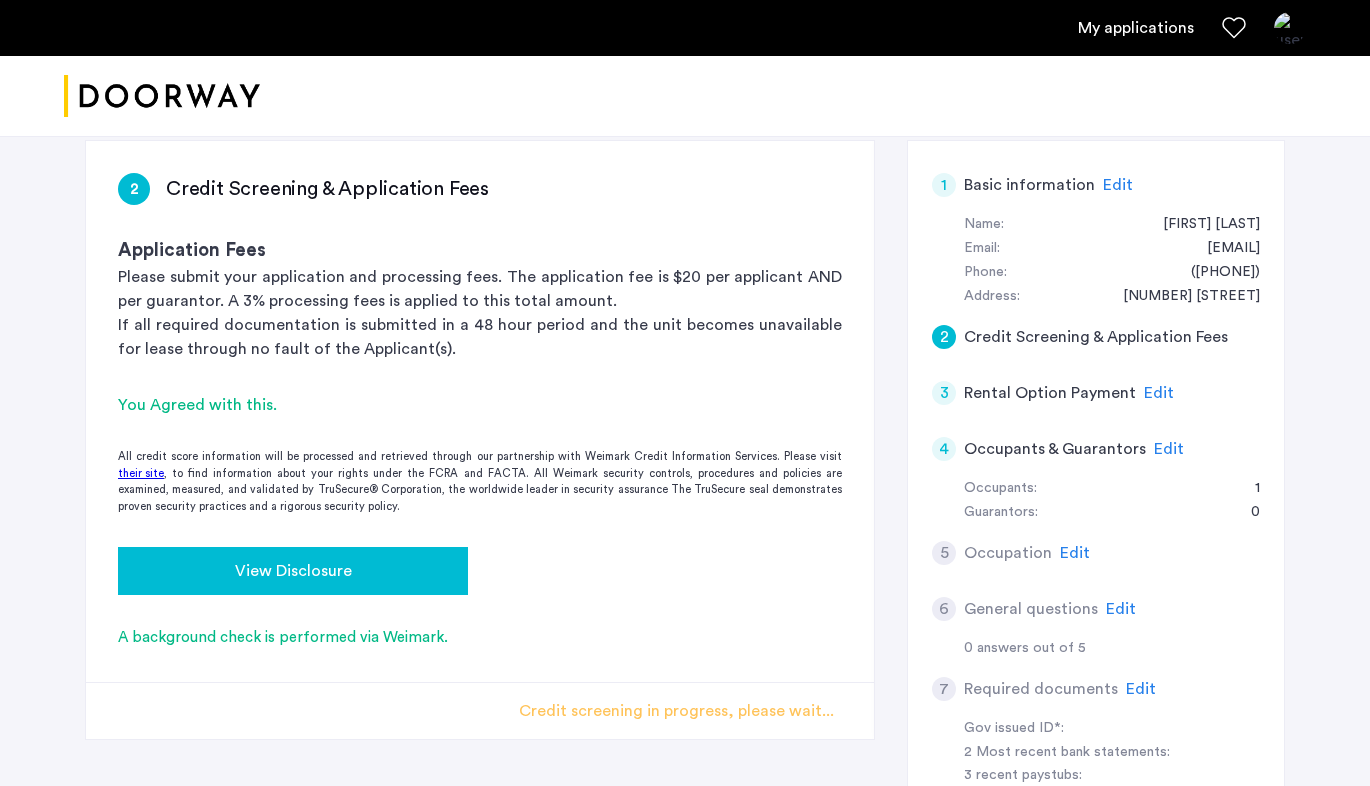 click on "View Disclosure" 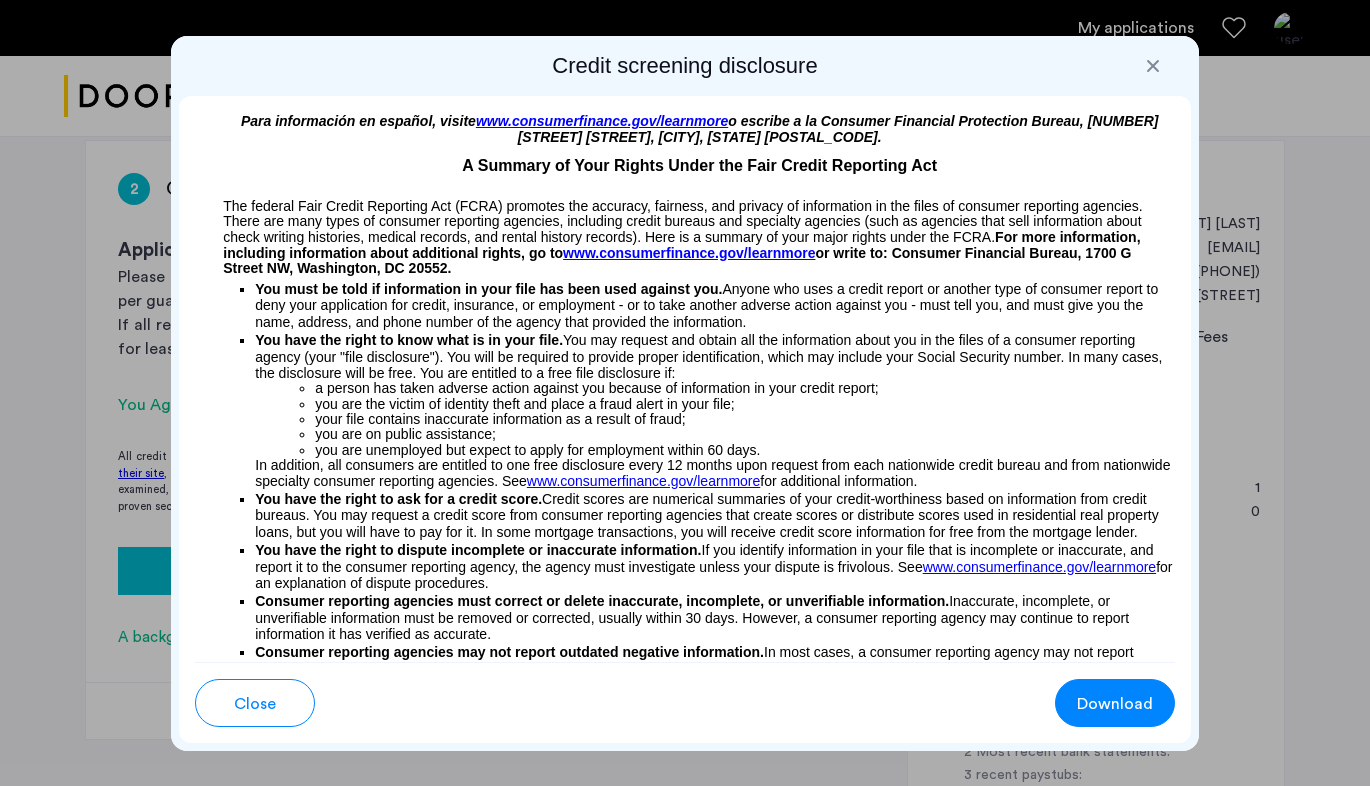 scroll, scrollTop: 0, scrollLeft: 0, axis: both 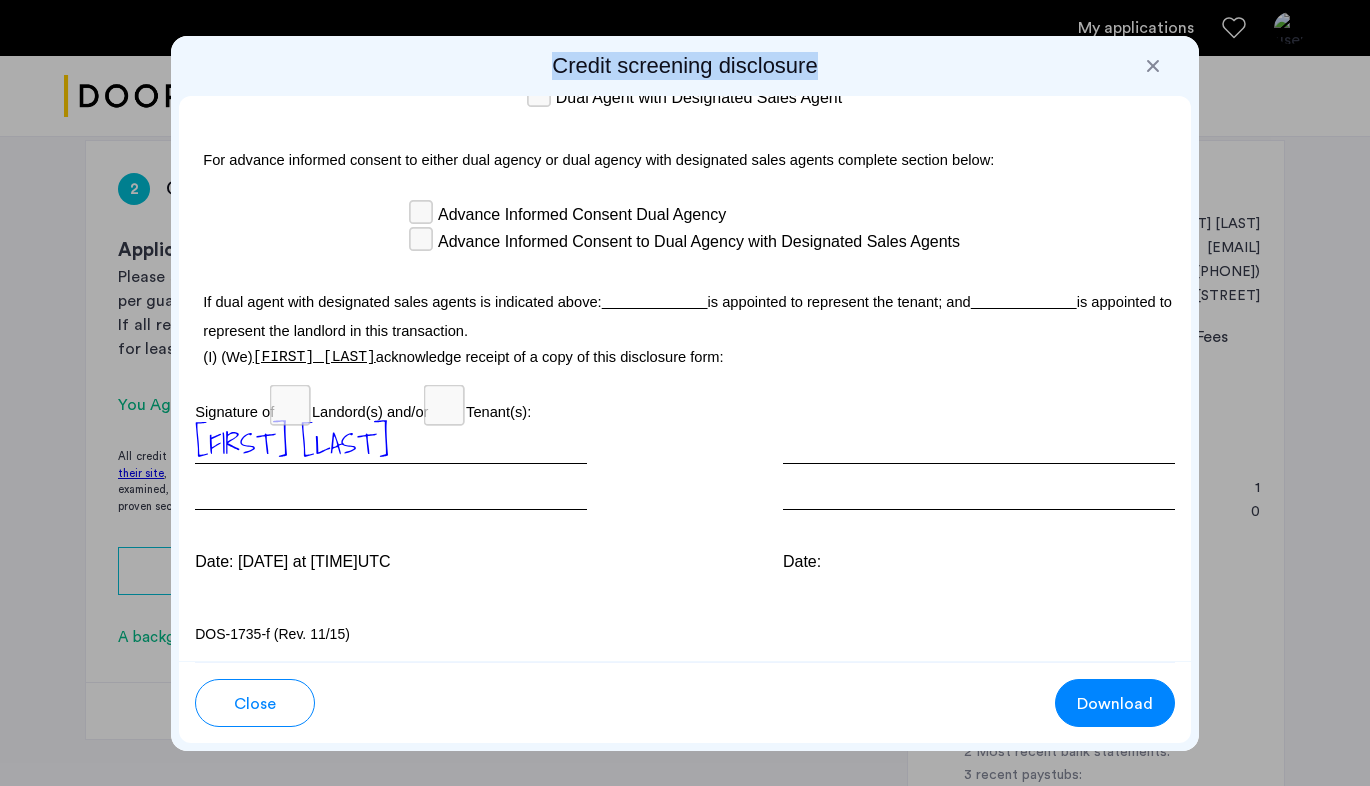 click on "Credit screening disclosure Para información en español, visite   www.consumerfinance.gov/learnmore  o escribe a la Consumer Financial Protection Bureau, 1700 G Street NW, Washington, DC 20552. A Summary of Your Rights Under the Fair Credit Reporting Act The federal Fair Credit Reporting Act (FCRA) promotes the accuracy, fairness, and privacy of information in the files of consumer reporting agencies. There are many types of consumer reporting agencies, including credit bureaus and specialty agencies (such as agencies that sell information about check writing histories, medical records, and rental history records). Here is a summary of your major rights under the FCRA.  For more information, including information about additional rights, go to  www.consumerfinance.gov/learnmore  or write to: Consumer Financial Bureau, 1700 G Street NW, Washington, DC 20552. You must be told if information in your file has been used against you. You have the right to know what is in your file. you are on public assistance; ." at bounding box center (685, 393) 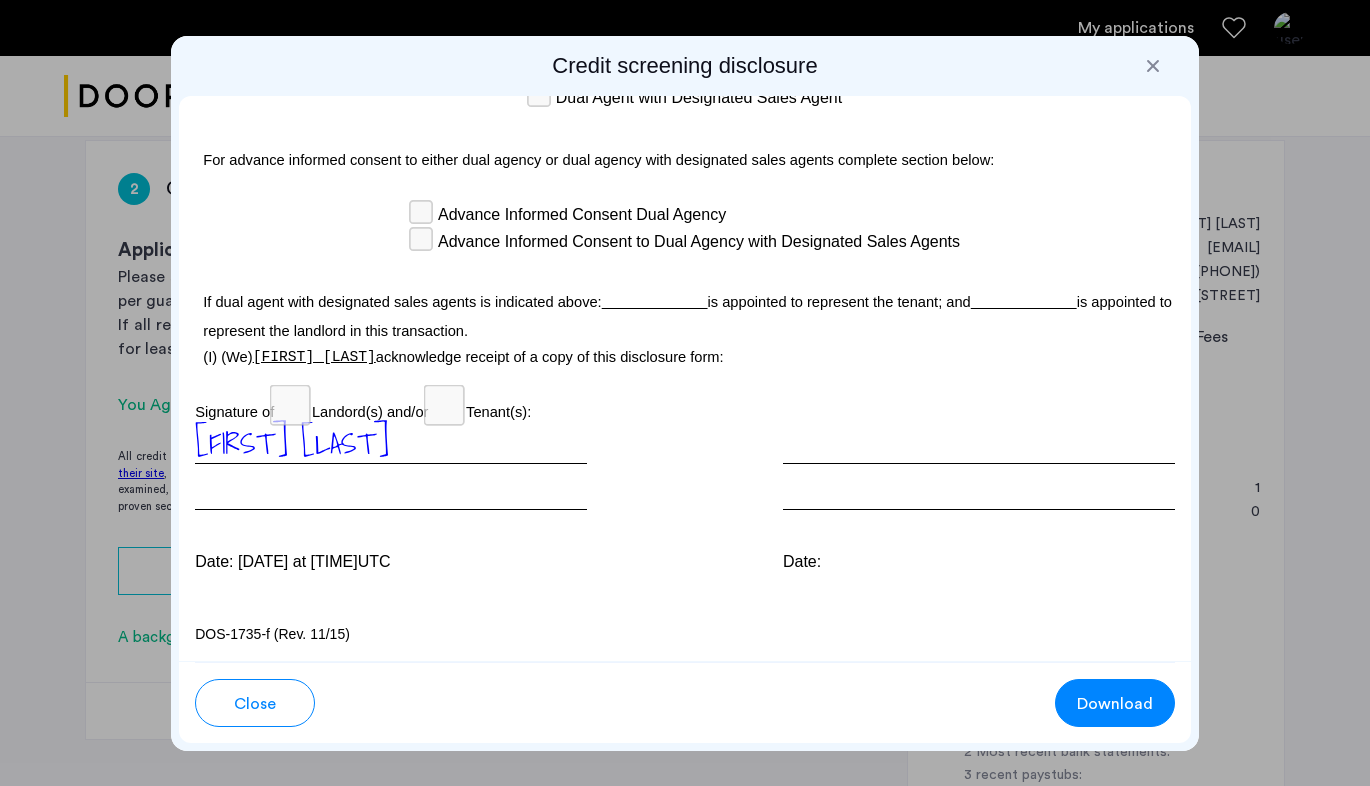 click at bounding box center (1153, 66) 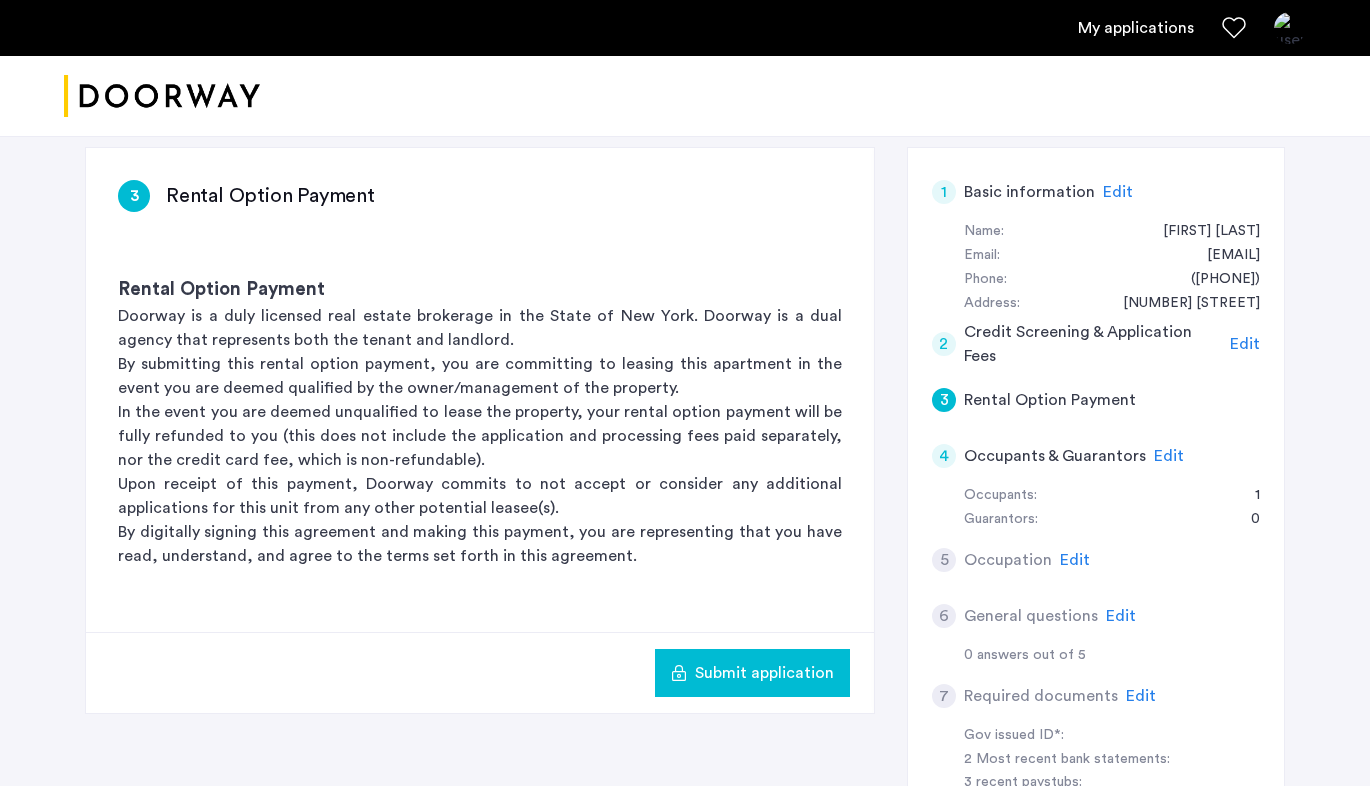 scroll, scrollTop: 335, scrollLeft: 0, axis: vertical 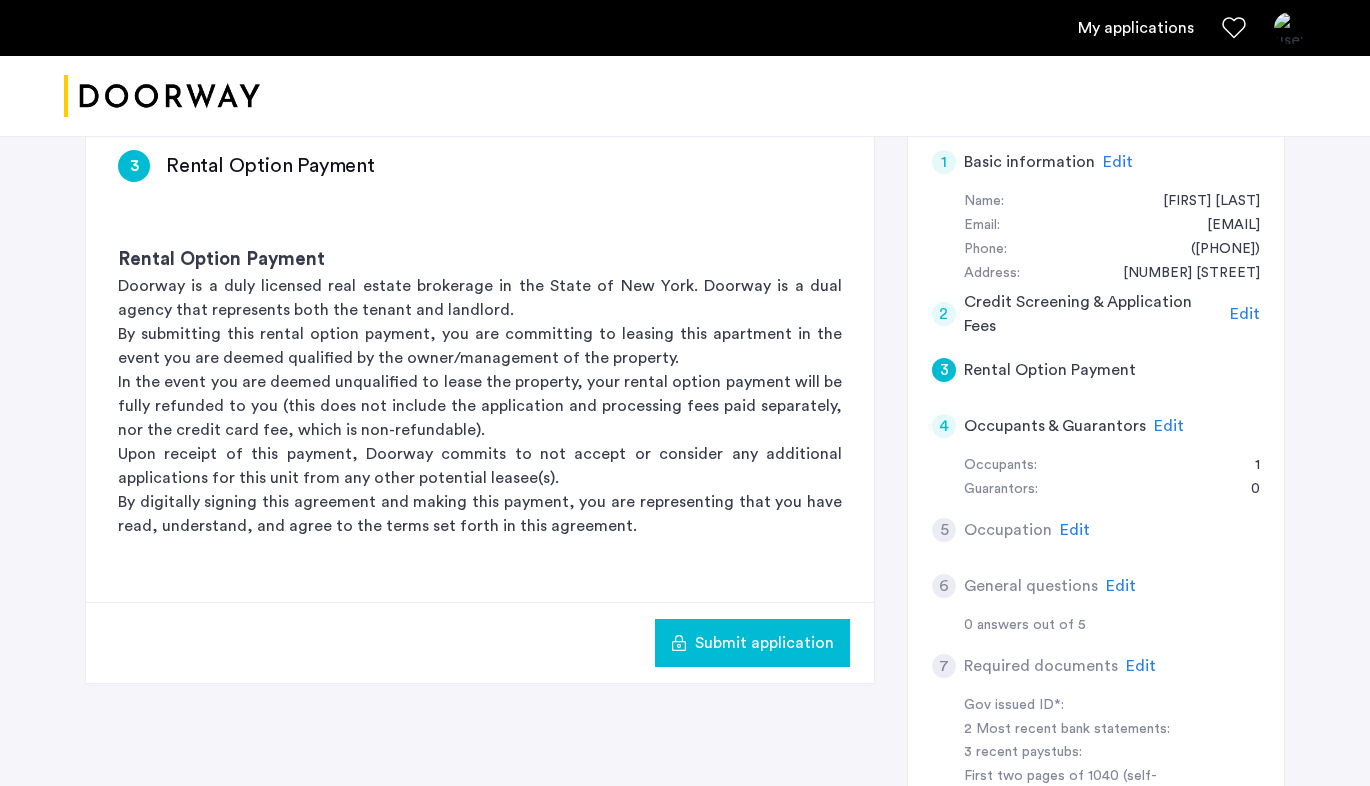 click on "Submit application" 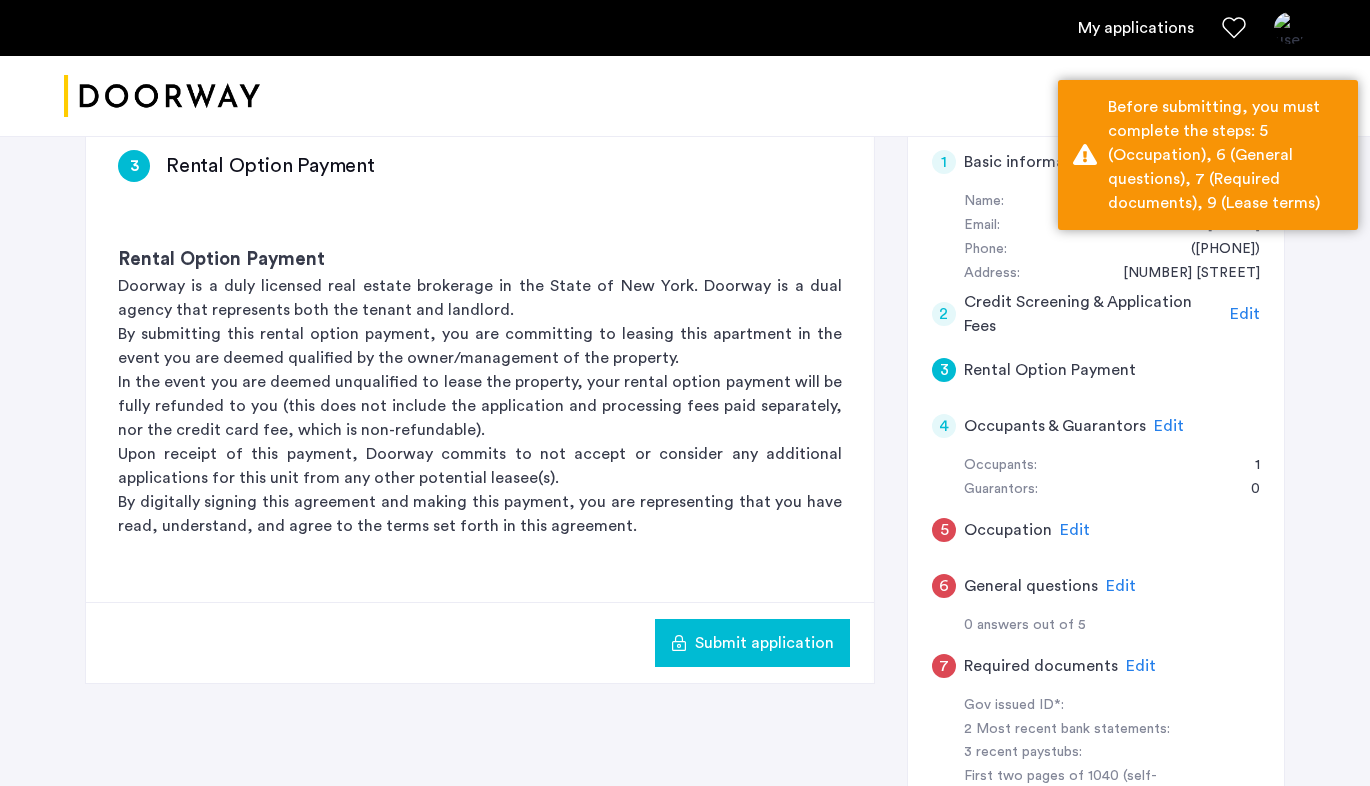 click on "Occupation" 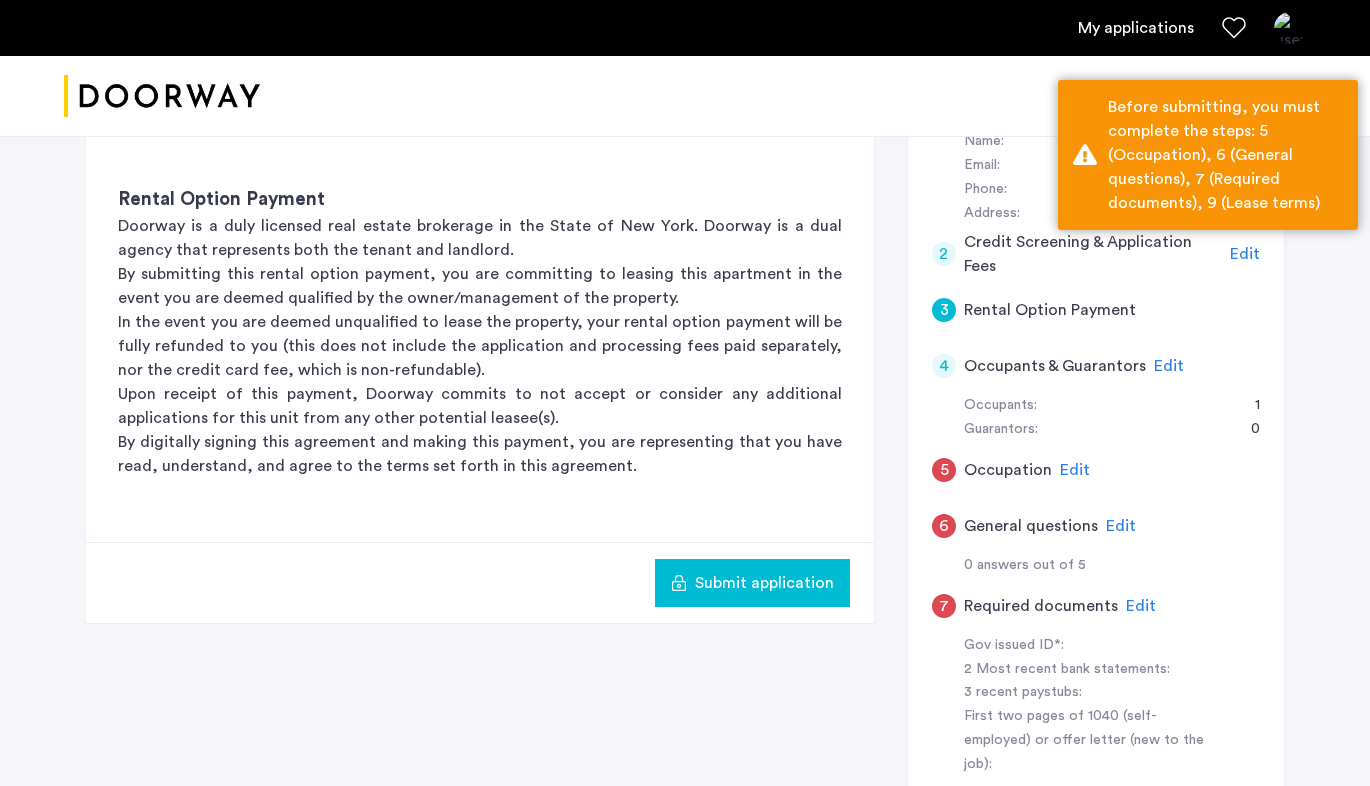 scroll, scrollTop: 399, scrollLeft: 0, axis: vertical 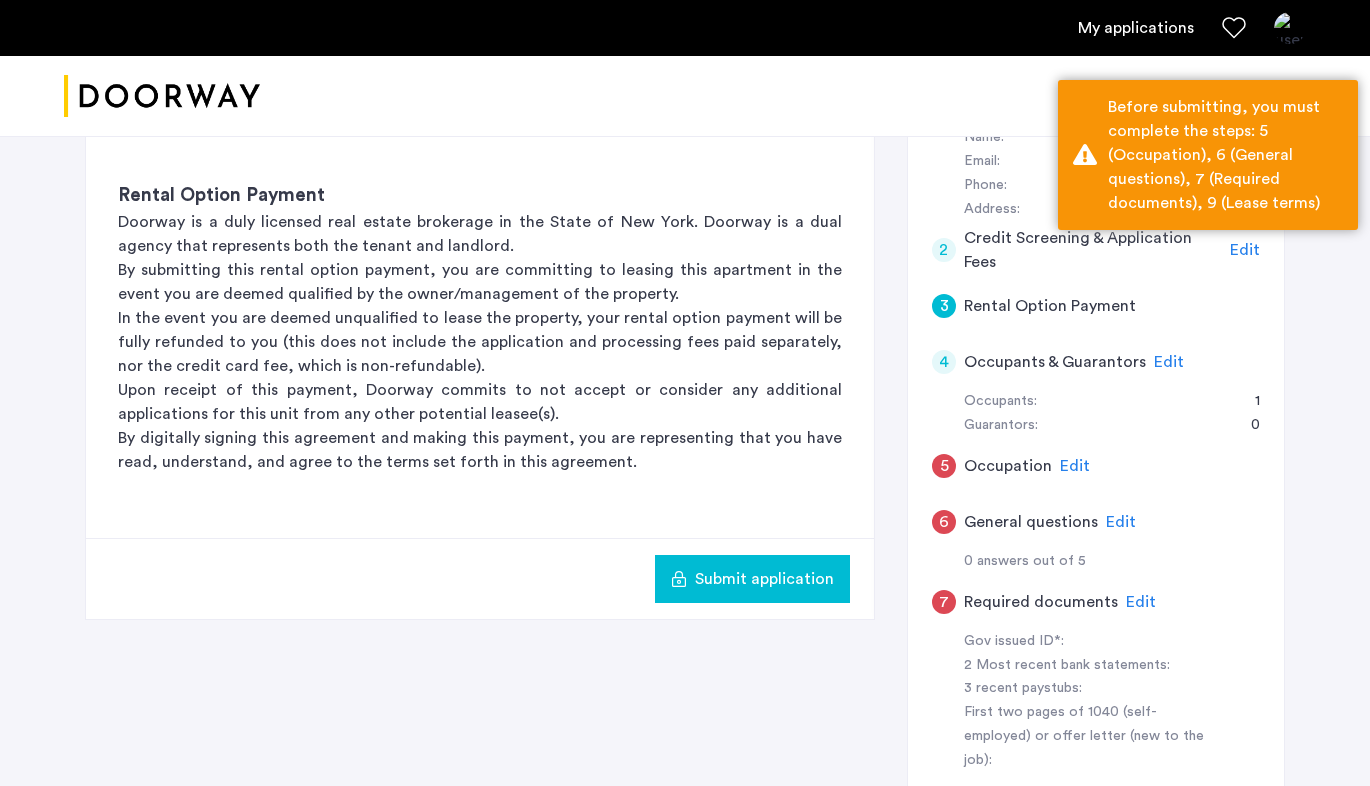 click on "Edit" 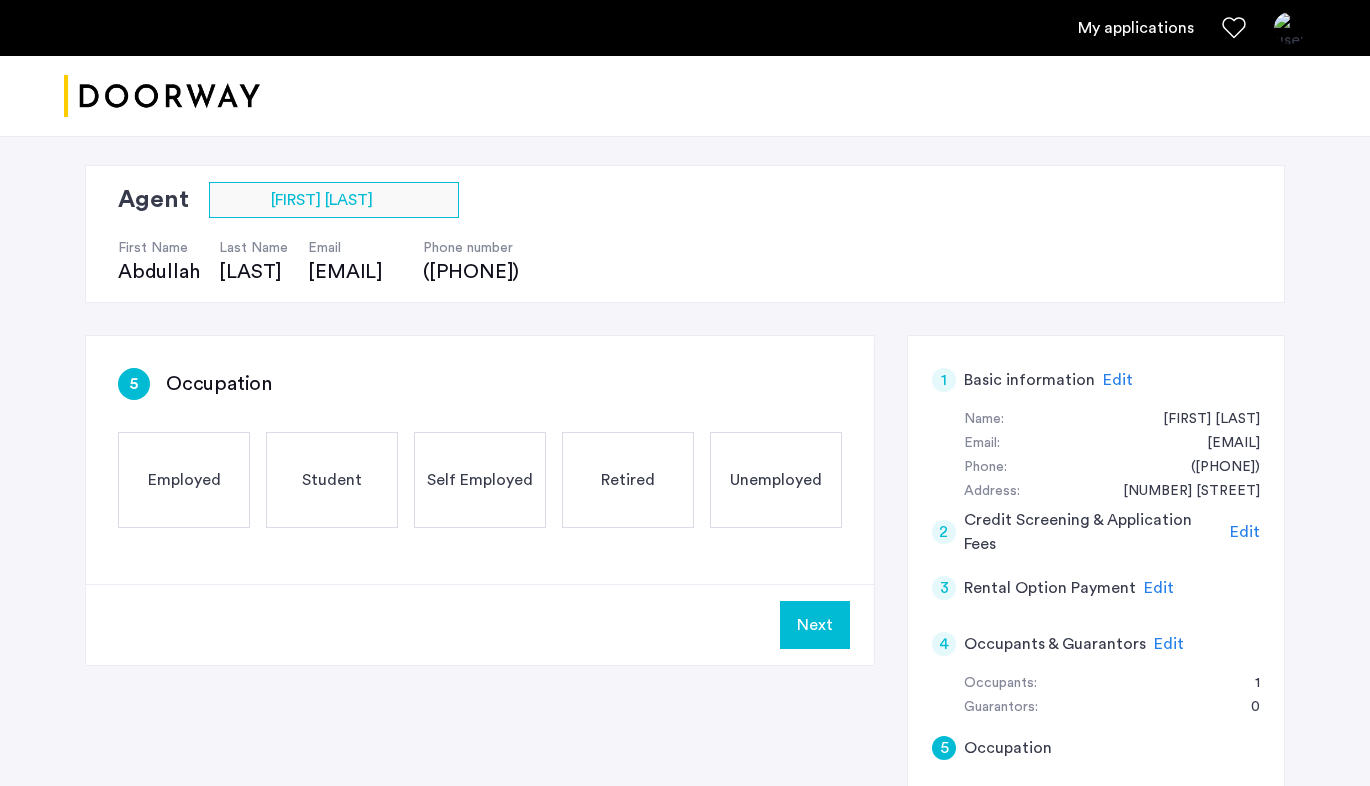 scroll, scrollTop: 92, scrollLeft: 0, axis: vertical 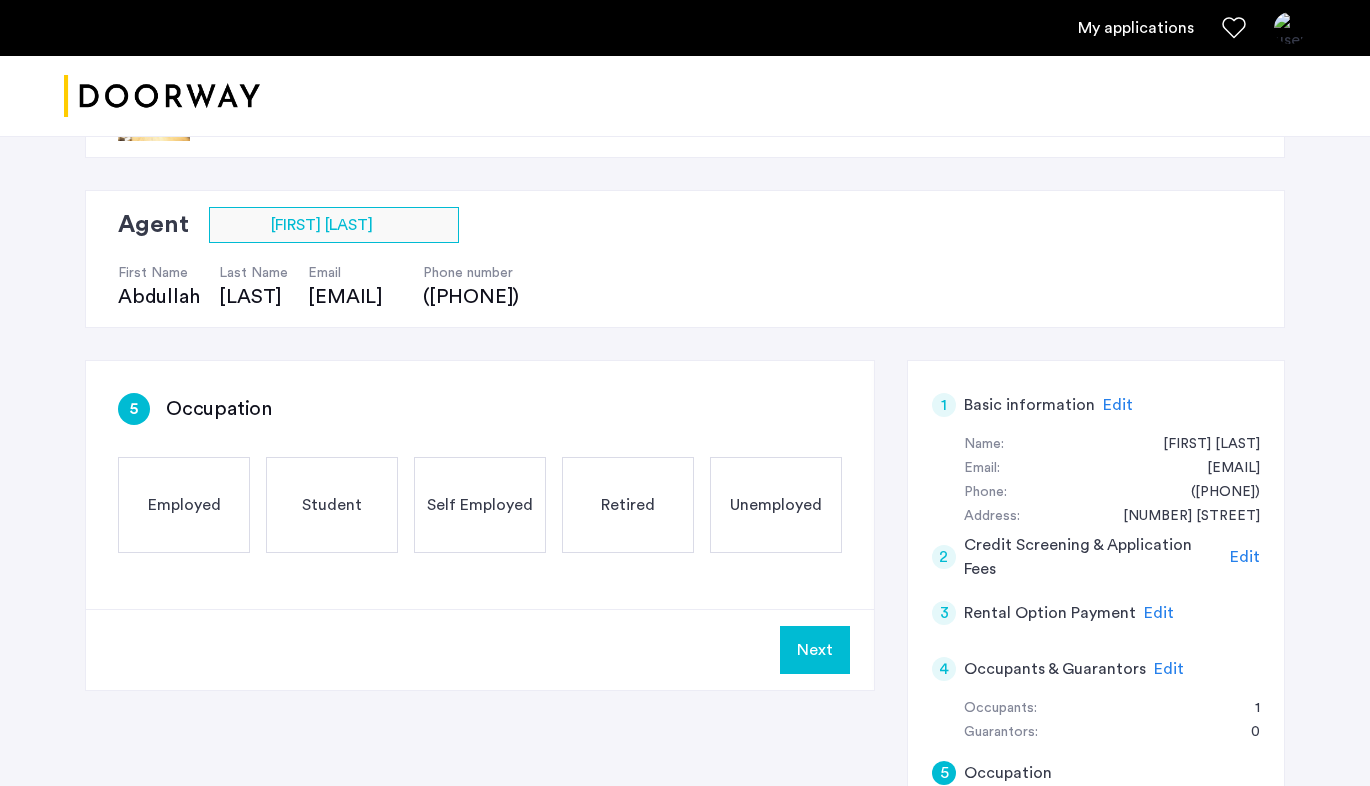 click on "Employed" 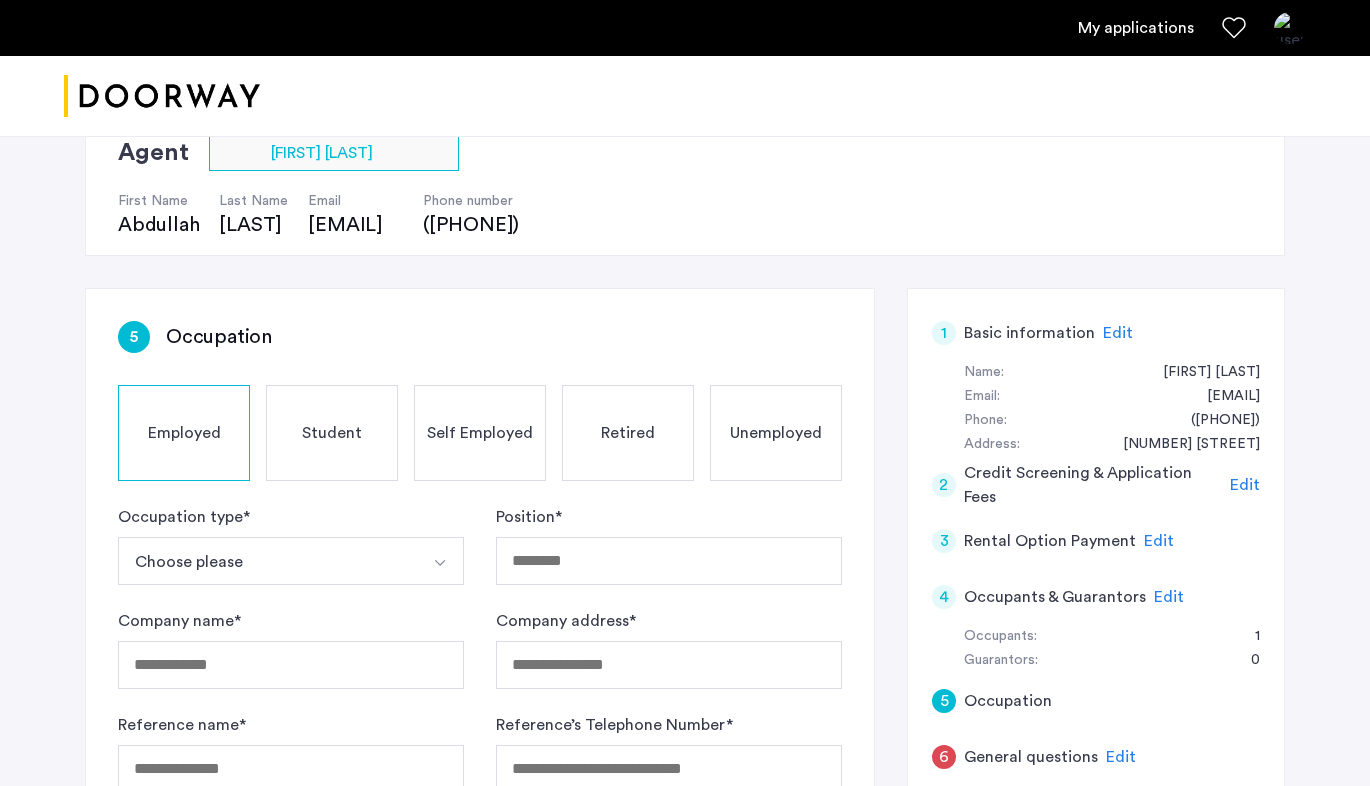 scroll, scrollTop: 191, scrollLeft: 0, axis: vertical 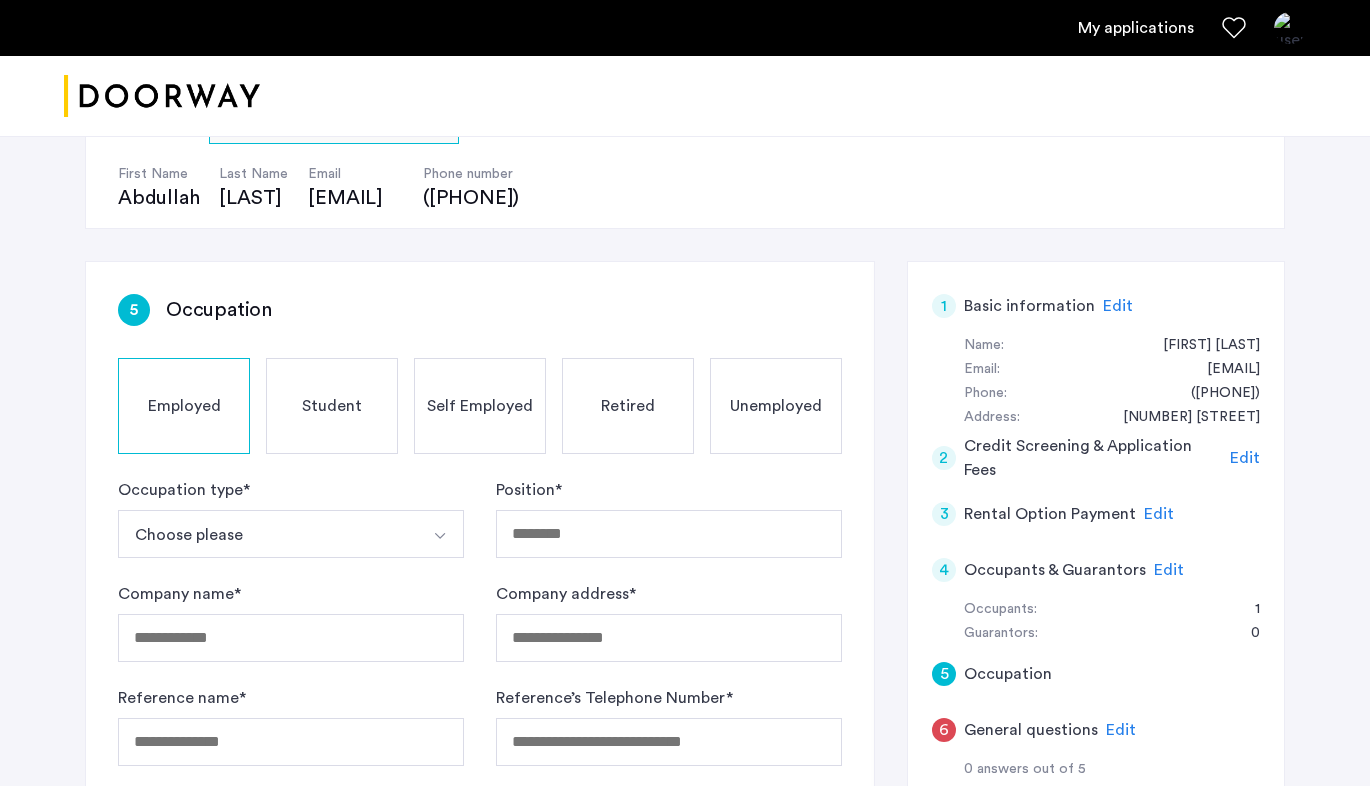 click on "Choose please" at bounding box center (267, 534) 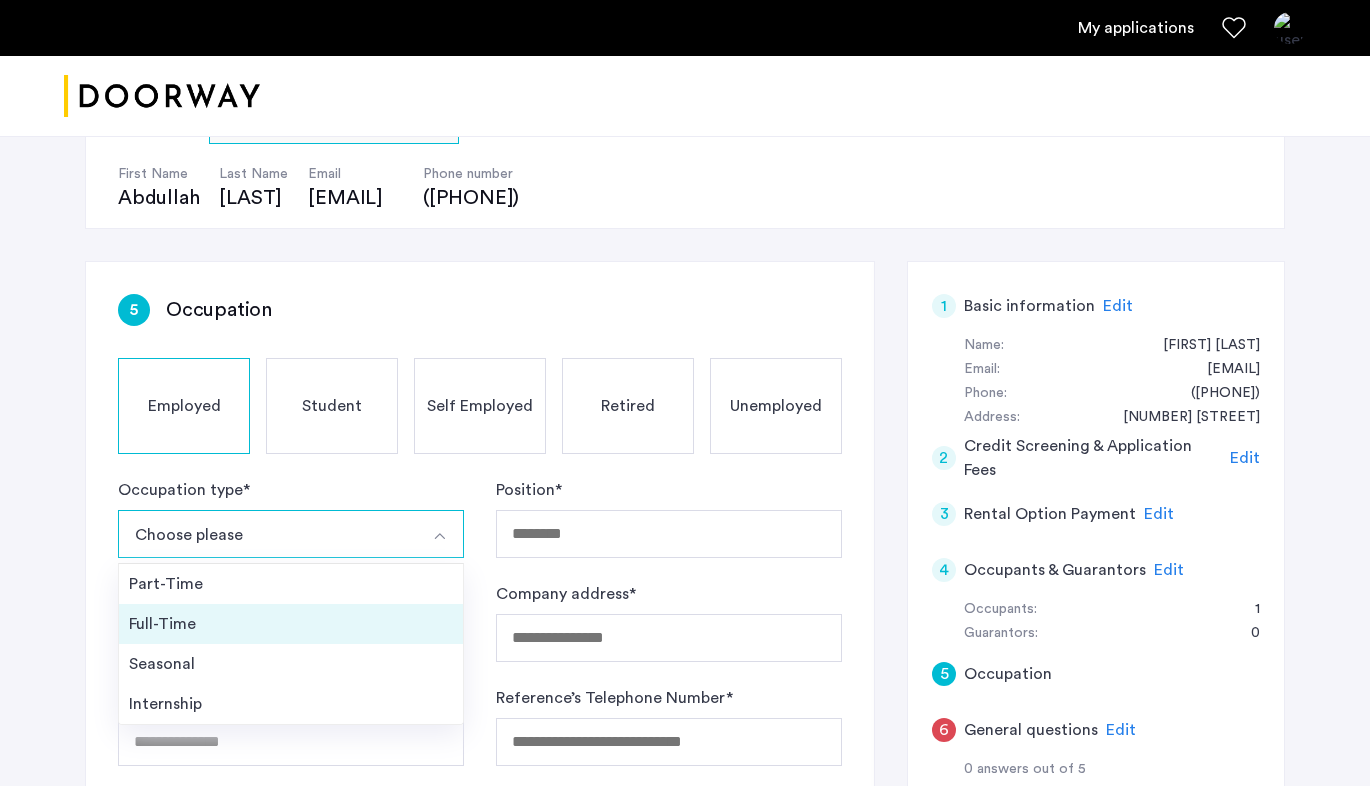 click on "Full-Time" at bounding box center [291, 624] 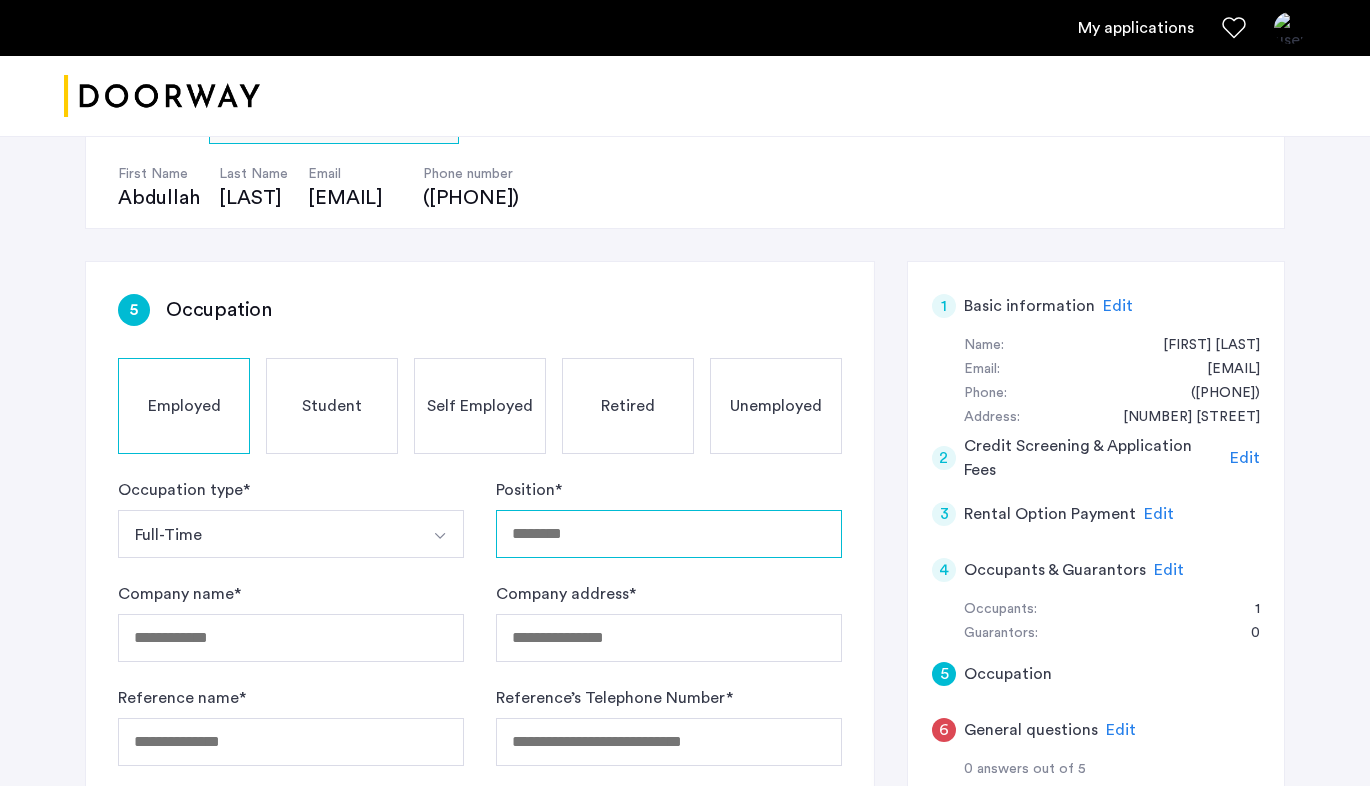 click on "Position  *" at bounding box center (669, 534) 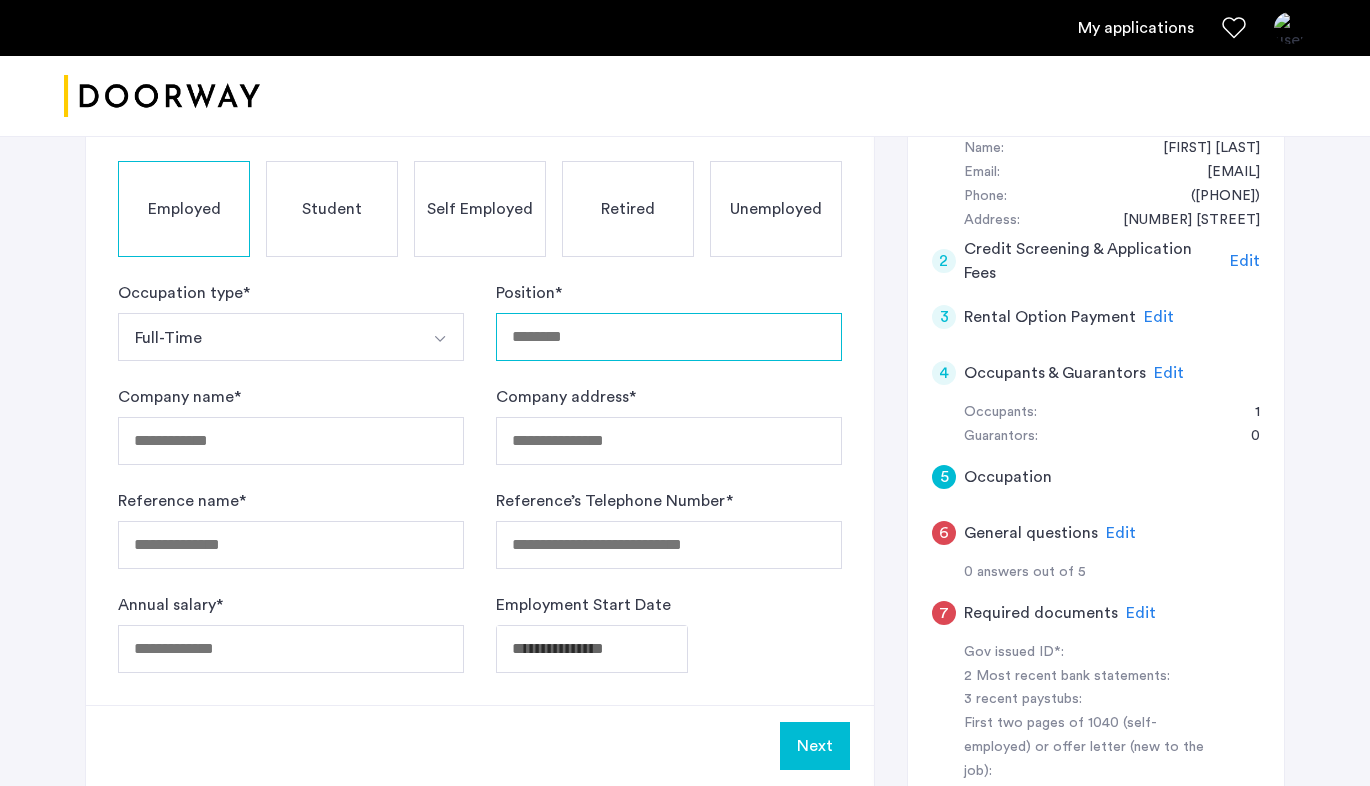 scroll, scrollTop: 357, scrollLeft: 0, axis: vertical 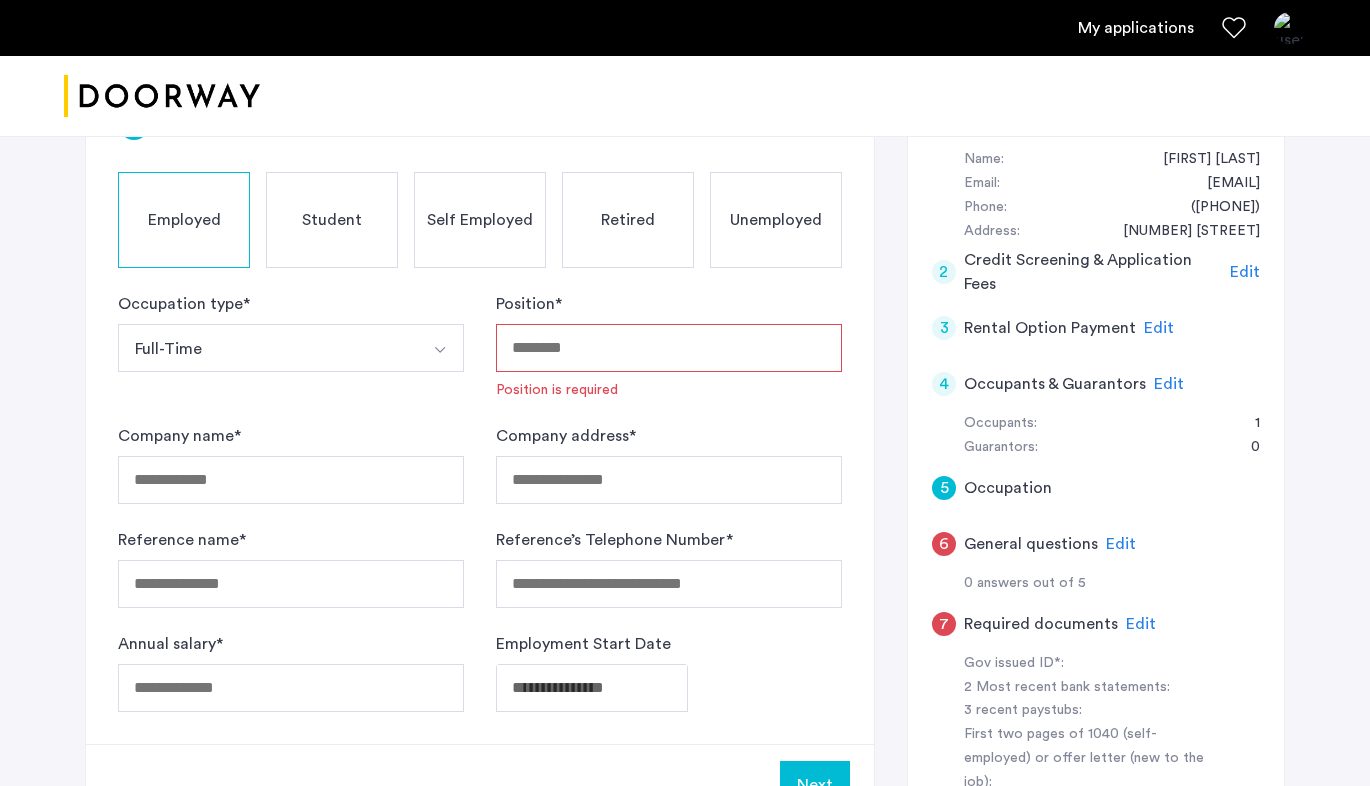 click on "Position  *" at bounding box center [669, 348] 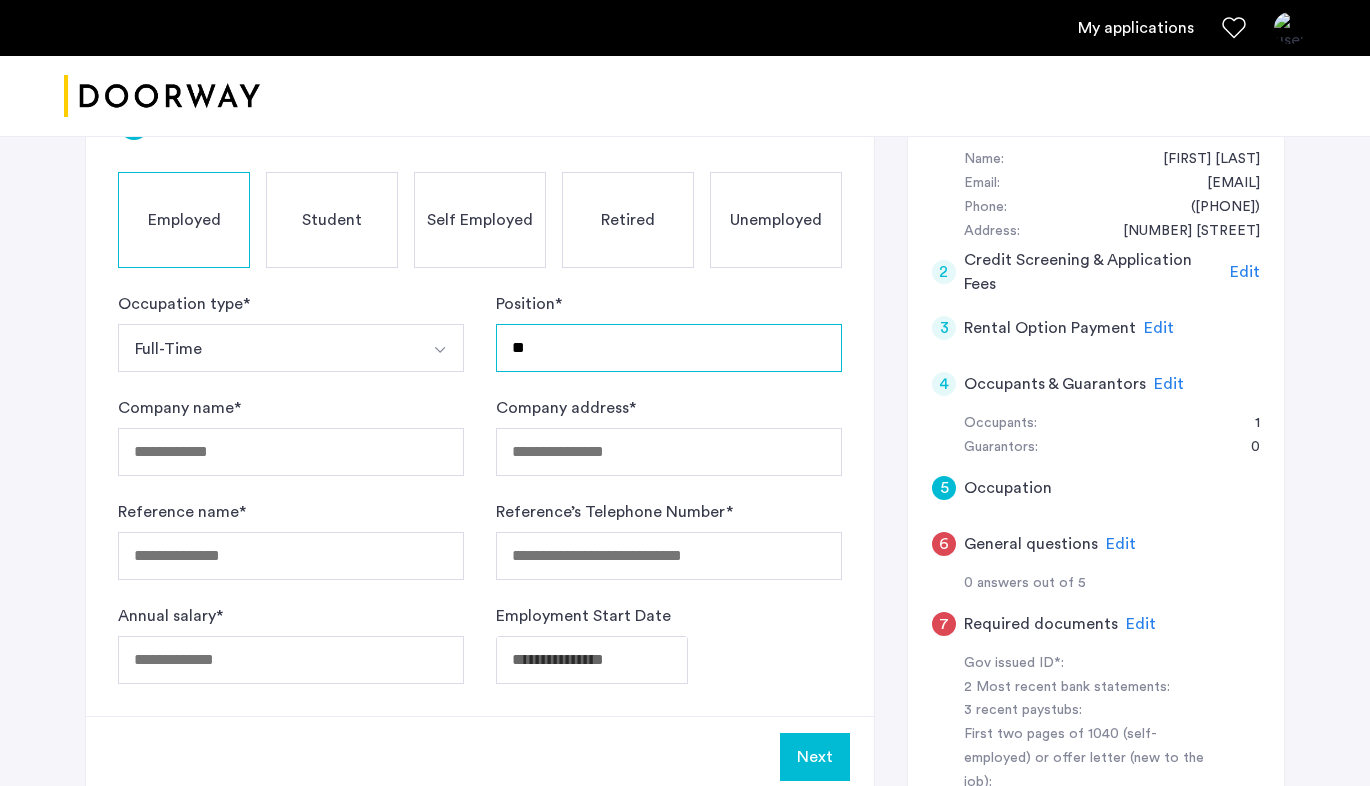 type on "*" 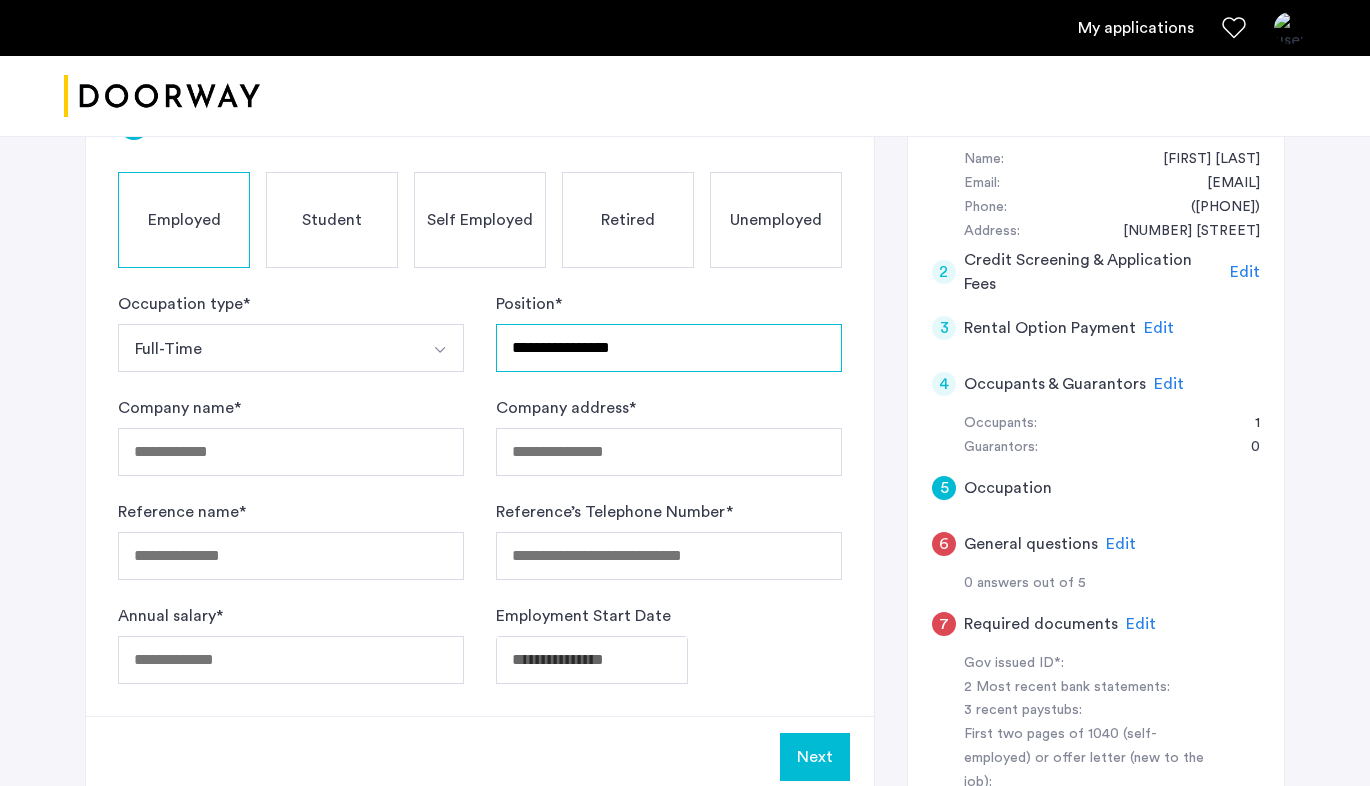 type on "**********" 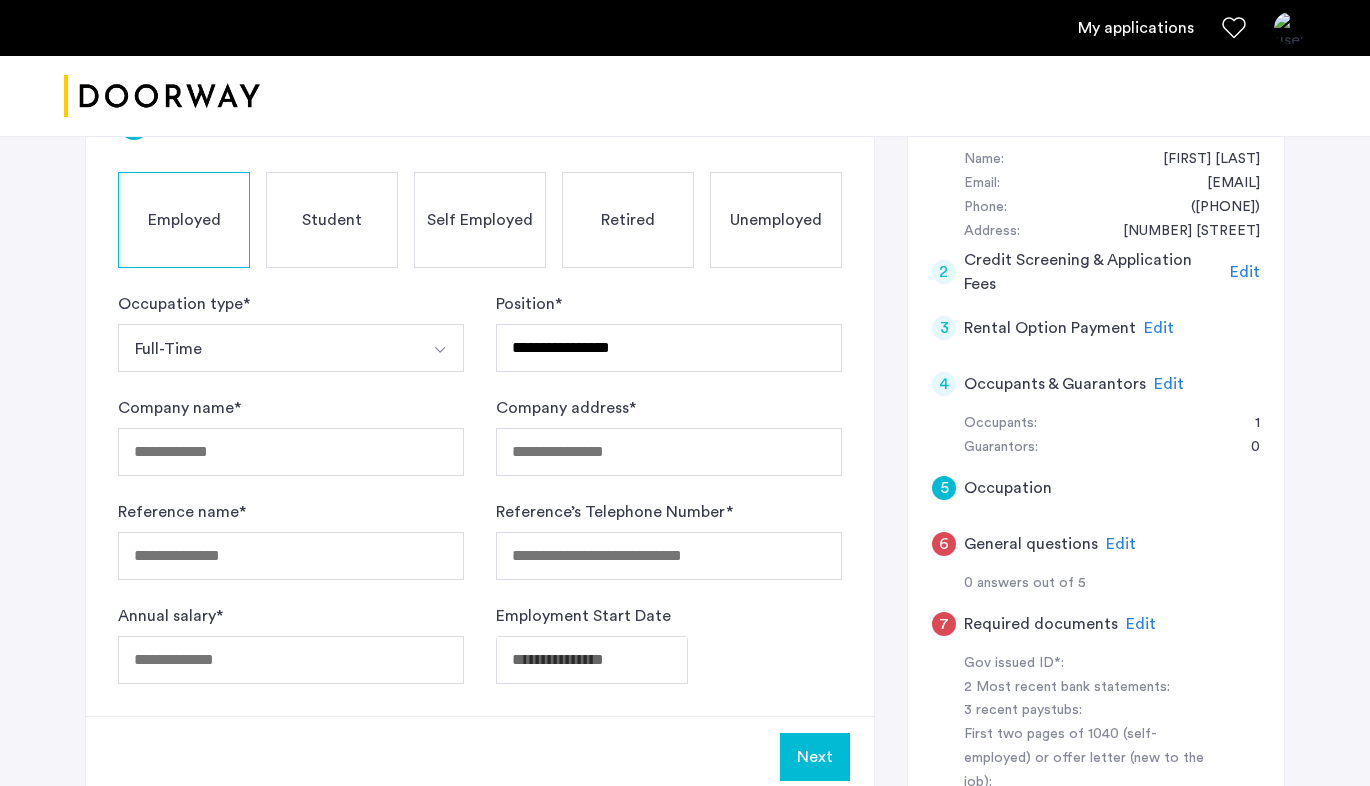 click on "Company name  *" 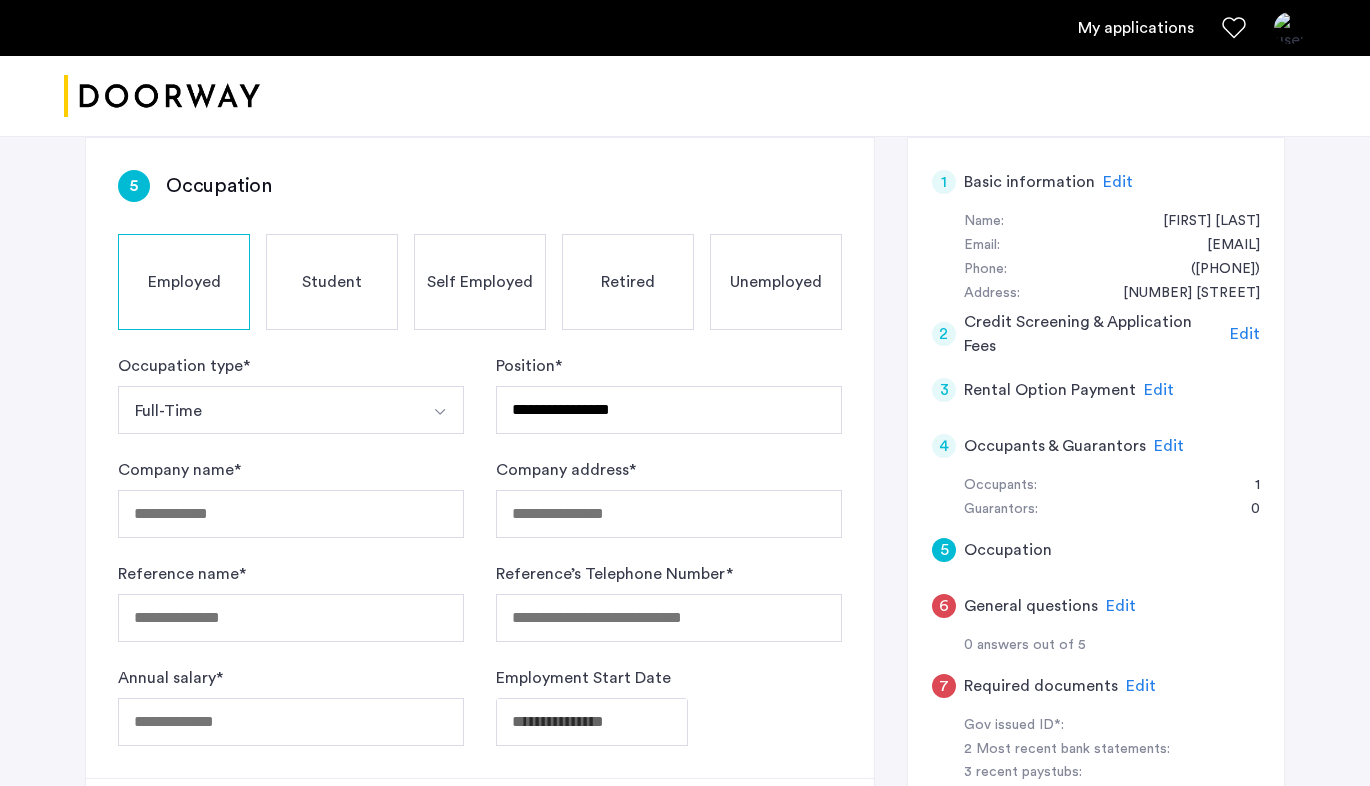scroll, scrollTop: 293, scrollLeft: 0, axis: vertical 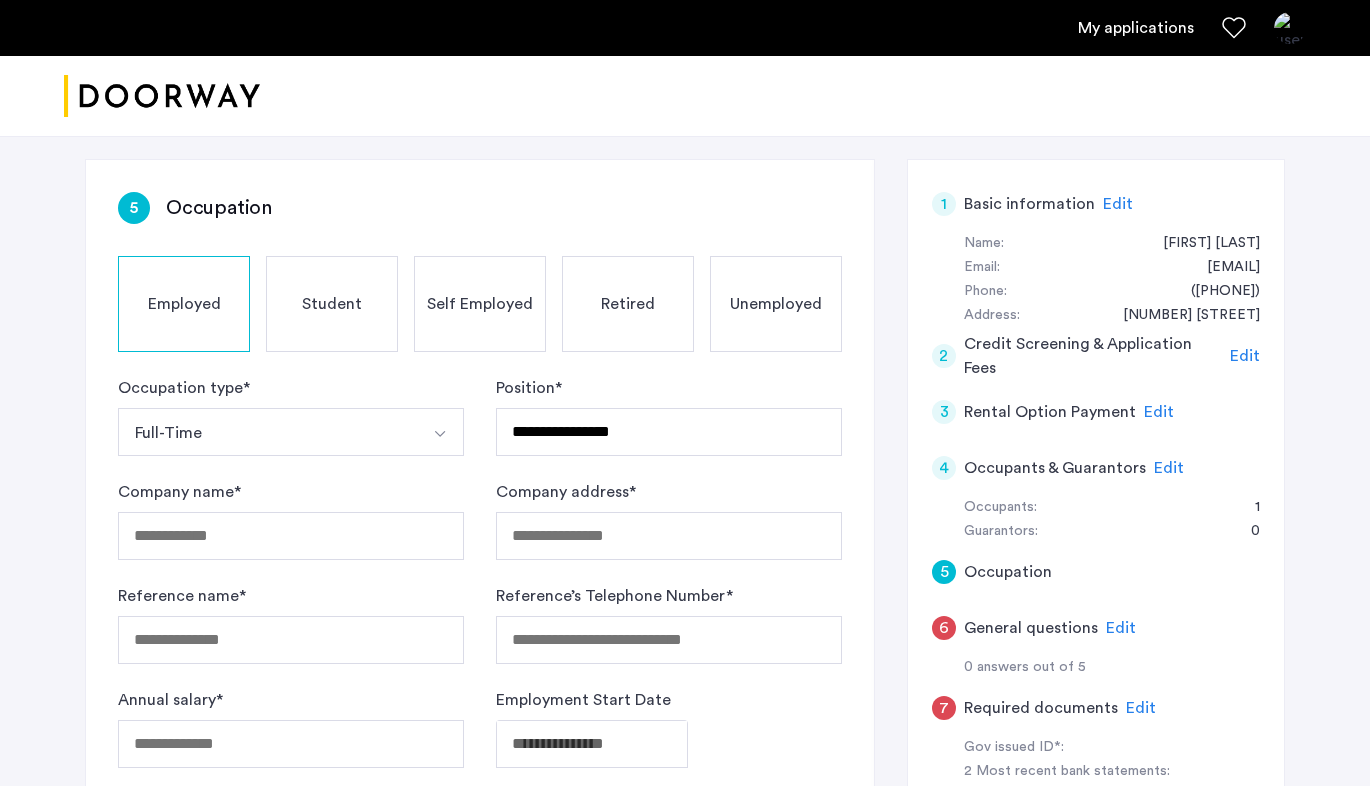 click on "Self Employed" 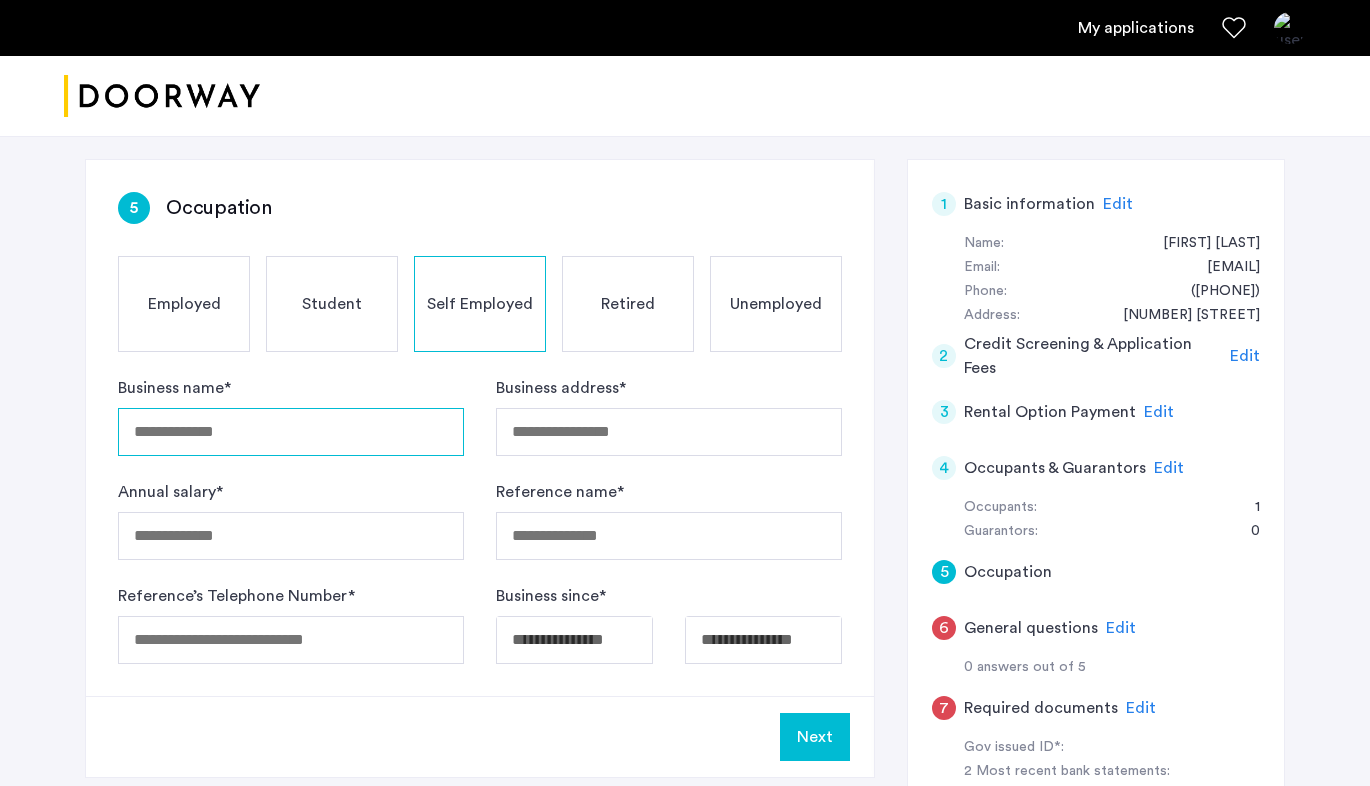 click on "Business name  *" at bounding box center [291, 432] 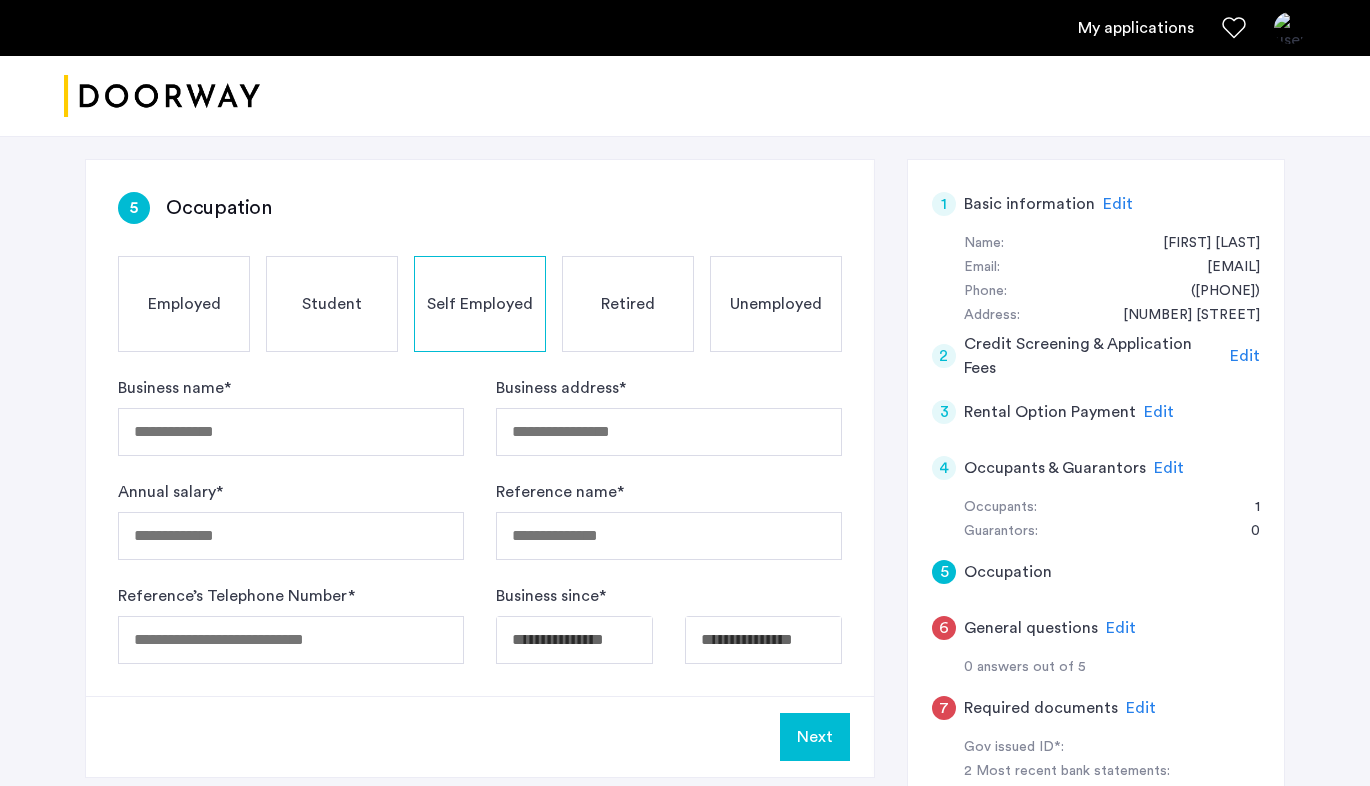 click on "[NUMBER] Occupation Employed Student Self Employed Retired Unemployed Business name  * Business address  * Annual salary  * Reference name  * Reference’s Telephone Number  *  Business since  *" 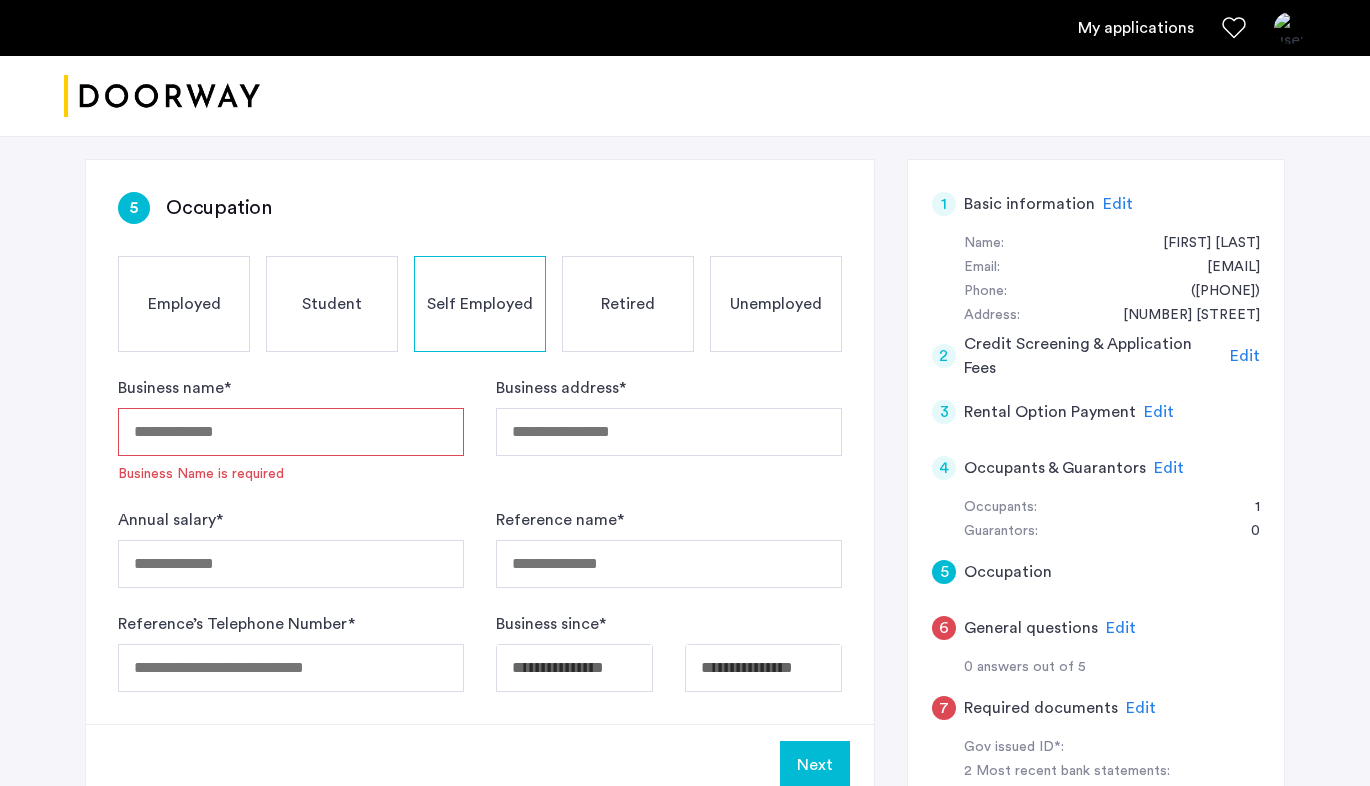 click on "Employed" 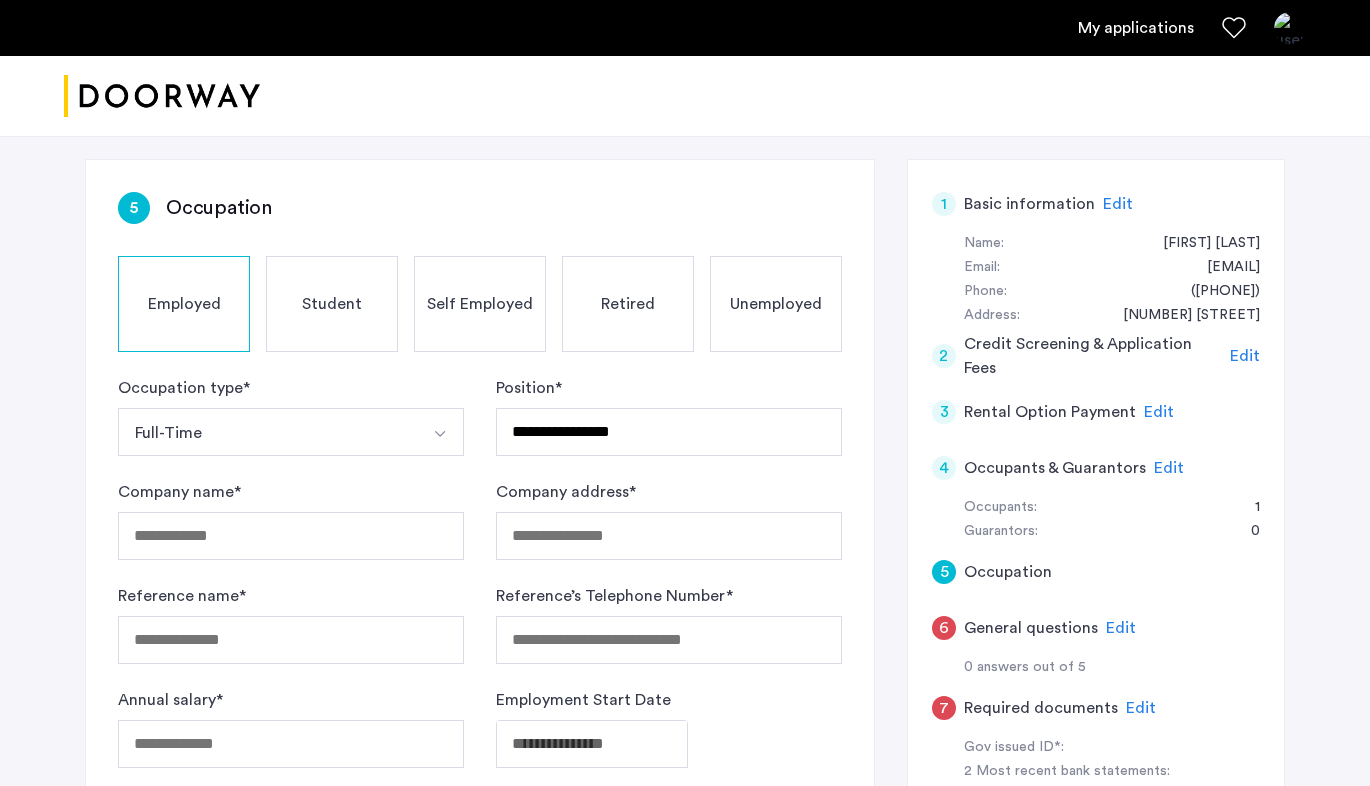 click on "Full-Time" at bounding box center [267, 432] 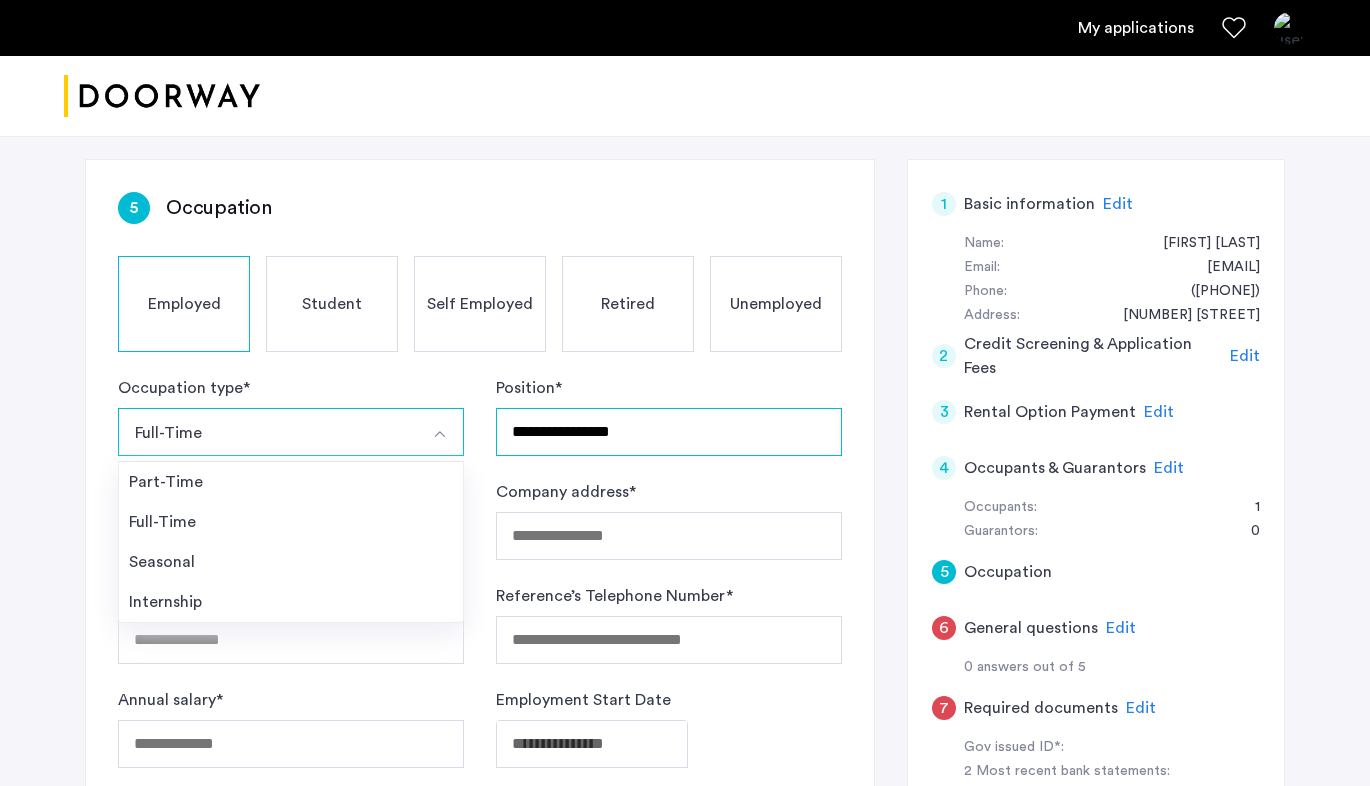 click on "**********" at bounding box center (669, 432) 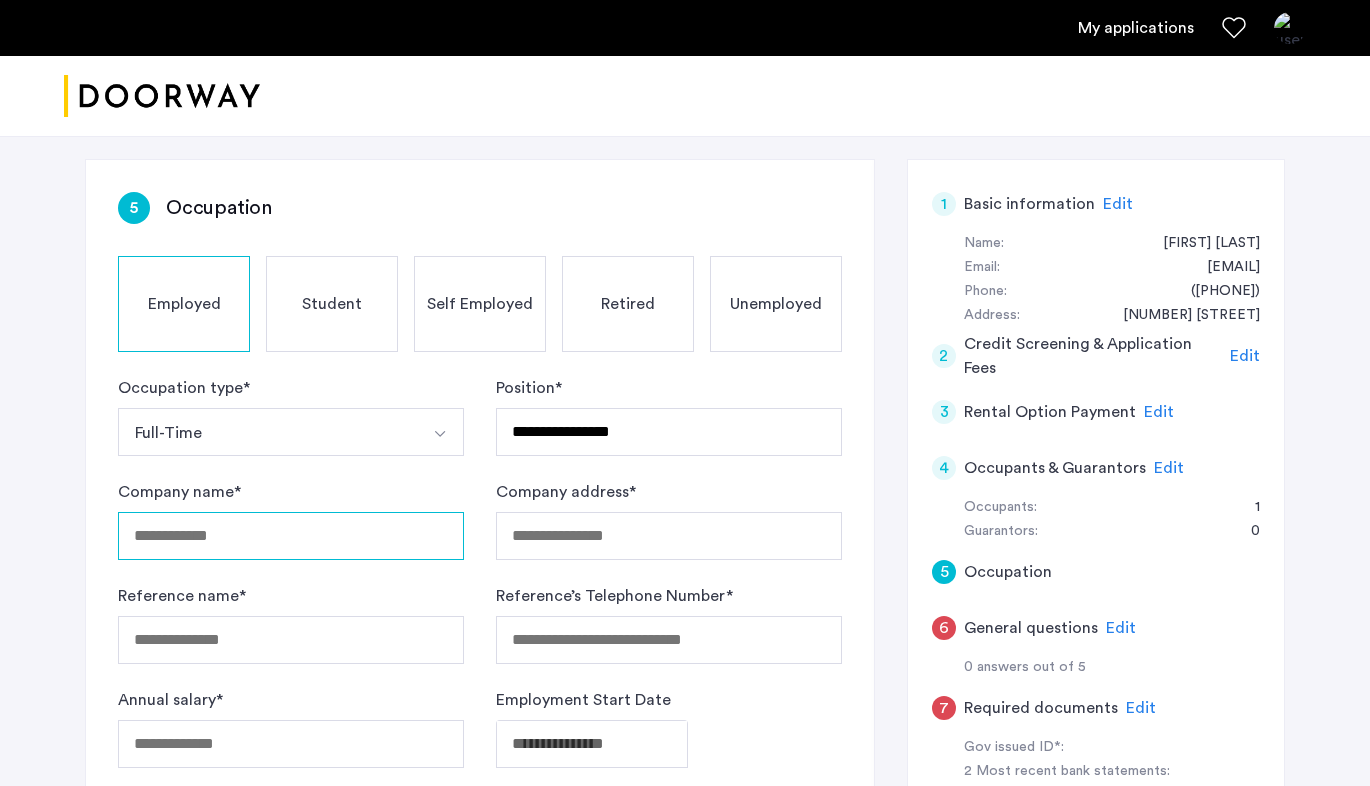 click on "Company name  *" at bounding box center (291, 536) 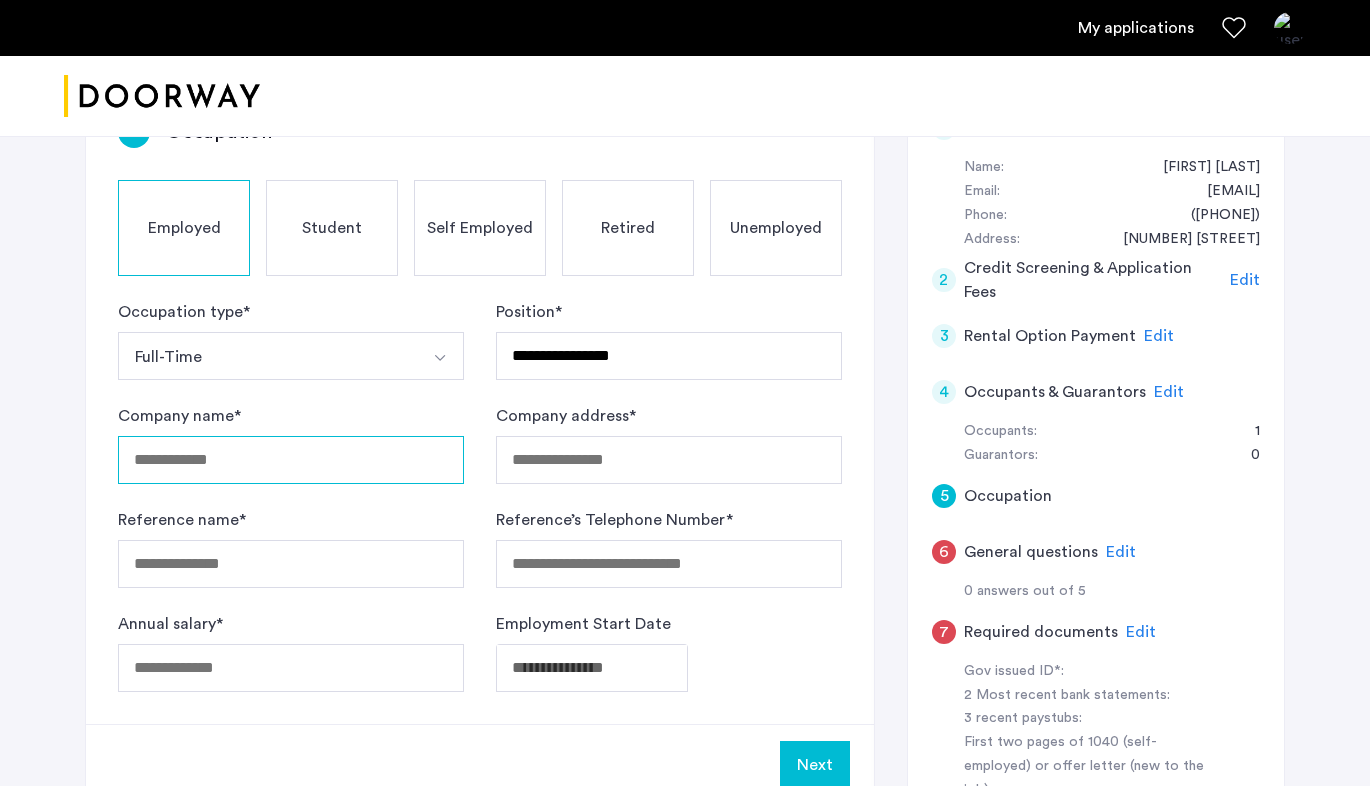 scroll, scrollTop: 410, scrollLeft: 0, axis: vertical 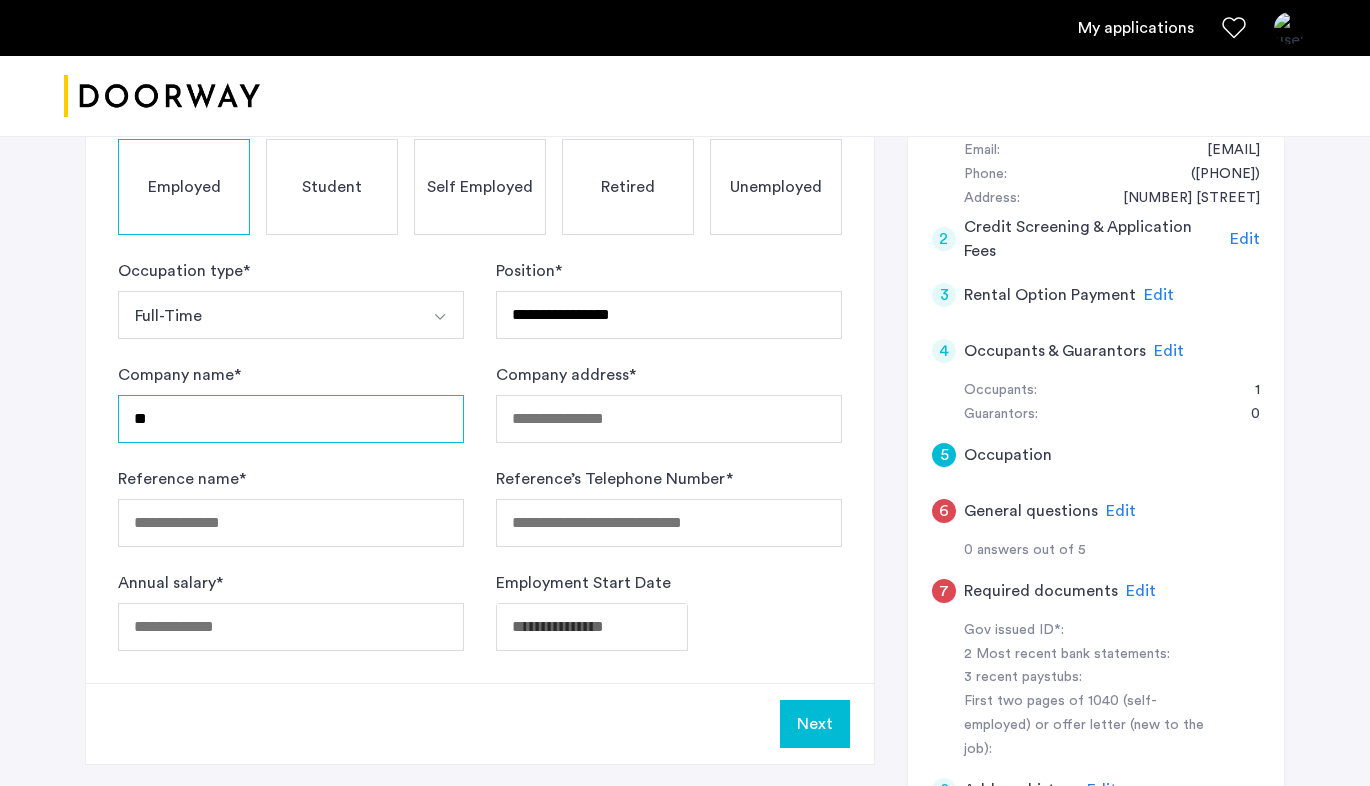 type on "*" 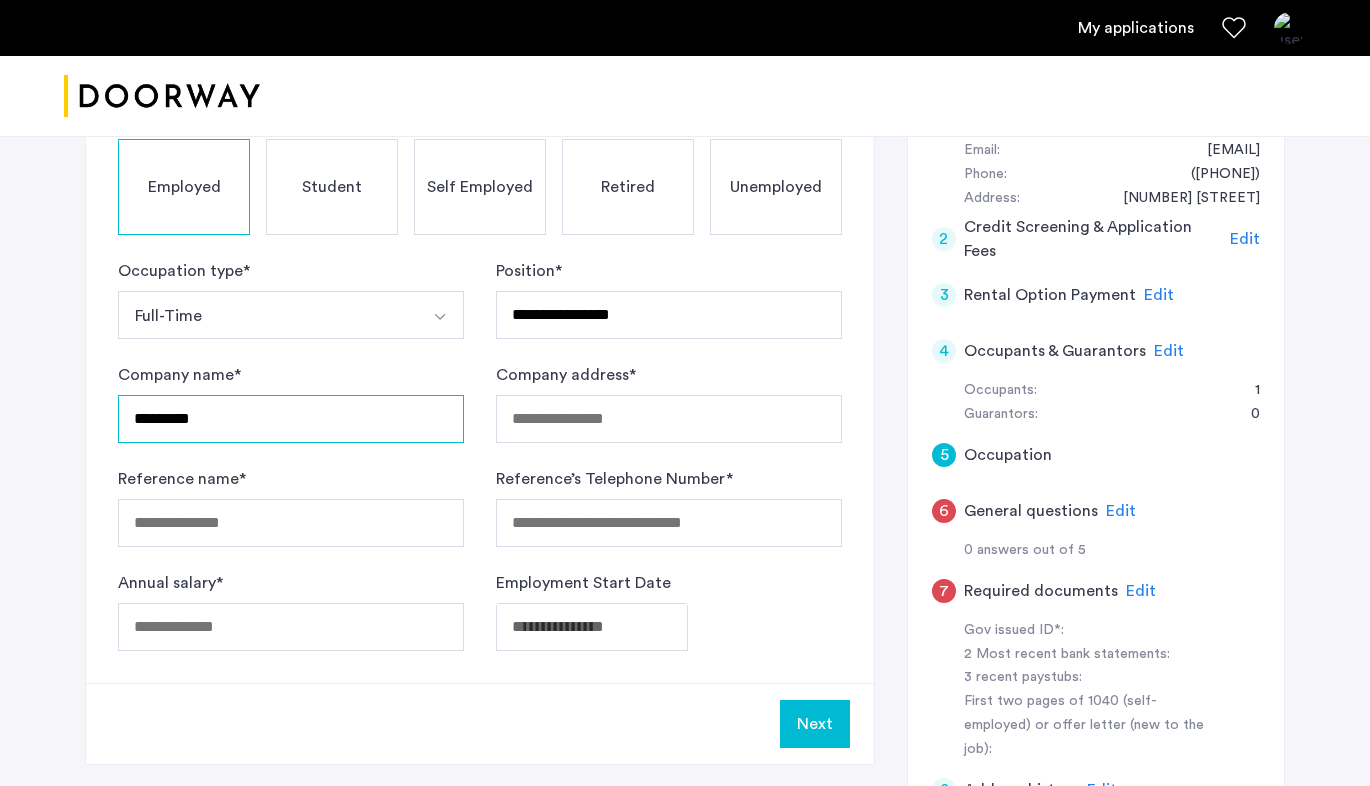 type on "*********" 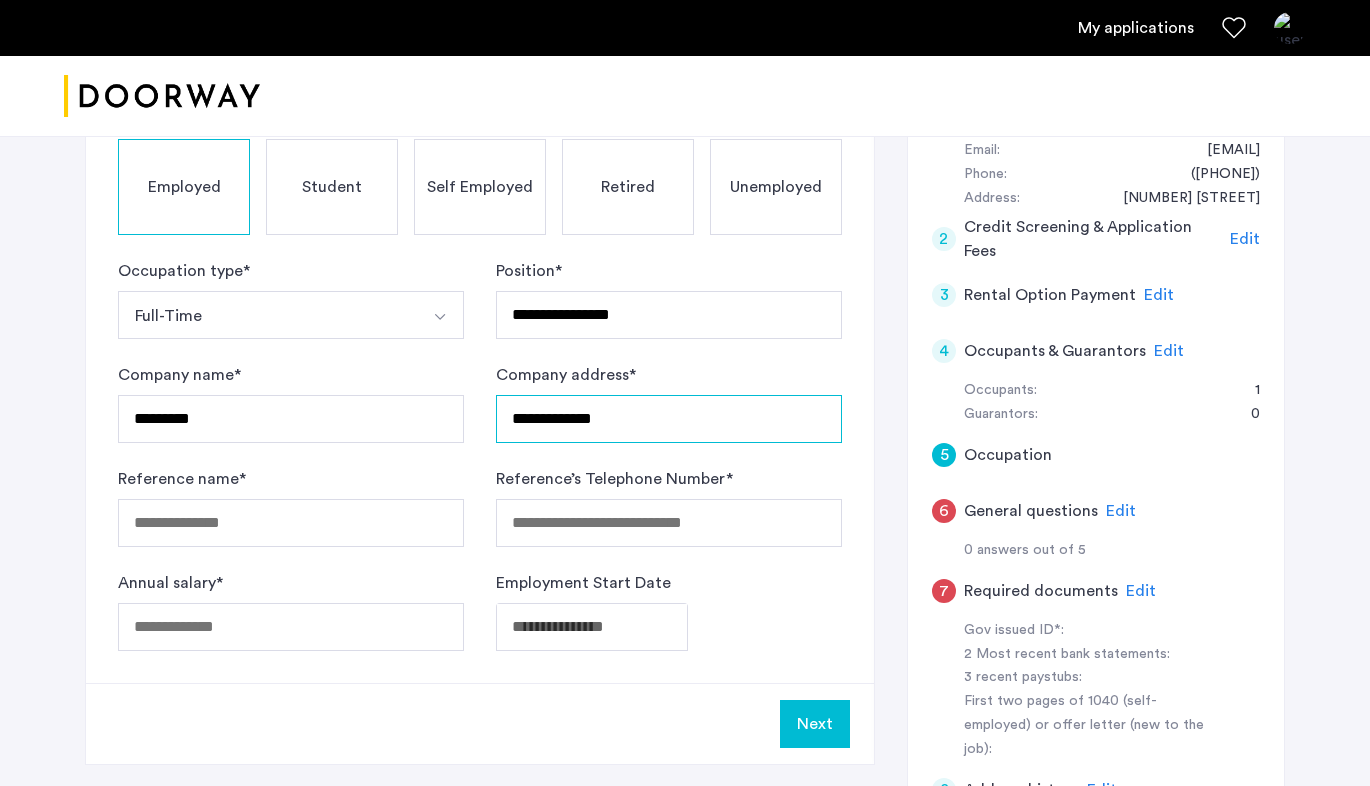 type on "**********" 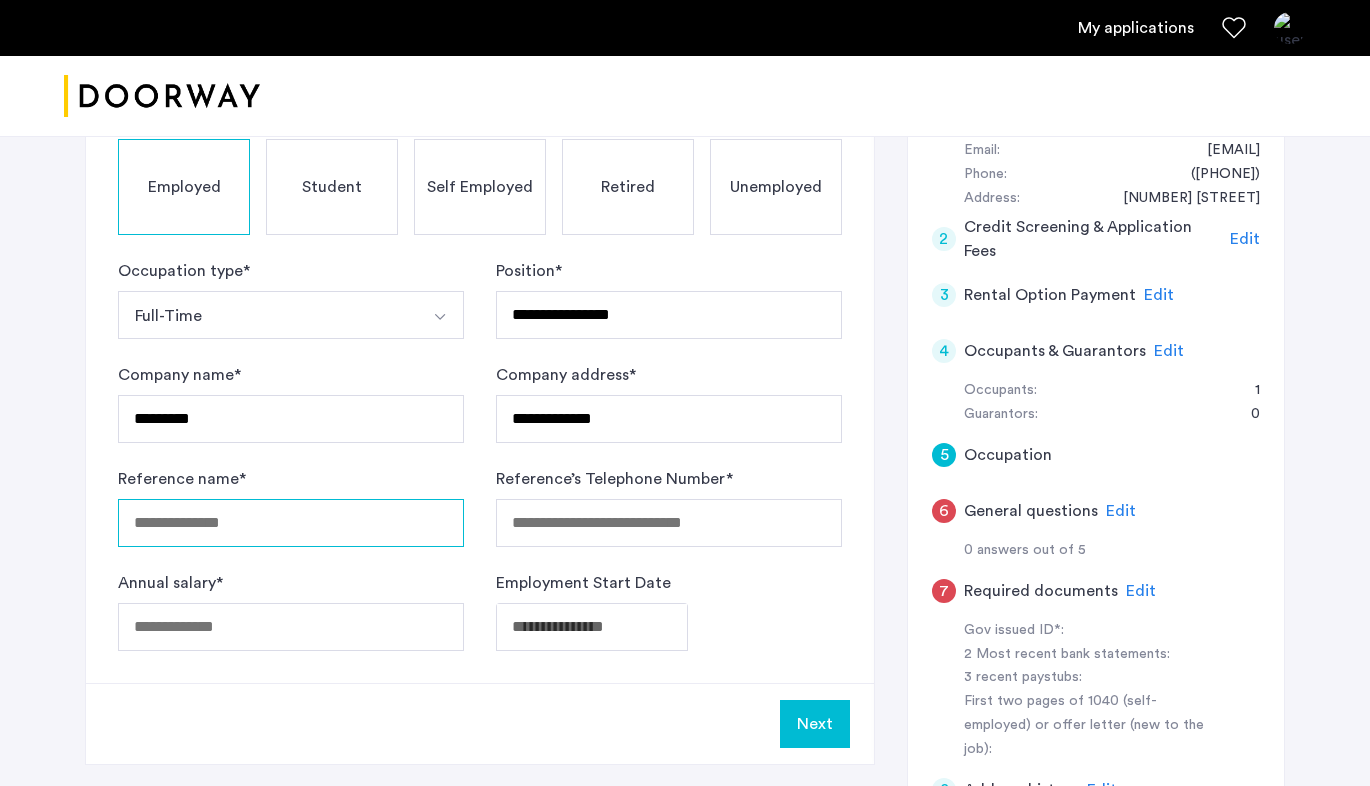 click on "Reference name  *" at bounding box center (291, 523) 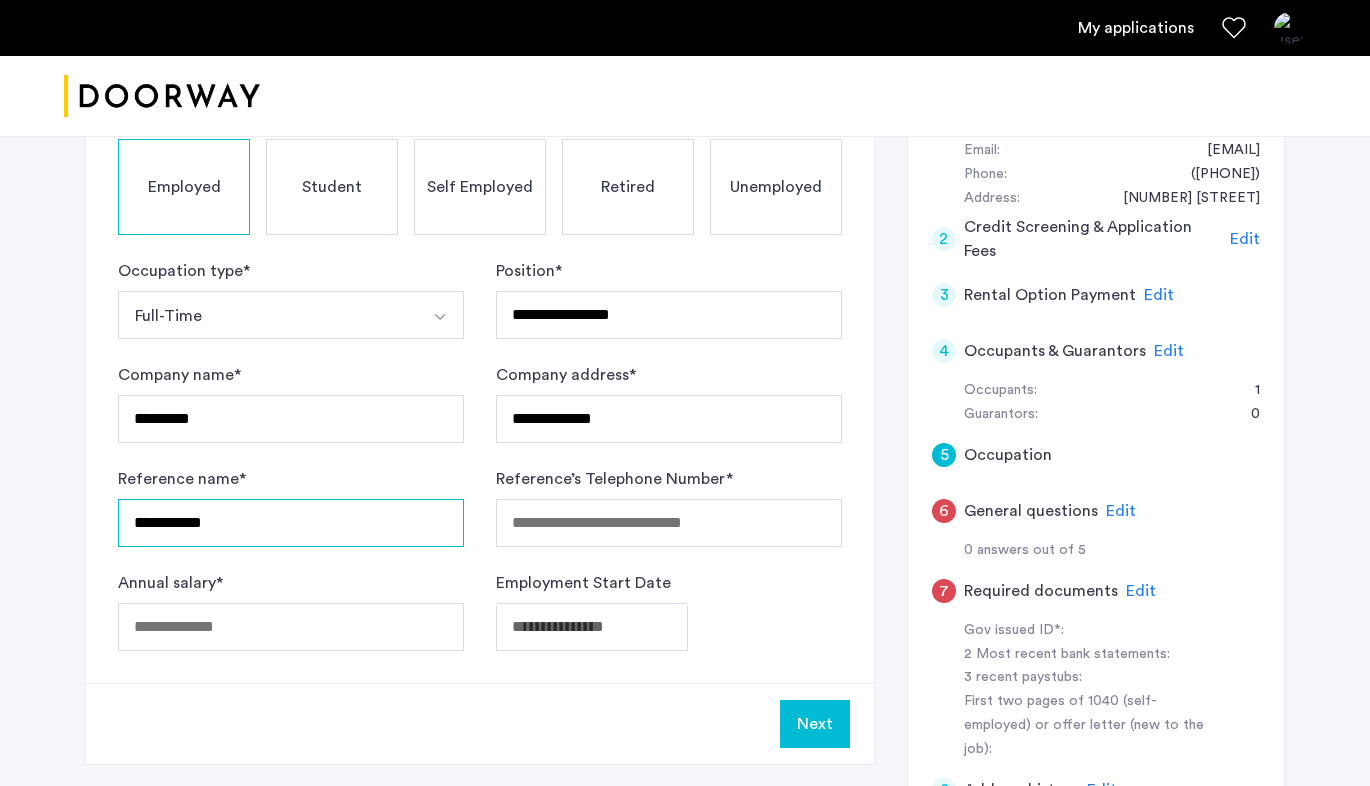 type on "**********" 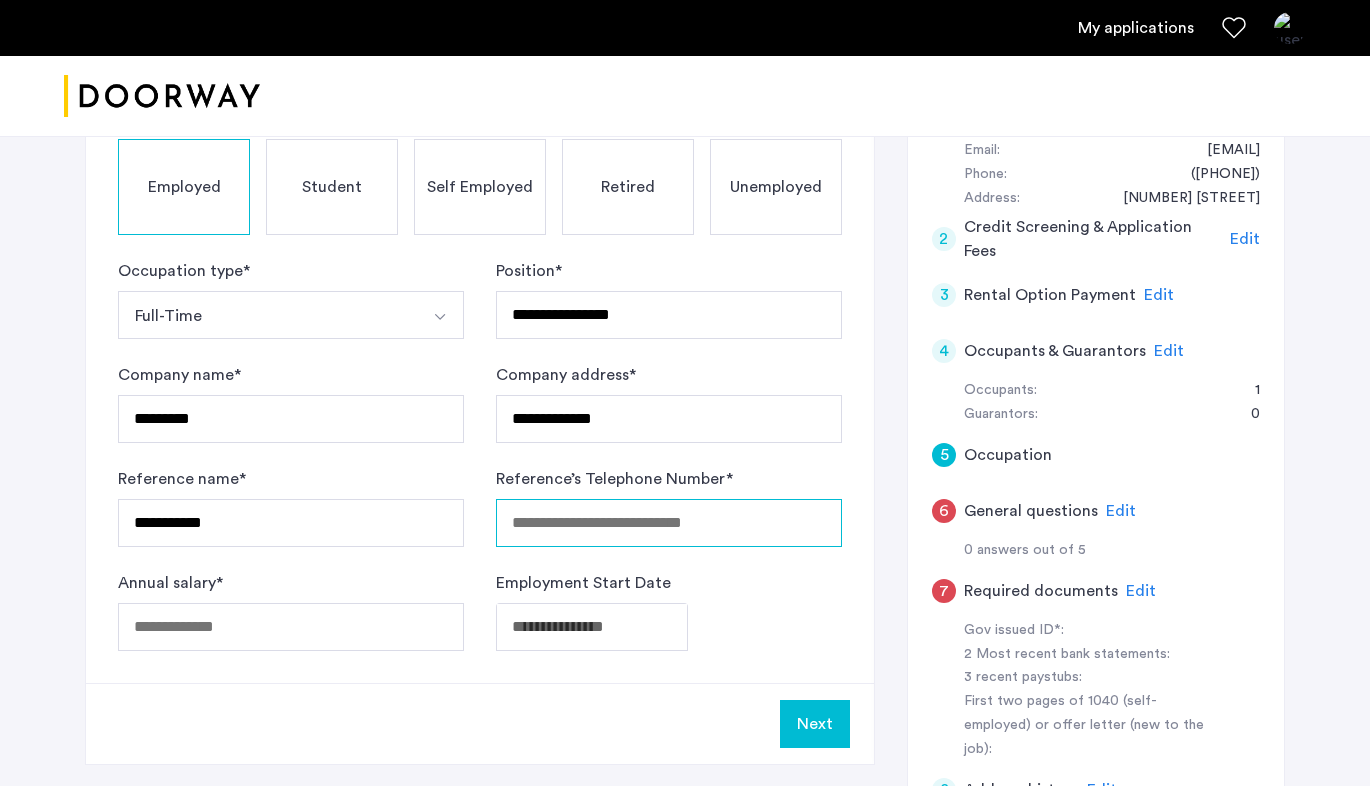 click on "Reference’s Telephone Number  *" at bounding box center (669, 523) 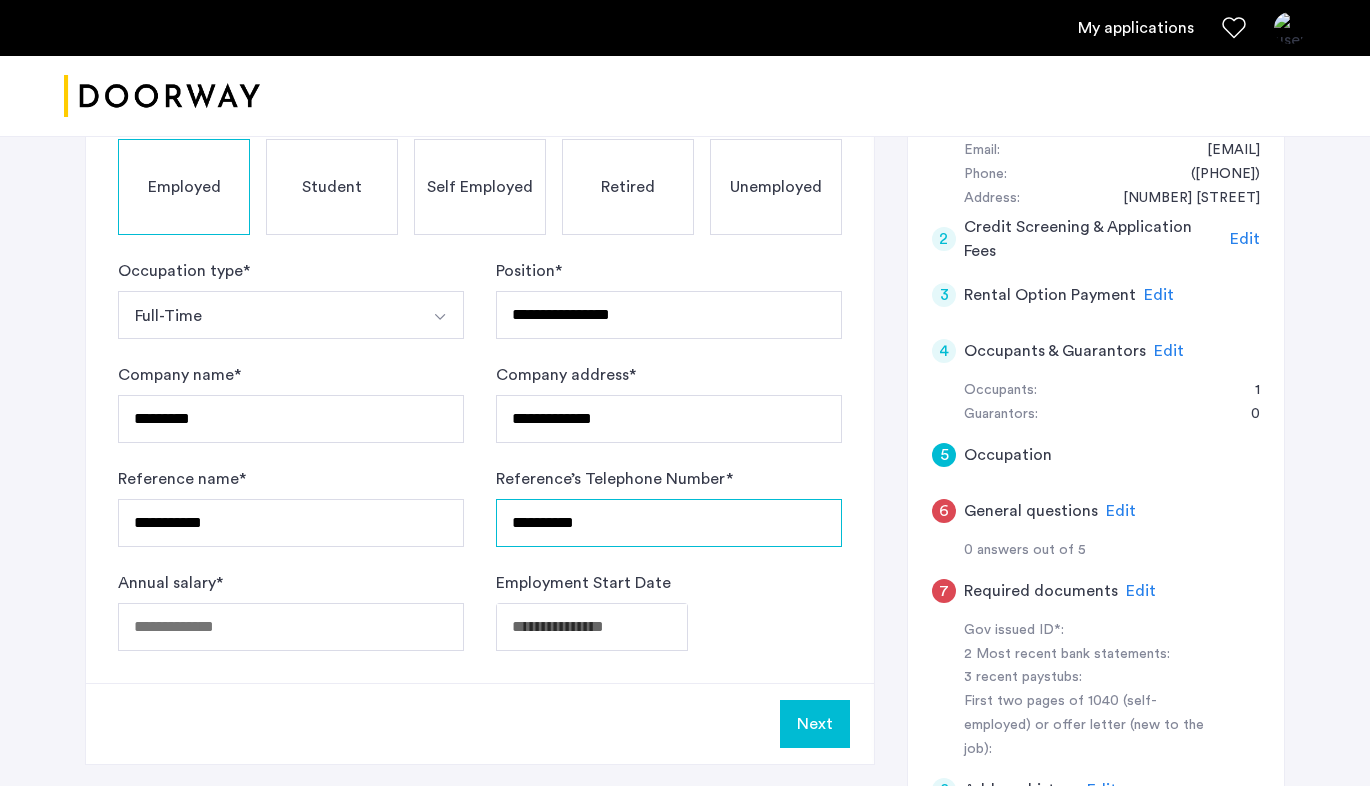 type on "**********" 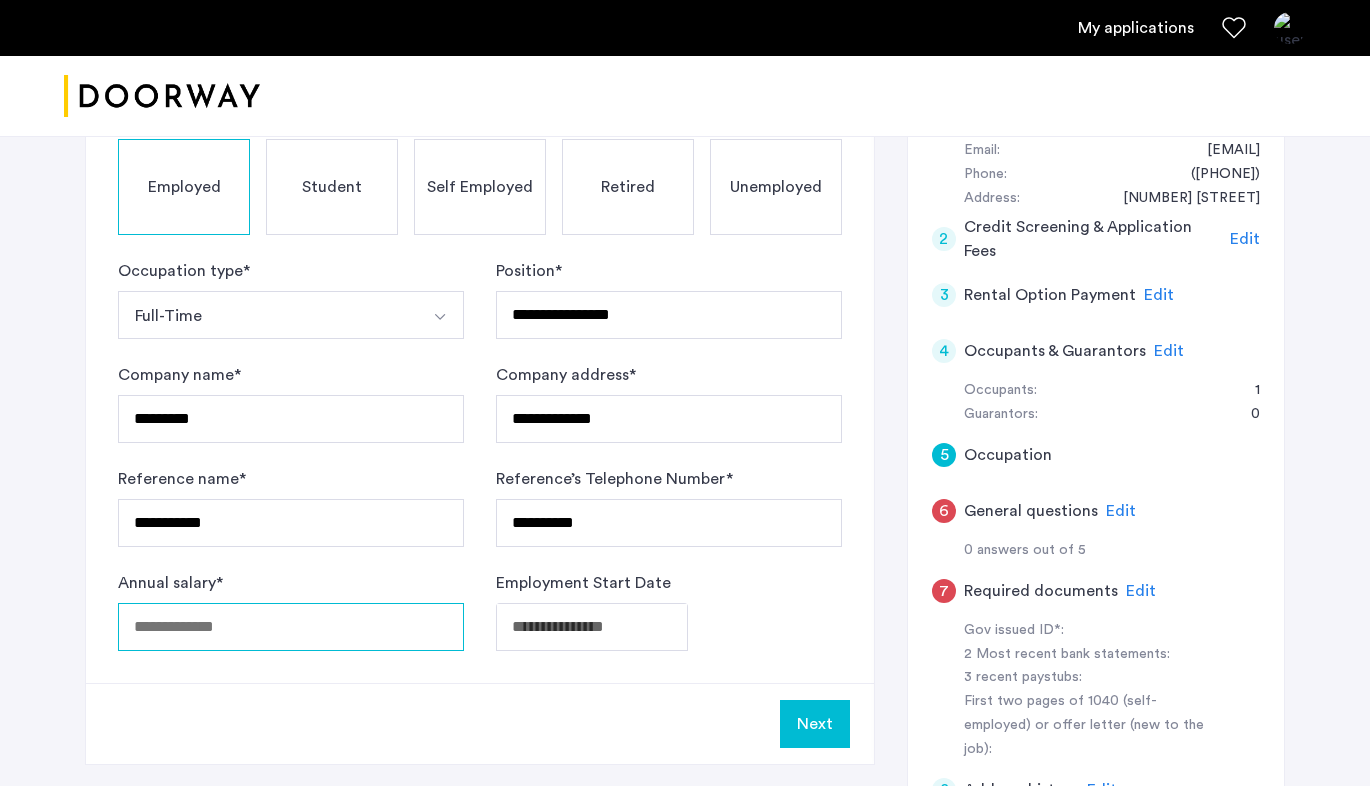 click on "Annual salary  *" at bounding box center (291, 627) 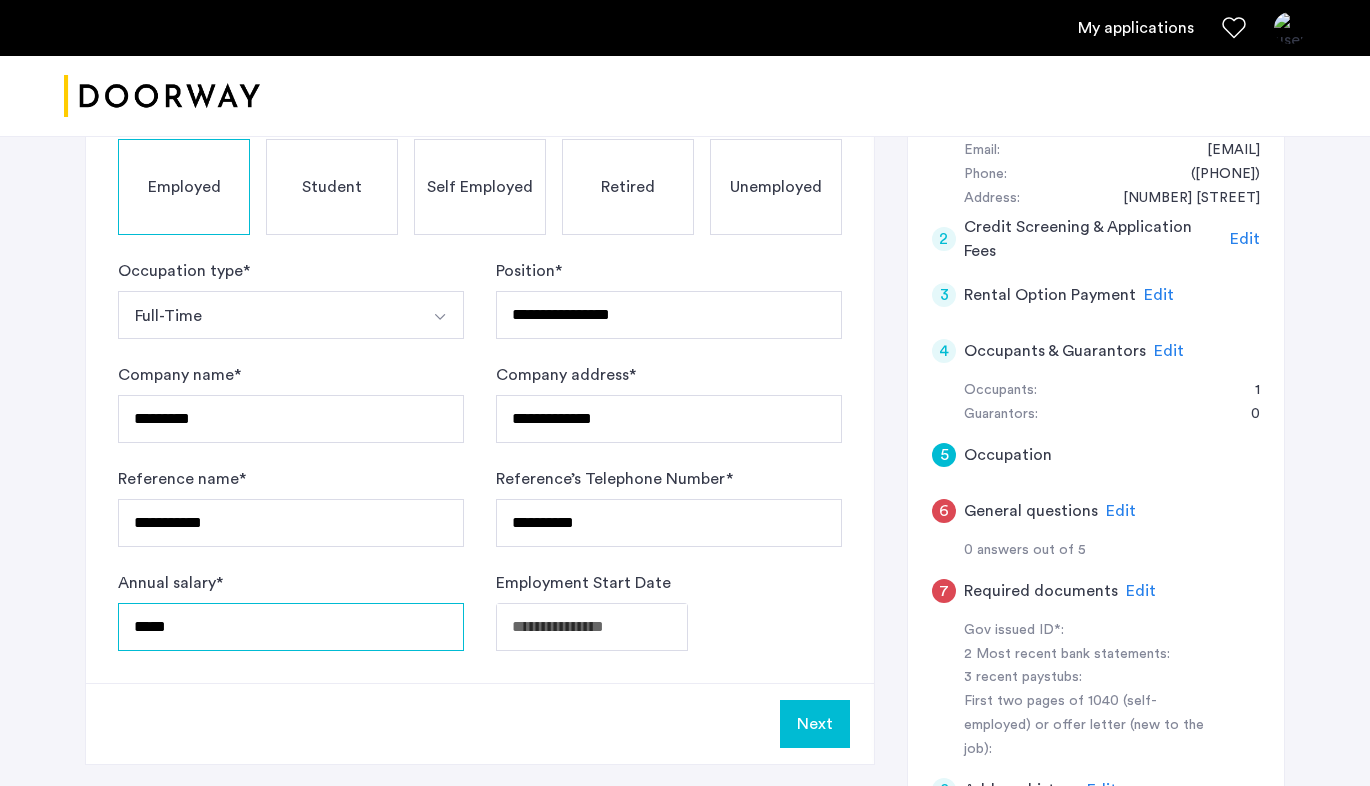 type on "*****" 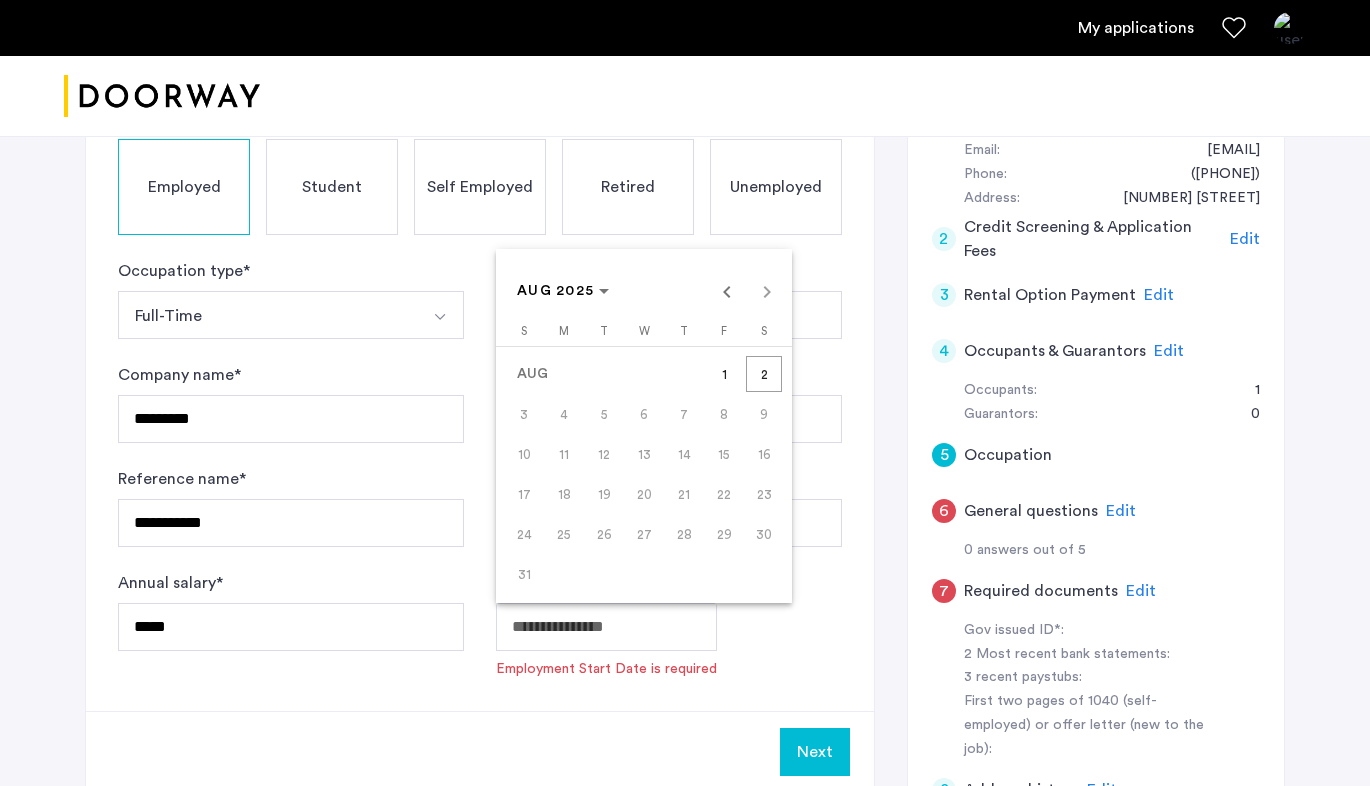 click on "**********" at bounding box center (685, -17) 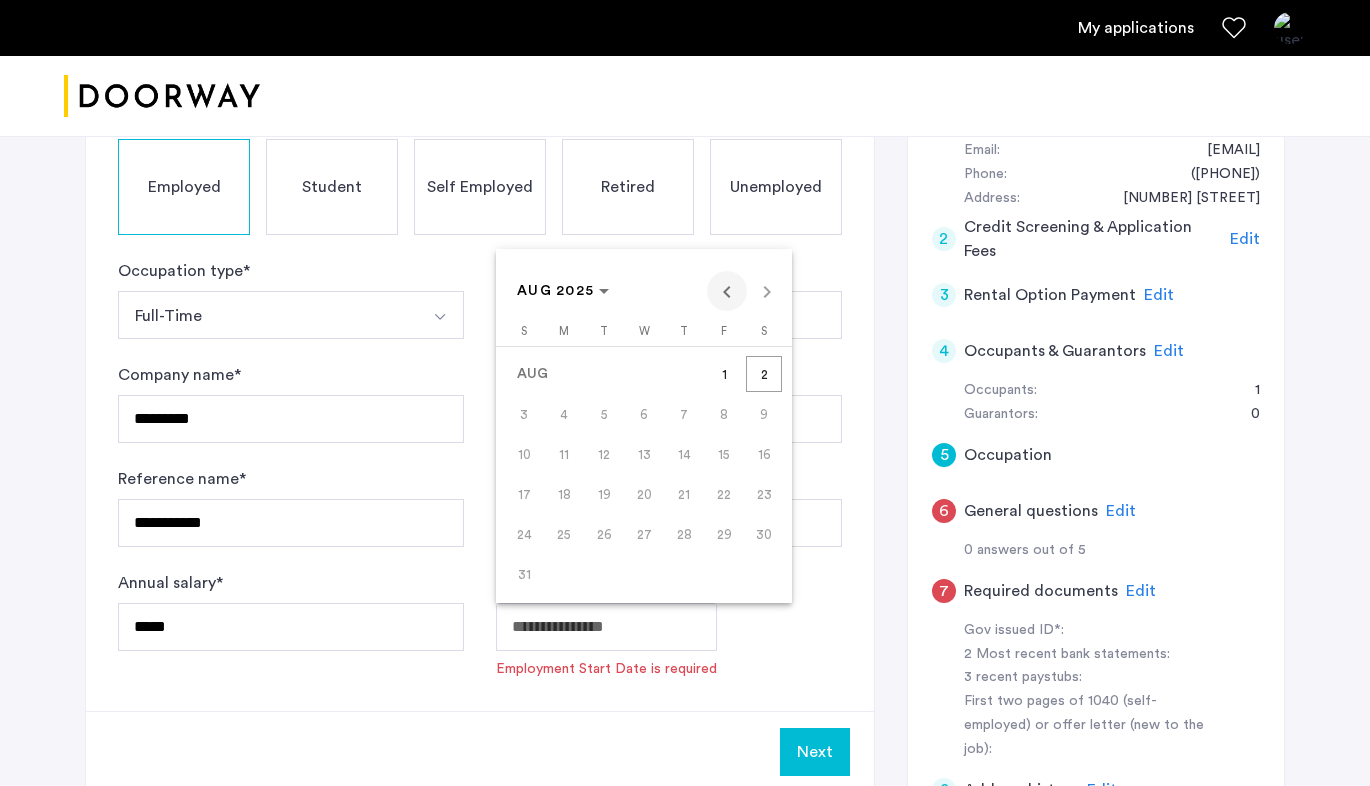 click at bounding box center (727, 291) 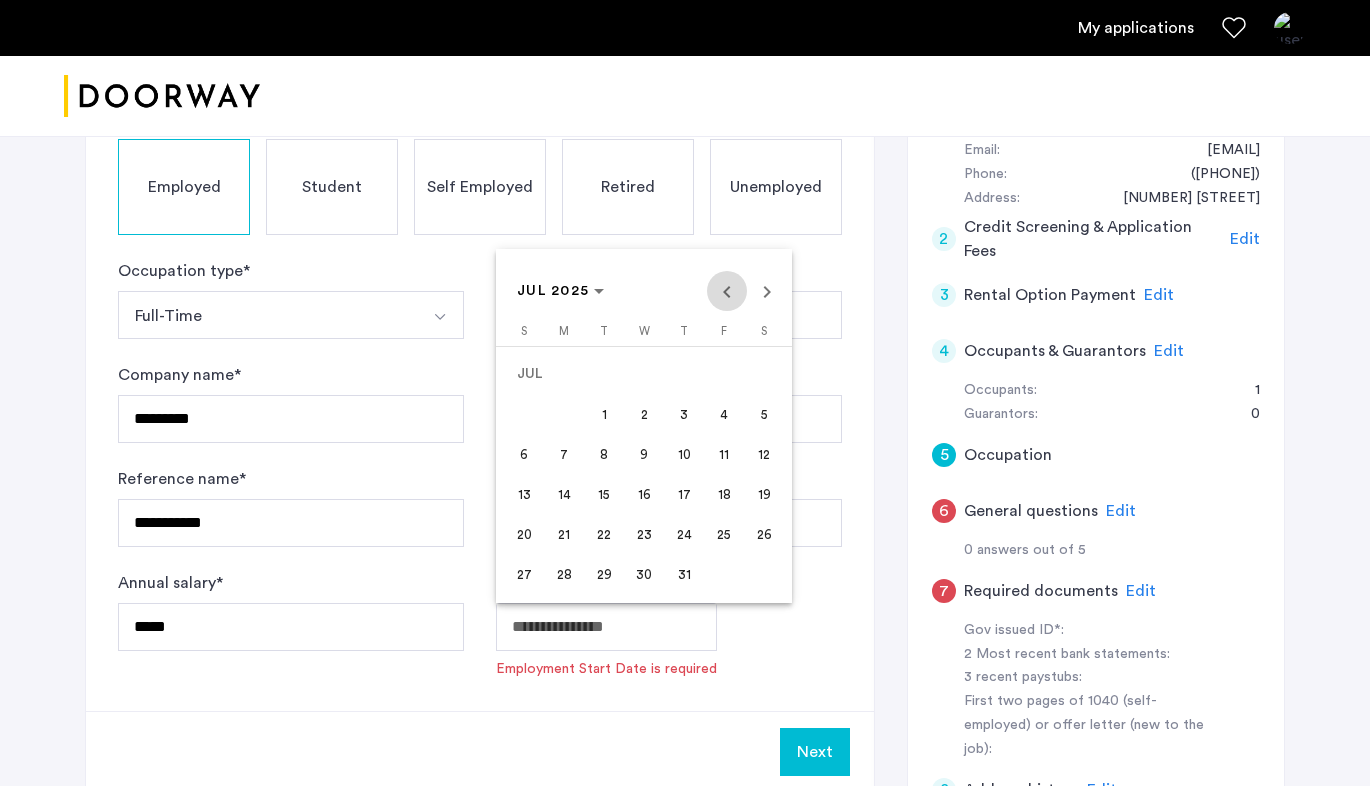 click at bounding box center (727, 291) 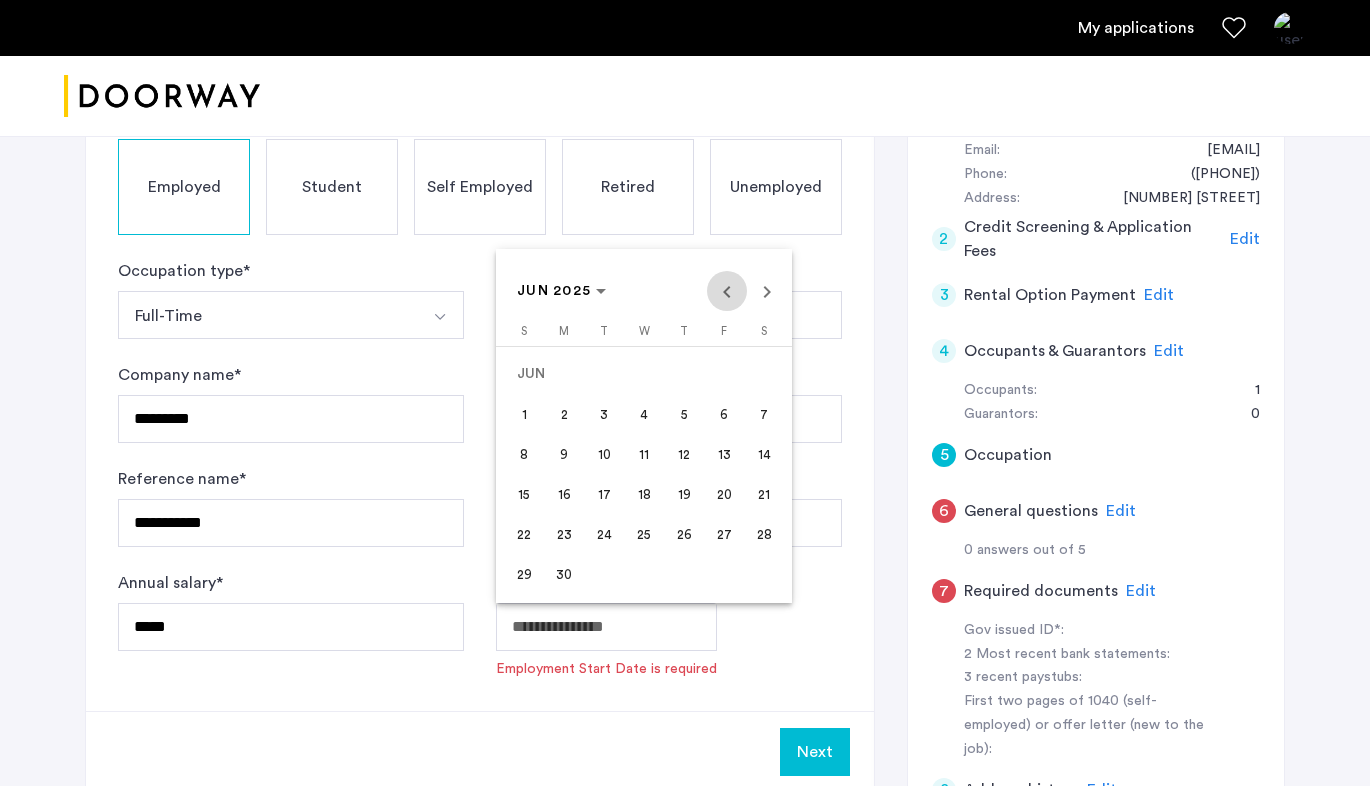 click at bounding box center (727, 291) 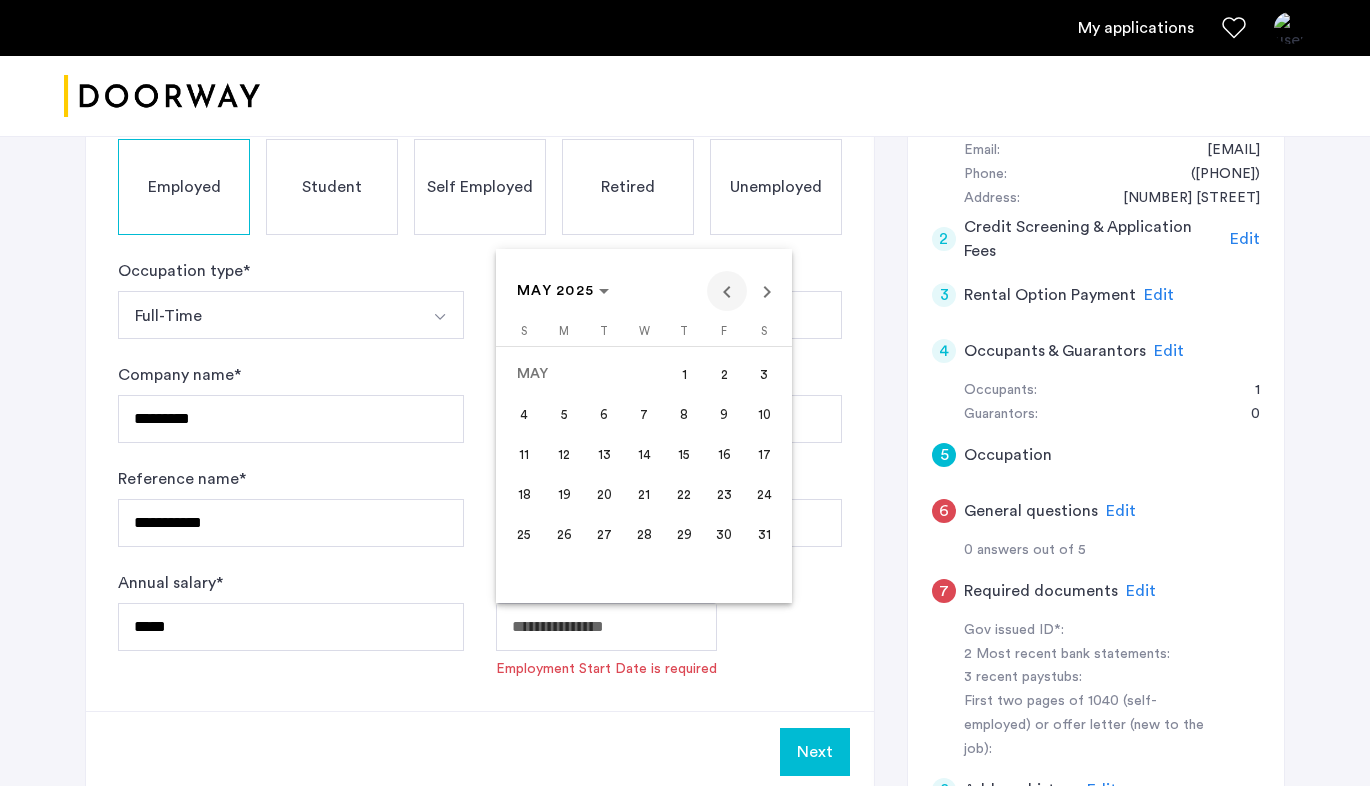 click at bounding box center (727, 291) 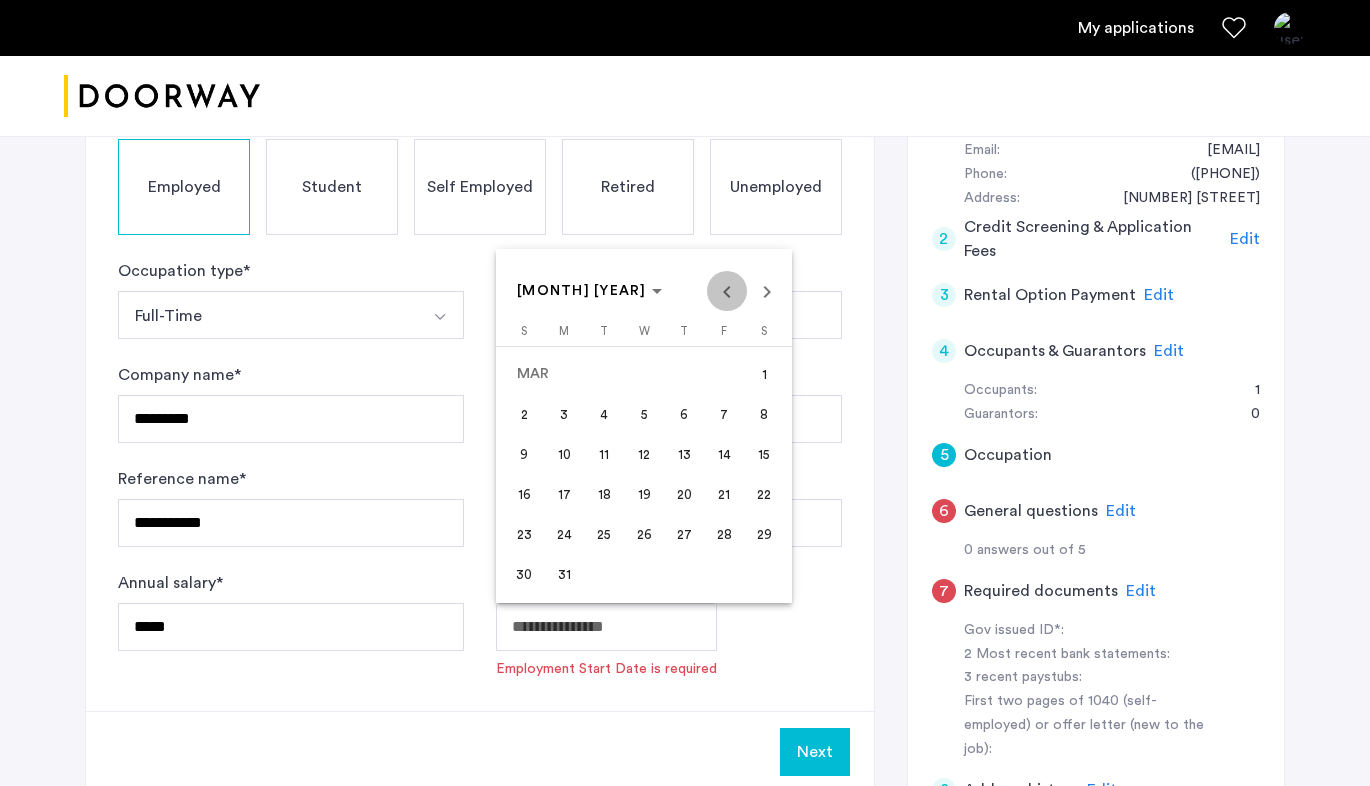 click at bounding box center [727, 291] 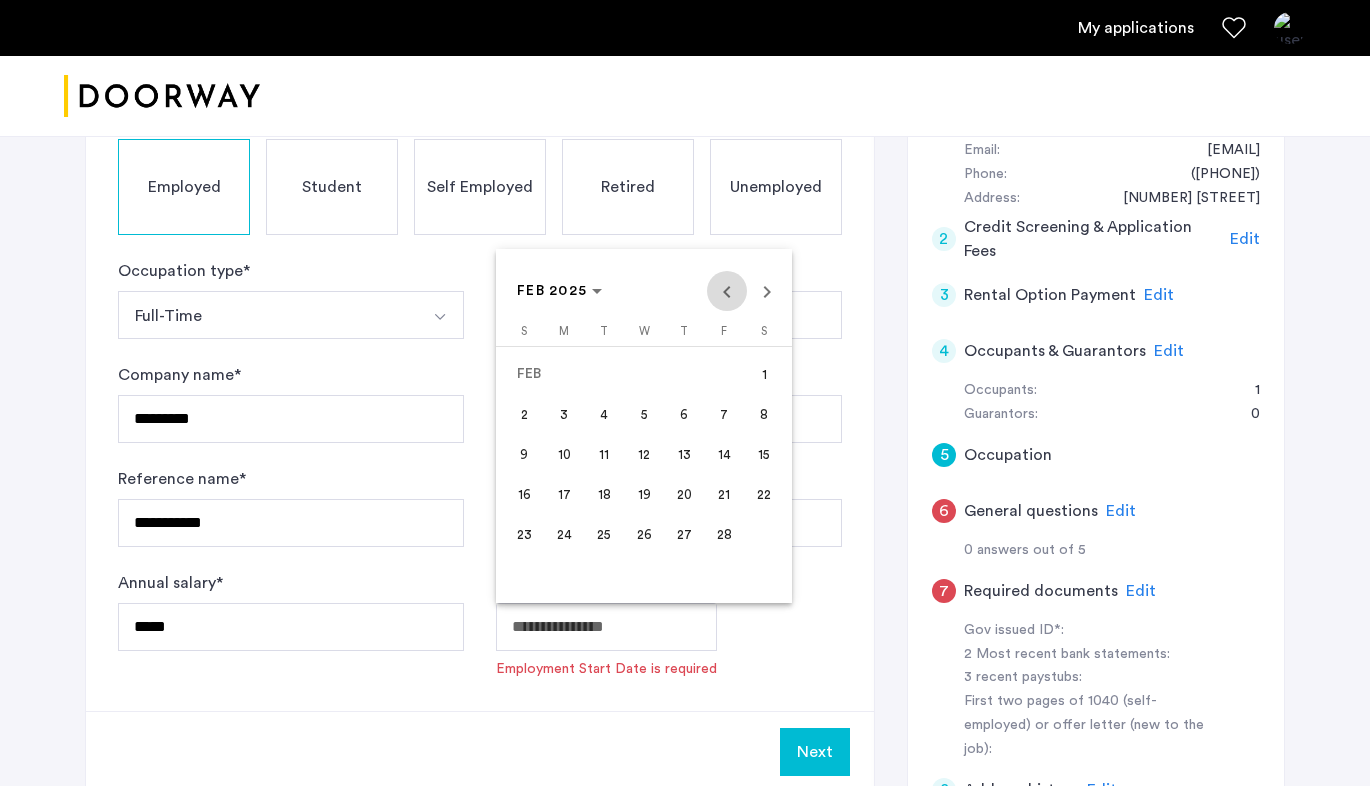 click at bounding box center [727, 291] 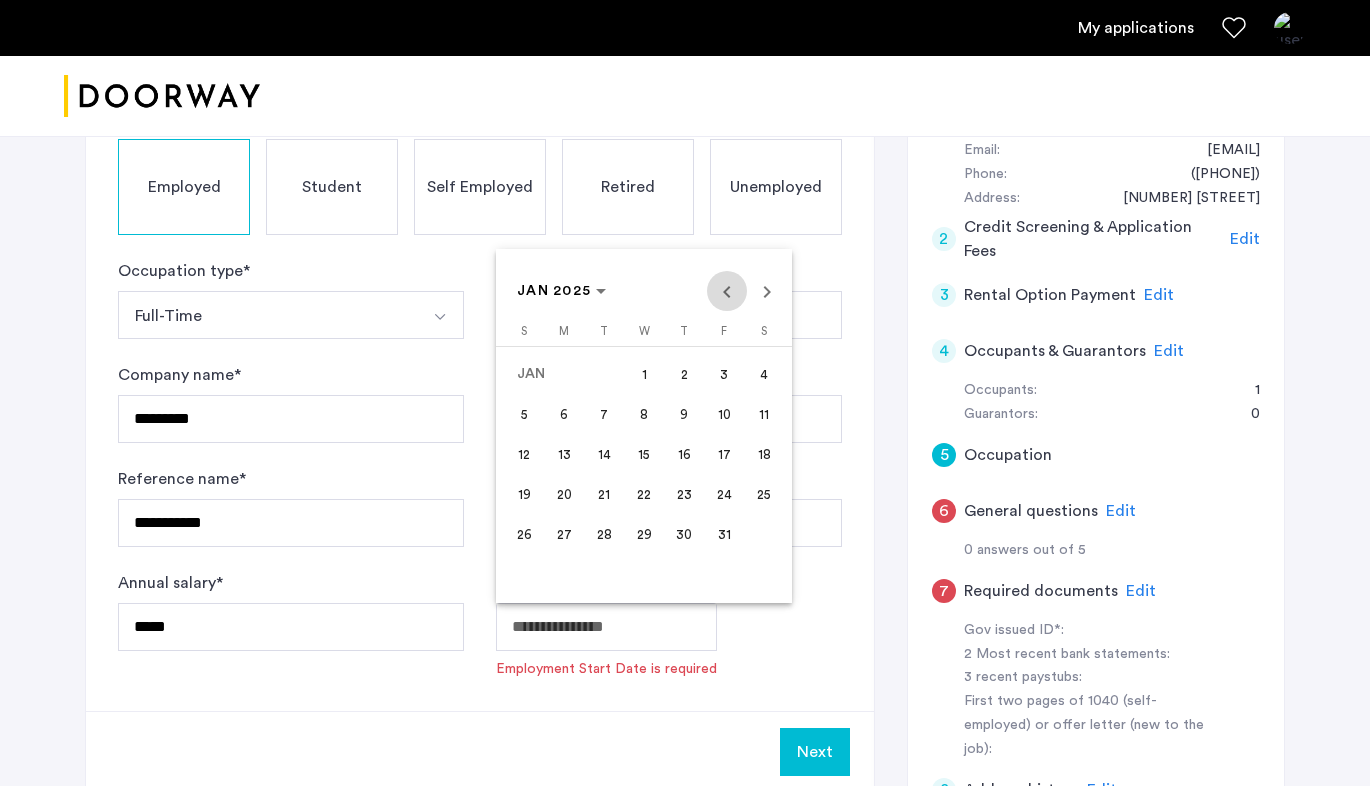 click at bounding box center (727, 291) 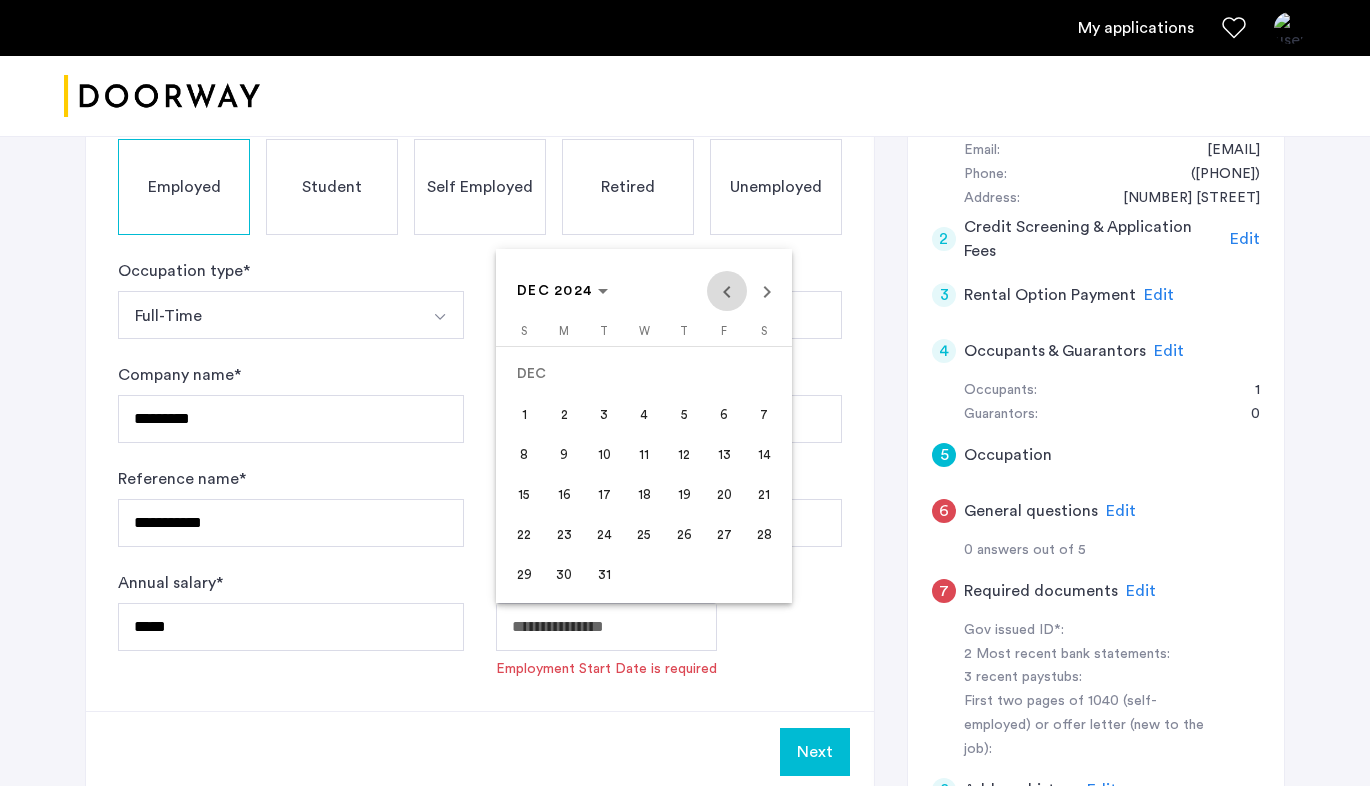 click at bounding box center [727, 291] 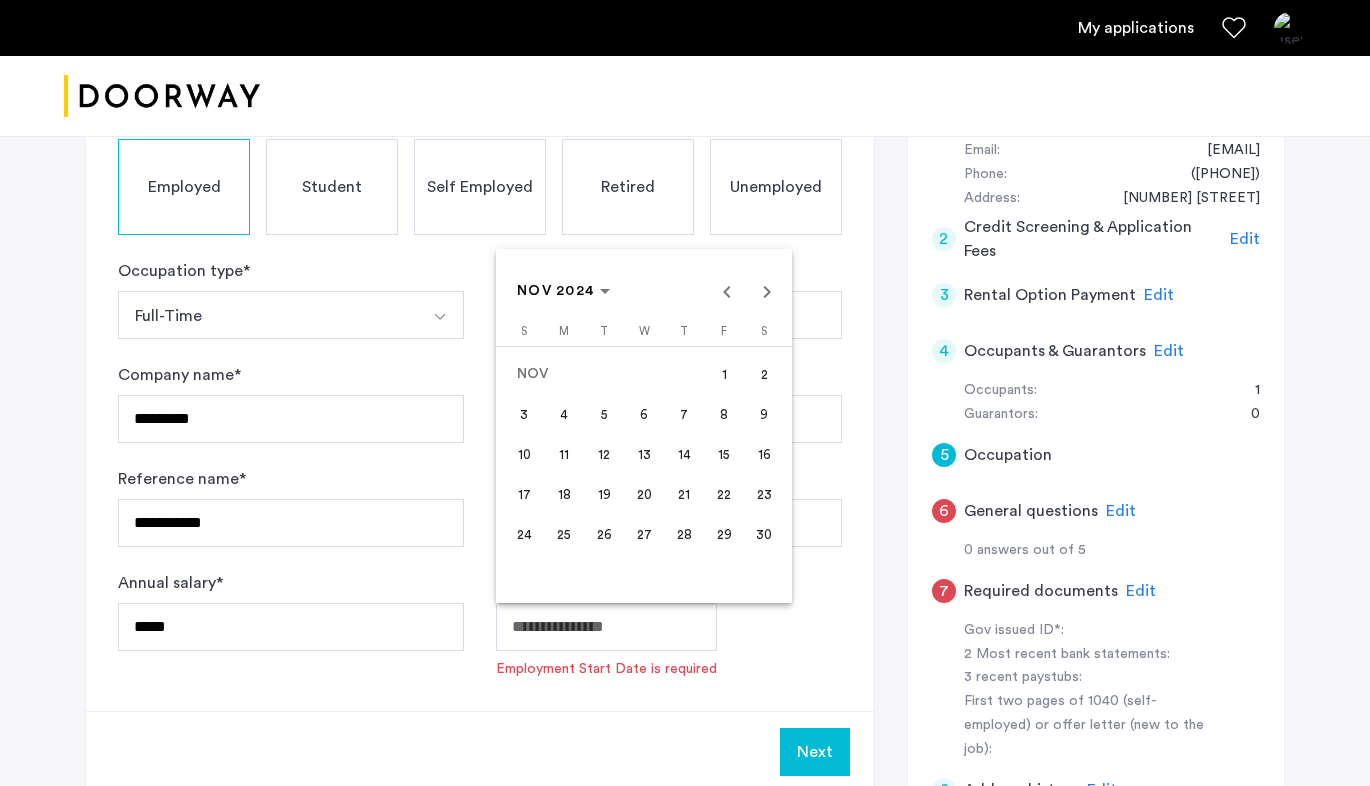 click on "1" at bounding box center (724, 374) 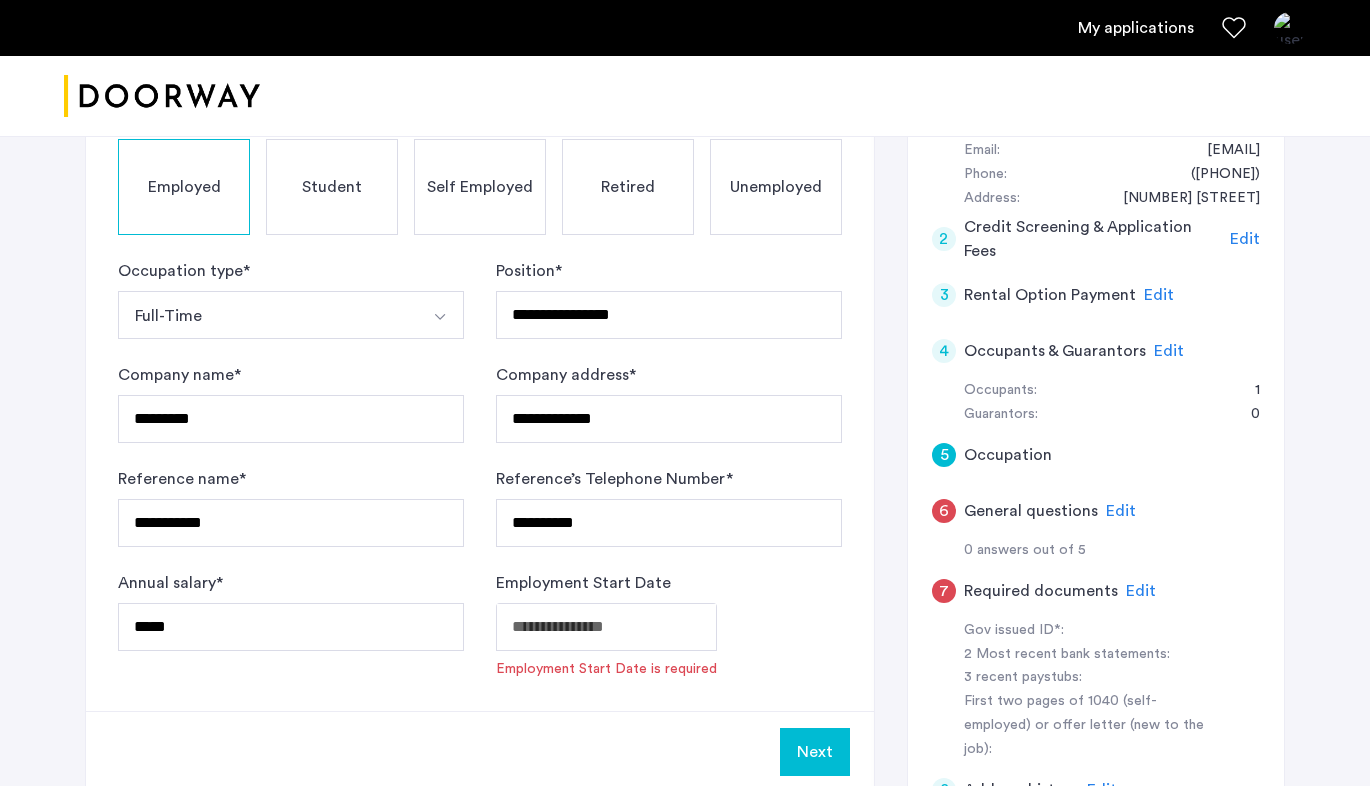 type on "**********" 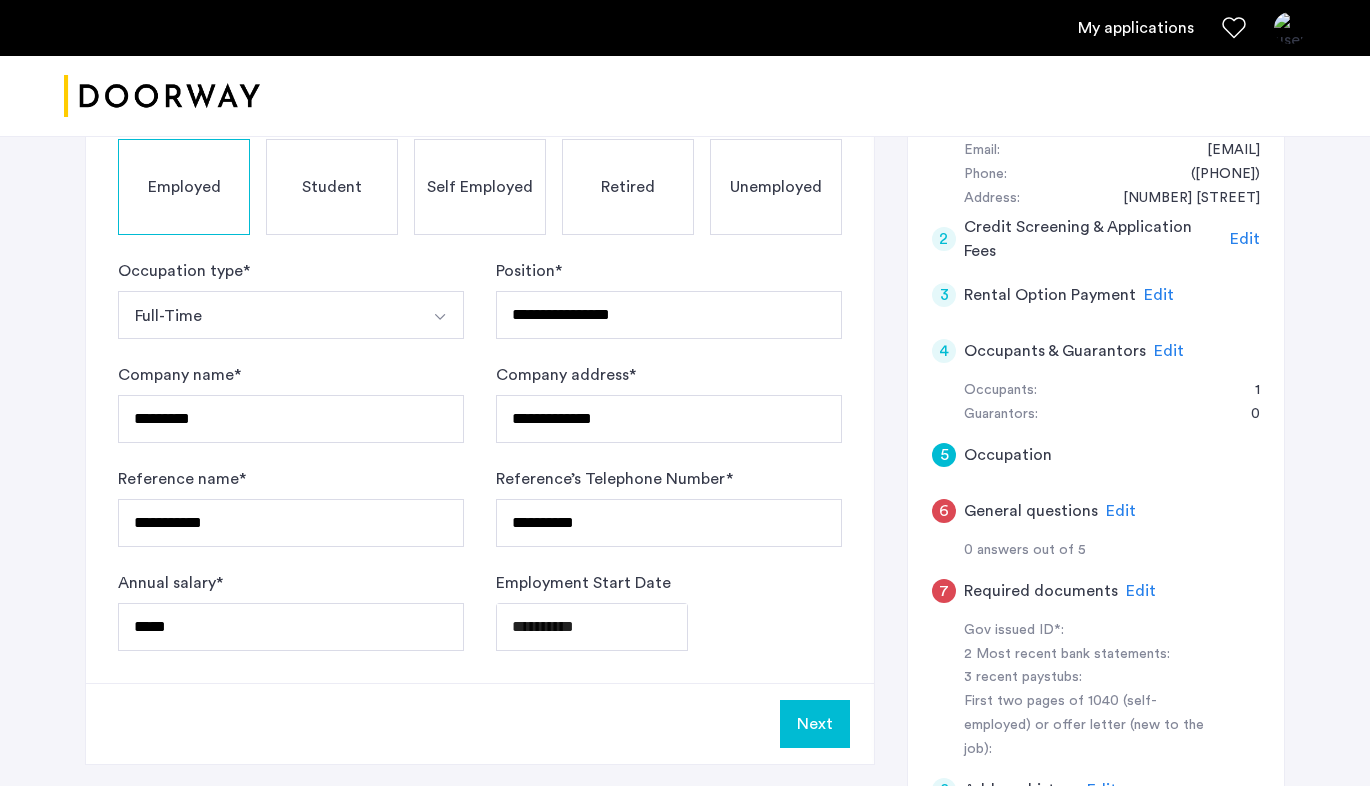click on "Next" 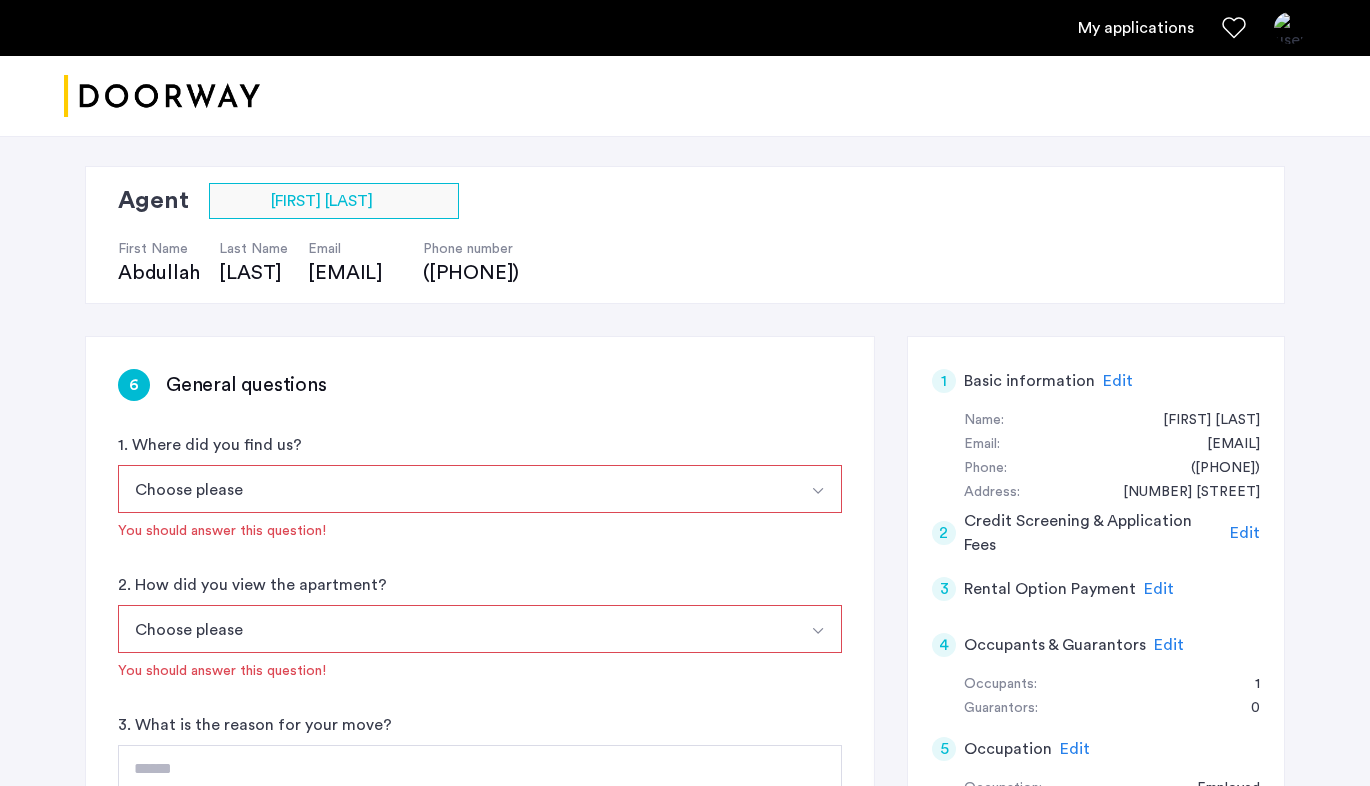 scroll, scrollTop: 178, scrollLeft: 0, axis: vertical 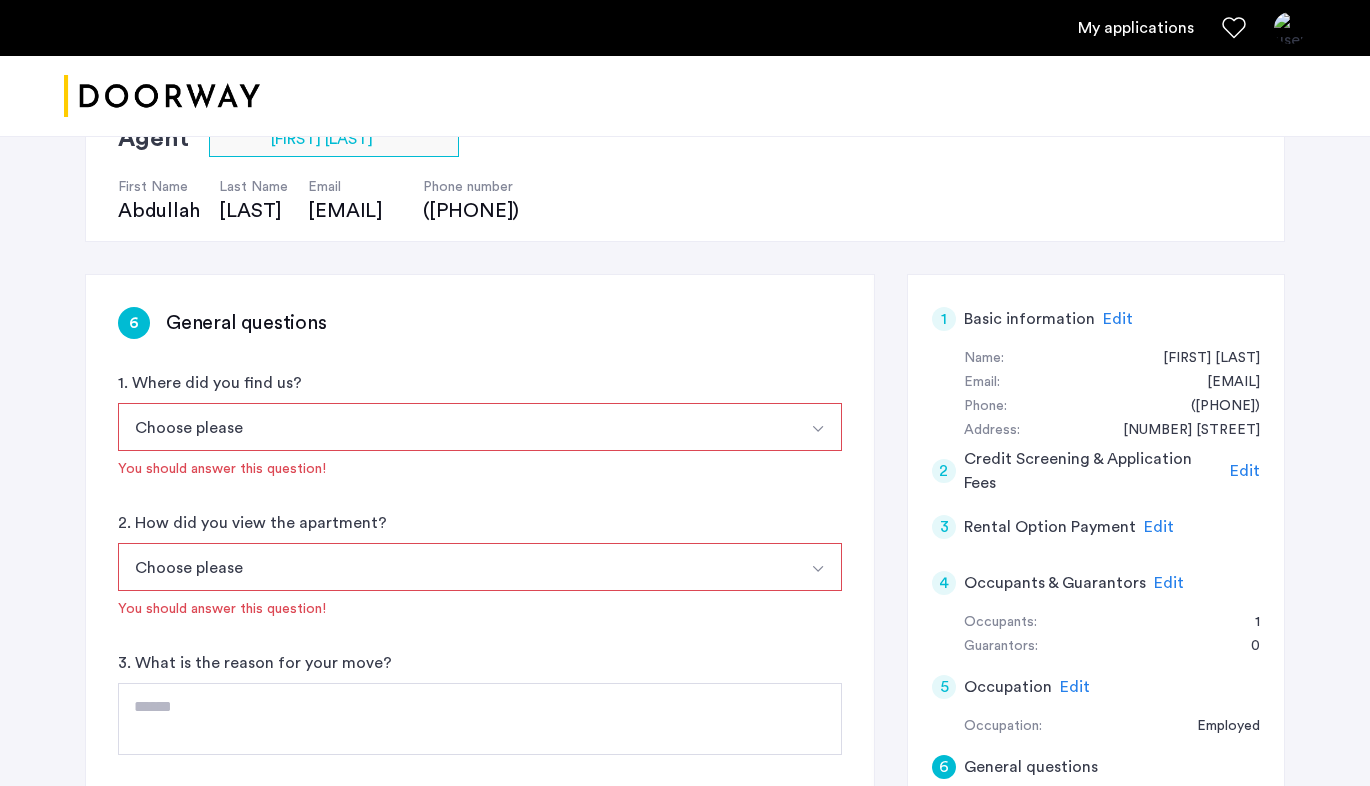 click on "Choose please" at bounding box center [456, 427] 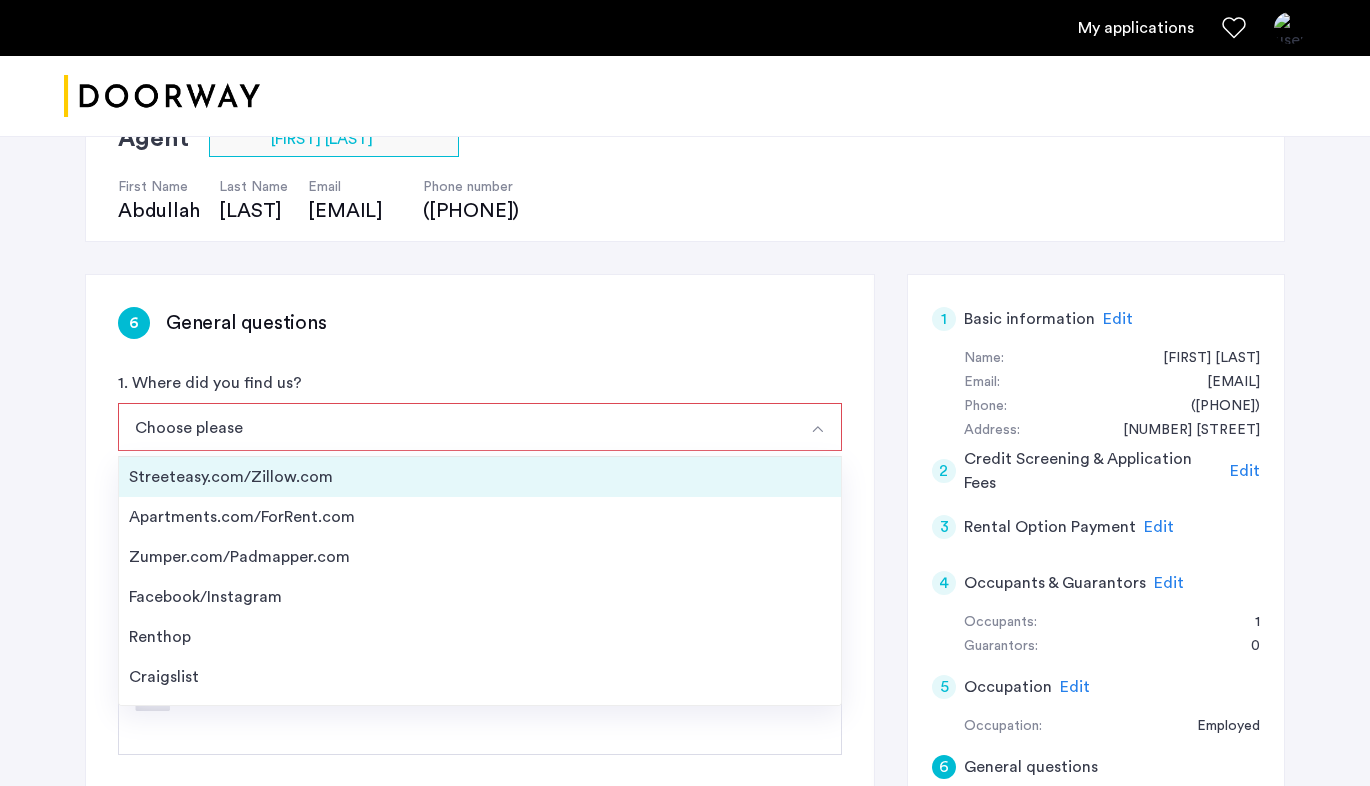 scroll, scrollTop: 32, scrollLeft: 0, axis: vertical 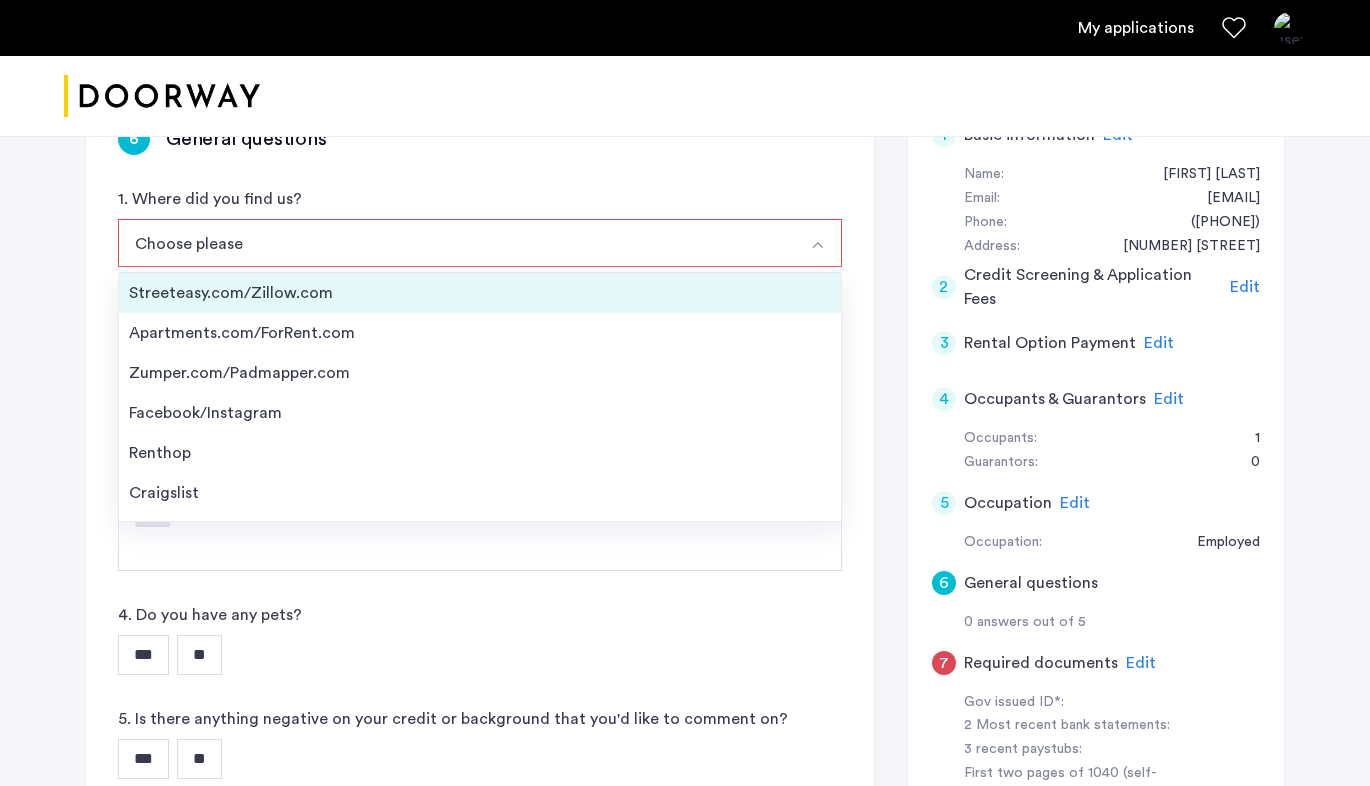 click on "Streeteasy.com/Zillow.com" at bounding box center (480, 293) 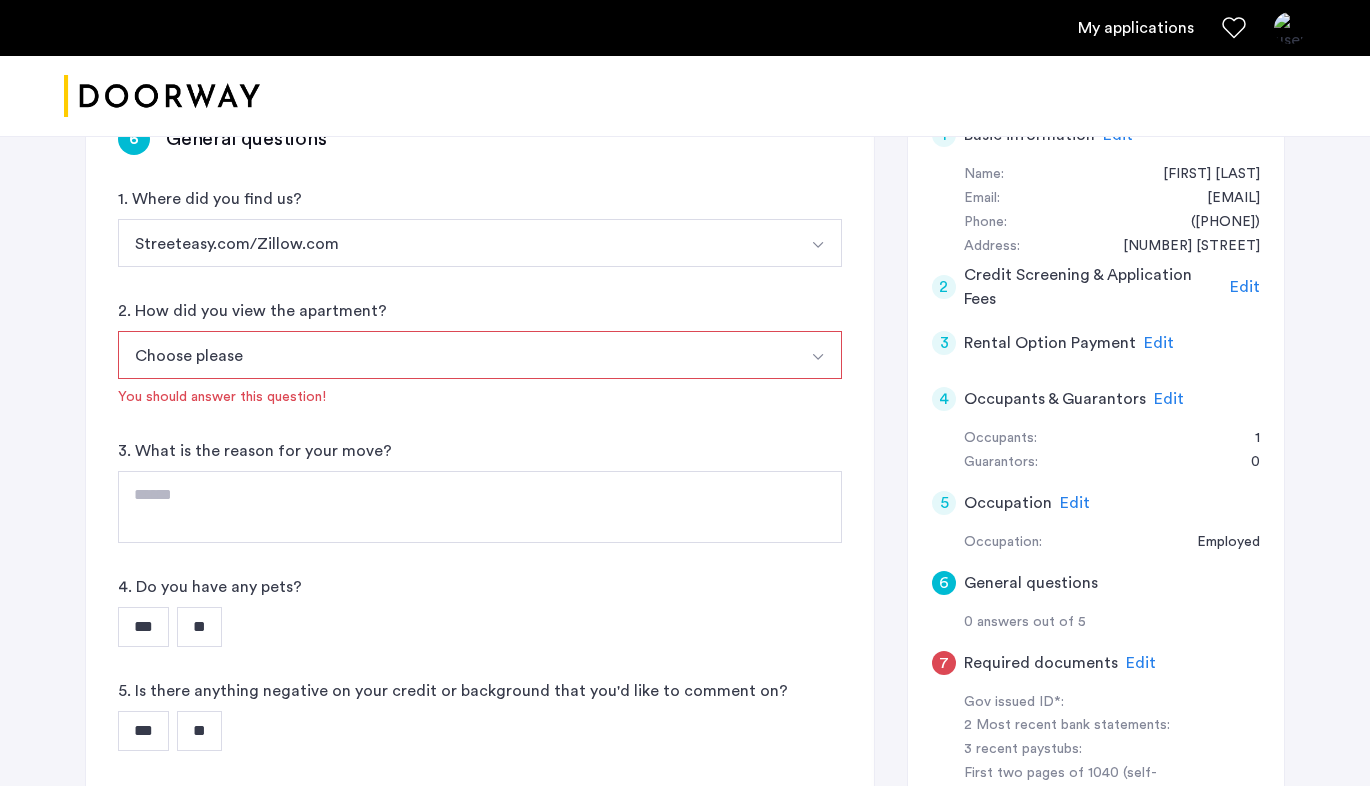 click on "Choose please" at bounding box center [456, 355] 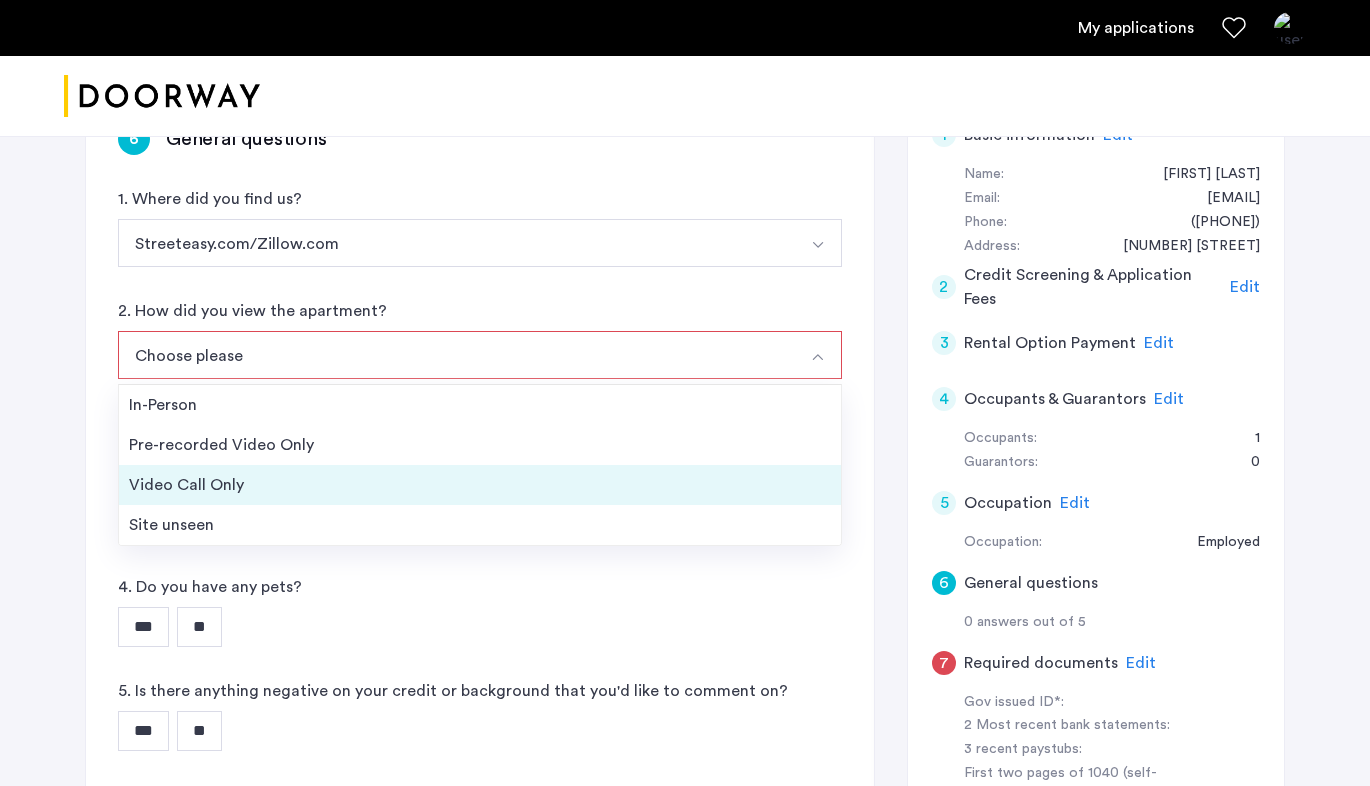 click on "Video Call Only" at bounding box center [480, 485] 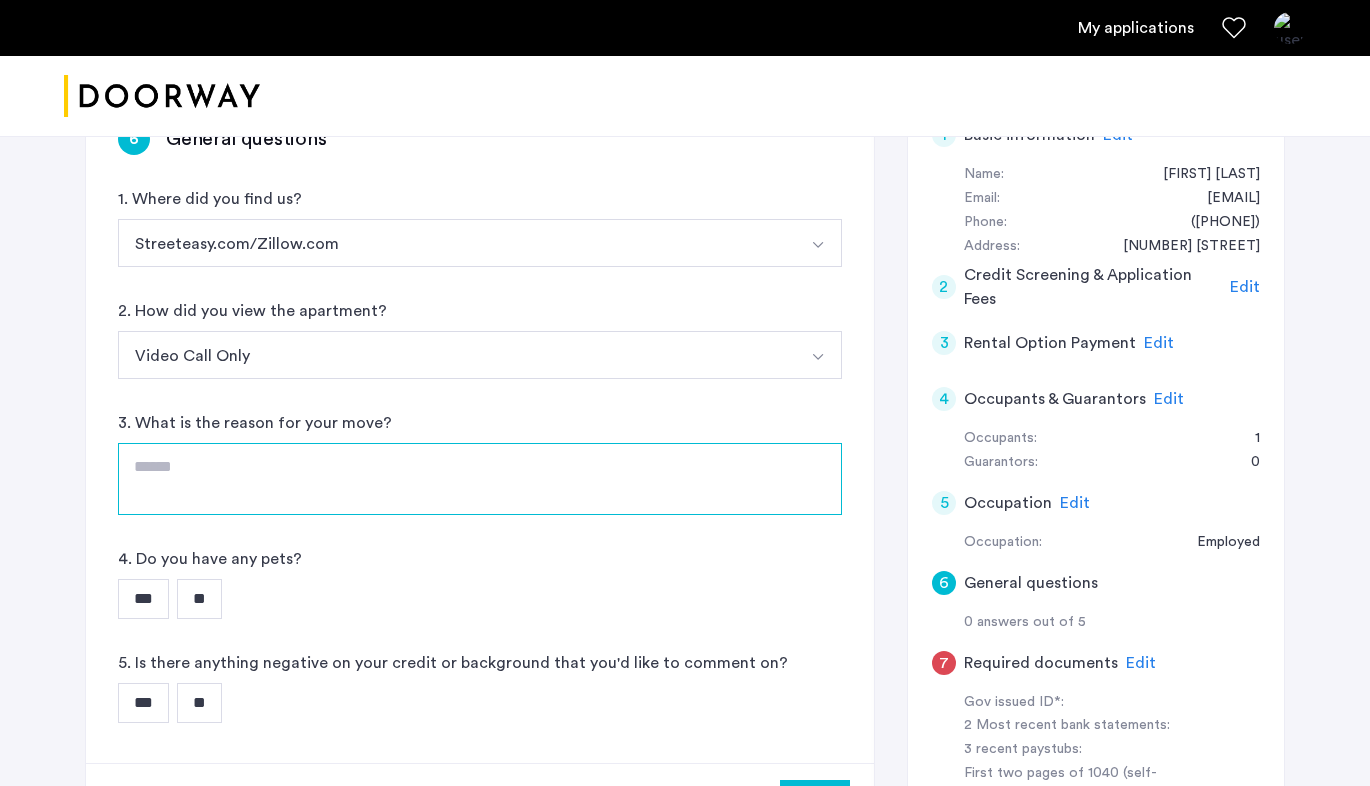 click 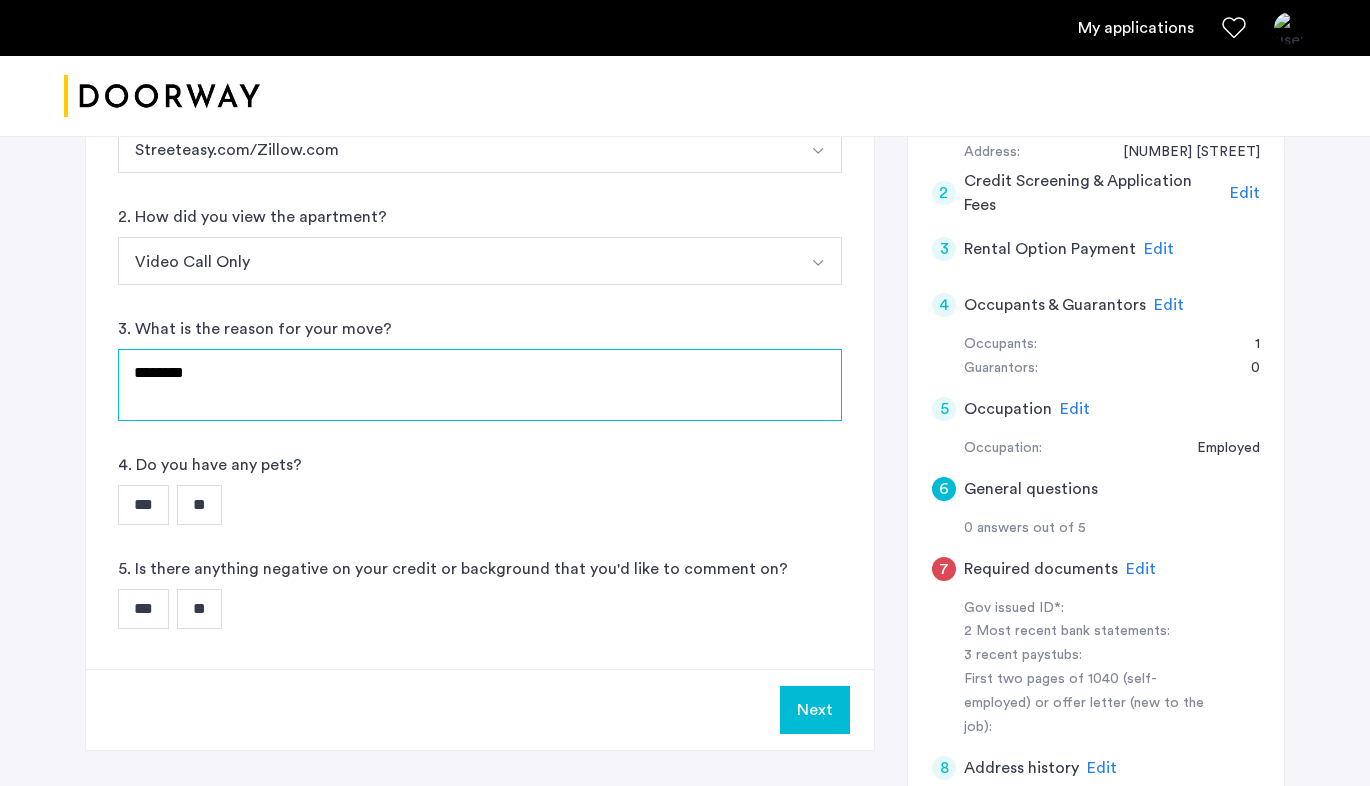 type on "********" 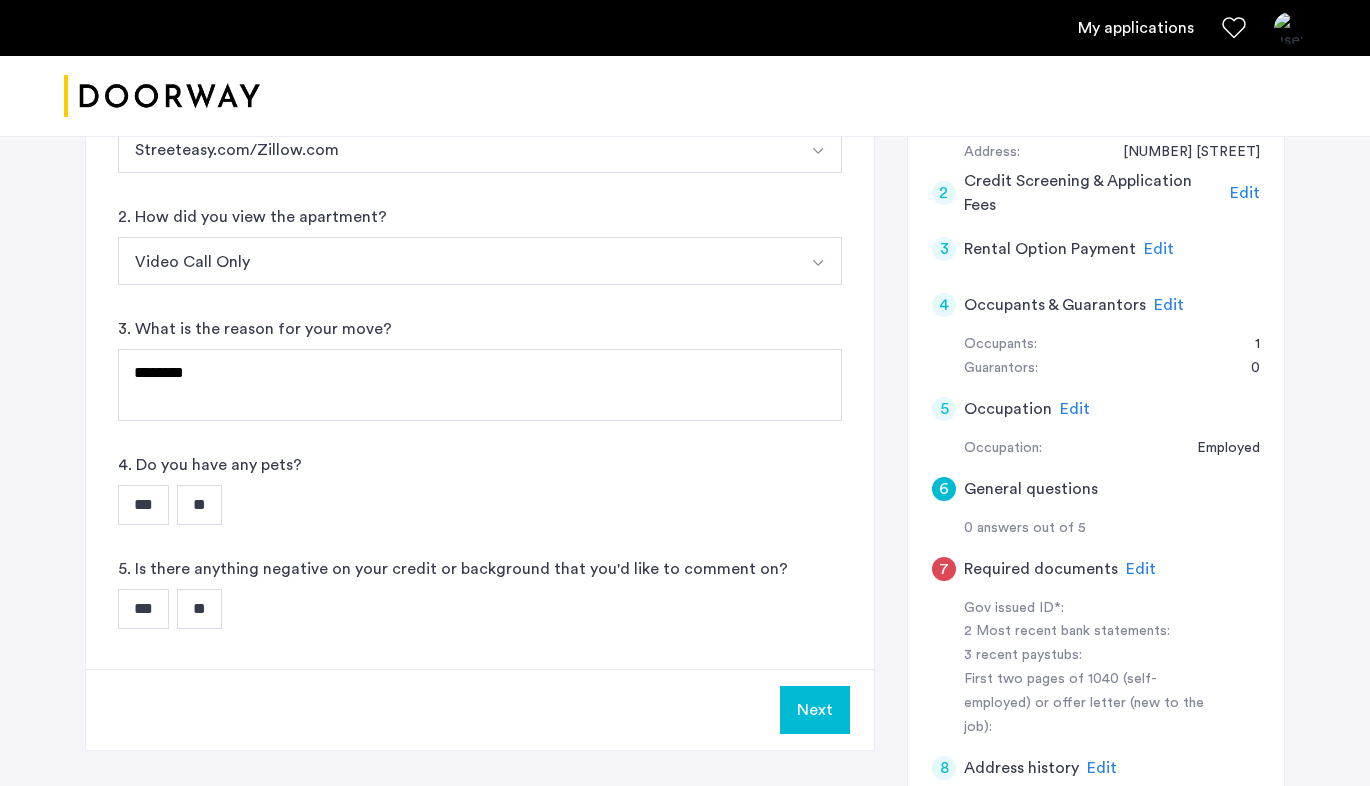 click on "***" at bounding box center (143, 505) 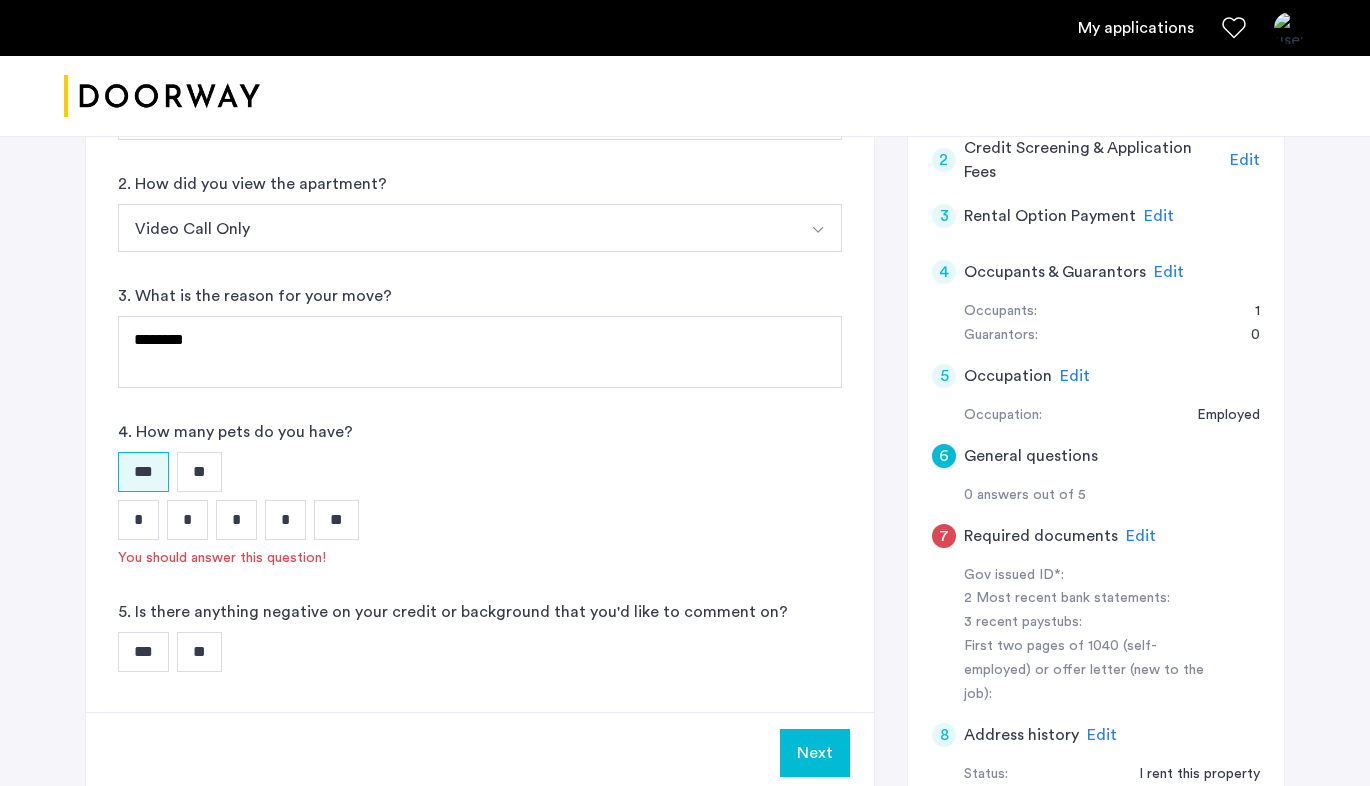 click on "*" at bounding box center [187, 520] 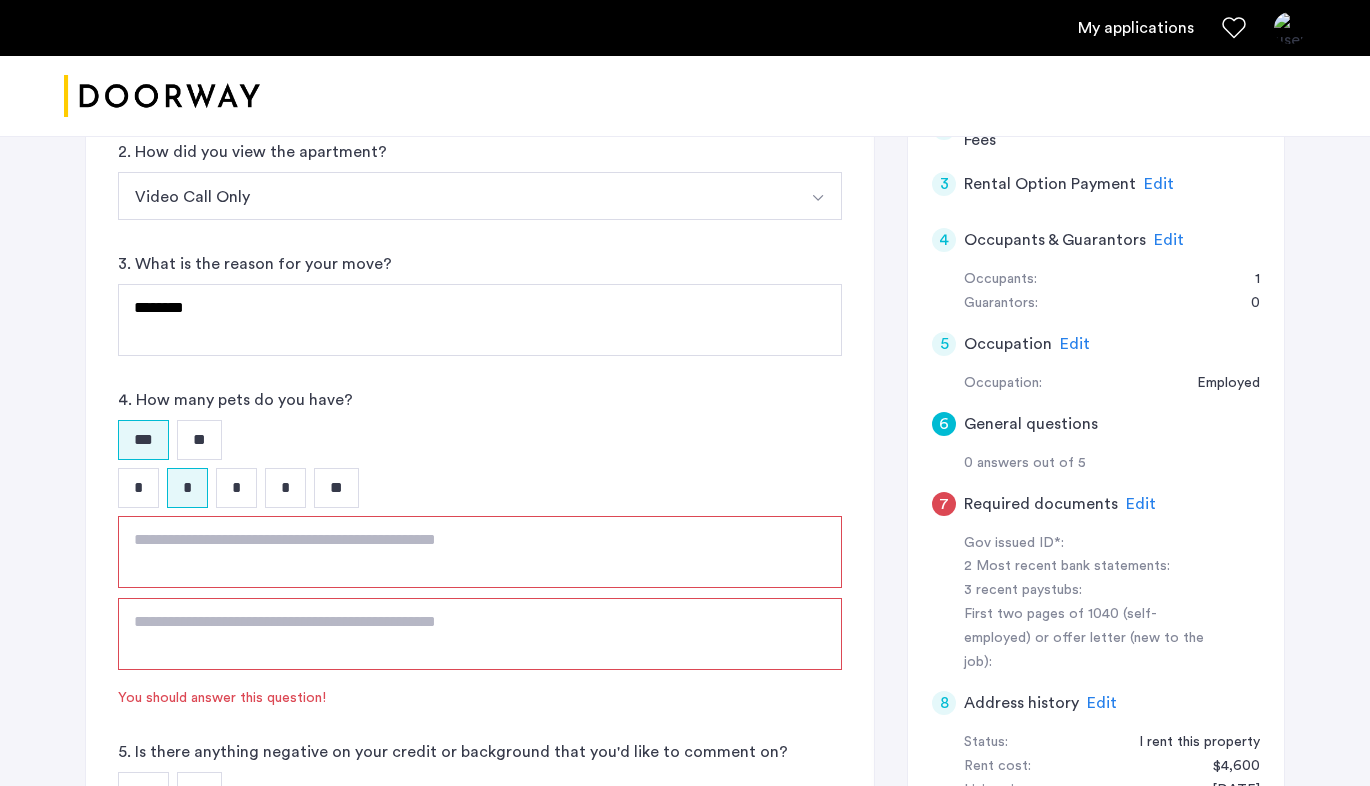scroll, scrollTop: 525, scrollLeft: 0, axis: vertical 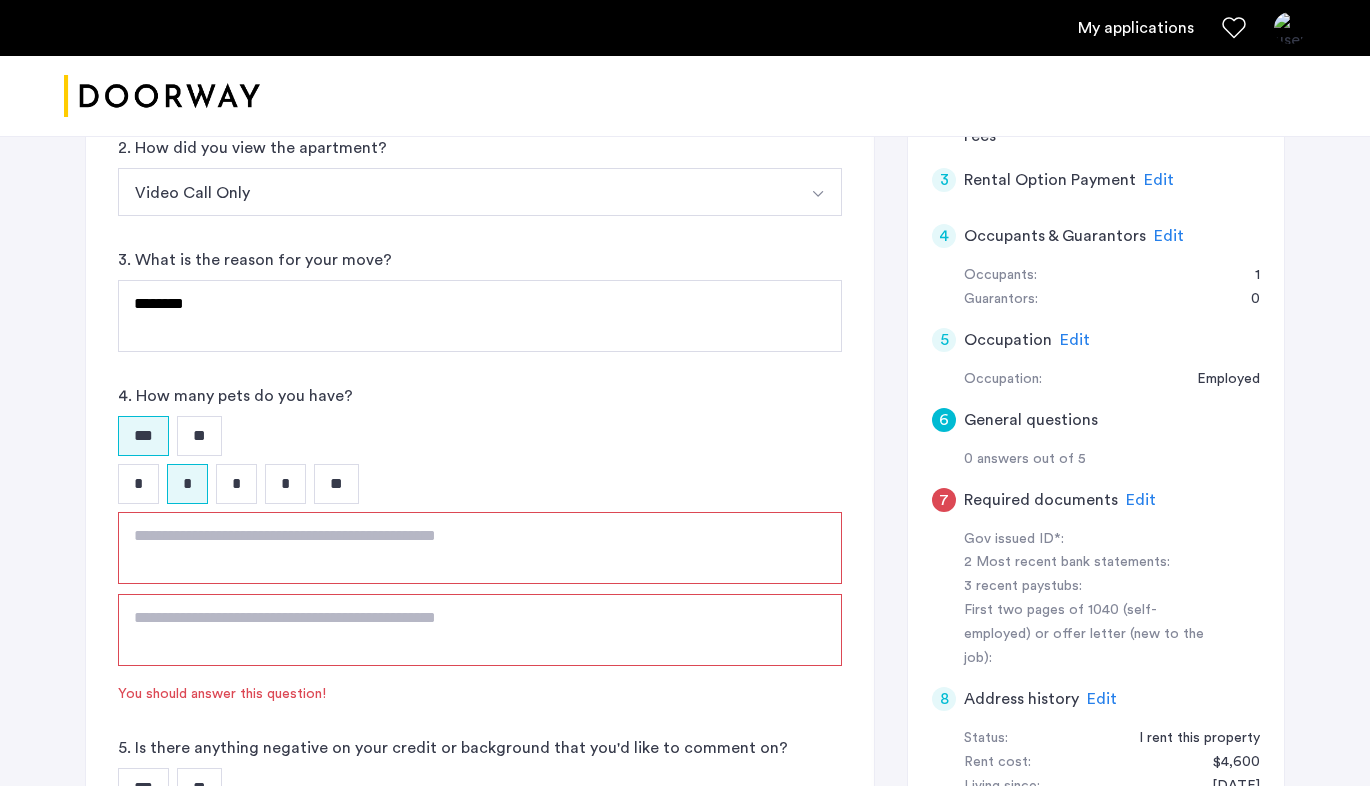 click 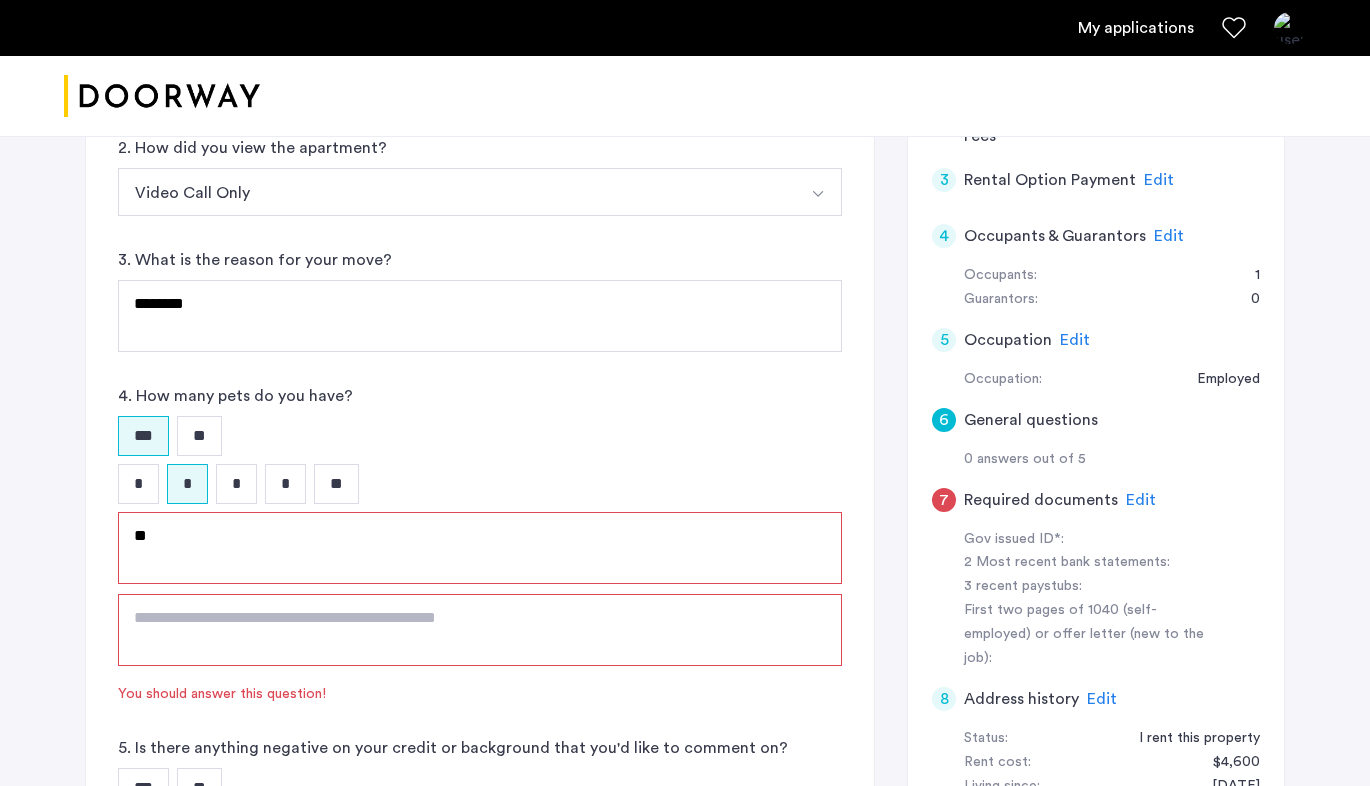 type on "*" 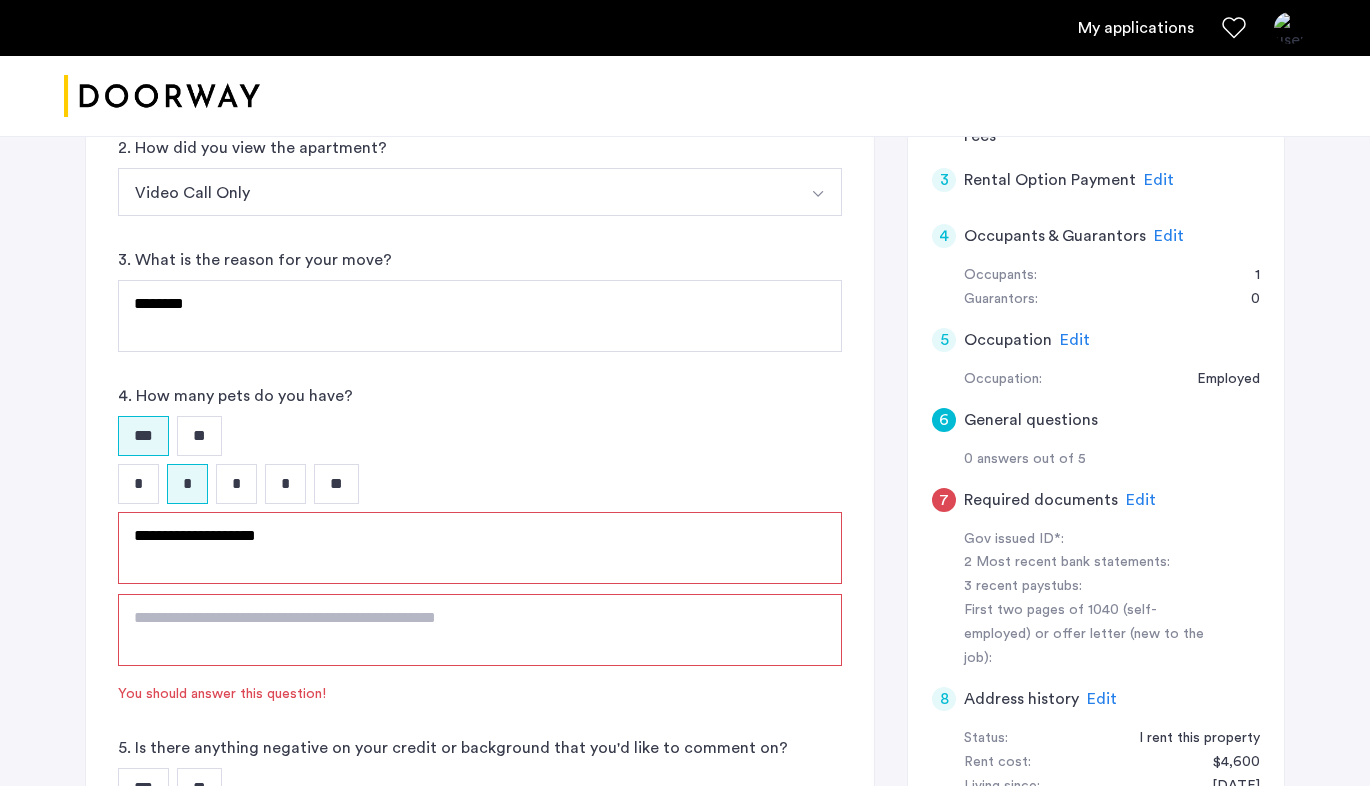 type on "**********" 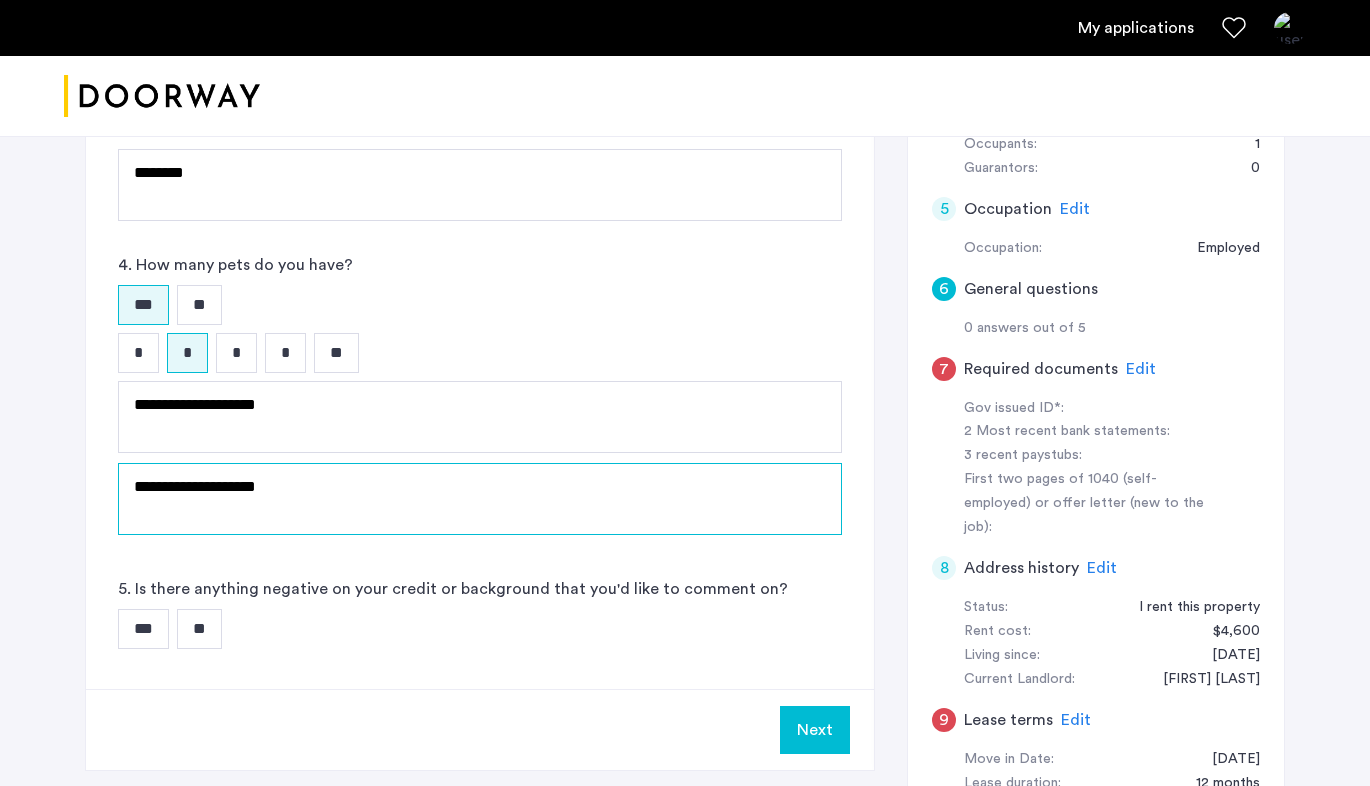 scroll, scrollTop: 765, scrollLeft: 0, axis: vertical 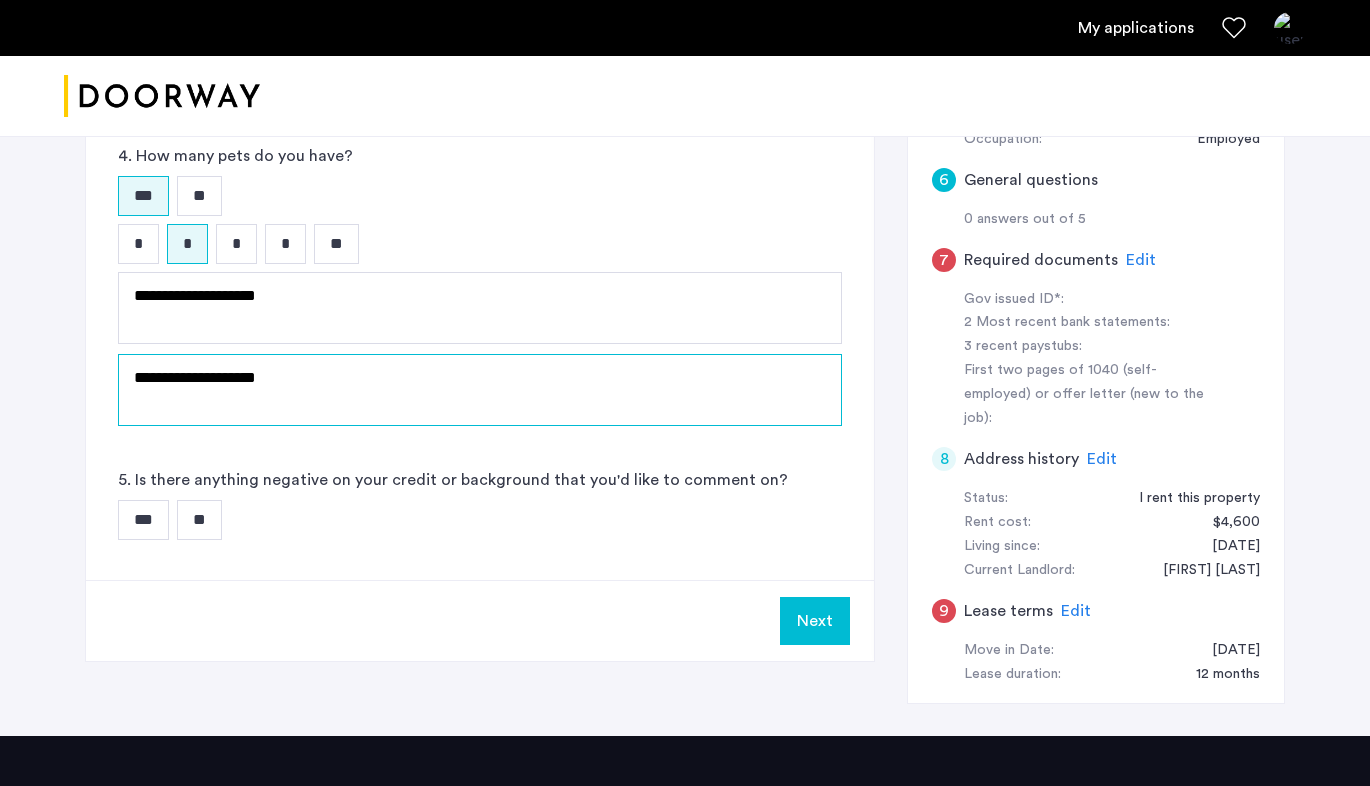 type on "**********" 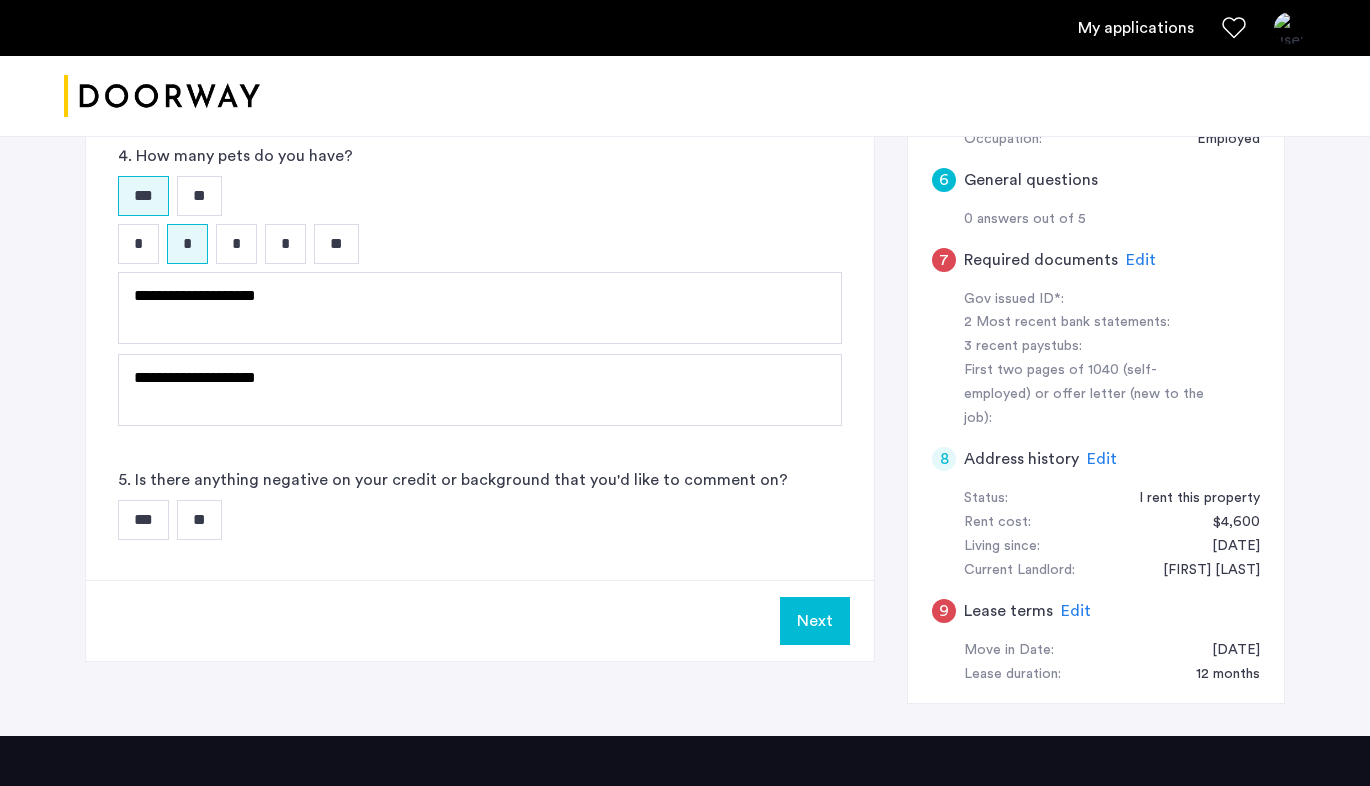 click on "*** **" at bounding box center (480, 520) 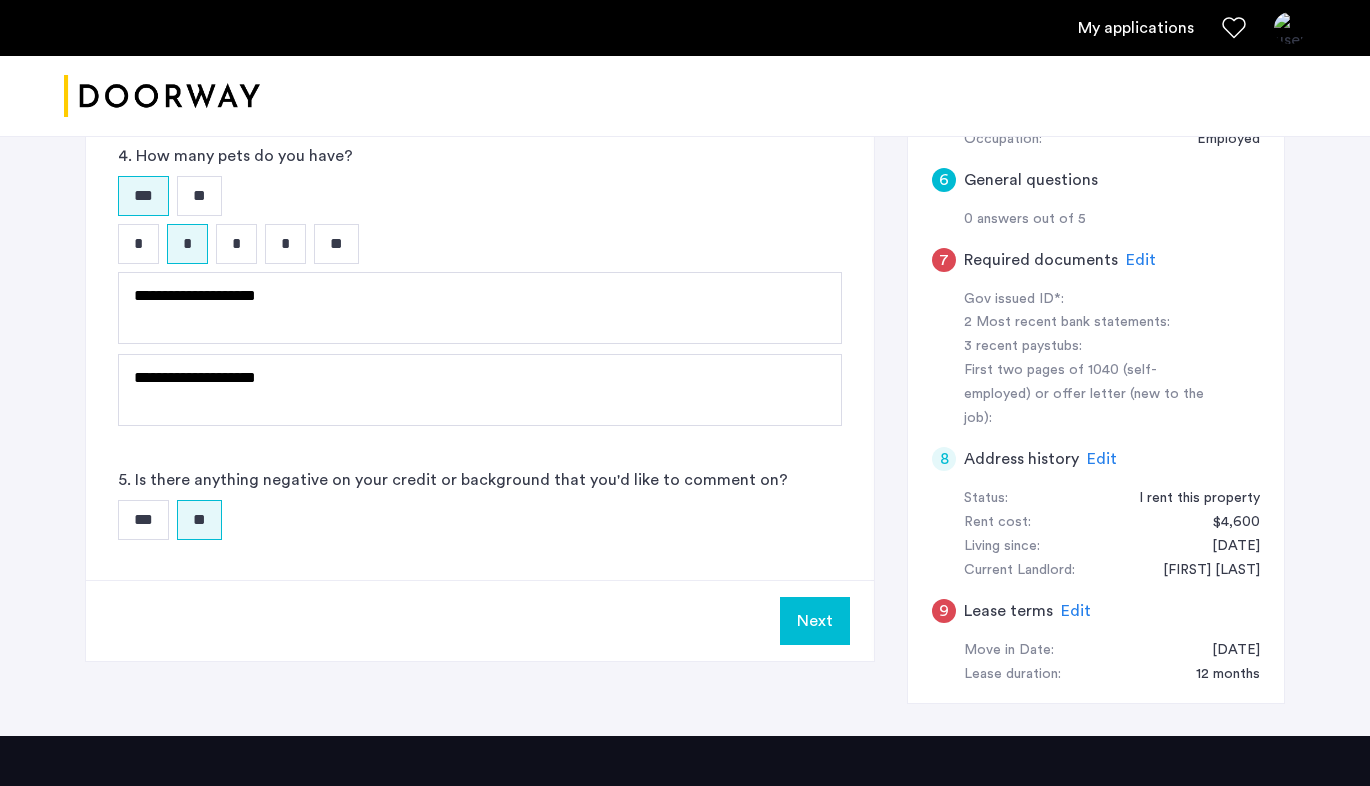 click on "Next" at bounding box center [815, 621] 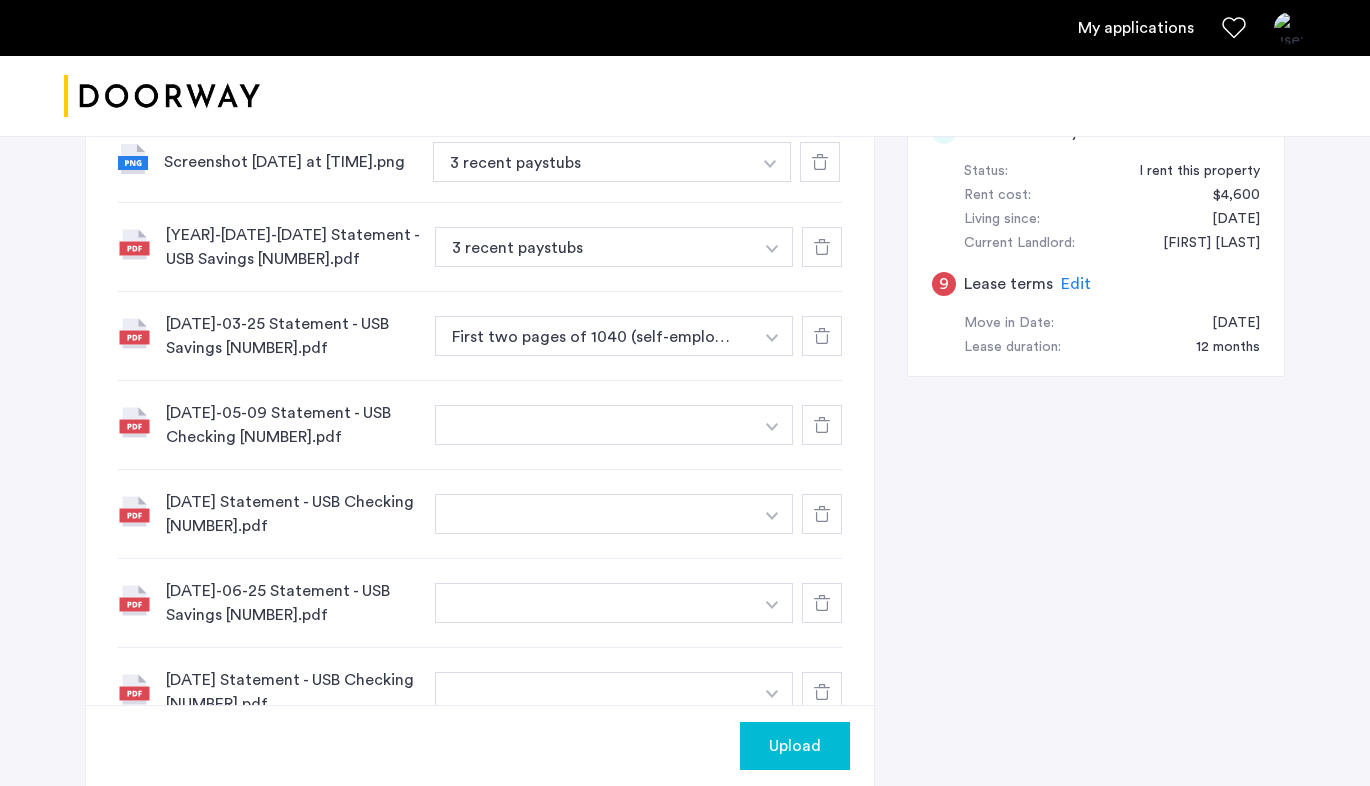 scroll, scrollTop: 1076, scrollLeft: 0, axis: vertical 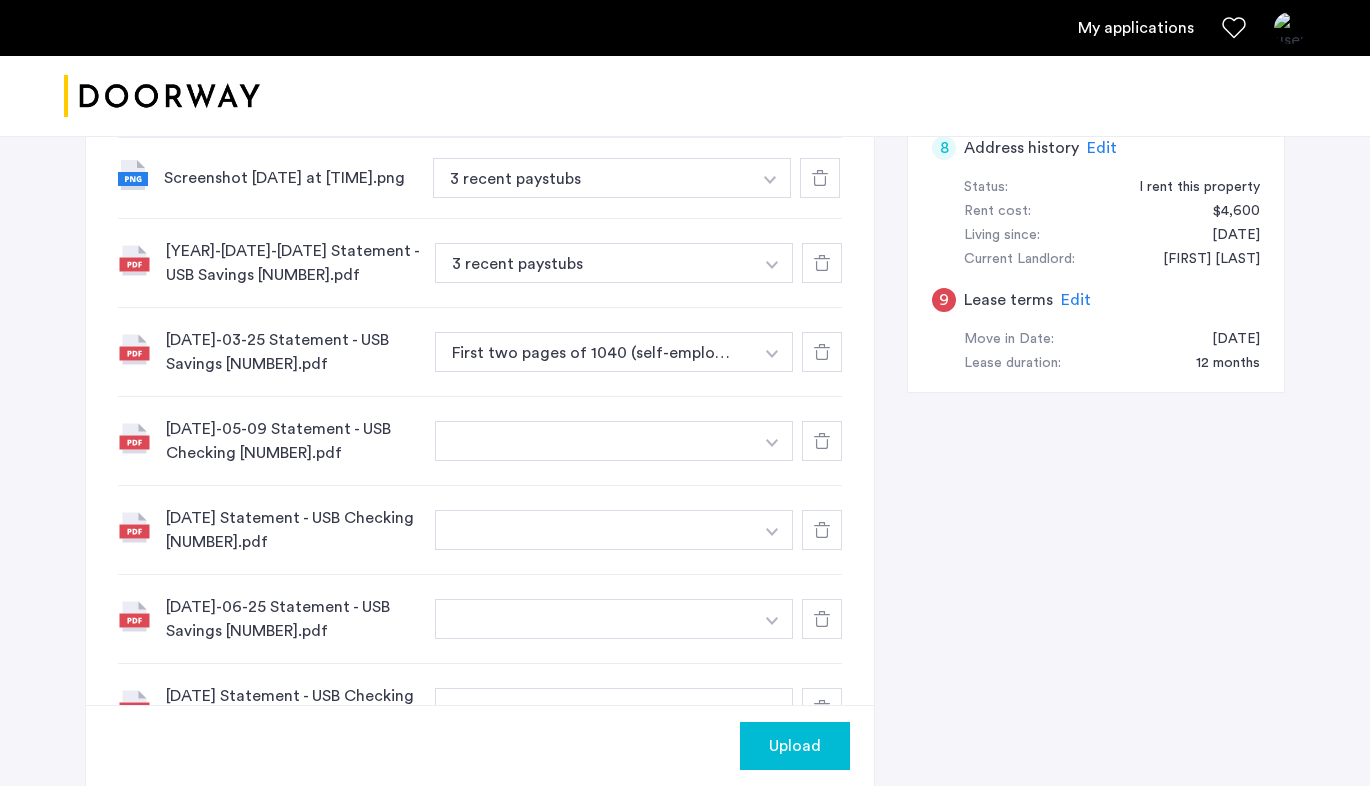 click at bounding box center (594, 441) 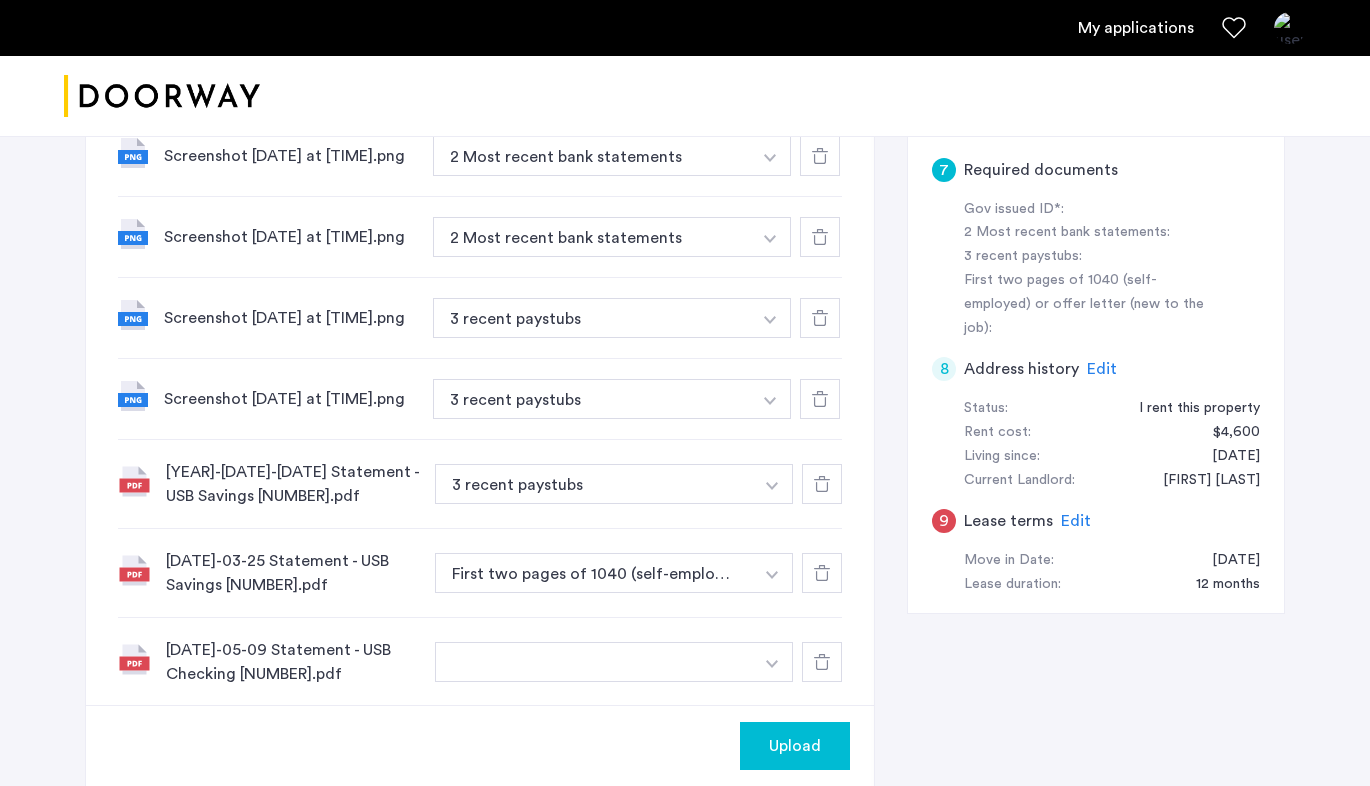 scroll, scrollTop: 749, scrollLeft: 0, axis: vertical 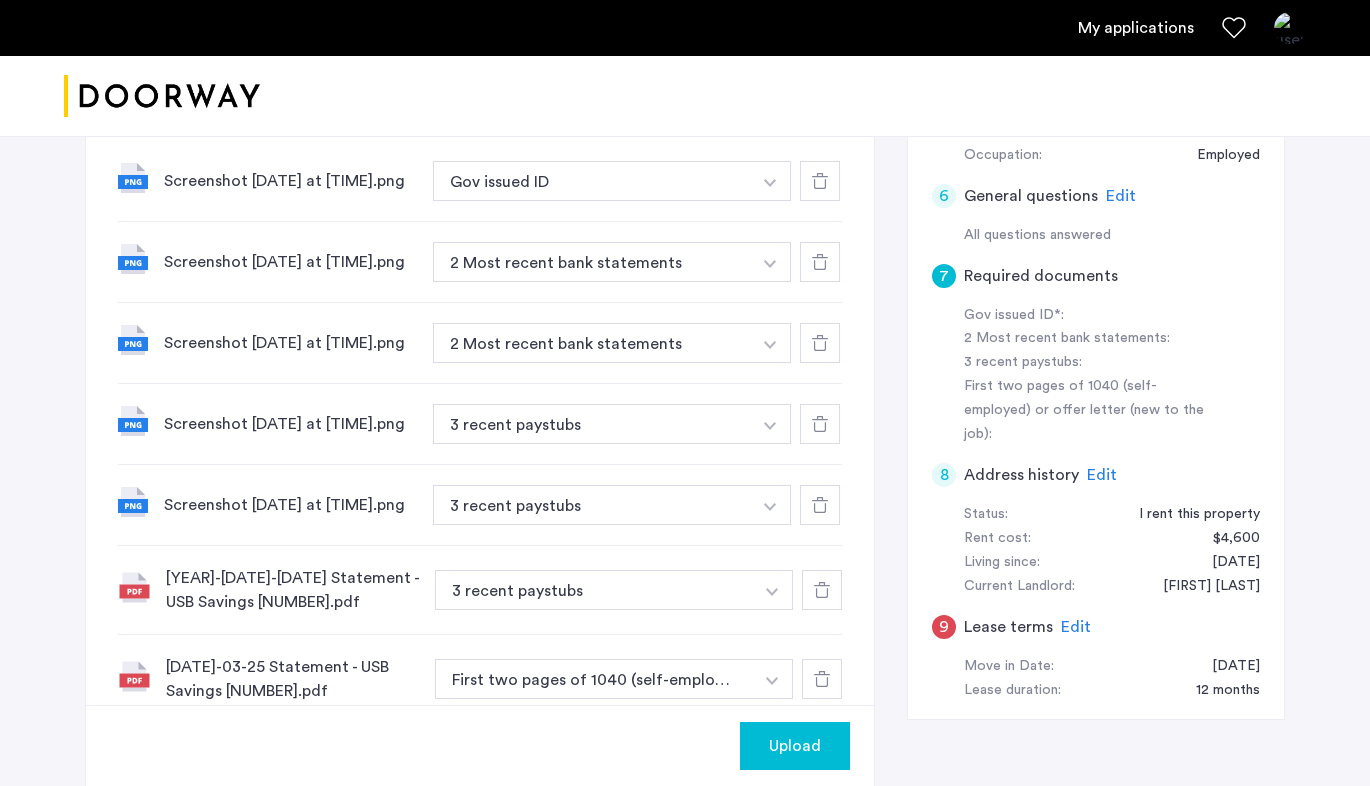 click on "Upload" 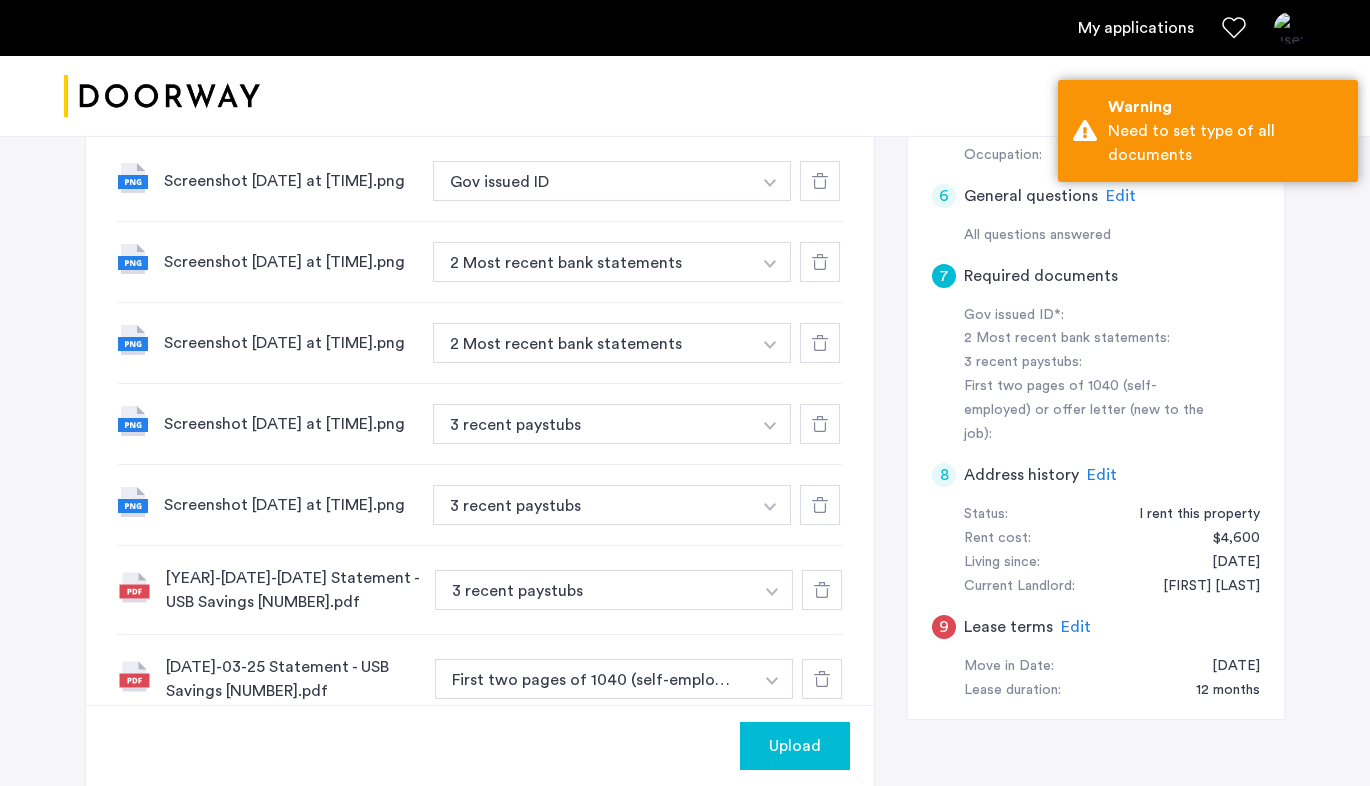 click on "Upload" 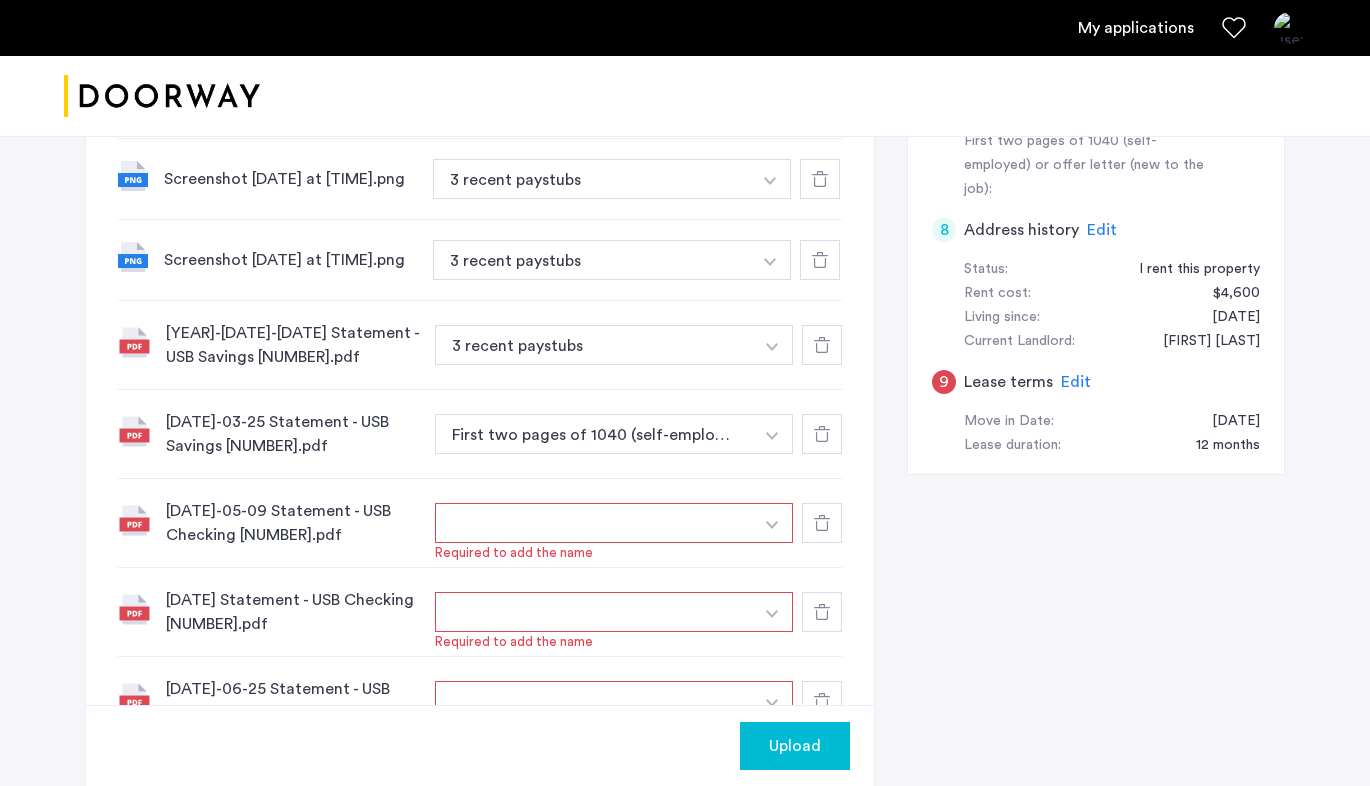 scroll, scrollTop: 1008, scrollLeft: 0, axis: vertical 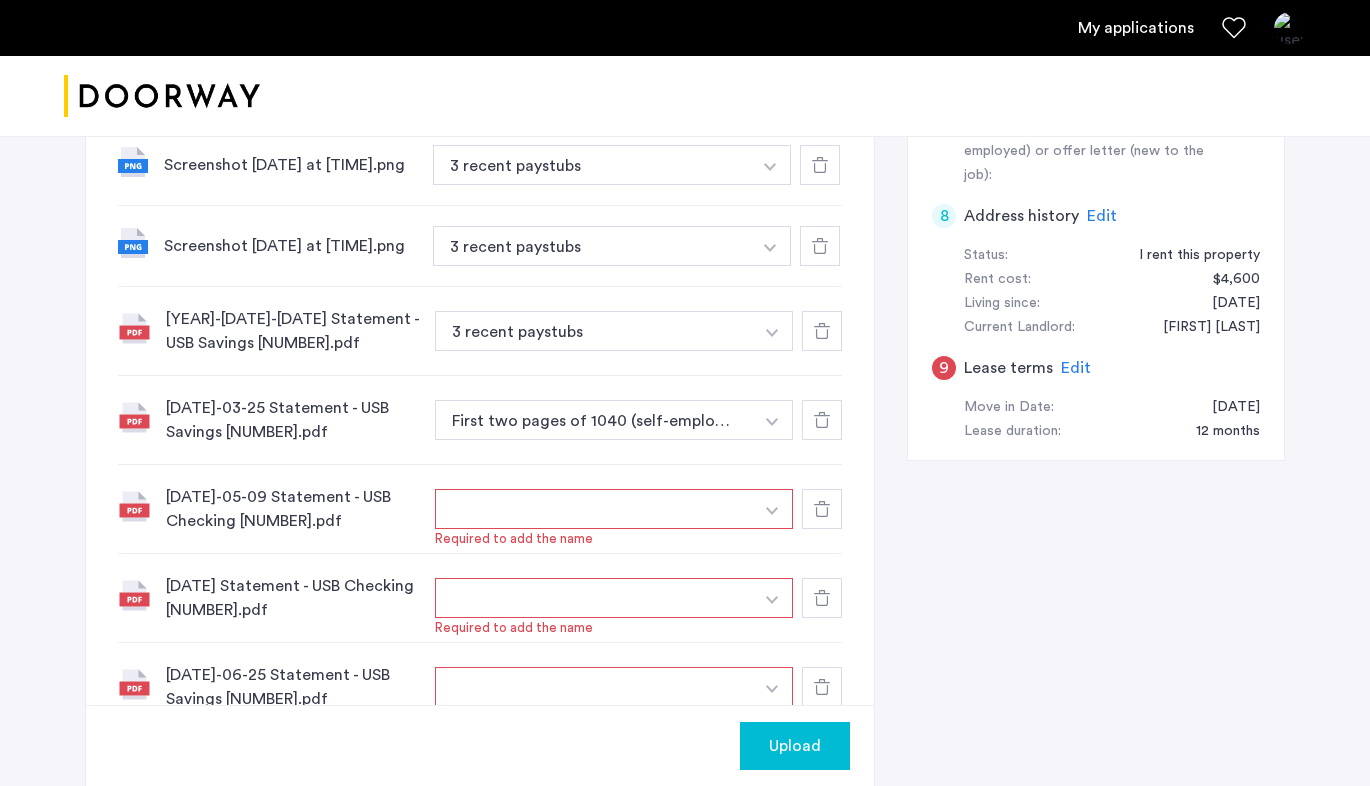 click on "[DATE]-05-09 Statement - USB Checking [NUMBER].pdf + Required to add the name" 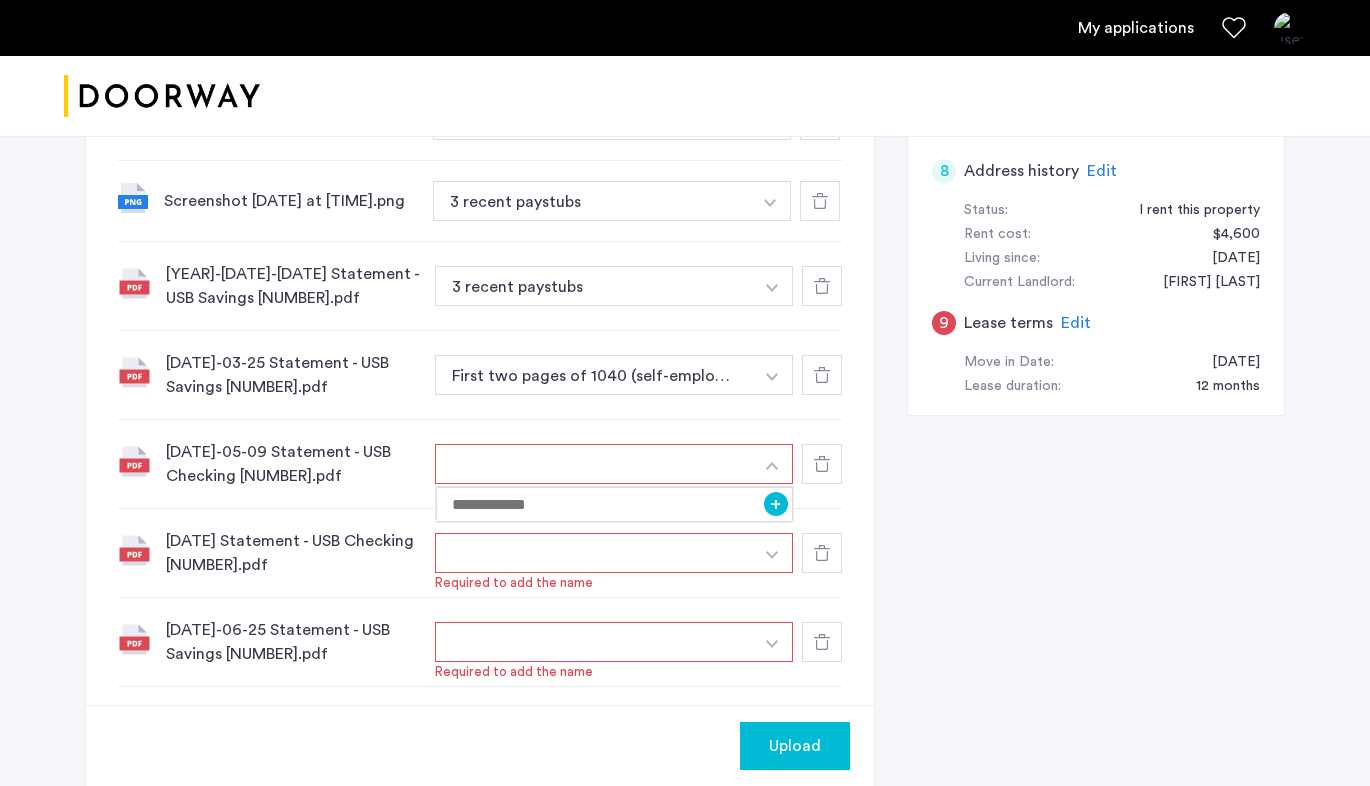 scroll, scrollTop: 1073, scrollLeft: 0, axis: vertical 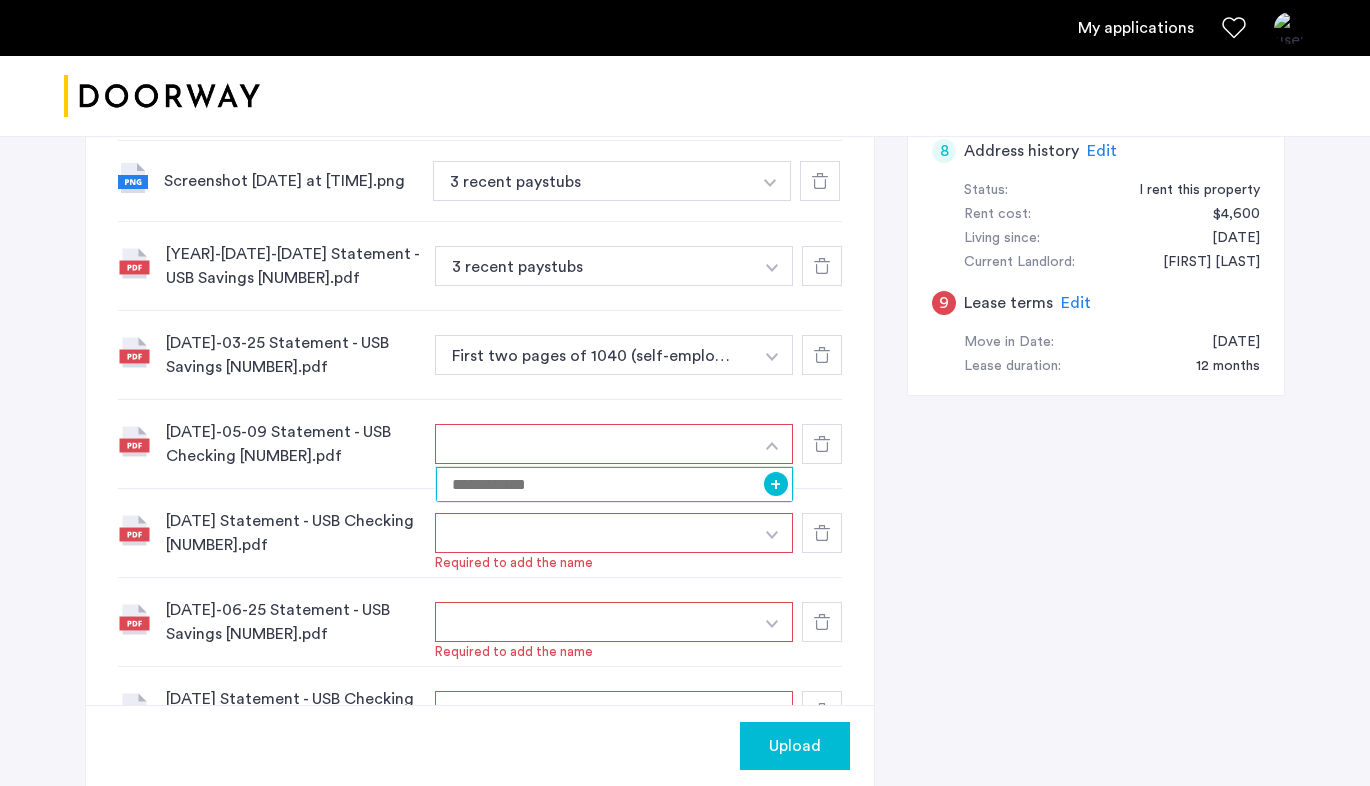 click at bounding box center [614, 484] 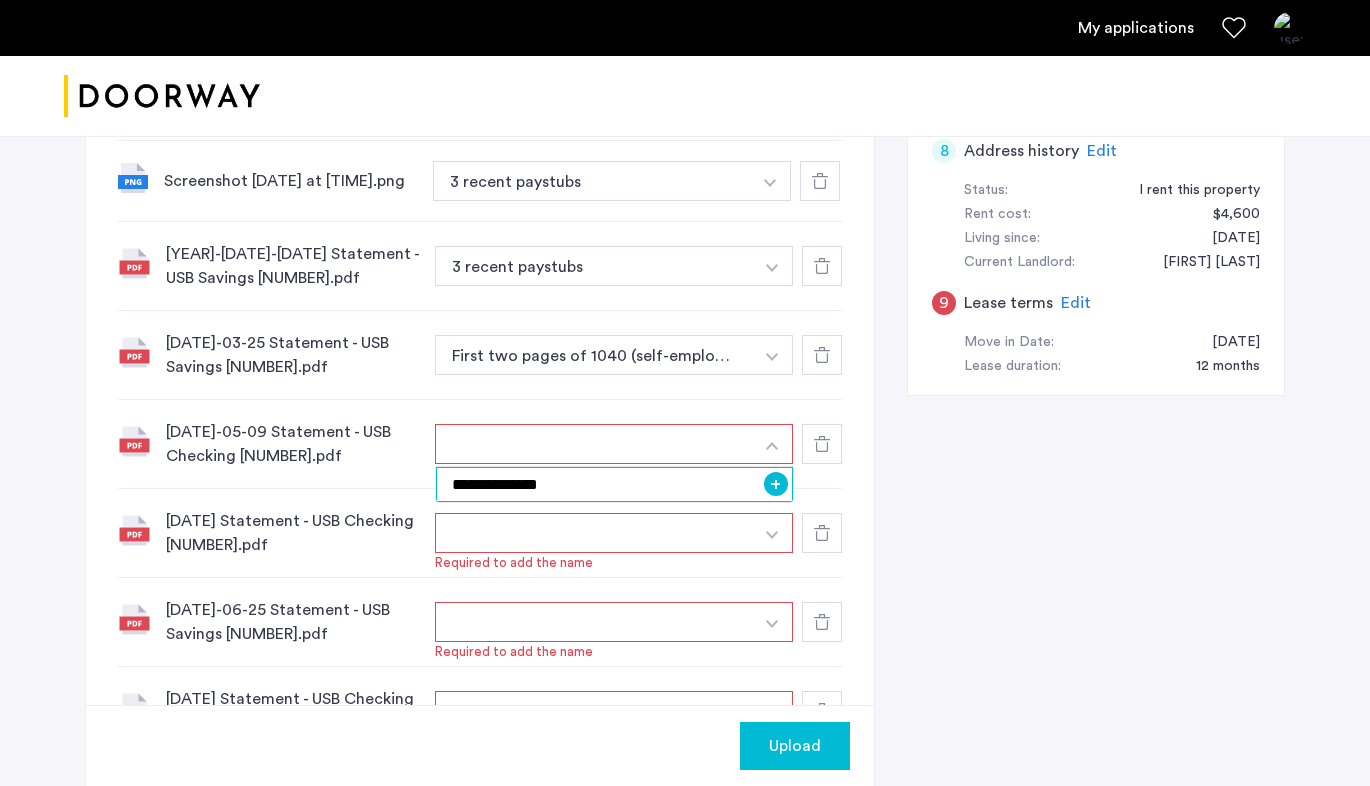 type on "**********" 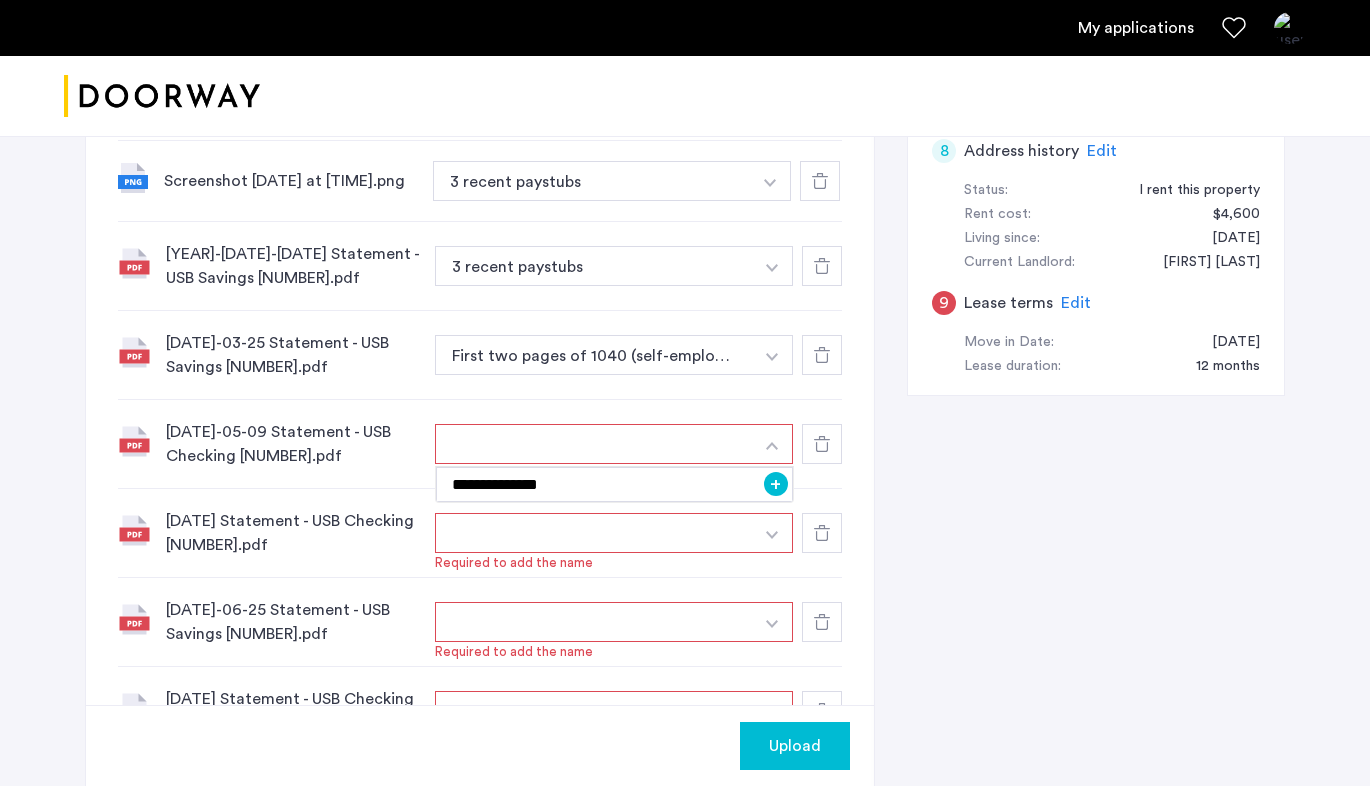 click at bounding box center [594, 533] 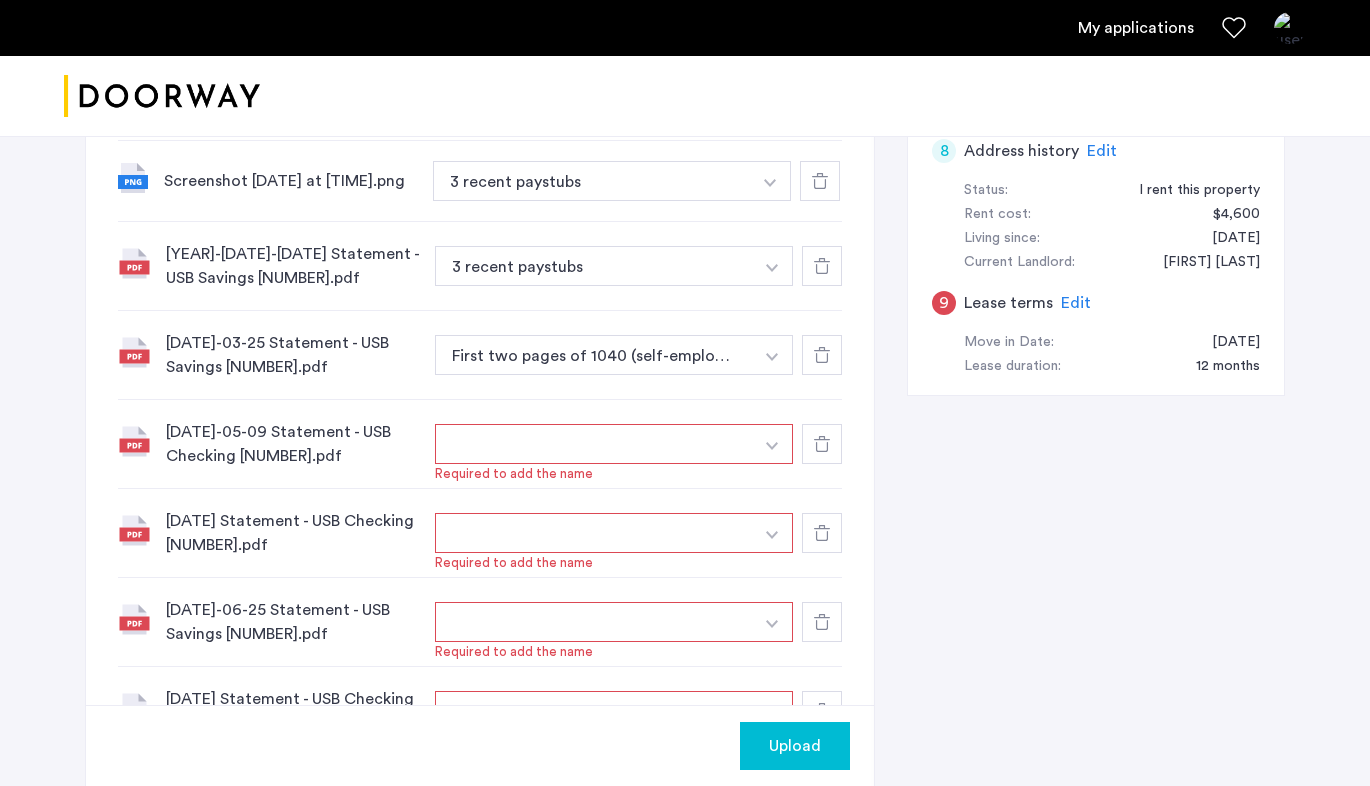 click at bounding box center (594, 533) 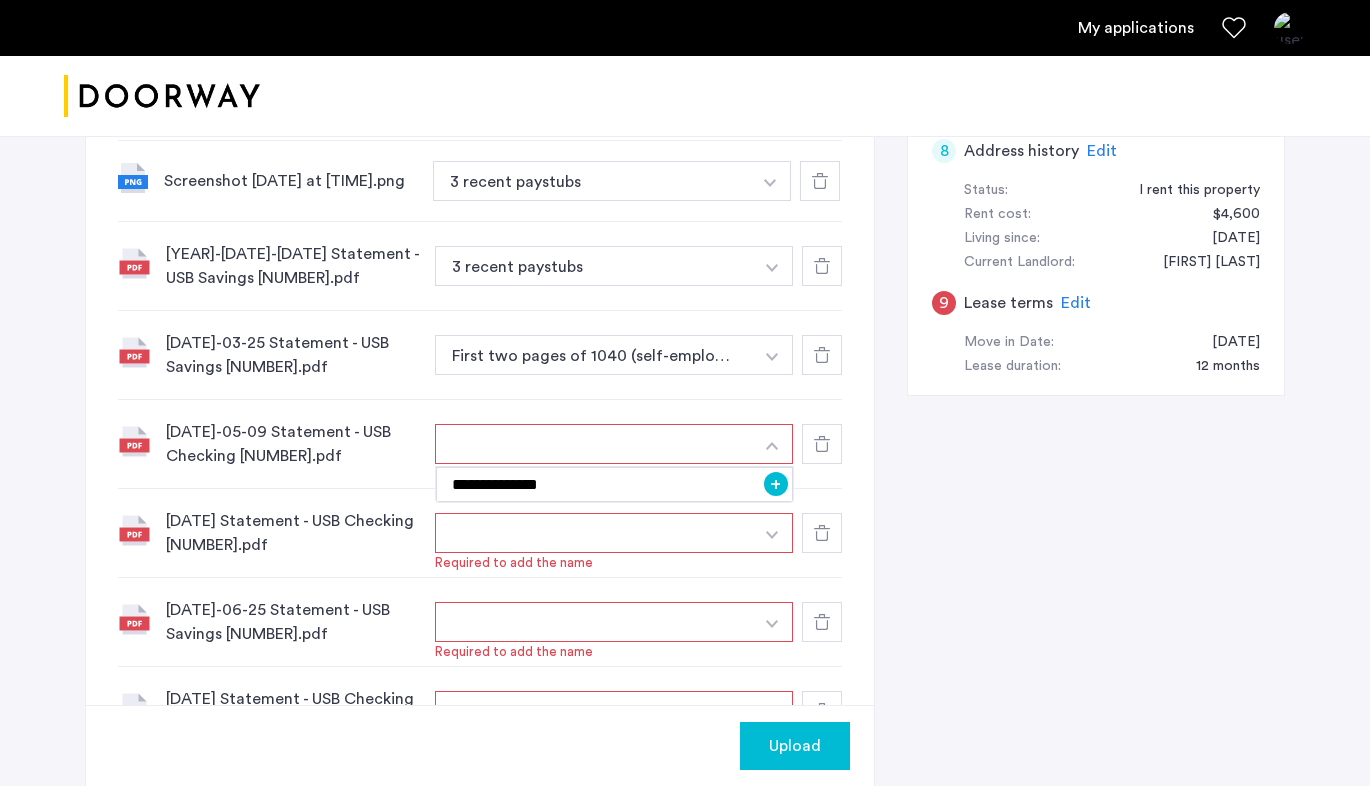click on "+" at bounding box center (776, 484) 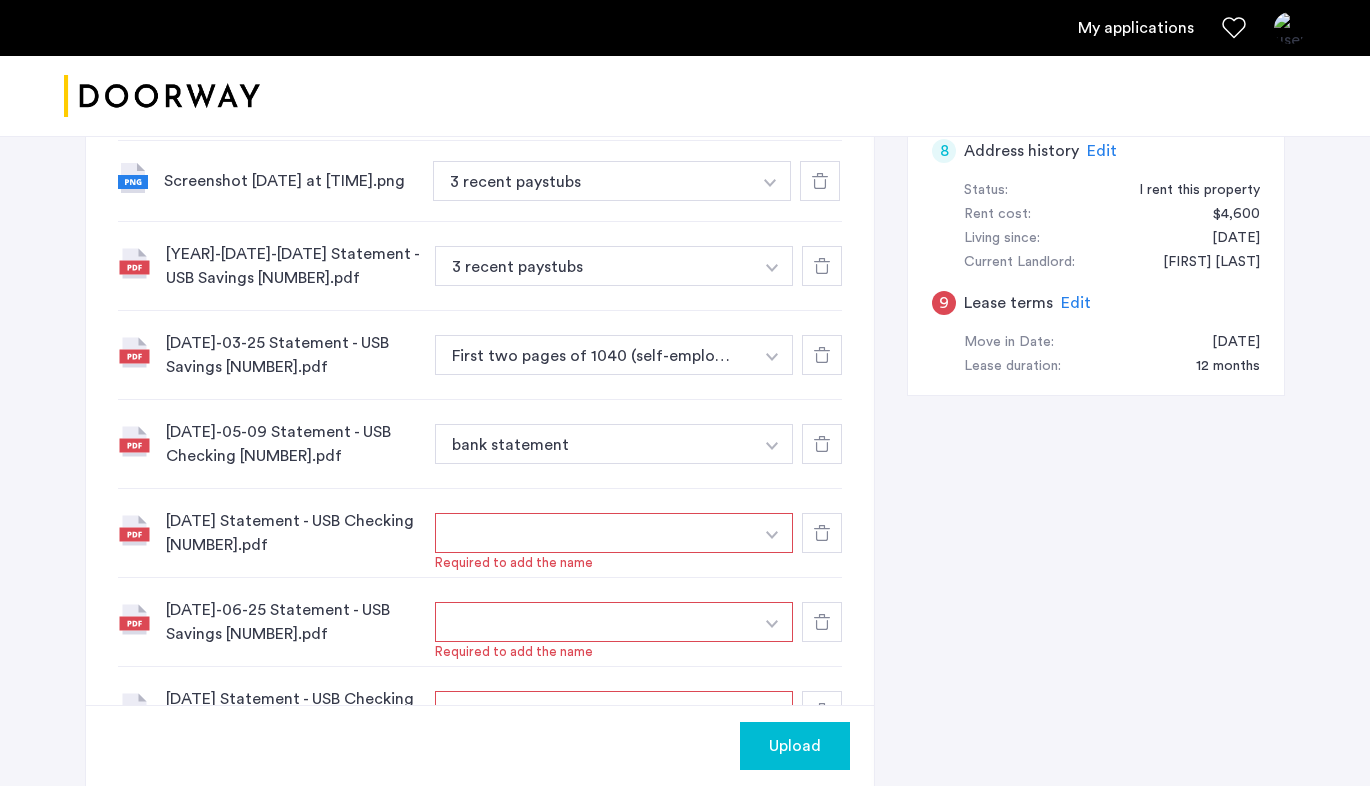 click at bounding box center (772, 535) 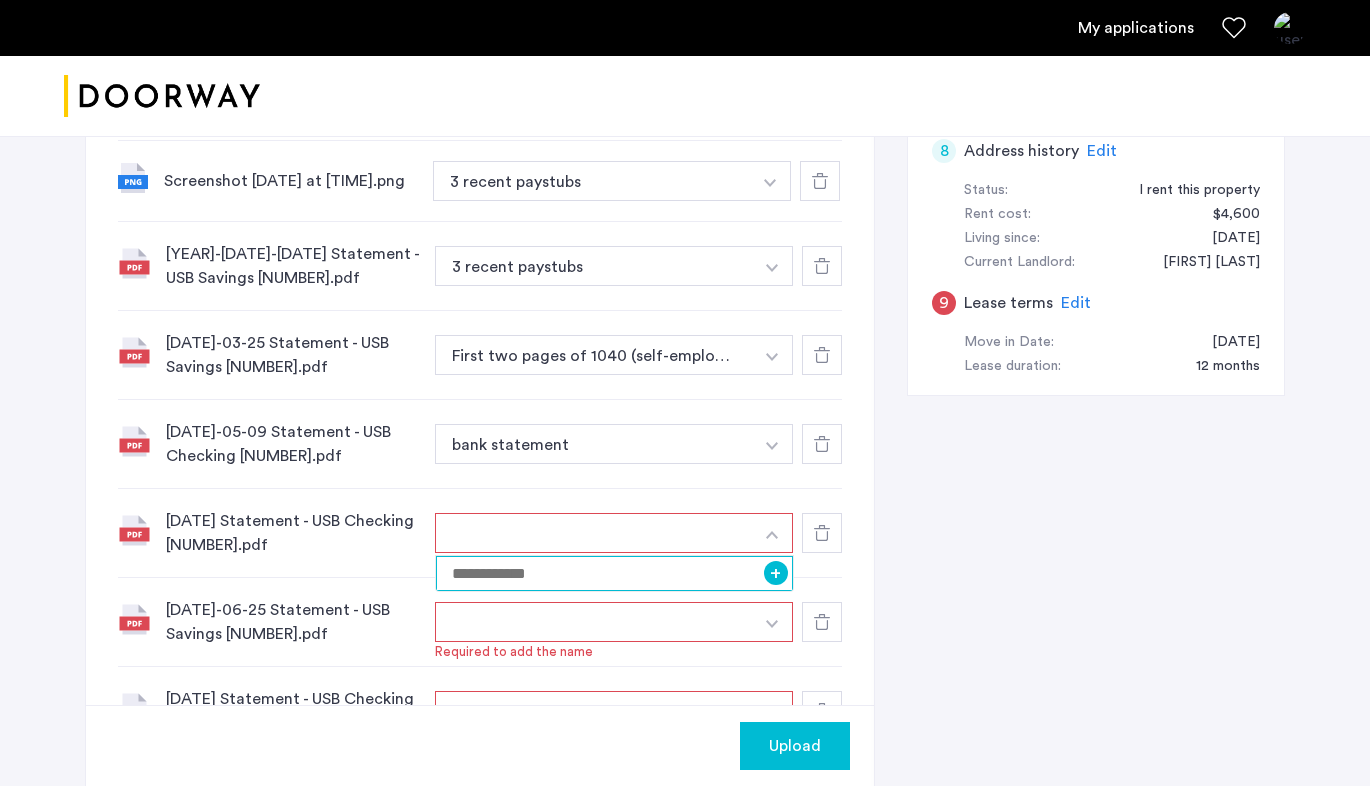 click at bounding box center (614, 573) 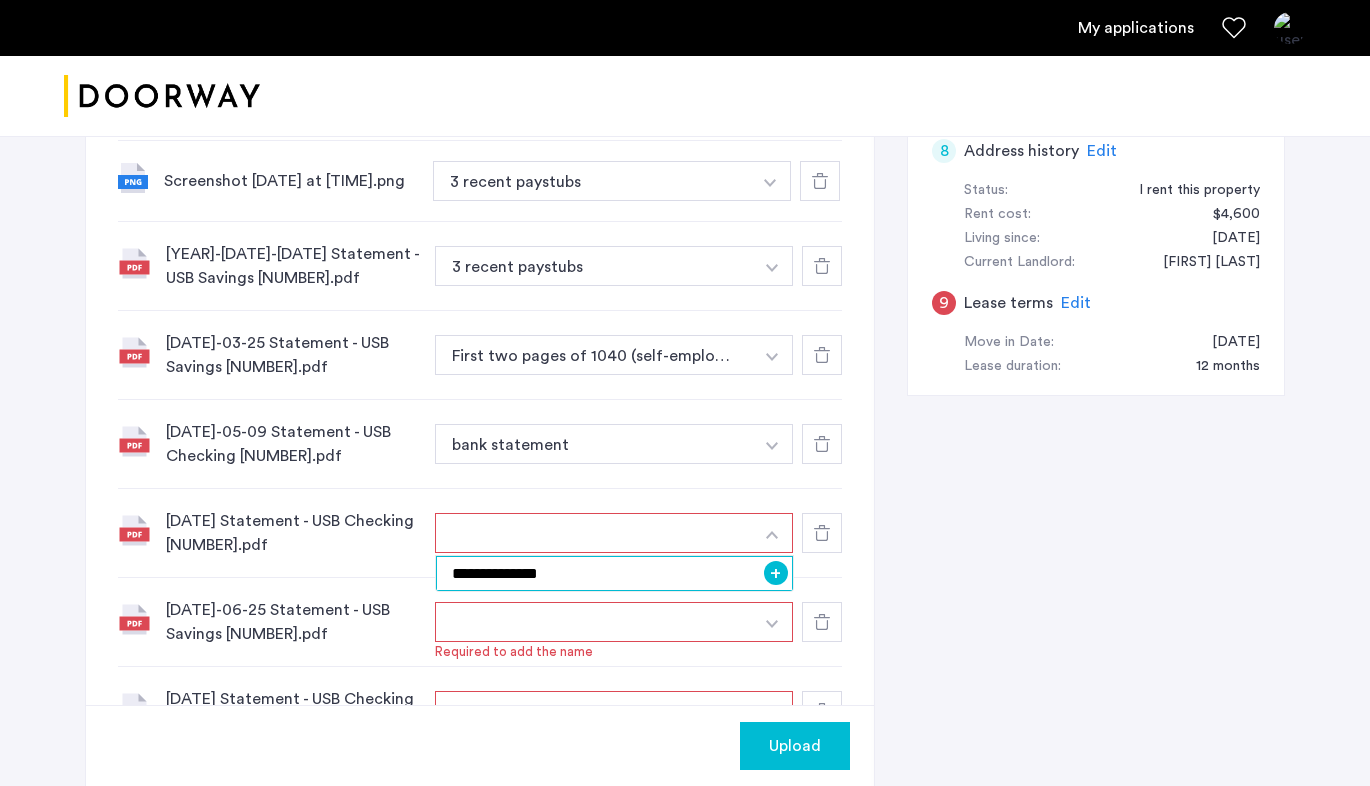 type on "**********" 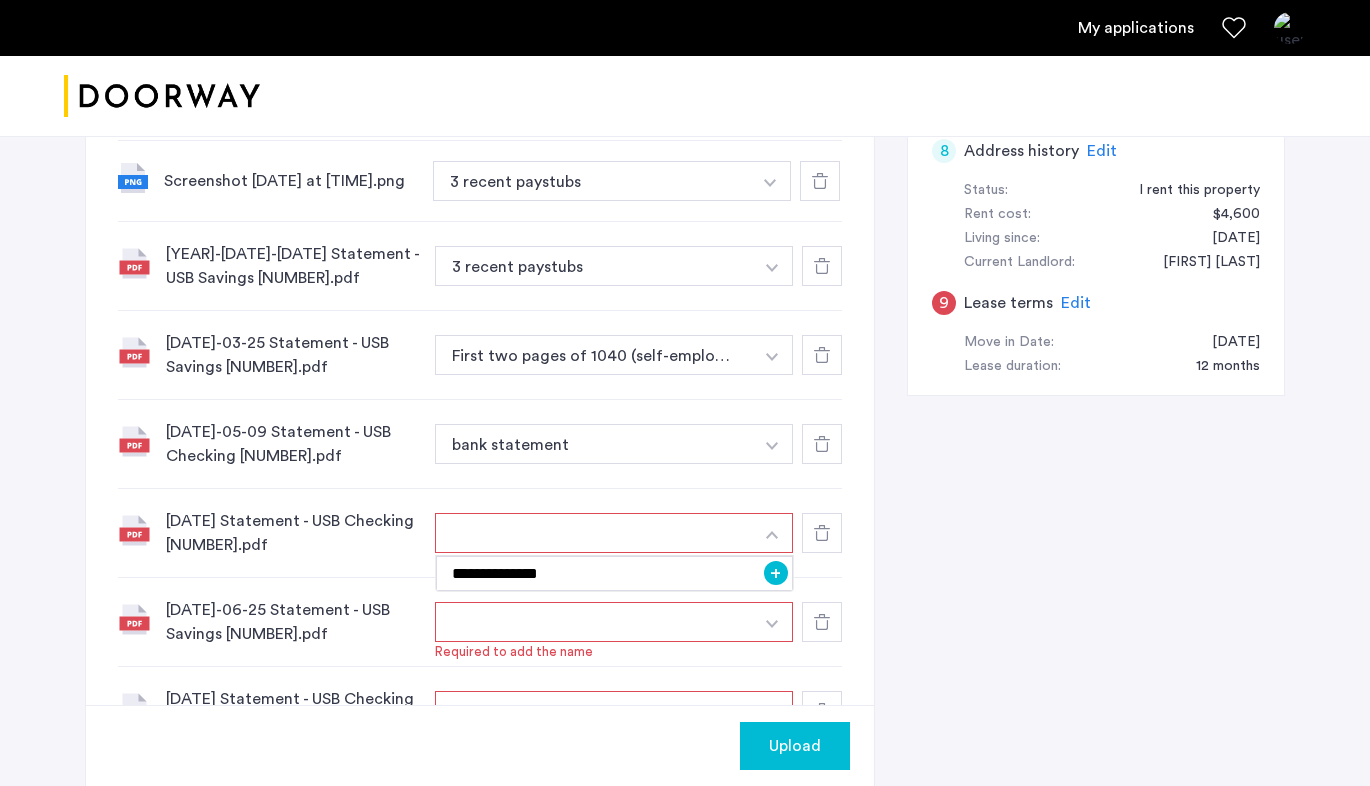 click on "+" at bounding box center (776, 573) 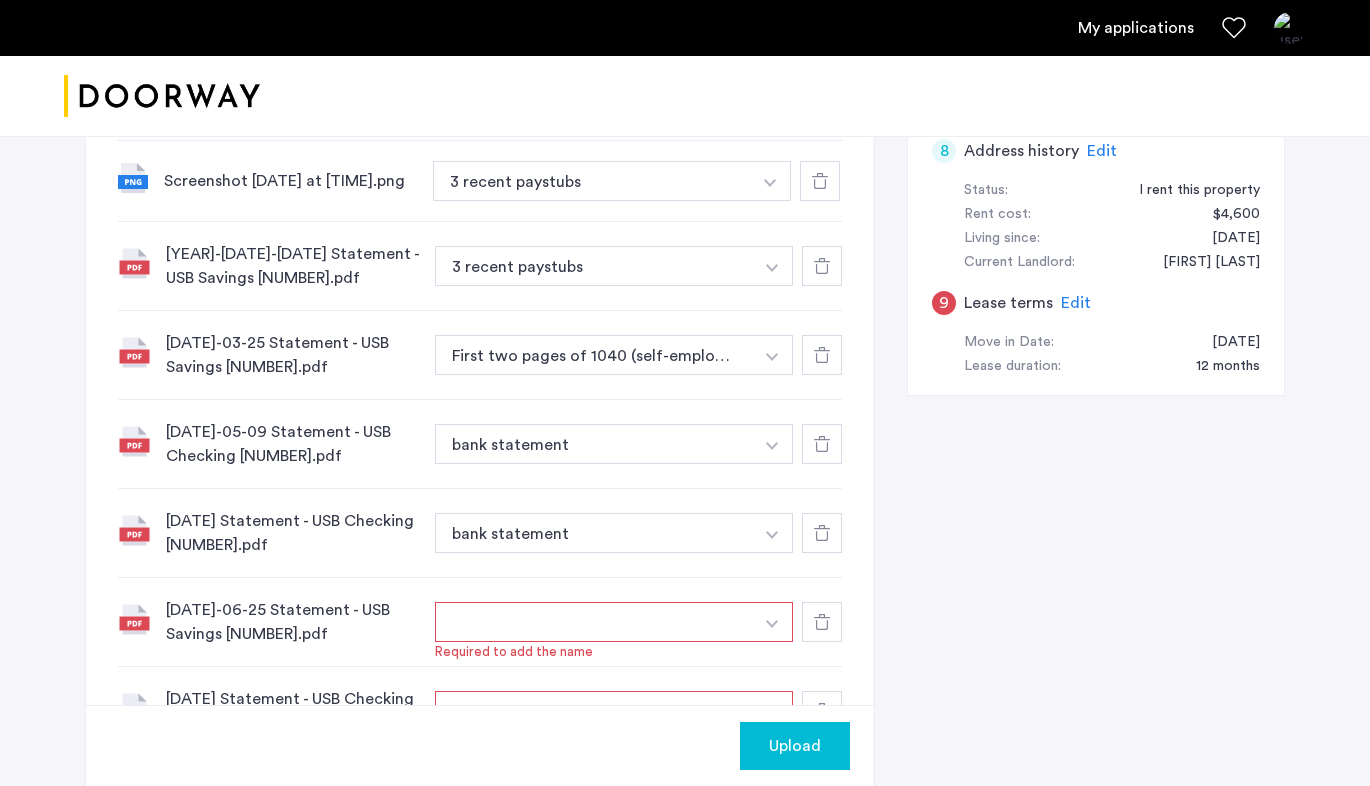click at bounding box center (772, 624) 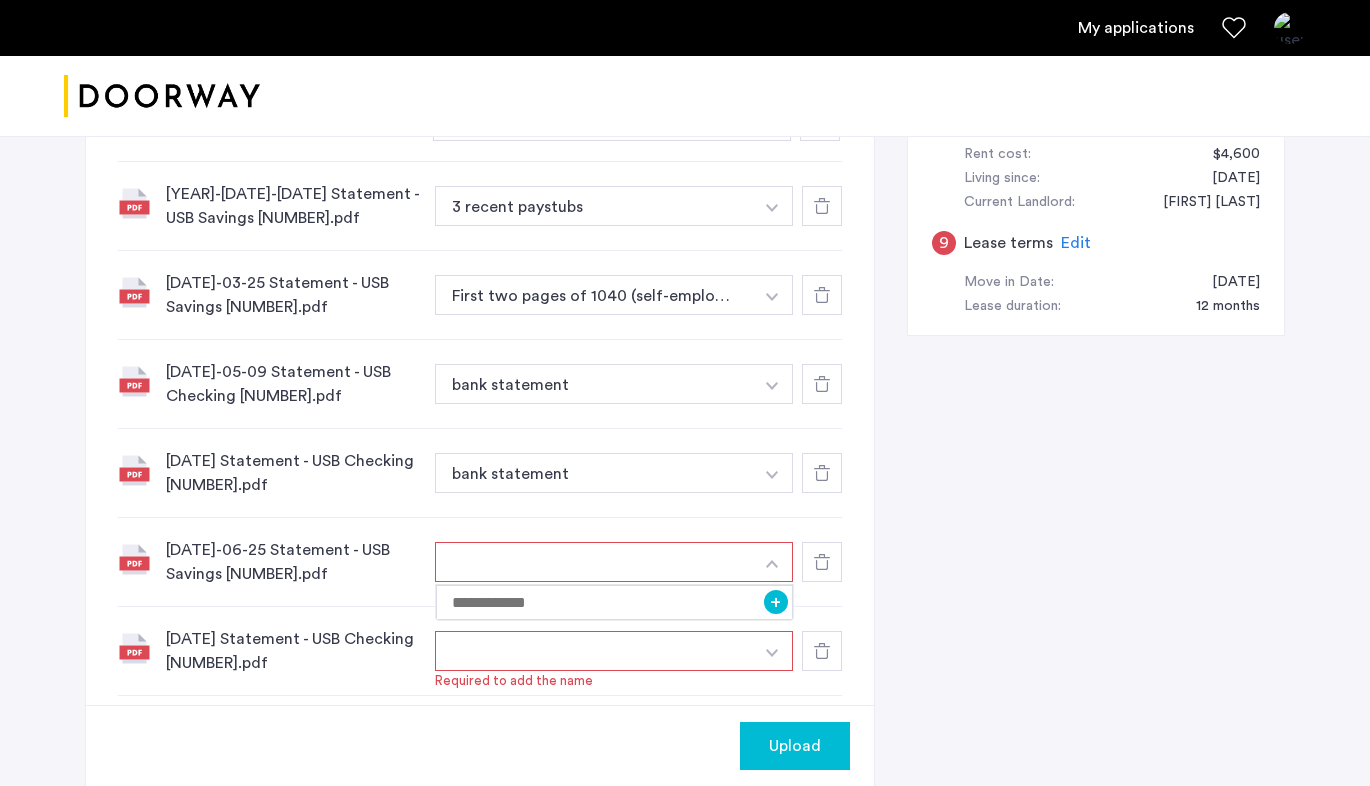 scroll, scrollTop: 1193, scrollLeft: 0, axis: vertical 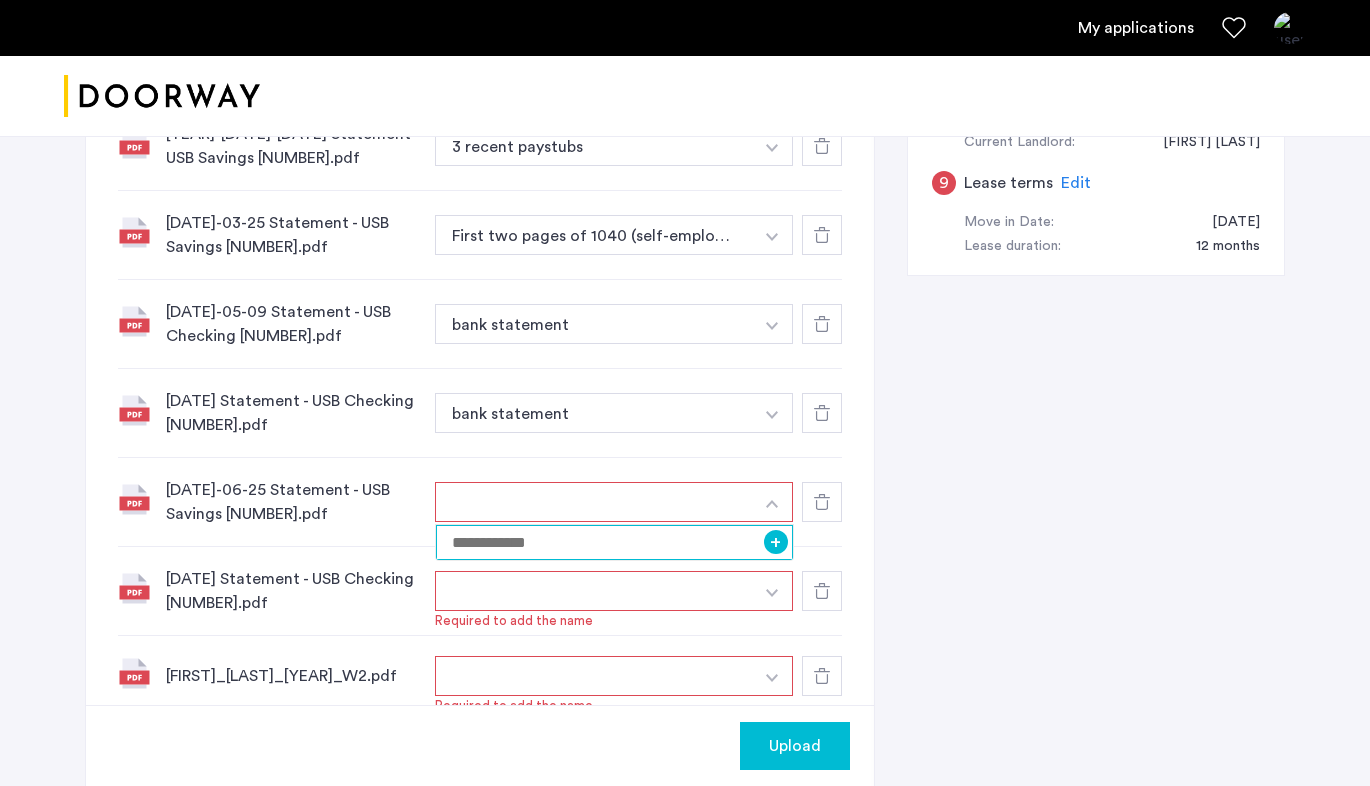 click at bounding box center (614, 542) 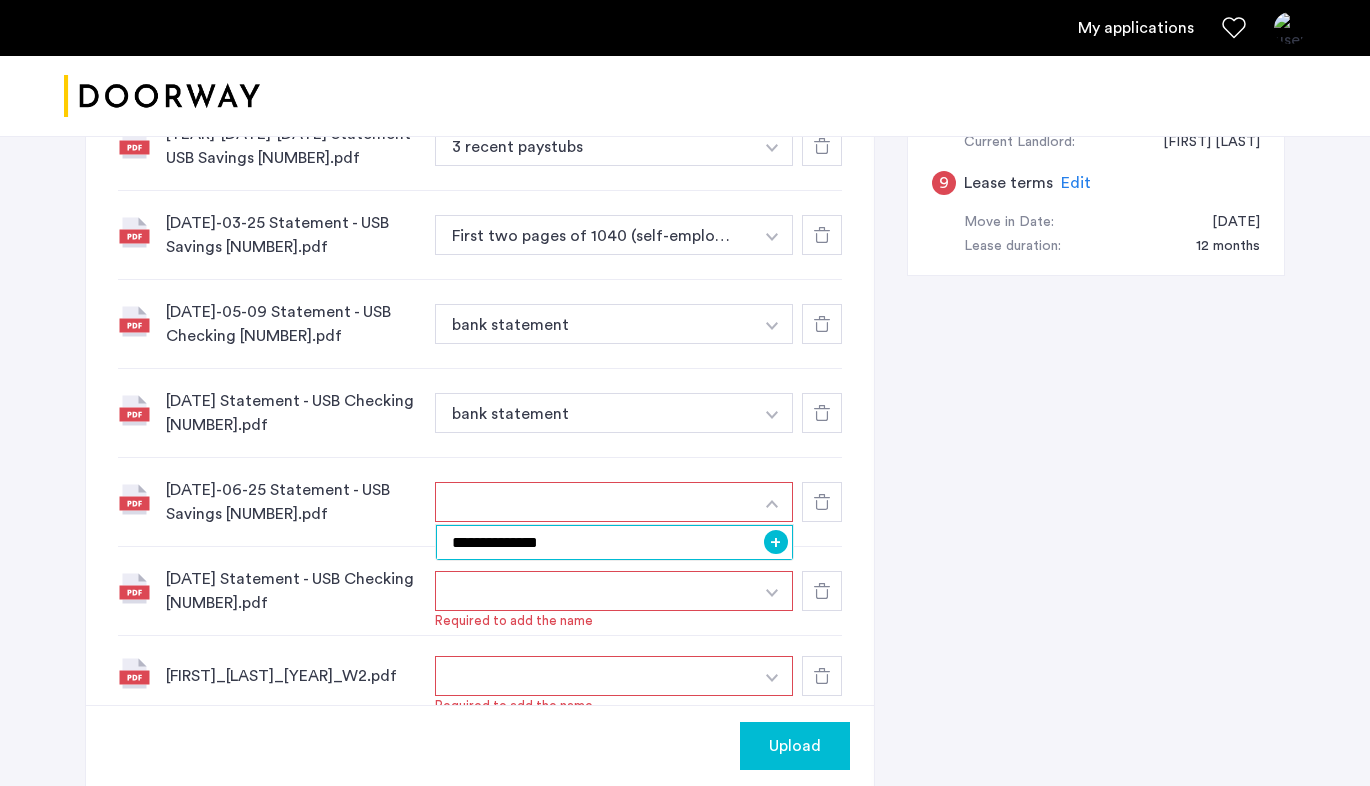 type on "**********" 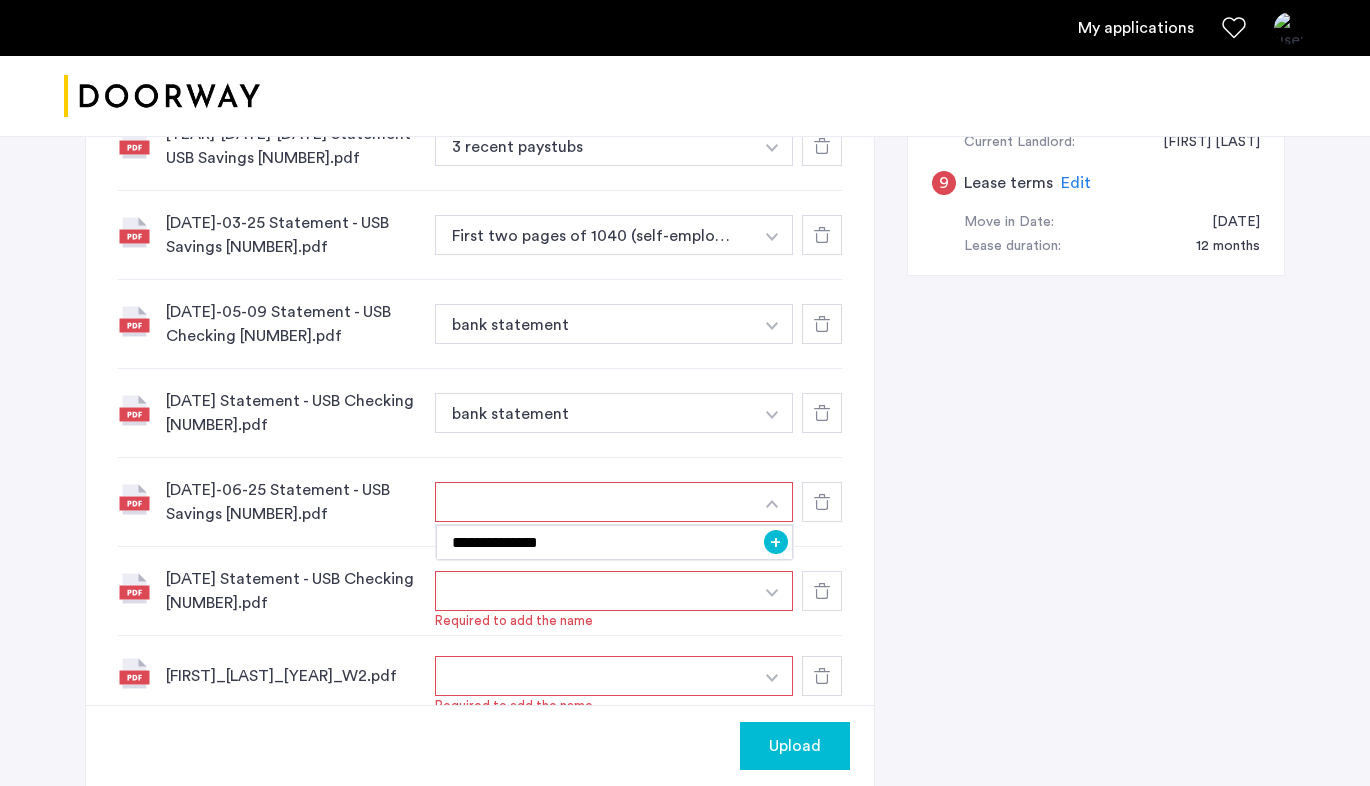 click on "+" at bounding box center [776, 542] 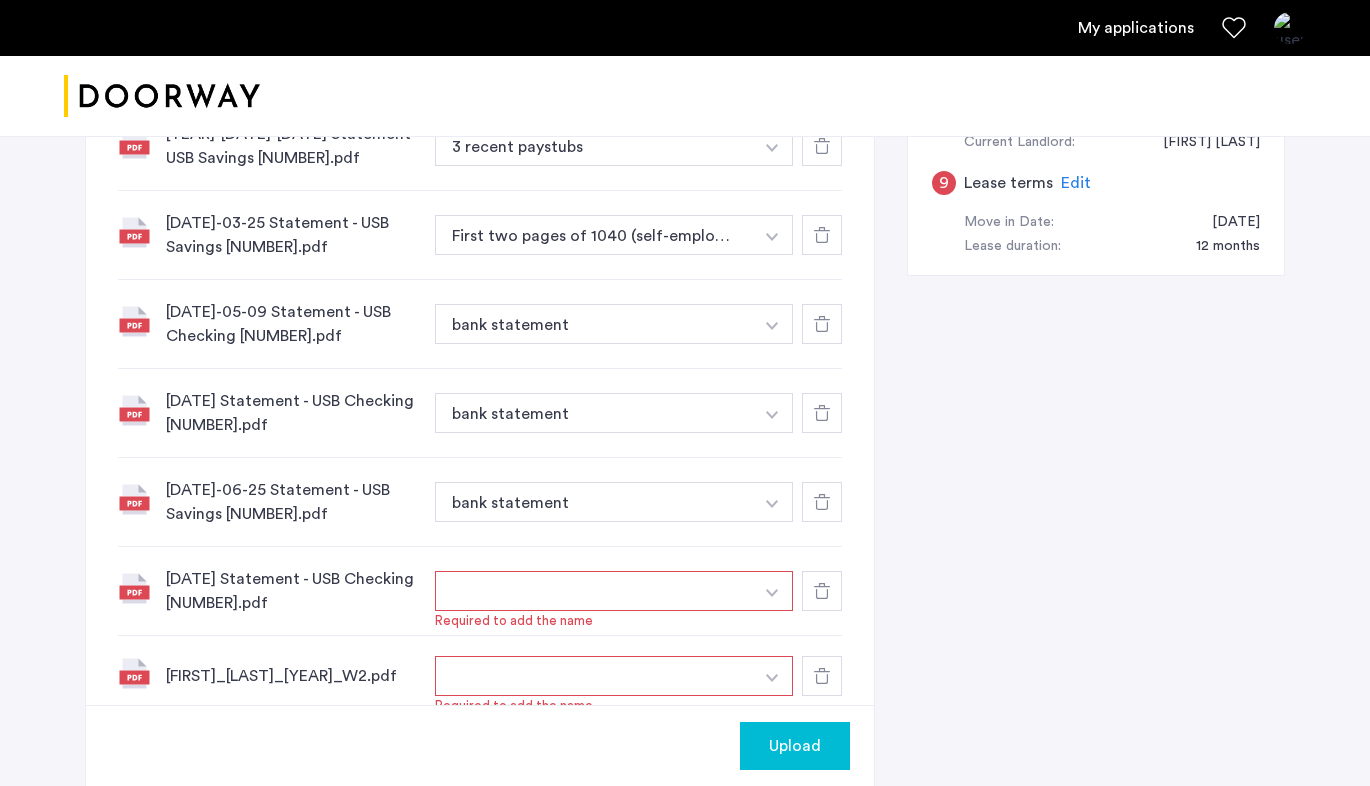 click at bounding box center [594, 591] 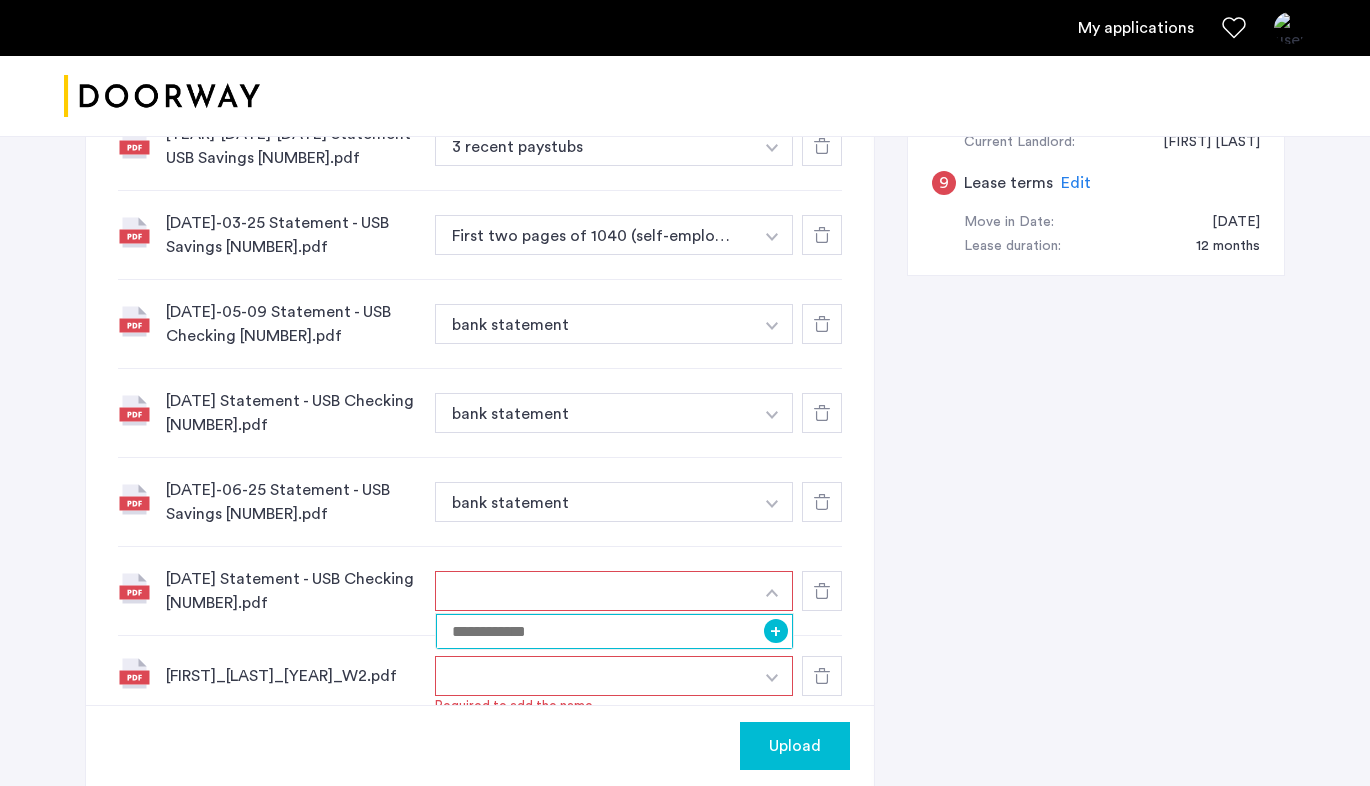click at bounding box center (614, 631) 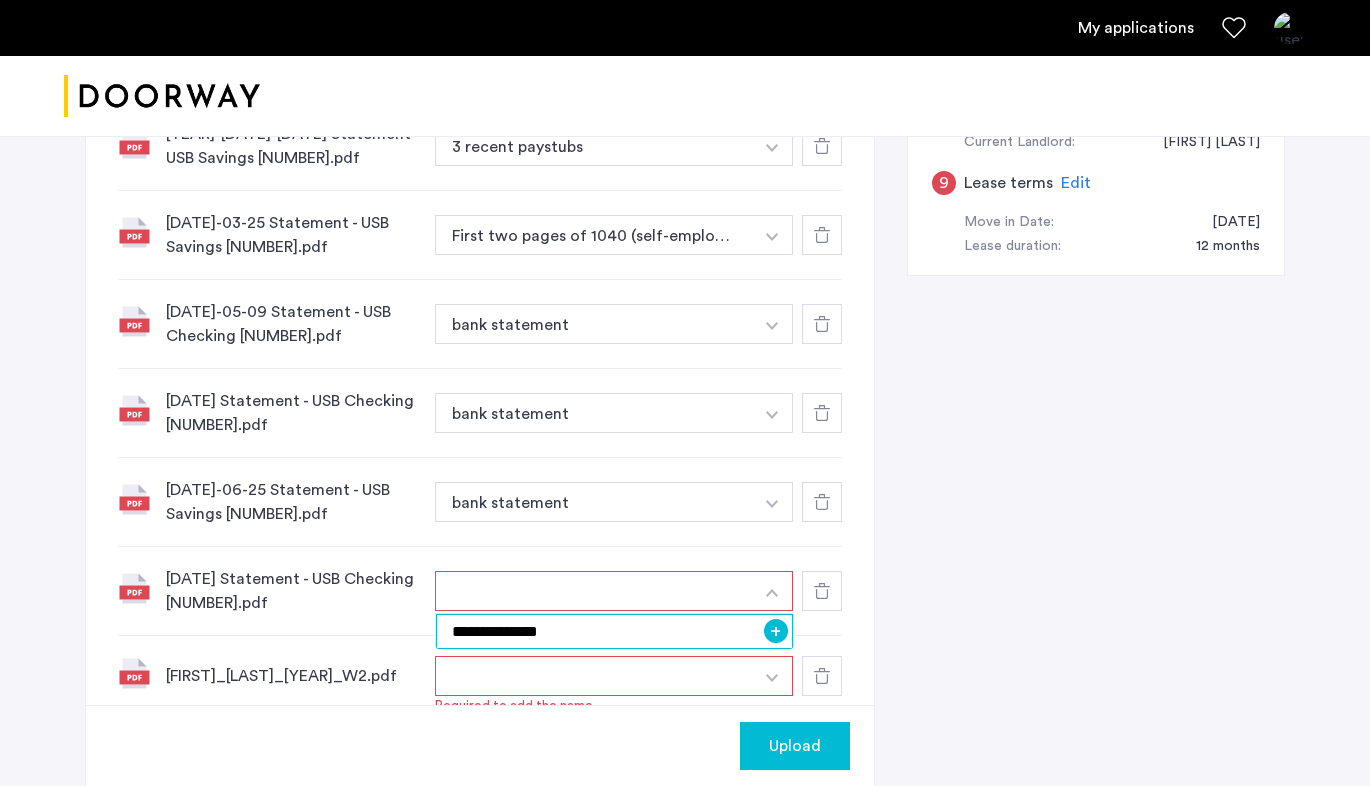 type on "**********" 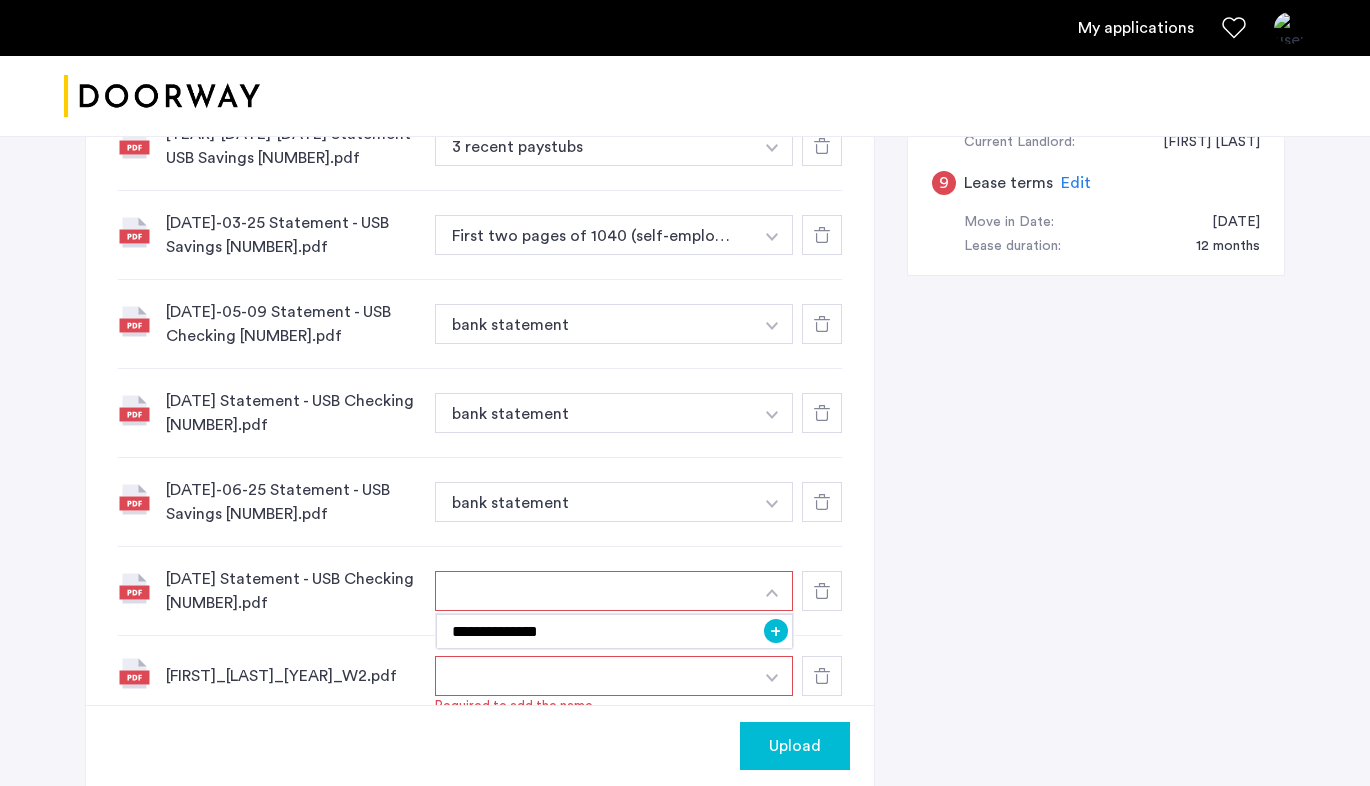 click on "+" at bounding box center [776, 631] 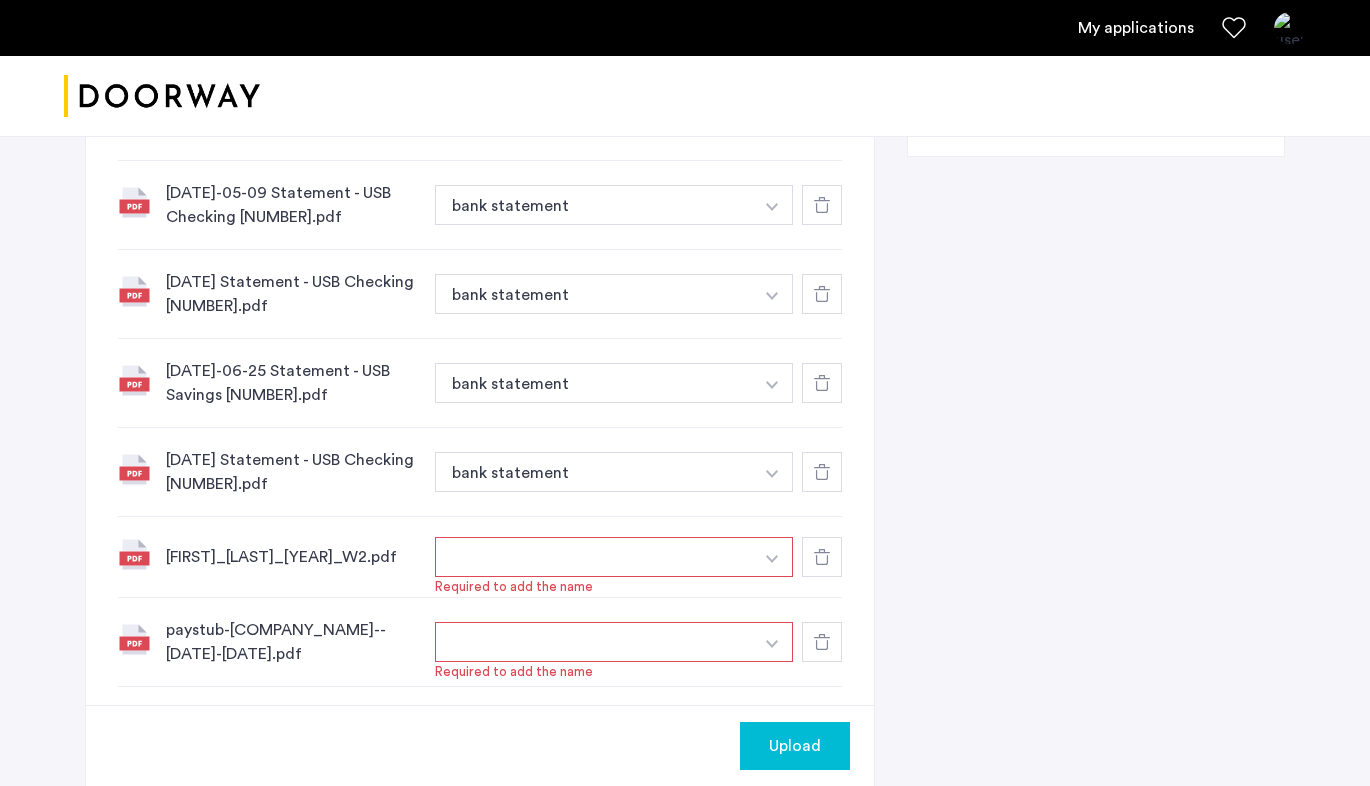 scroll, scrollTop: 1379, scrollLeft: 0, axis: vertical 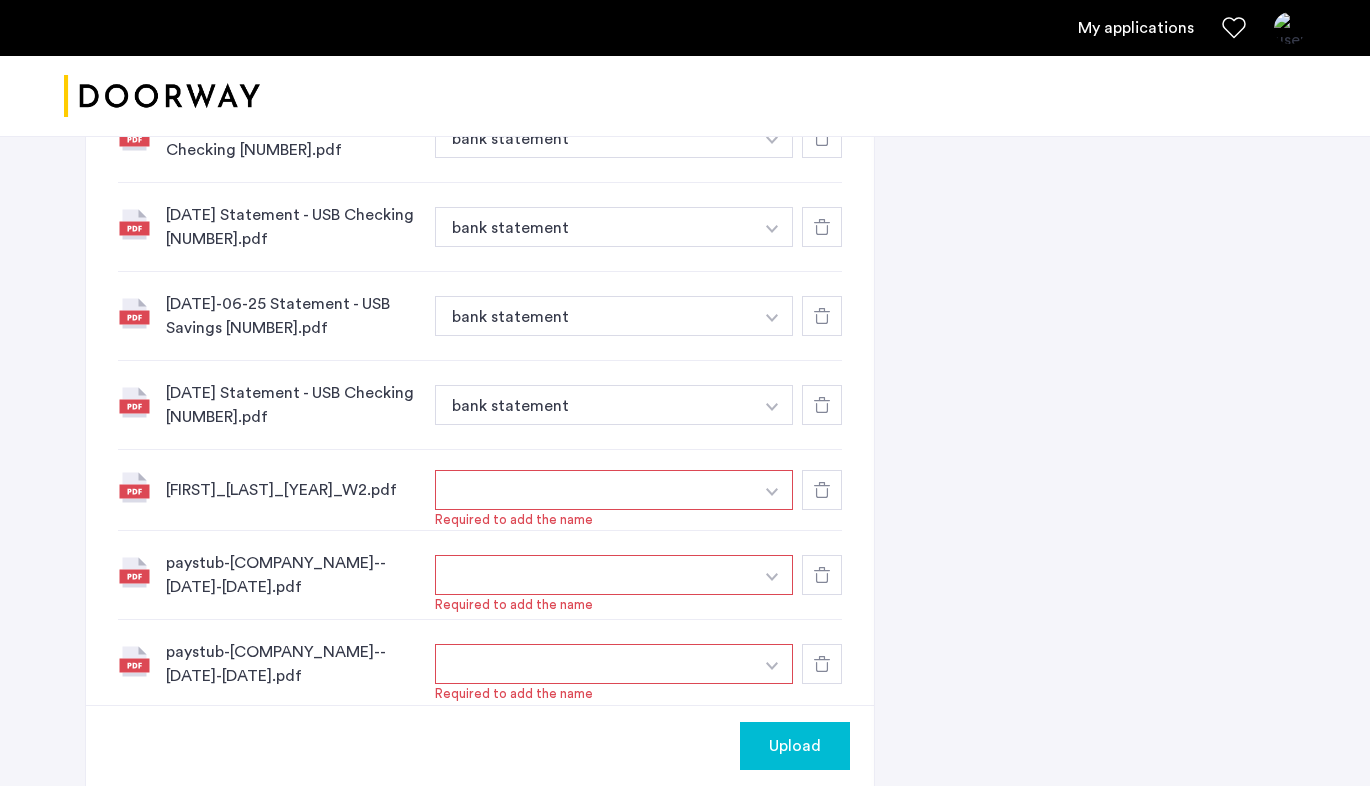 click at bounding box center [594, 490] 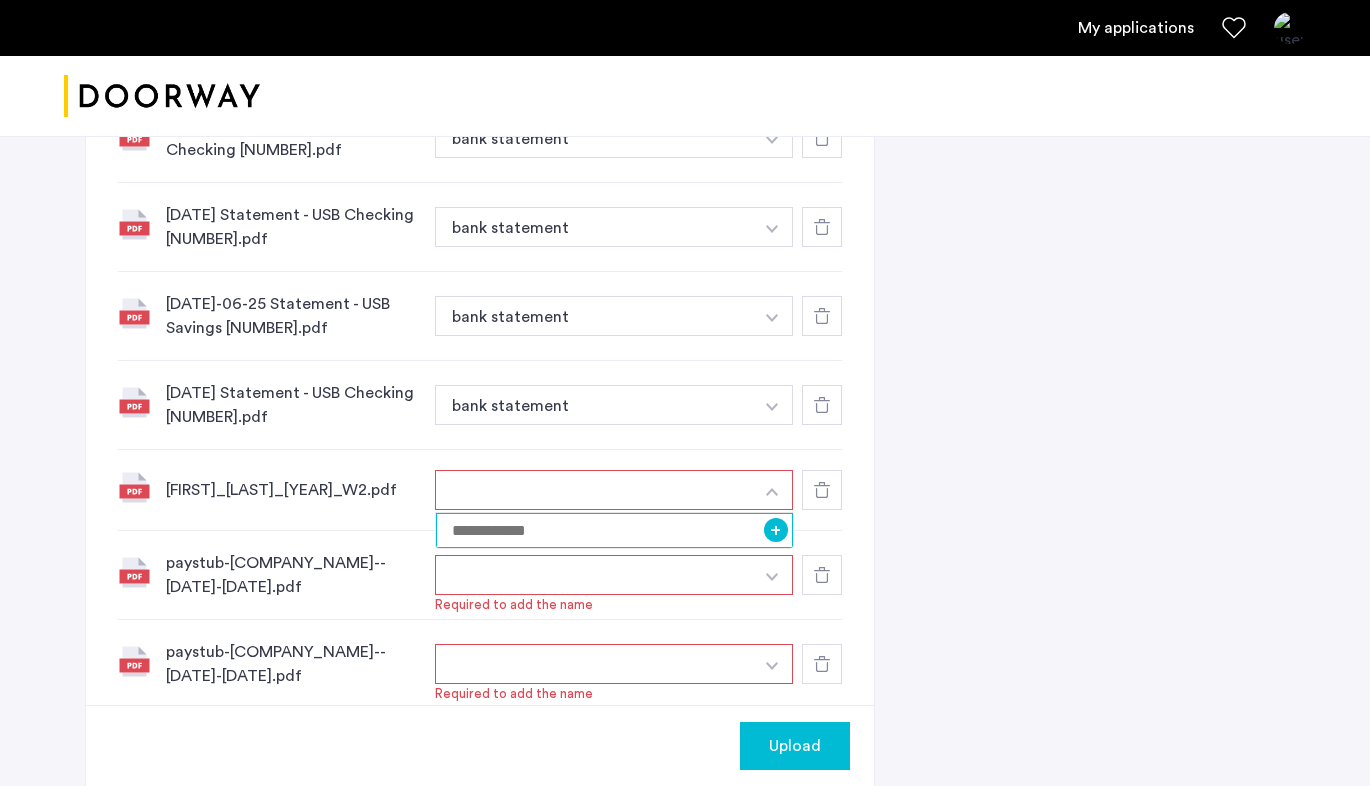 click at bounding box center [614, 530] 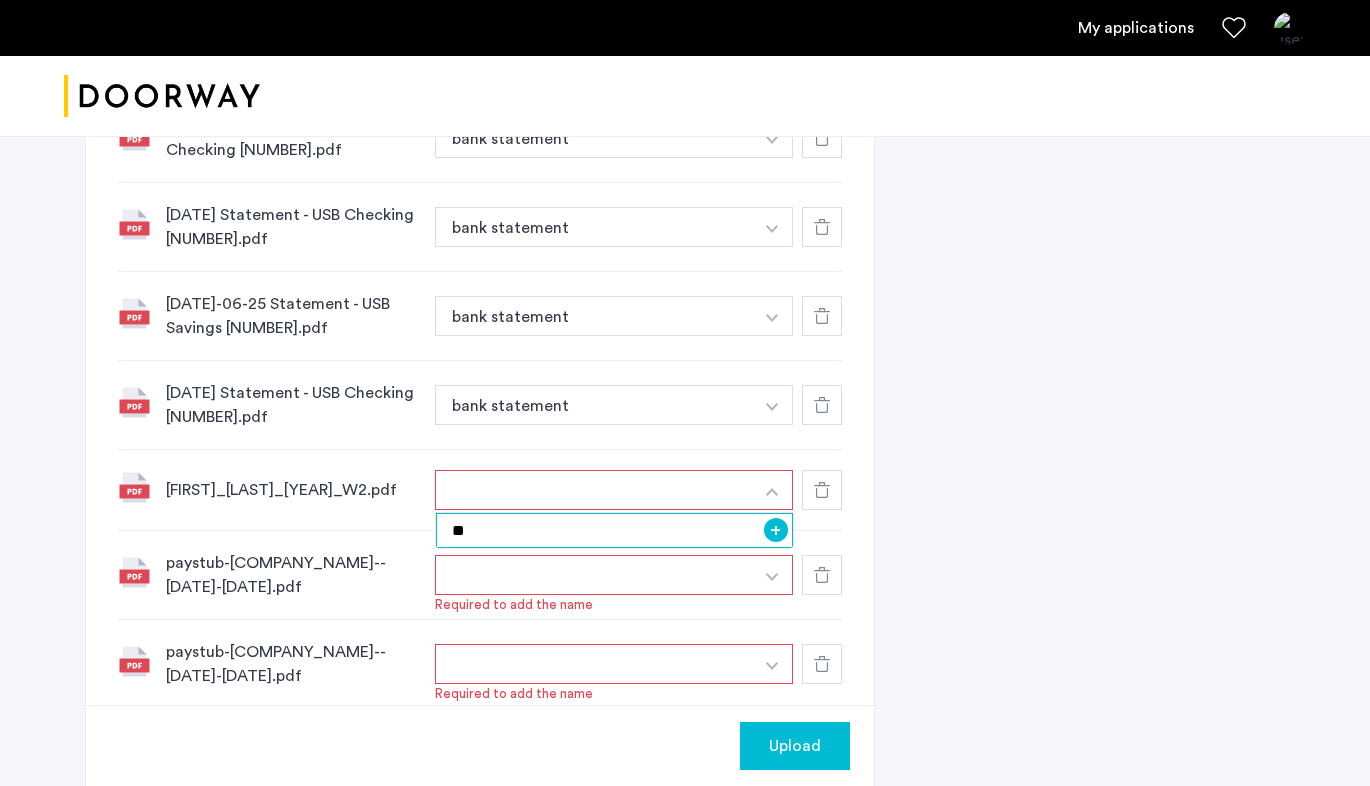 type on "**" 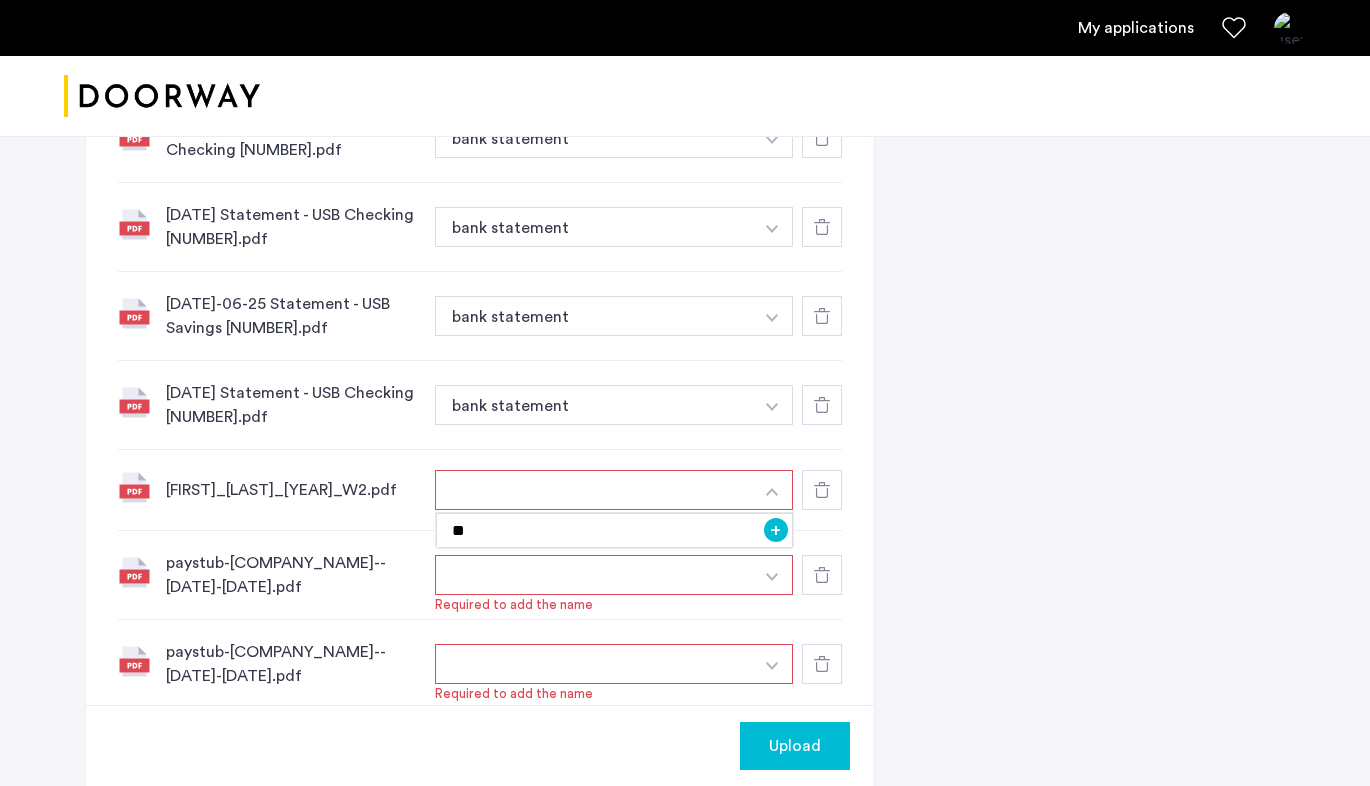 click on "+" at bounding box center [776, 530] 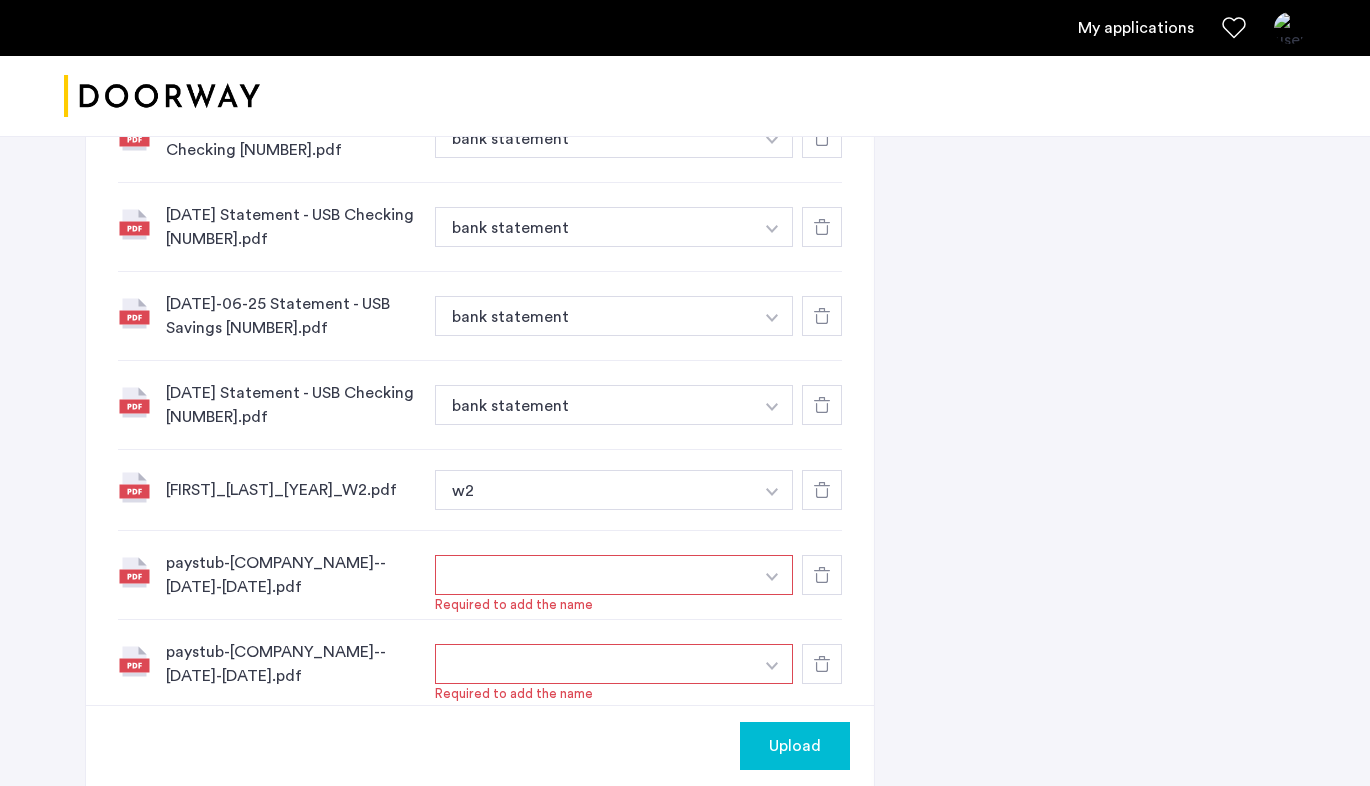 click at bounding box center (594, 575) 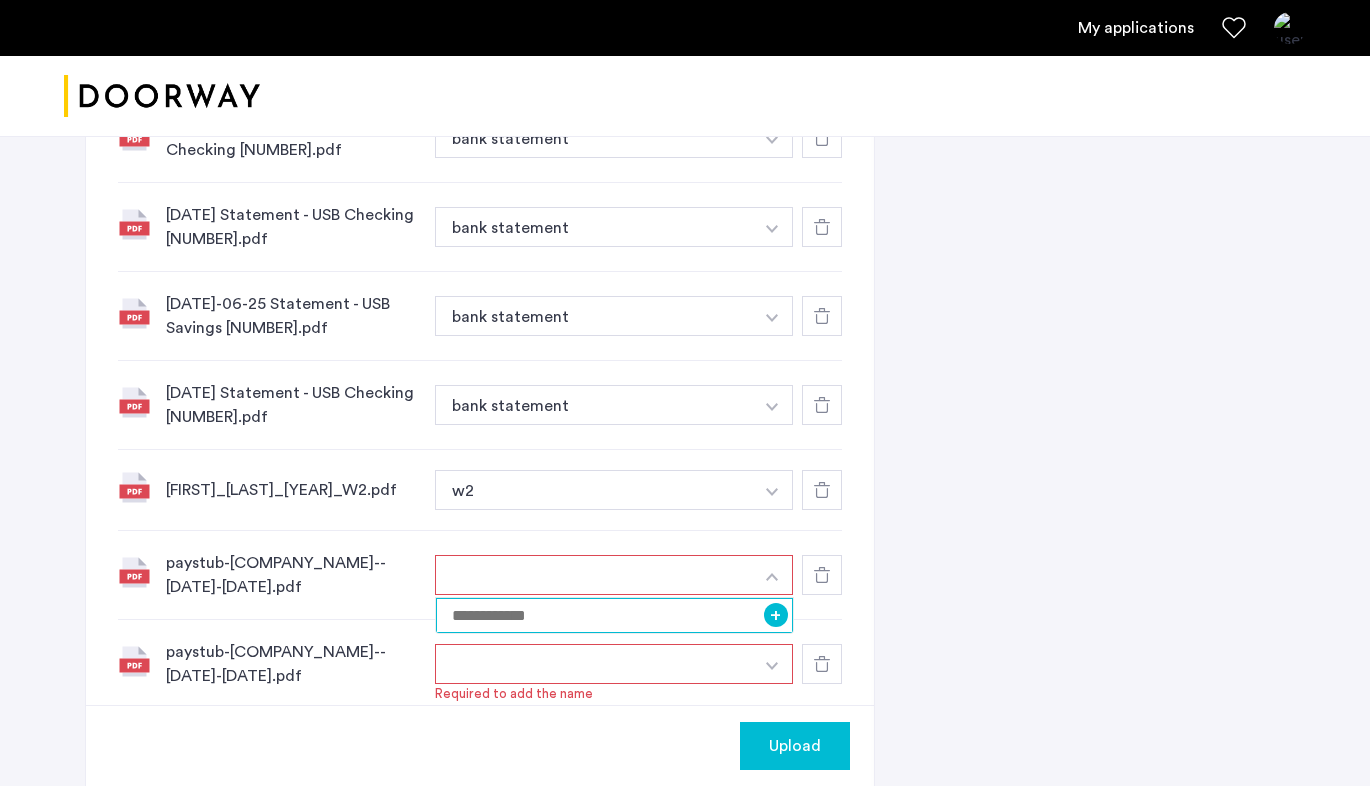 click at bounding box center [614, 615] 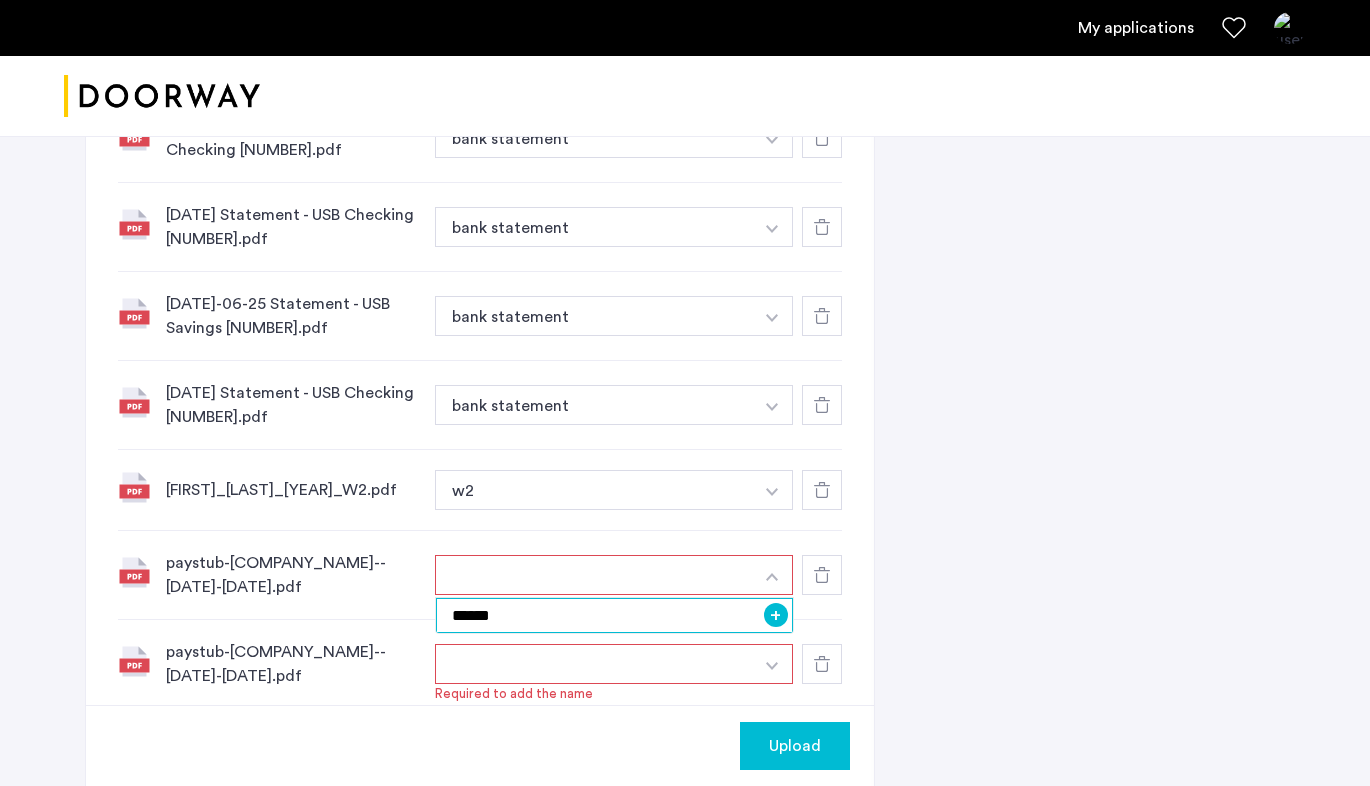 type on "*******" 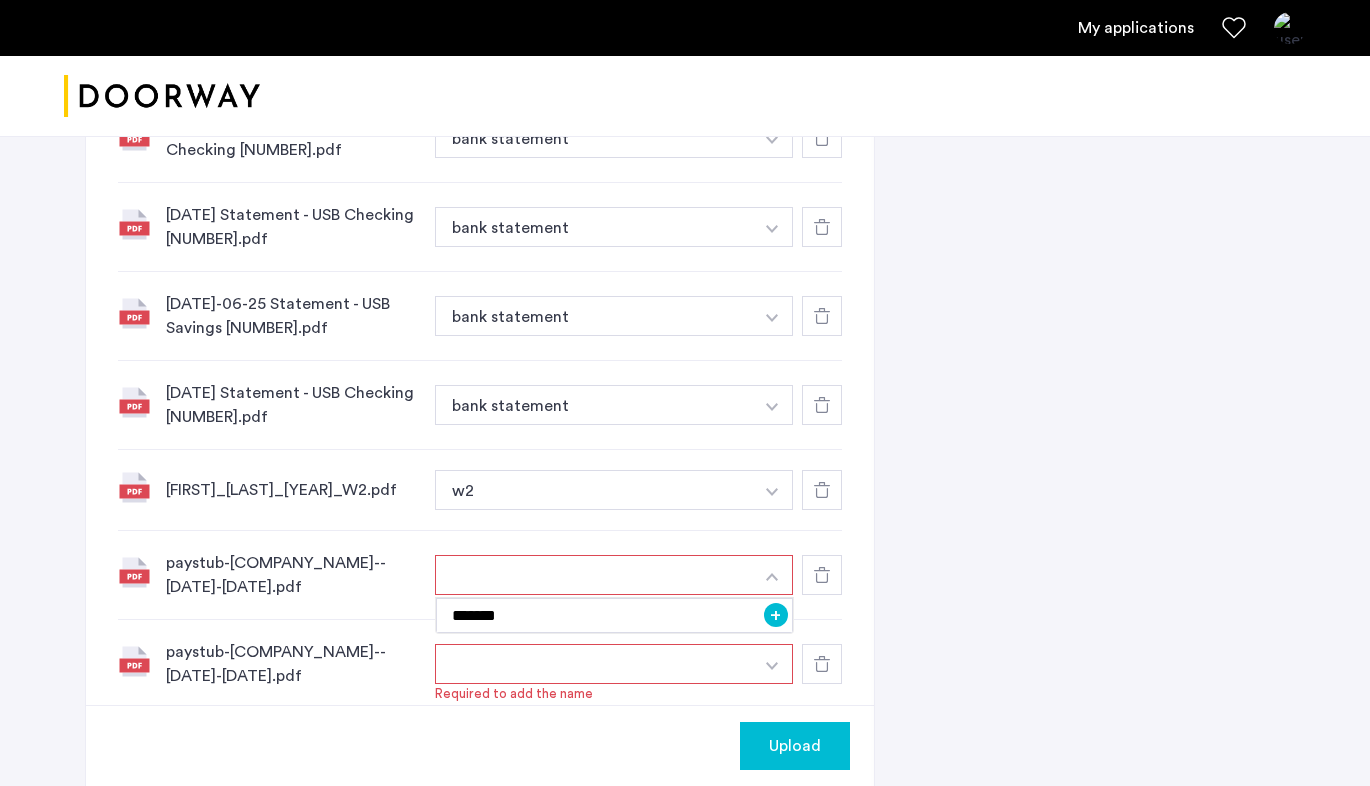 click on "+" at bounding box center (776, 615) 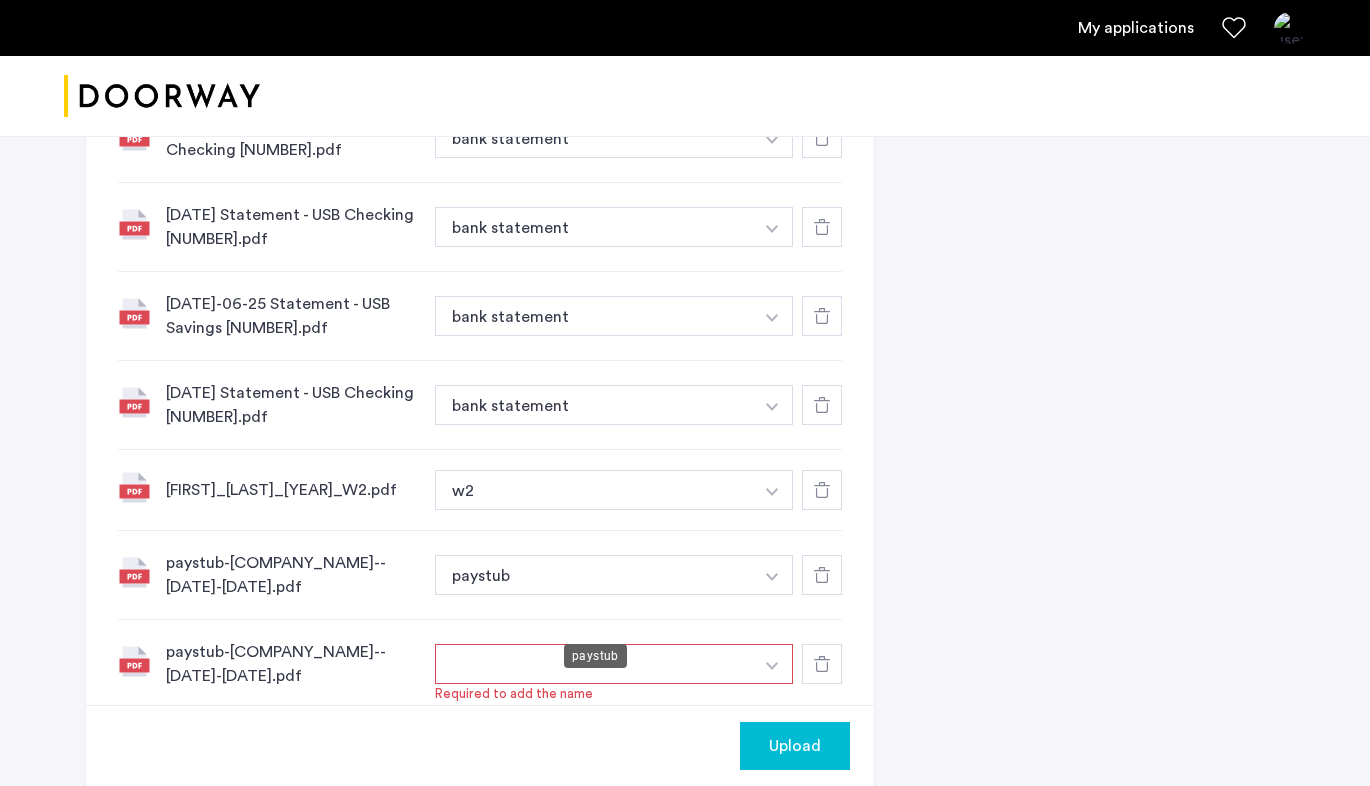 scroll, scrollTop: 1495, scrollLeft: 0, axis: vertical 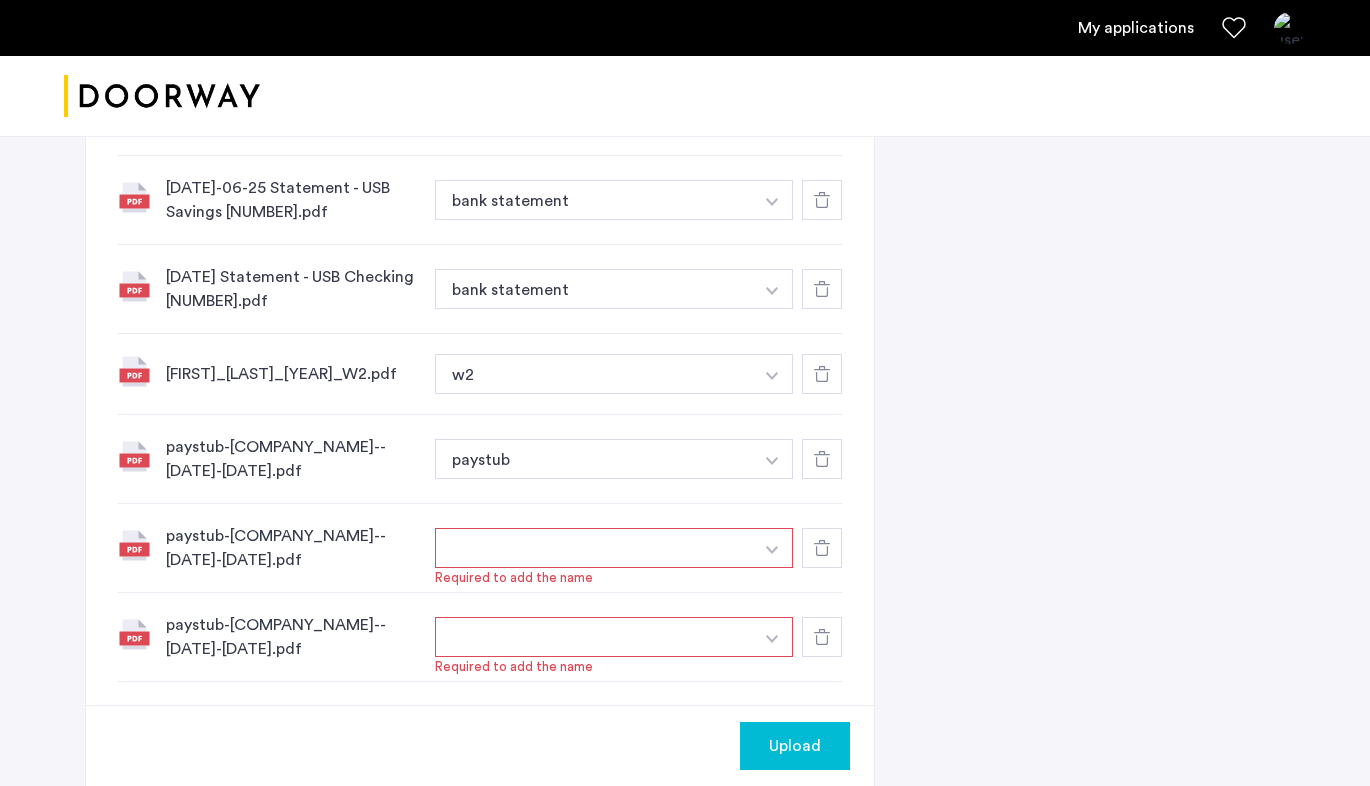 click at bounding box center (594, 548) 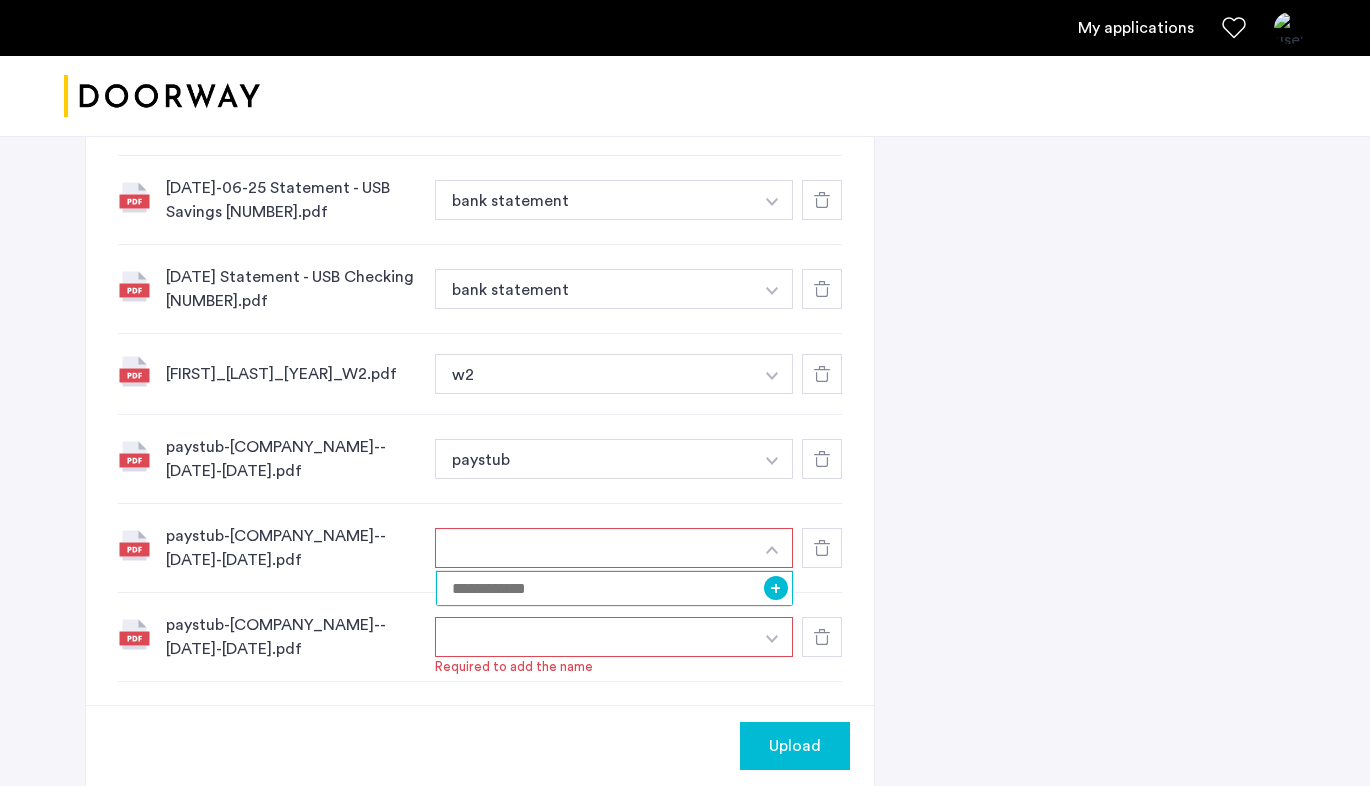 click at bounding box center (614, 588) 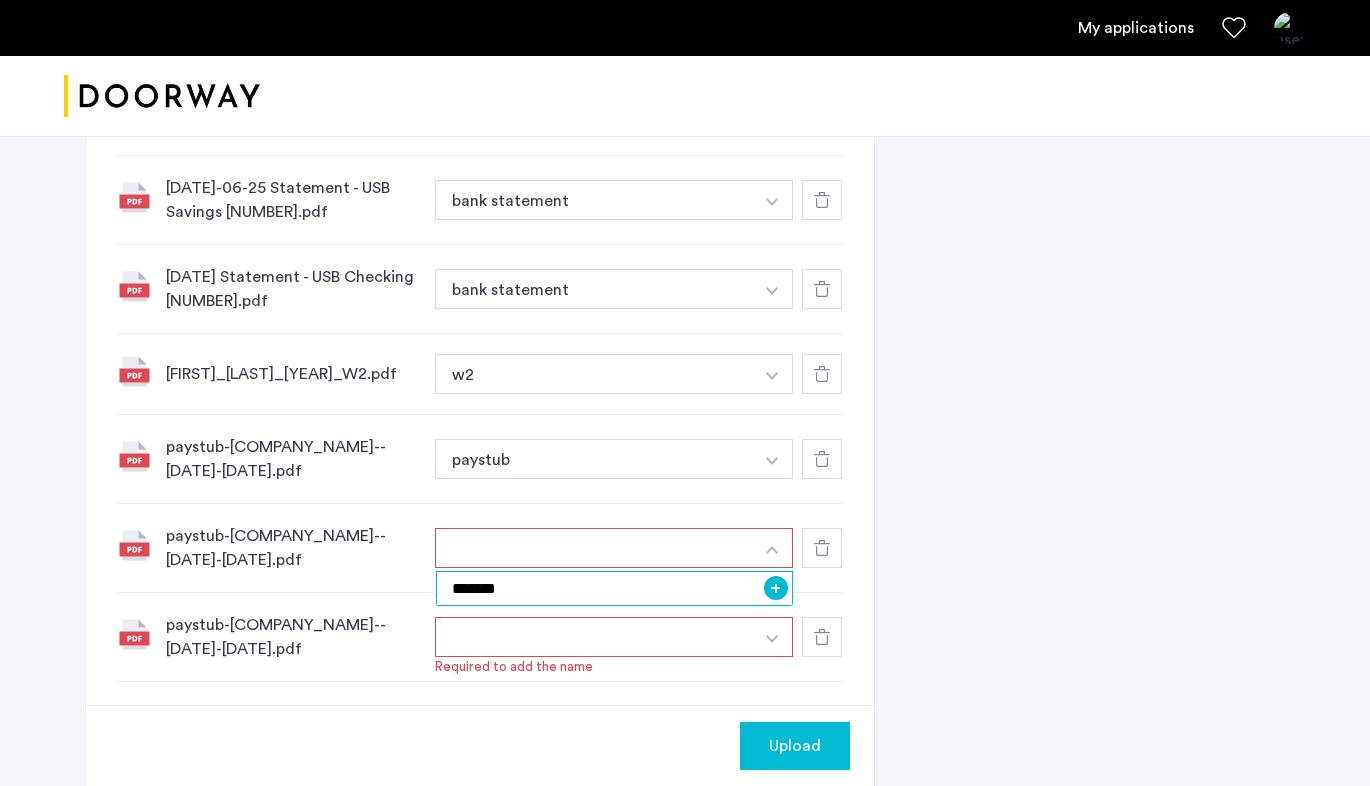 type on "*******" 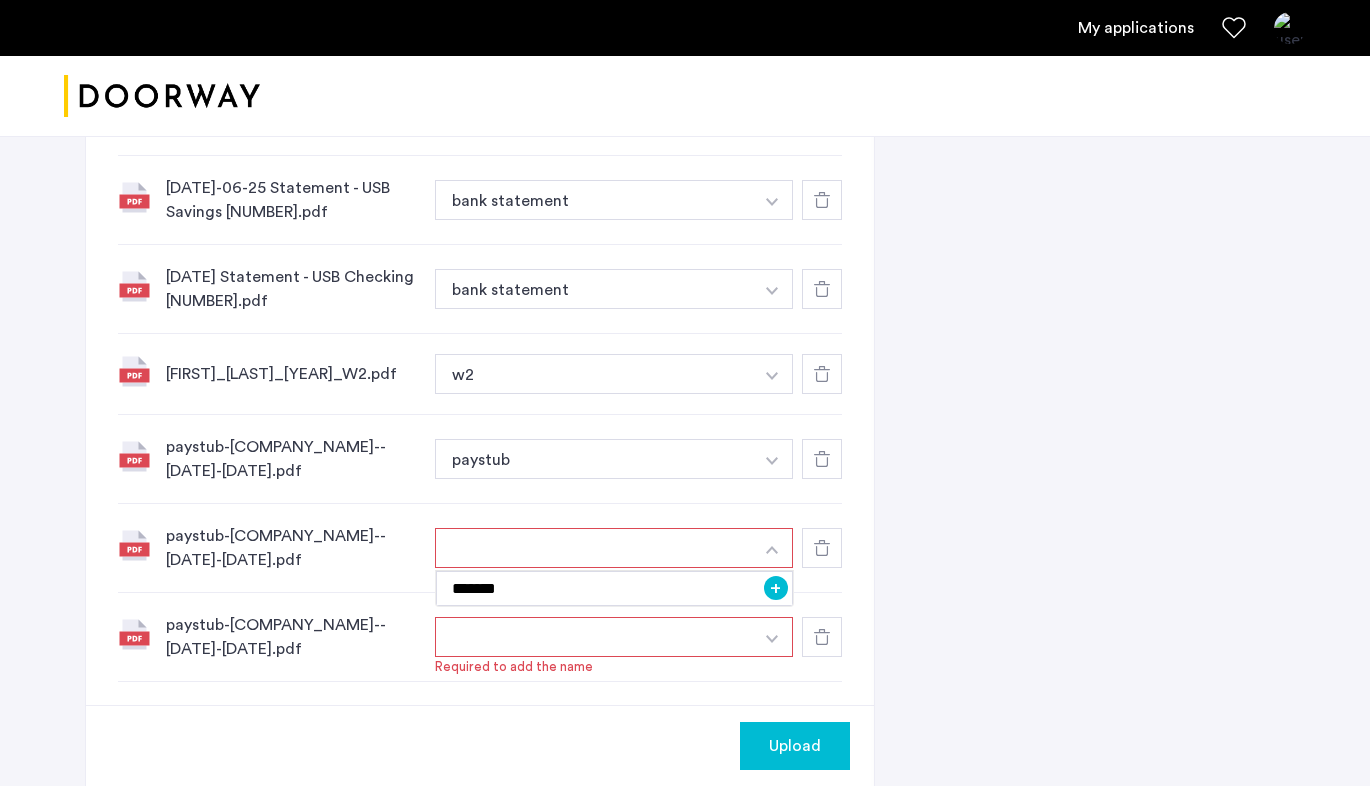 click on "+" at bounding box center (776, 588) 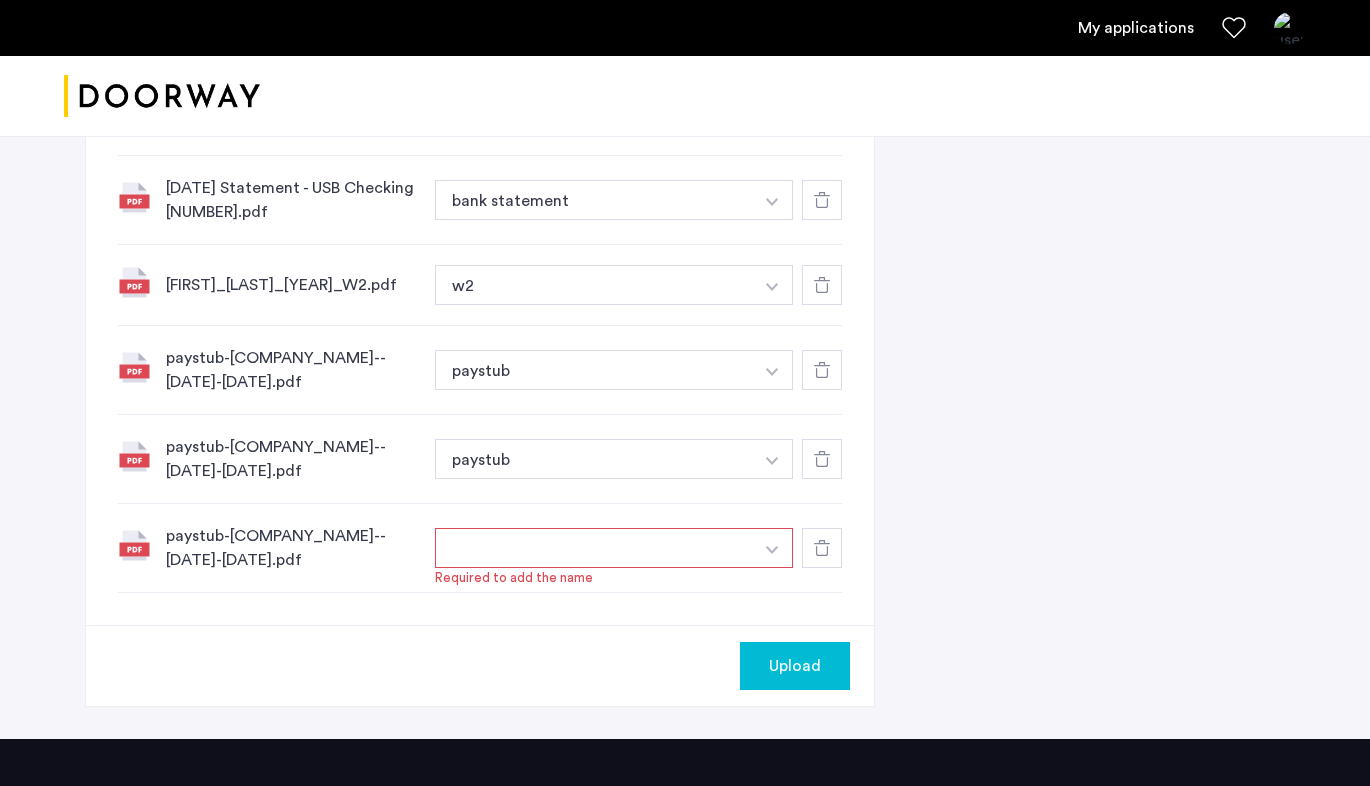 scroll, scrollTop: 1608, scrollLeft: 0, axis: vertical 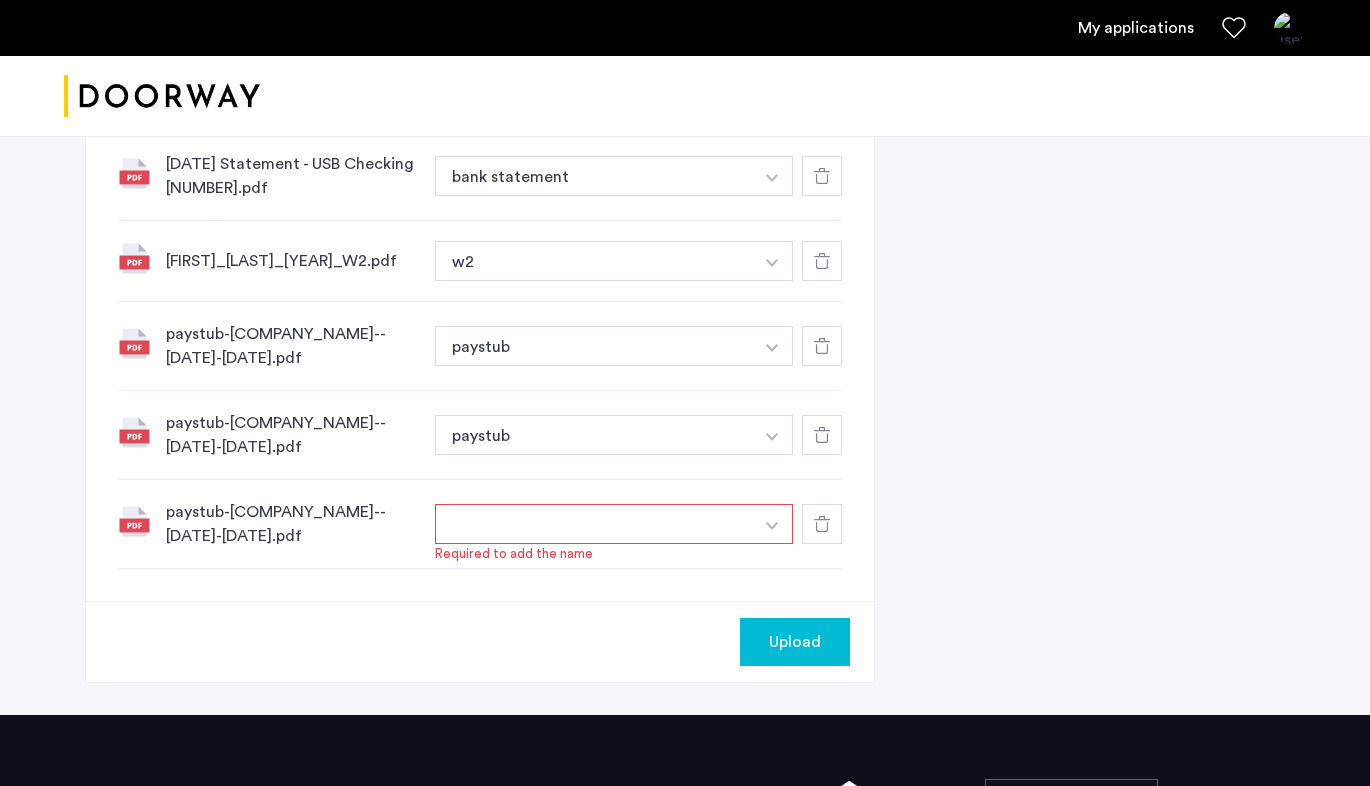 click at bounding box center [594, 524] 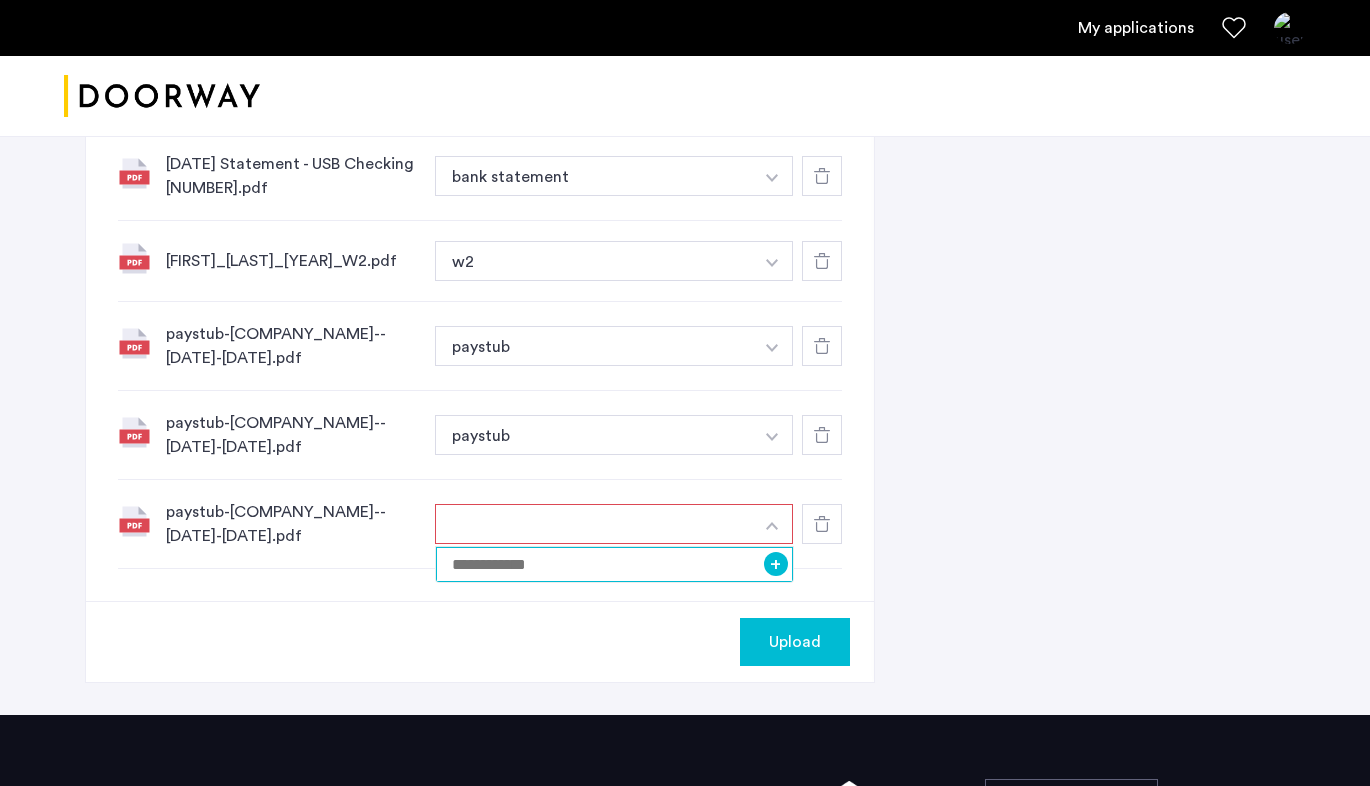 click at bounding box center (614, 564) 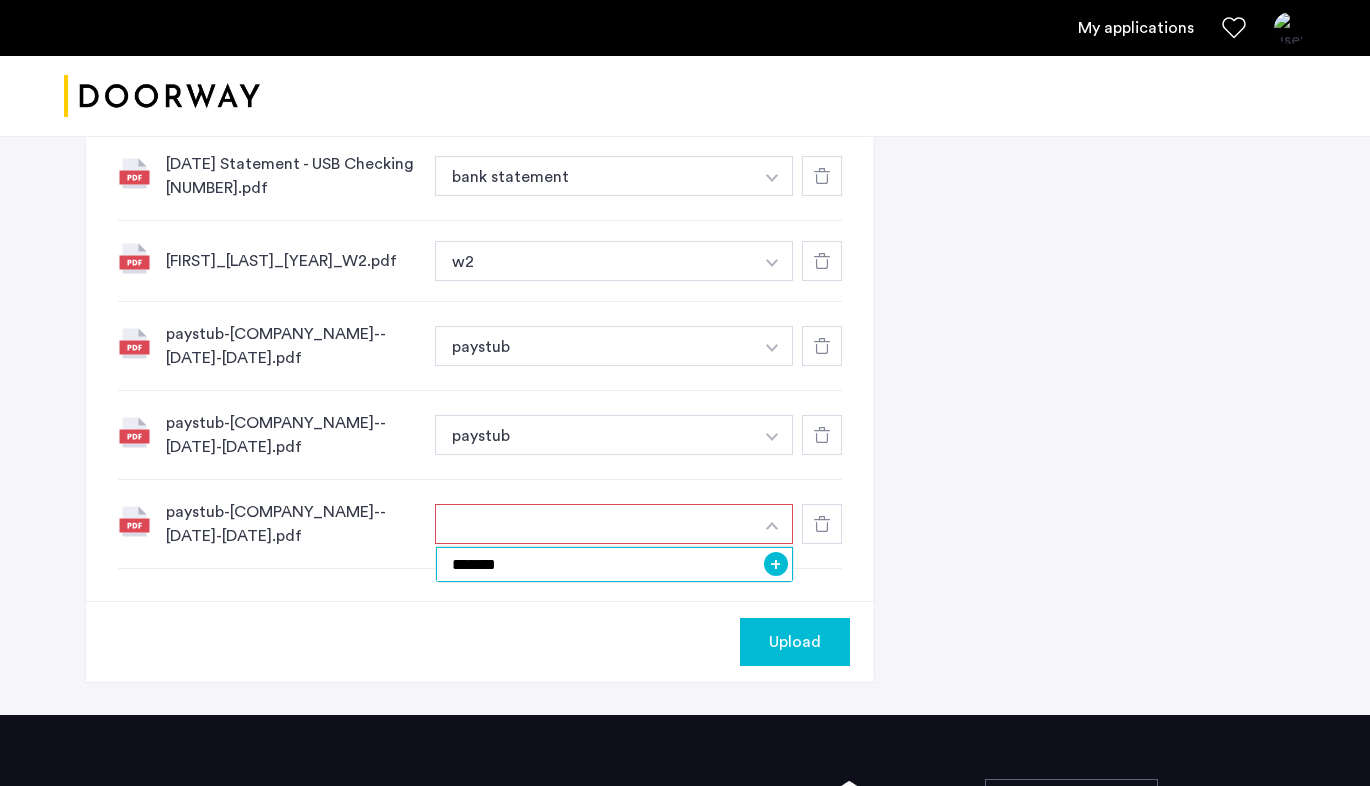 type on "*******" 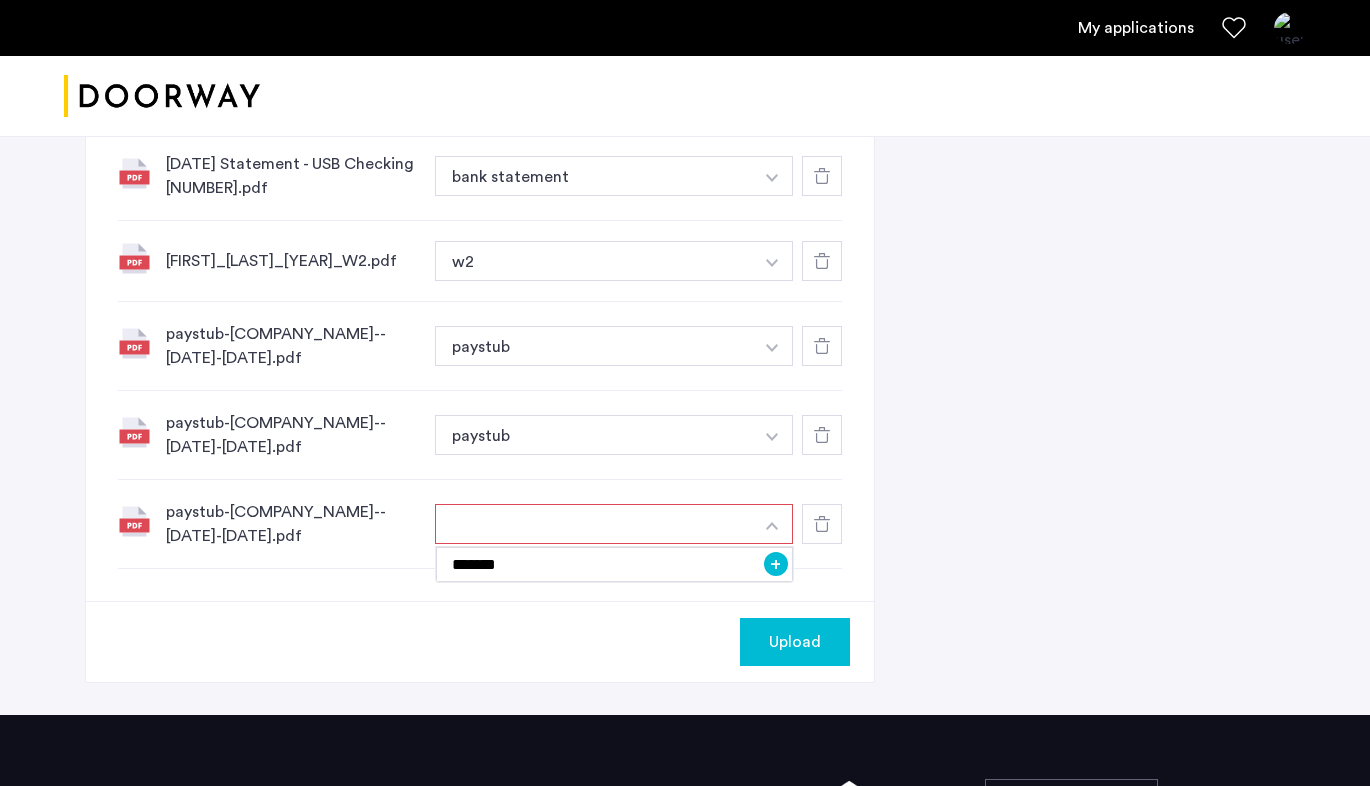 click on "+" at bounding box center (776, 564) 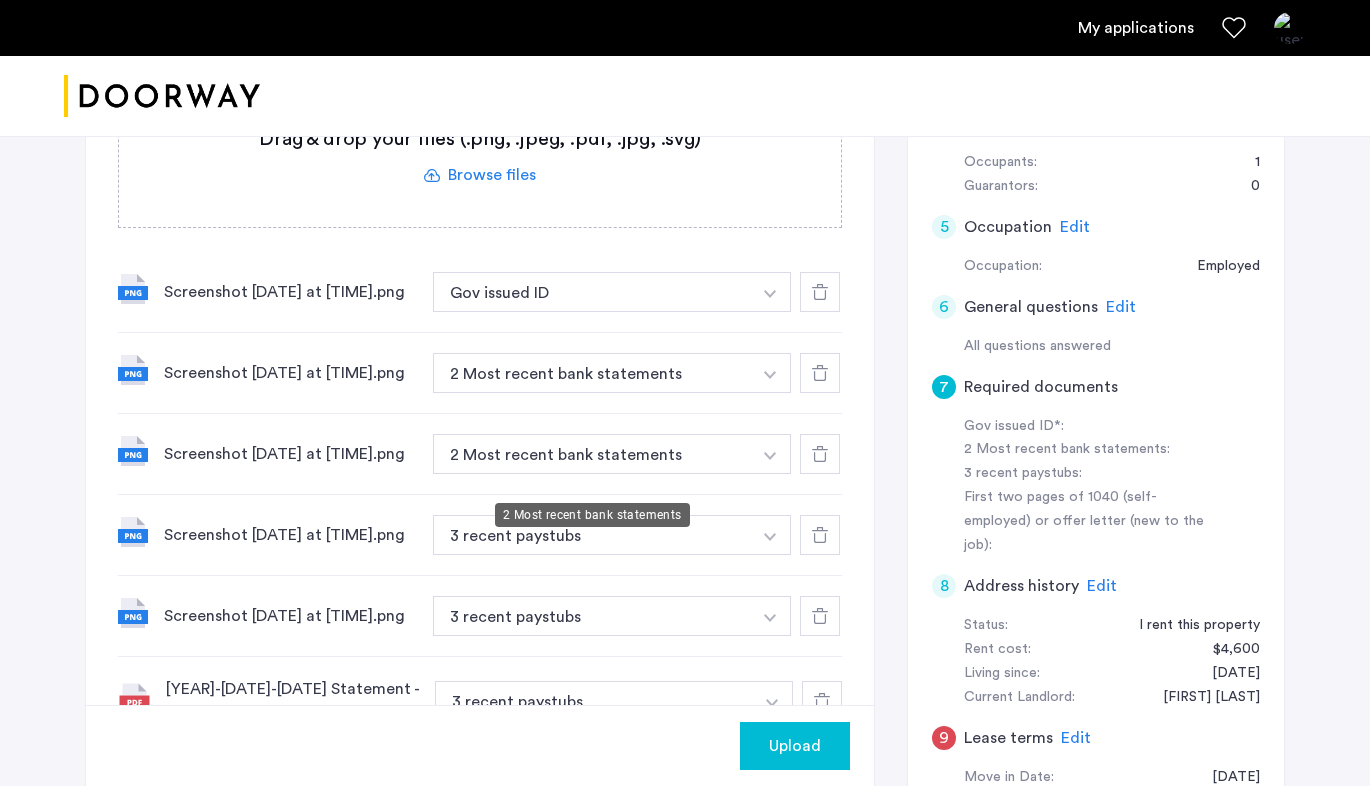scroll, scrollTop: 660, scrollLeft: 0, axis: vertical 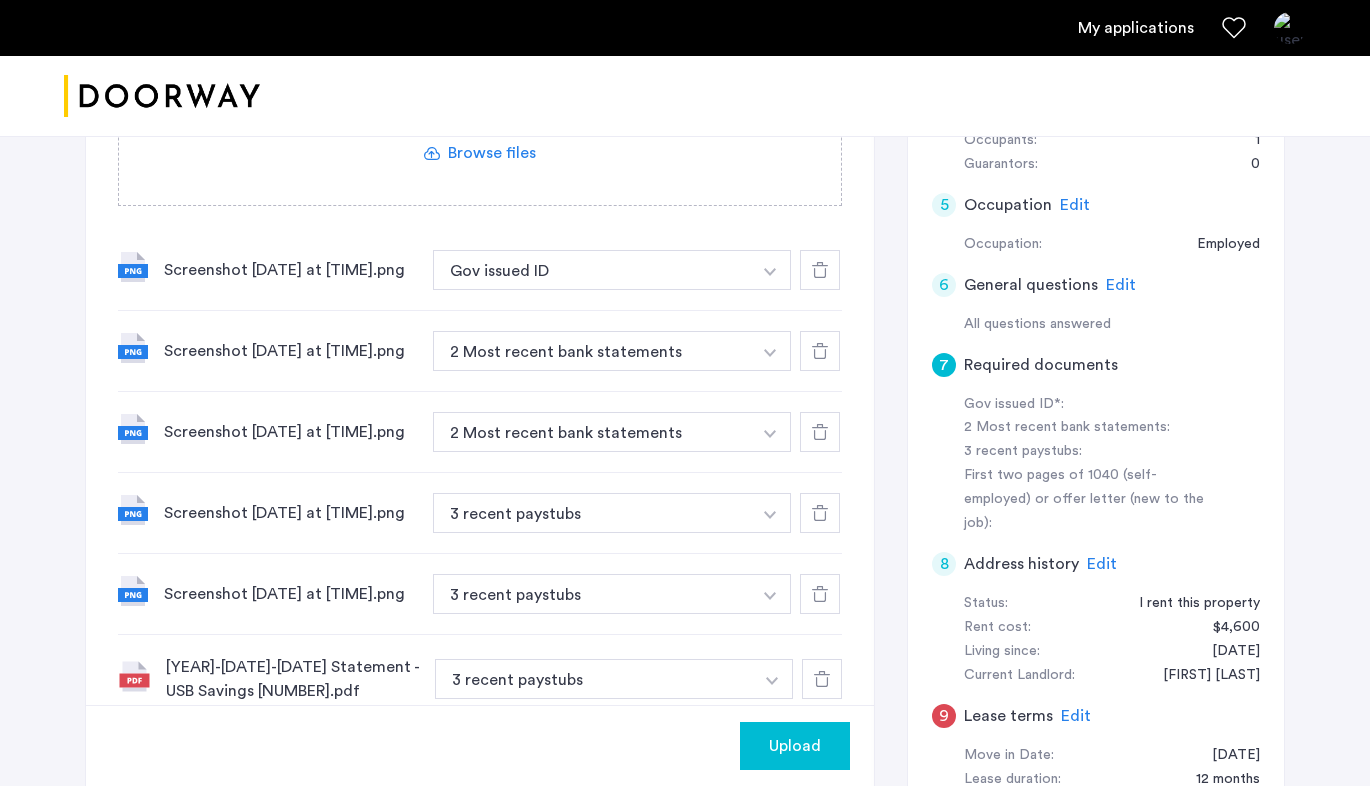 click at bounding box center (770, 270) 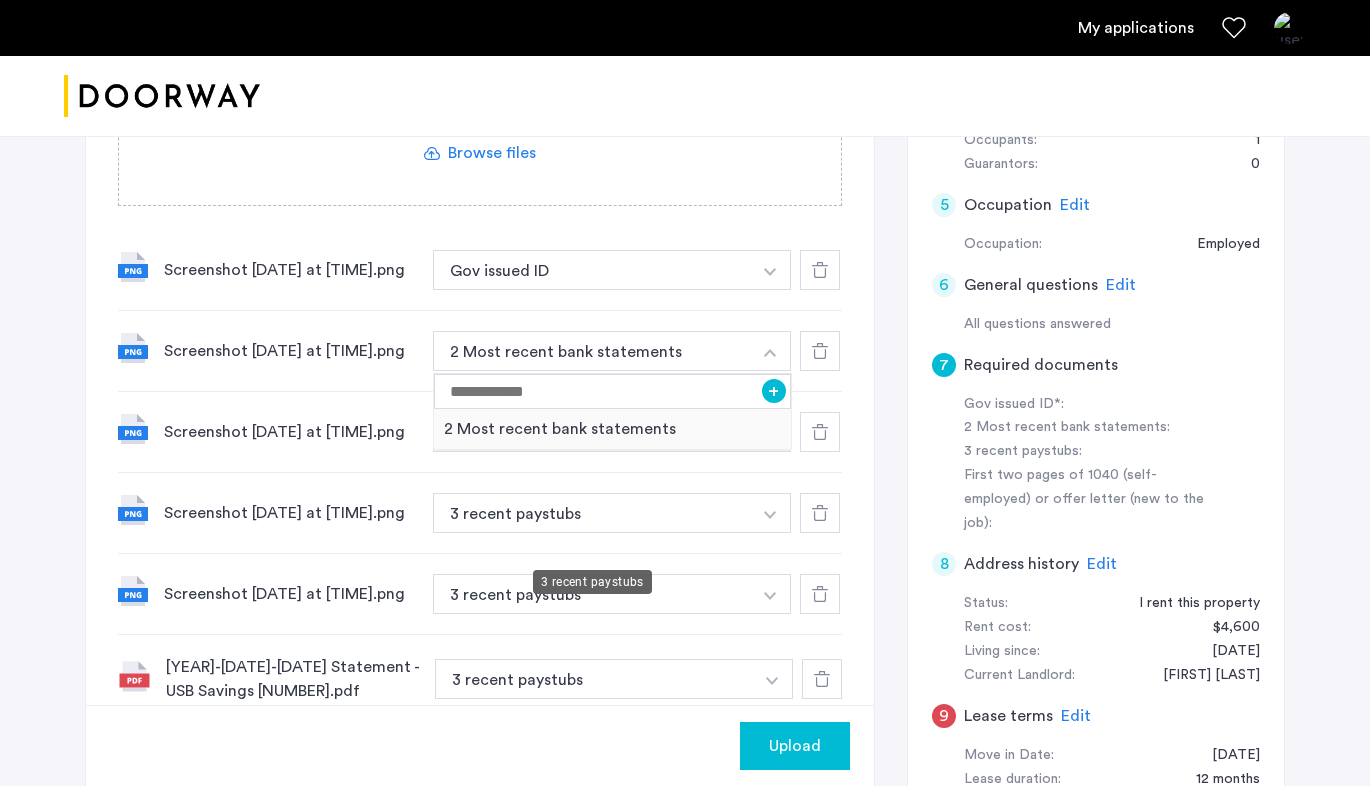 click on "3 recent paystubs" at bounding box center (592, 513) 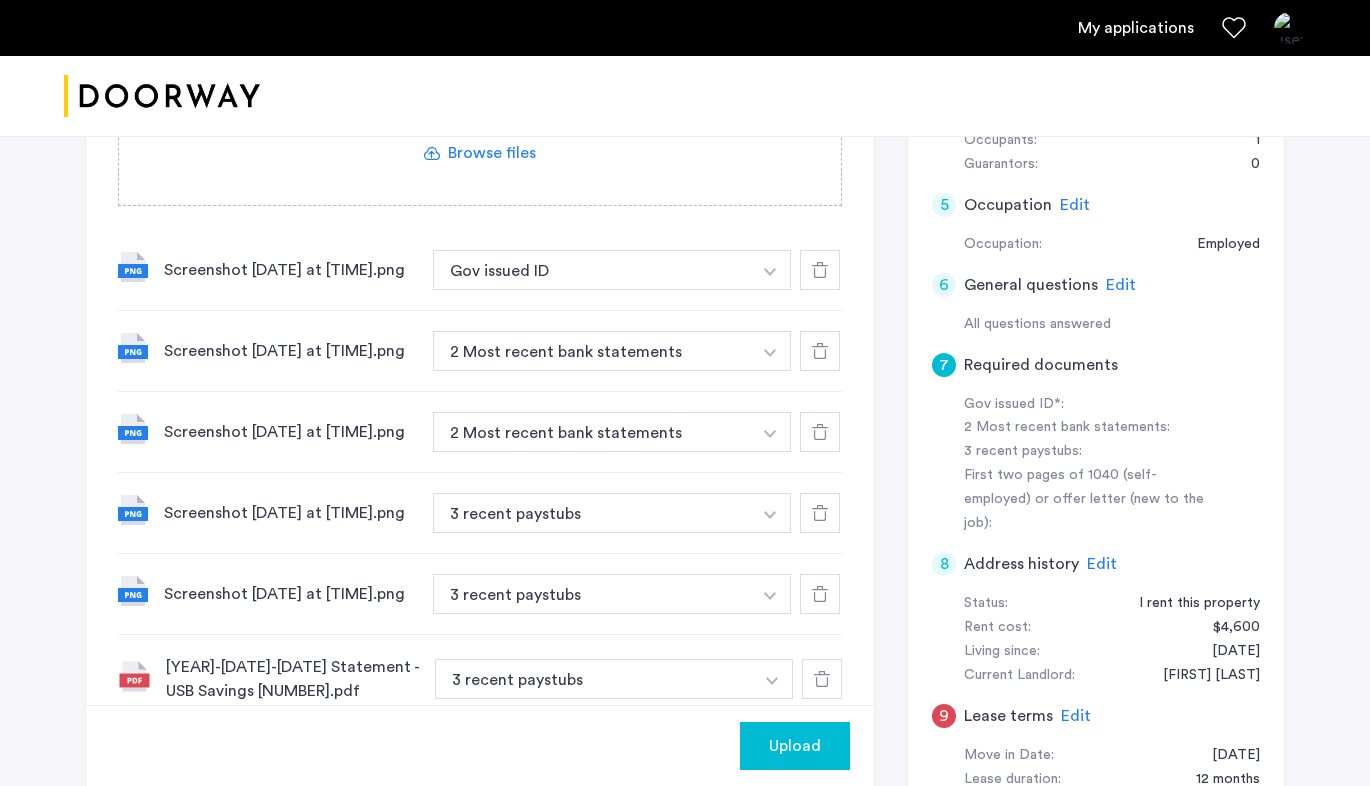 click at bounding box center (770, 270) 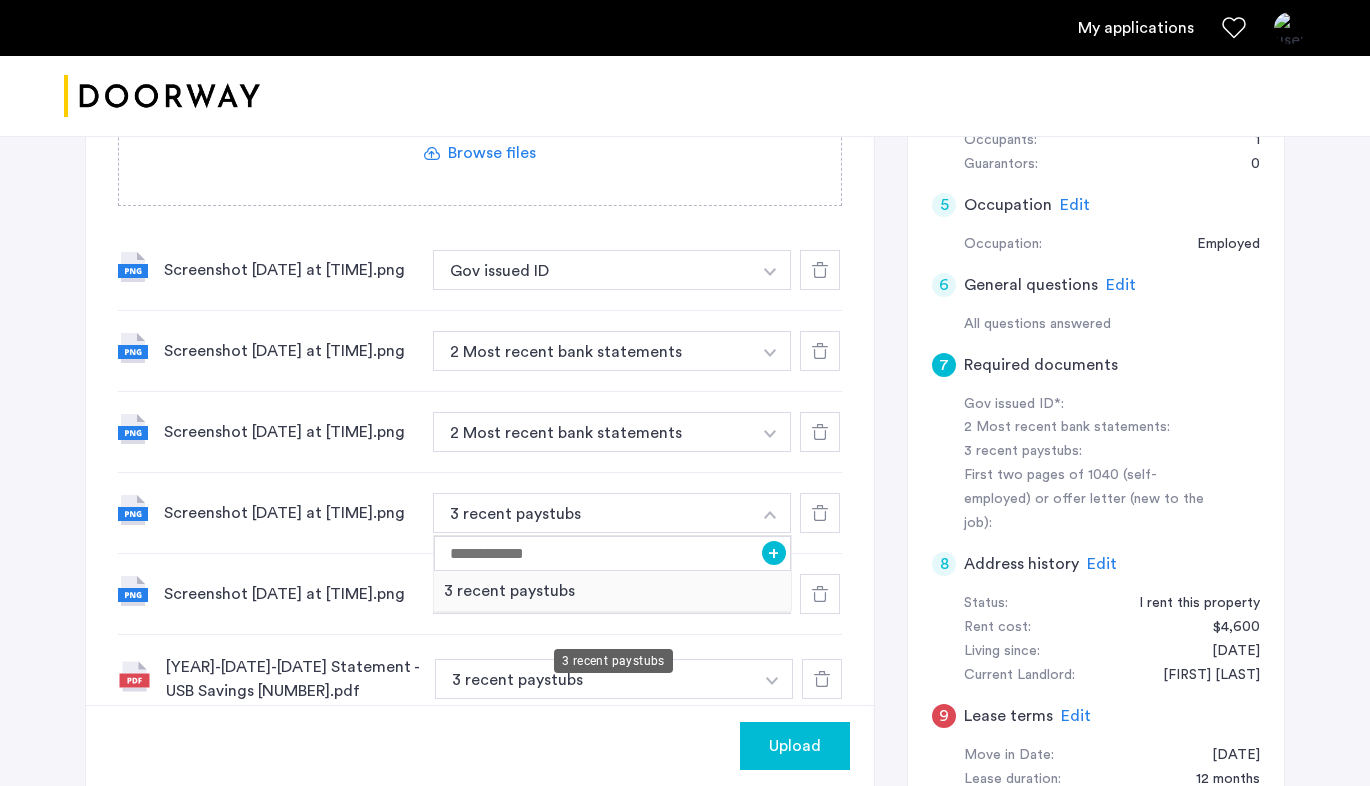 click on "3 recent paystubs" at bounding box center (612, 591) 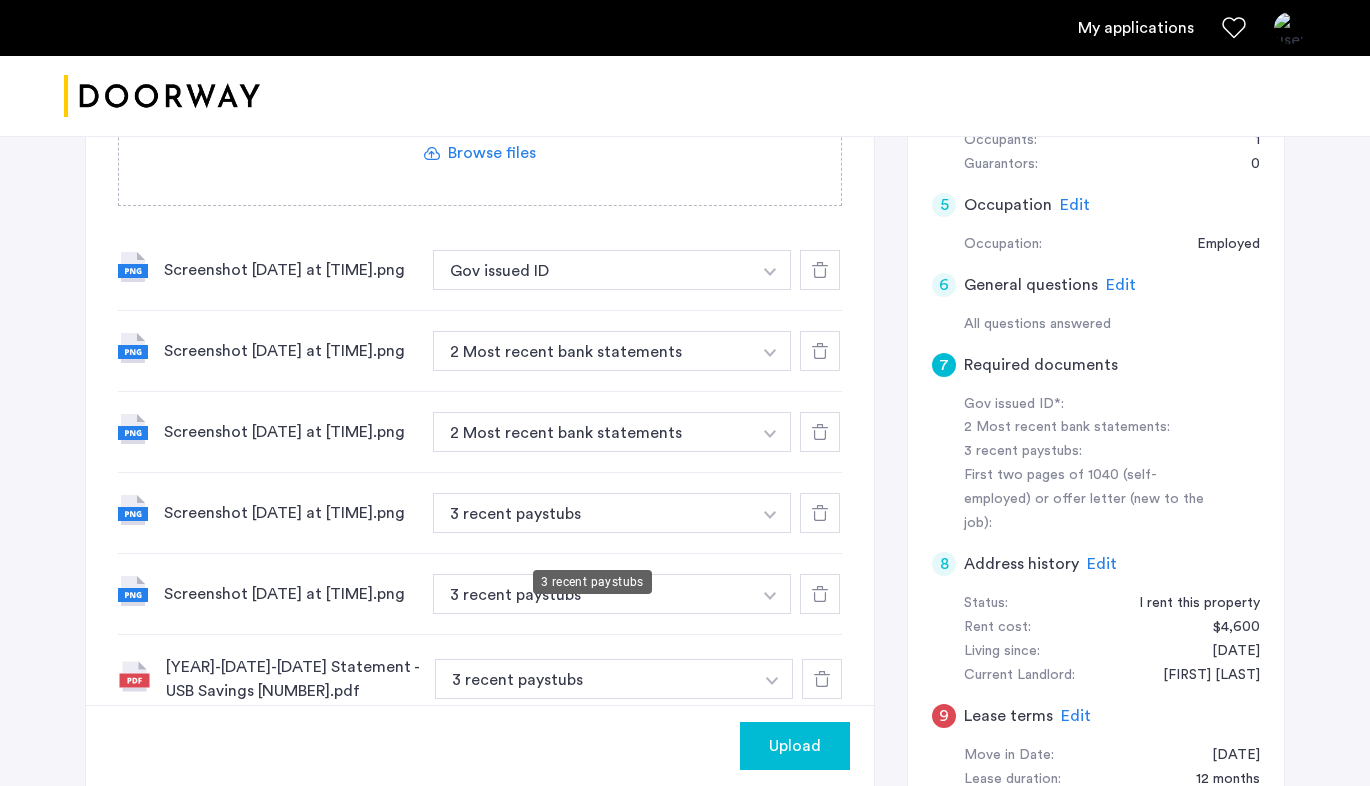 click on "3 recent paystubs" at bounding box center [592, 513] 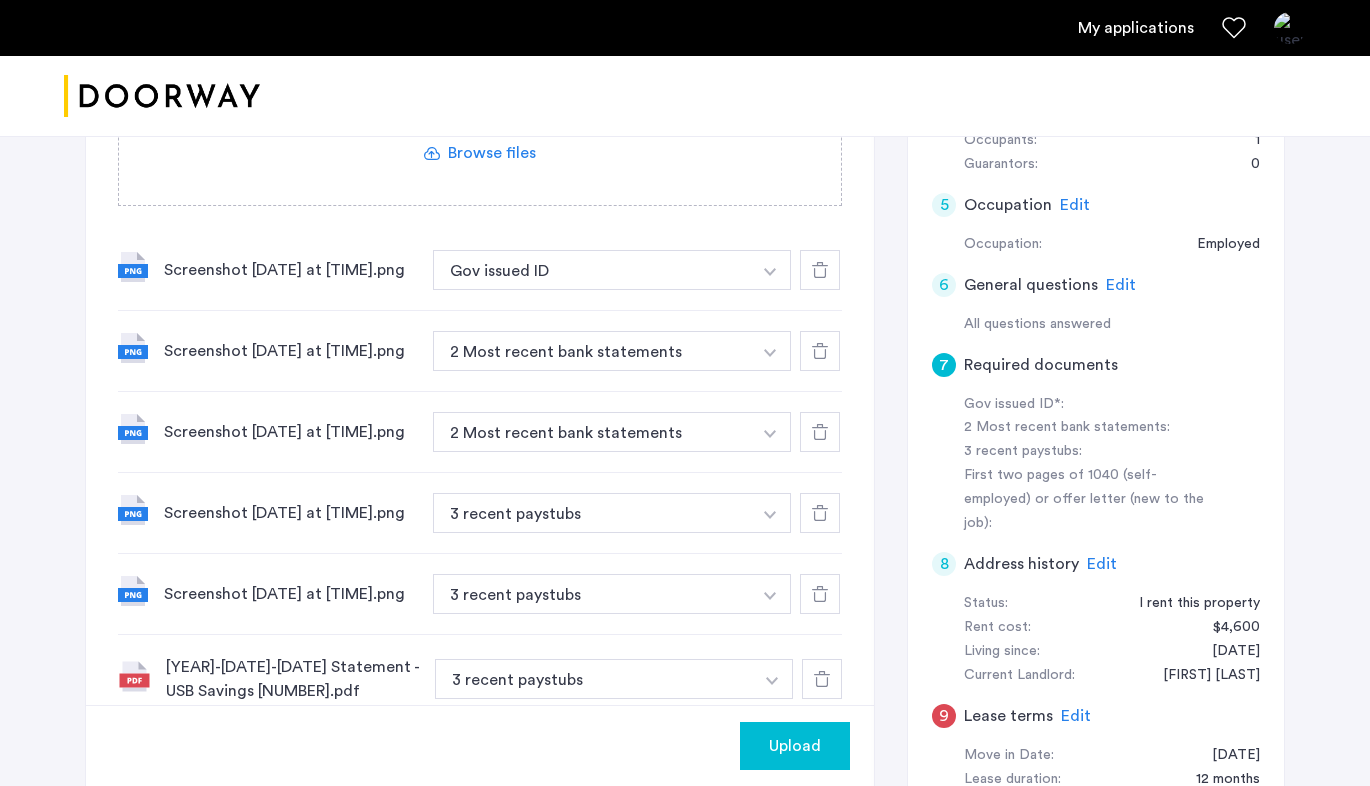 click on "Screenshot [DATE] at [TIME].png 3 recent paystubs + 3 recent paystubs" 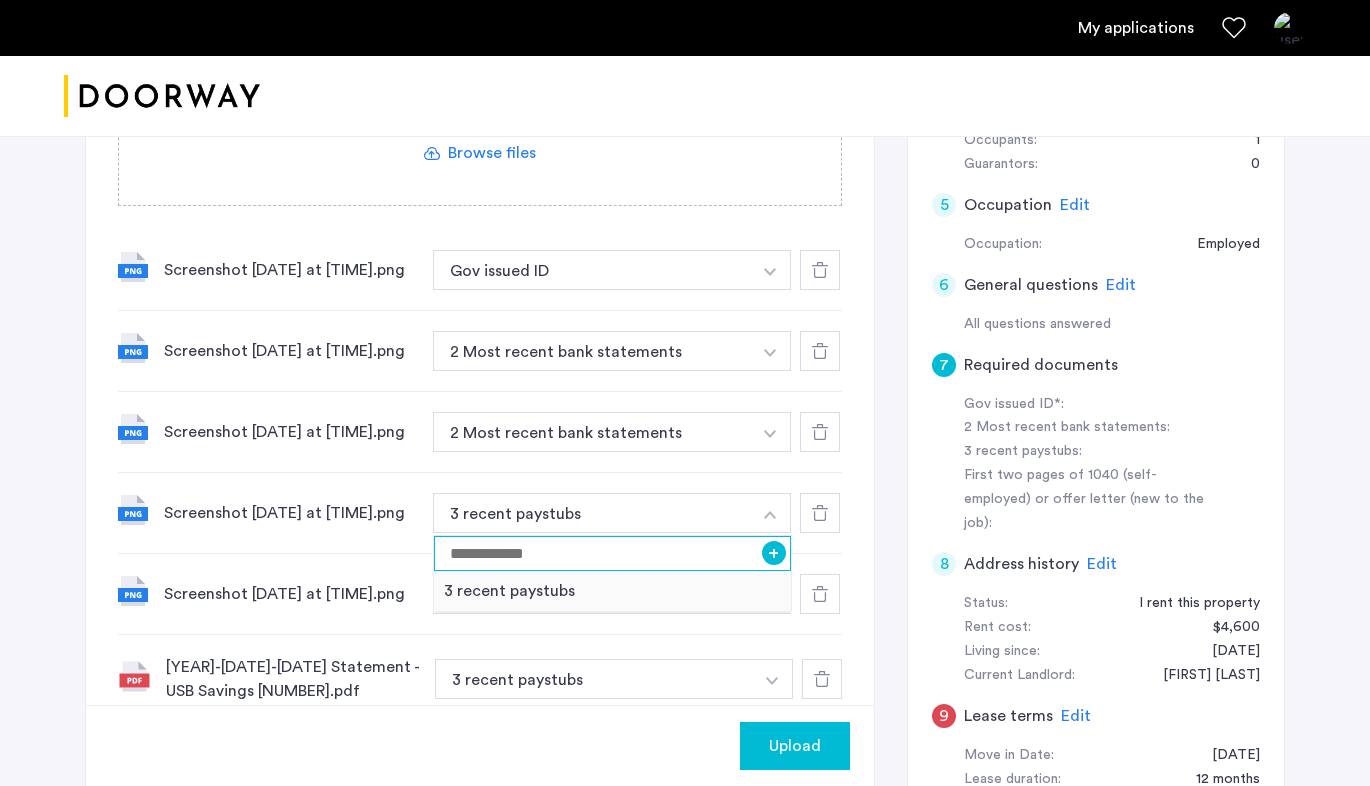 click at bounding box center (612, 553) 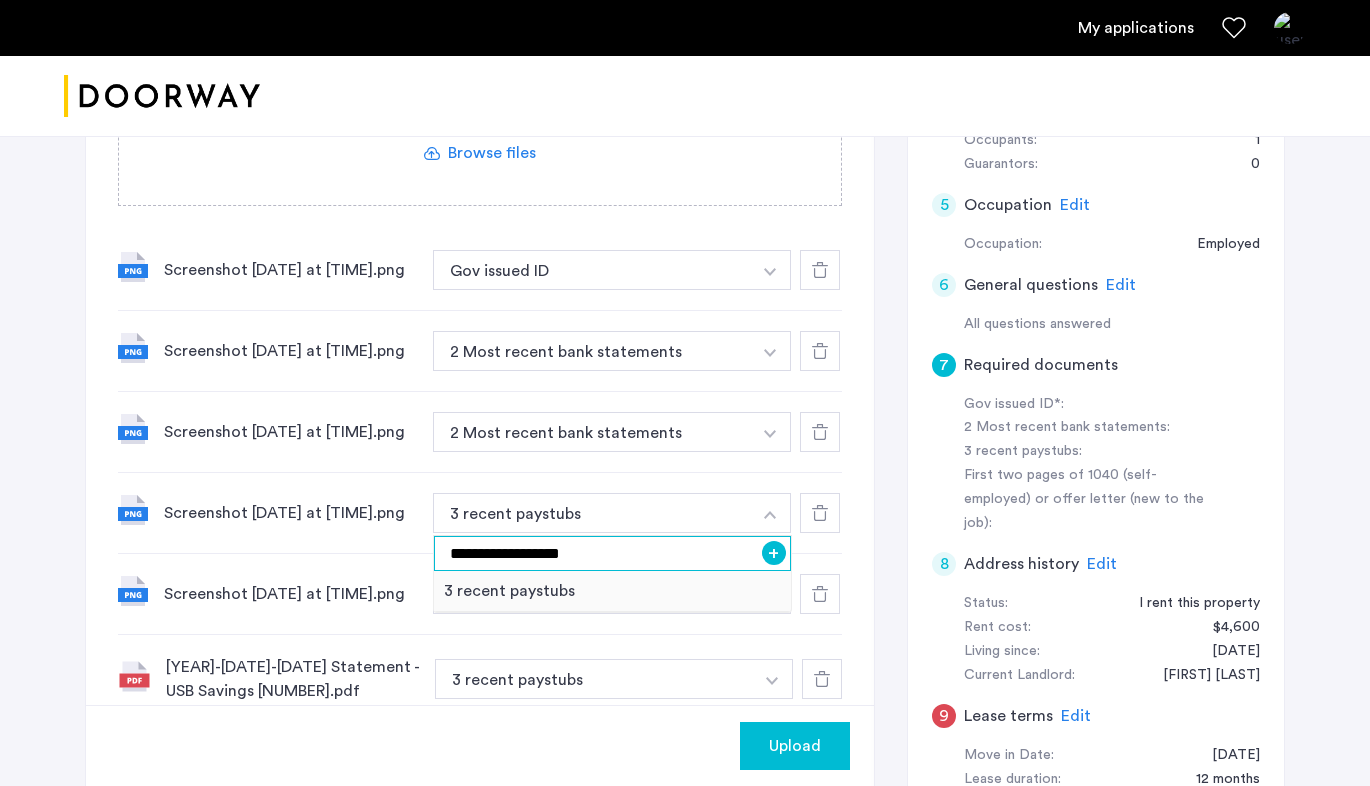 type on "**********" 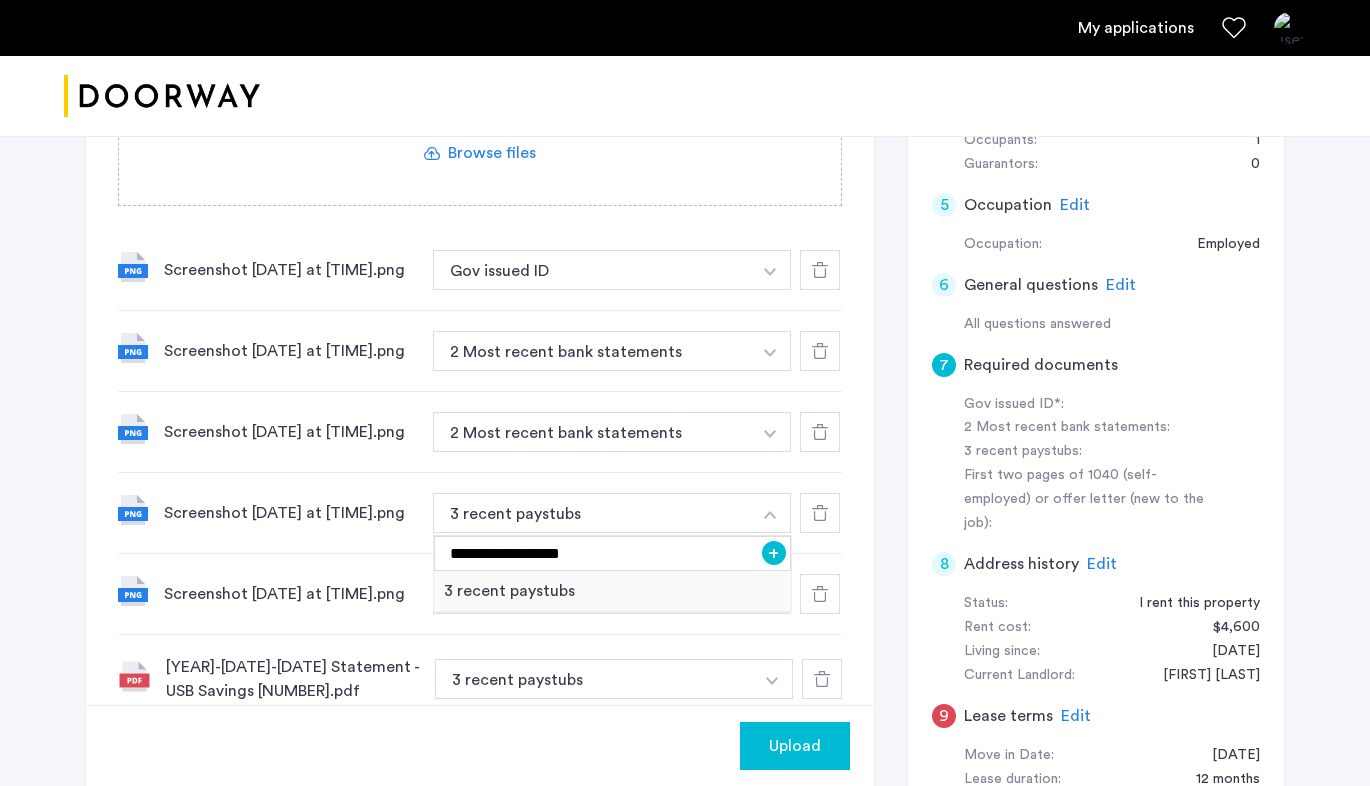 click on "**********" 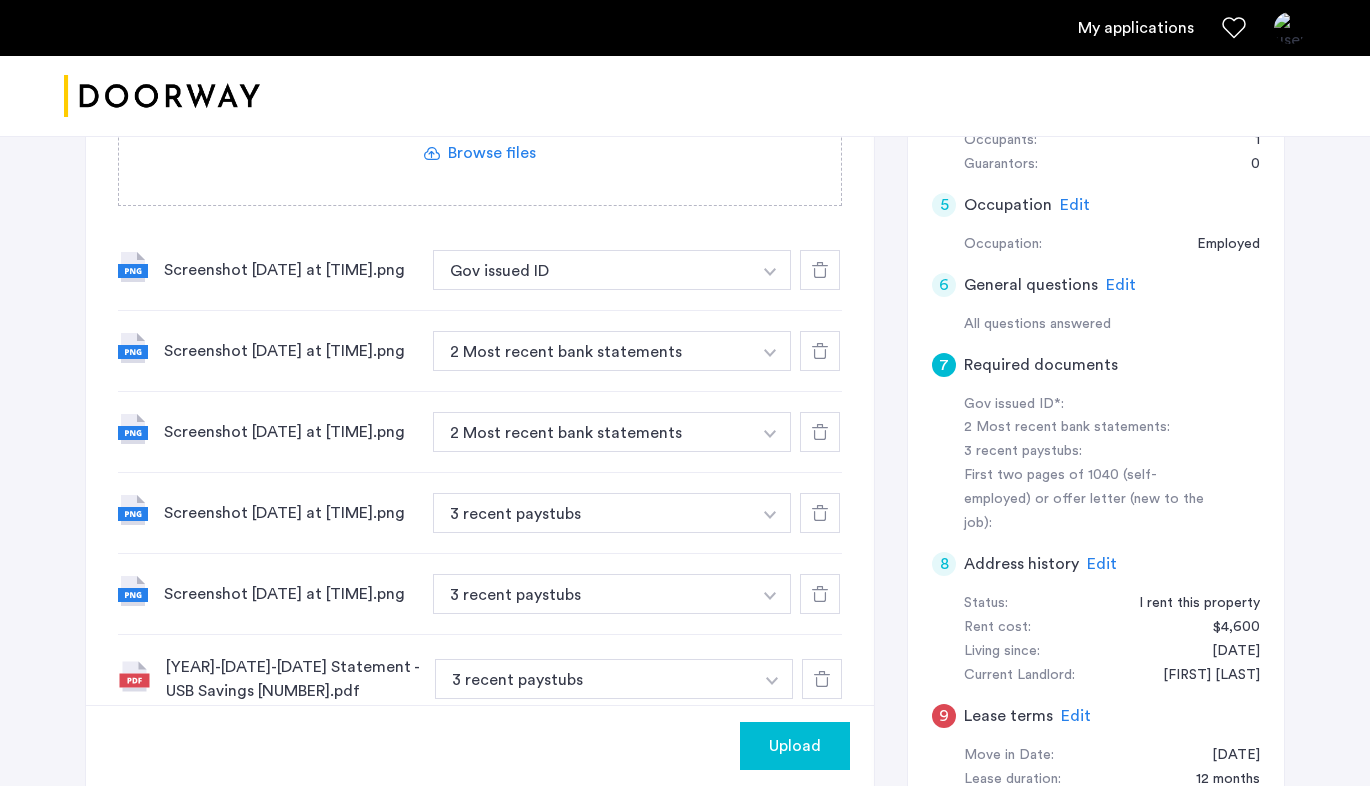 click on "**********" 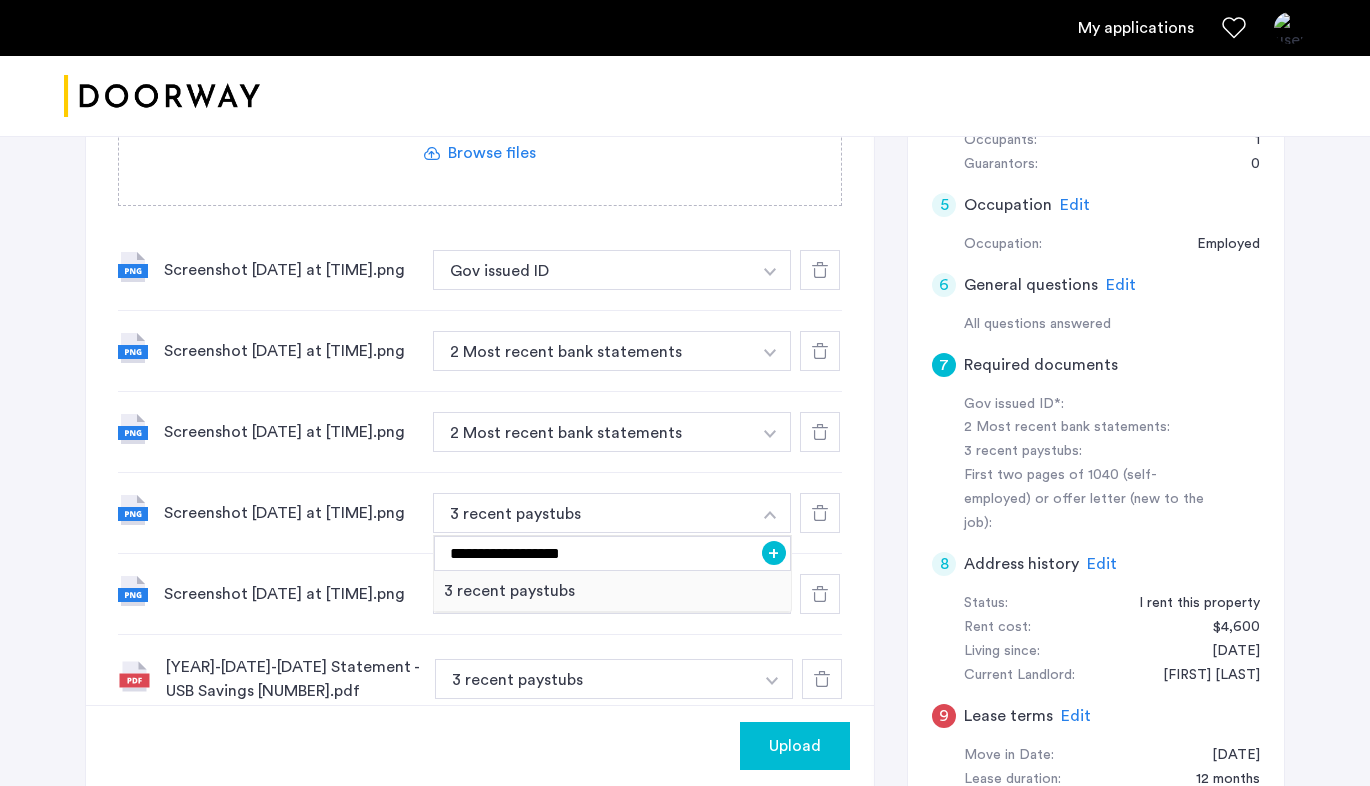 click on "+" at bounding box center (774, 553) 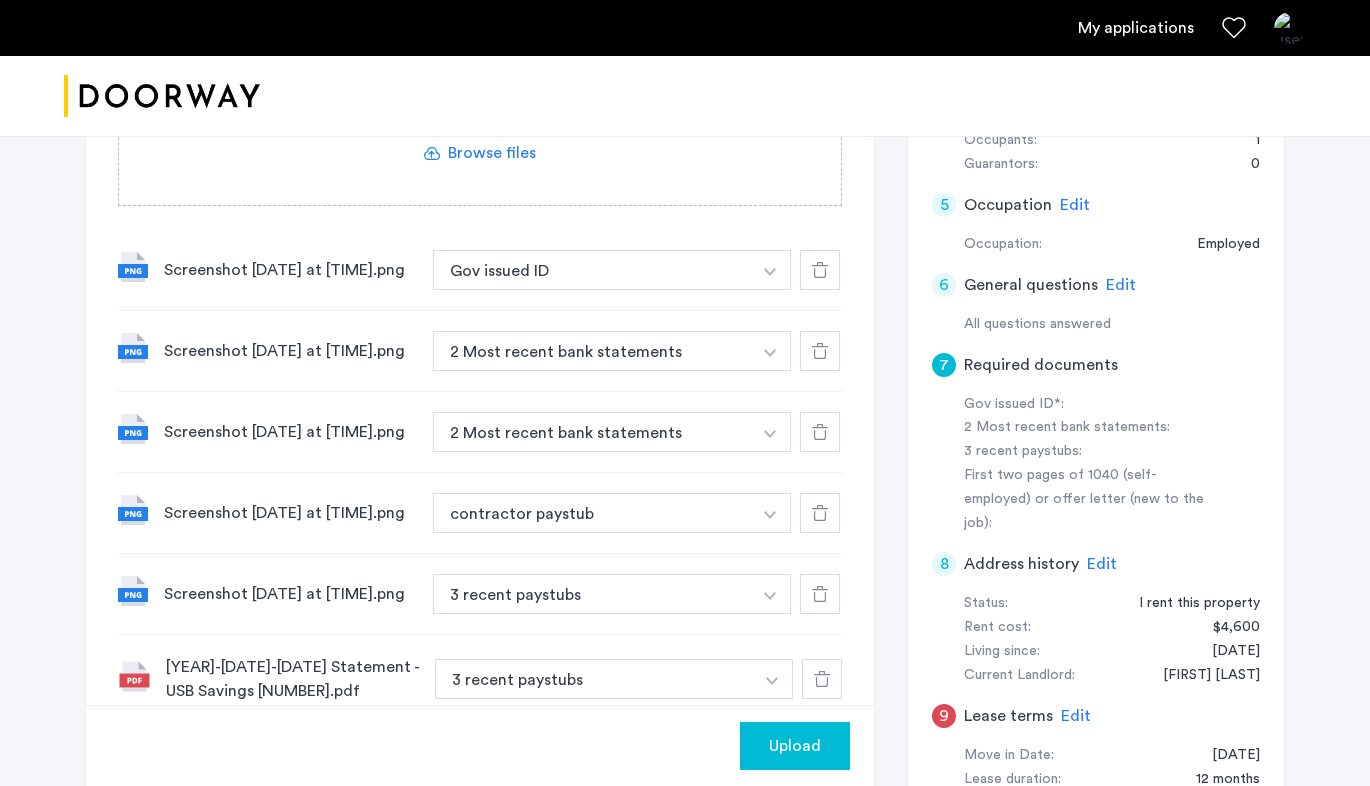 click at bounding box center [770, 272] 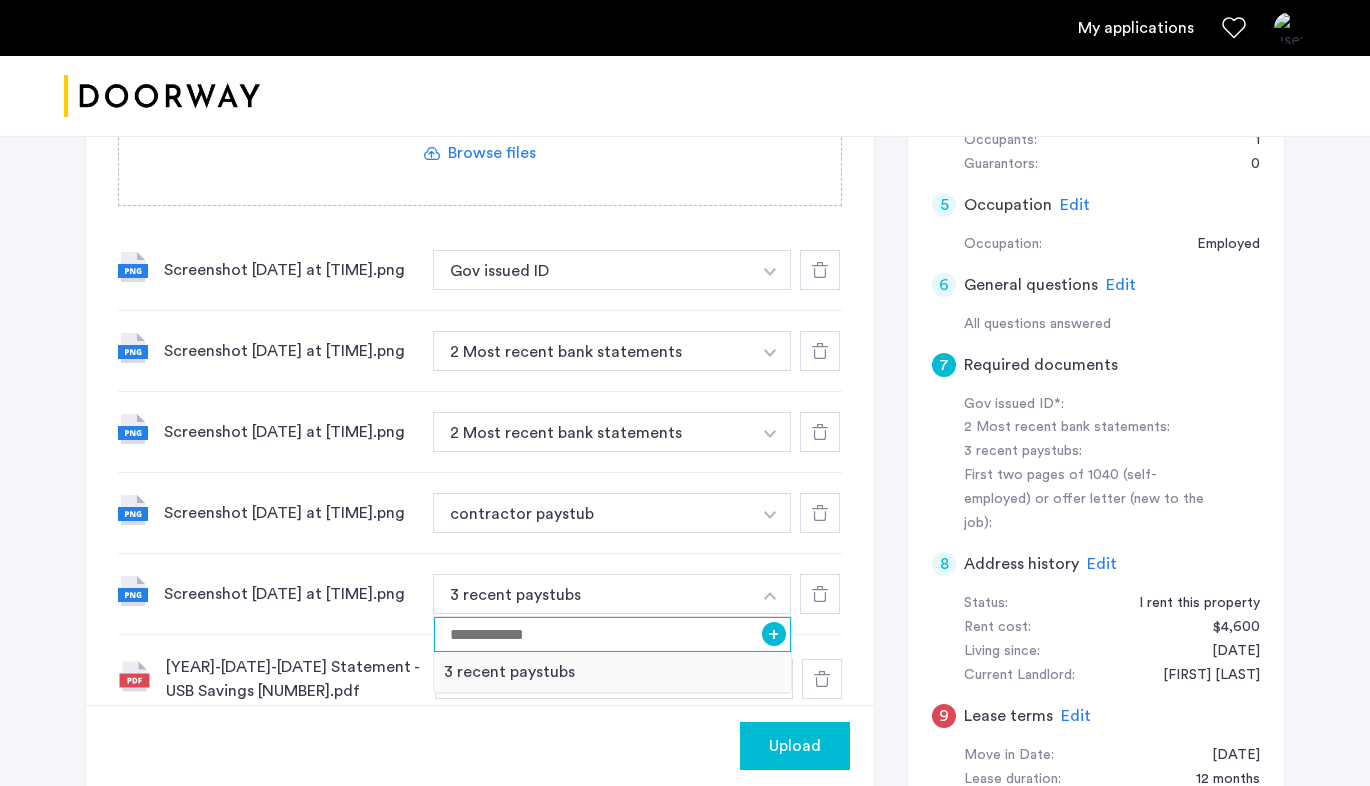 click at bounding box center [612, 634] 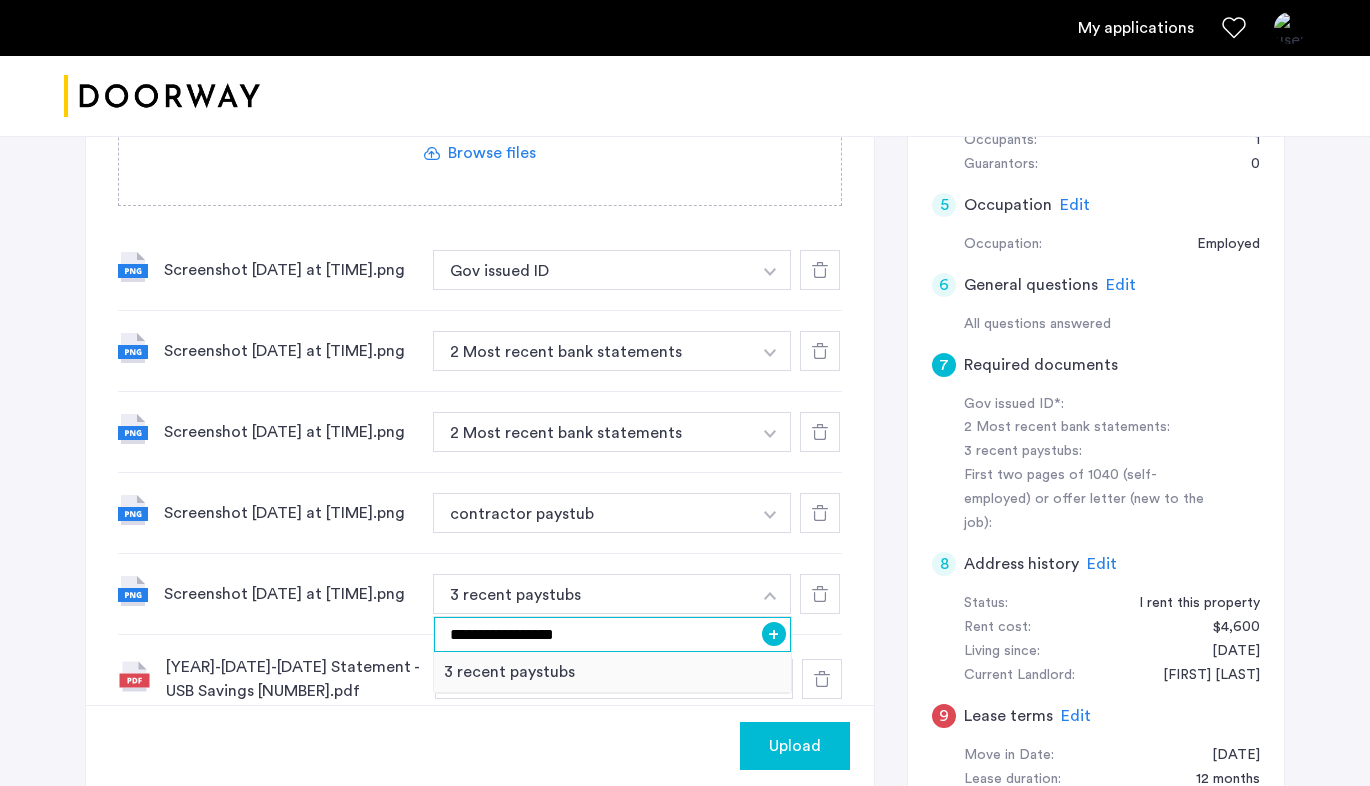 type on "**********" 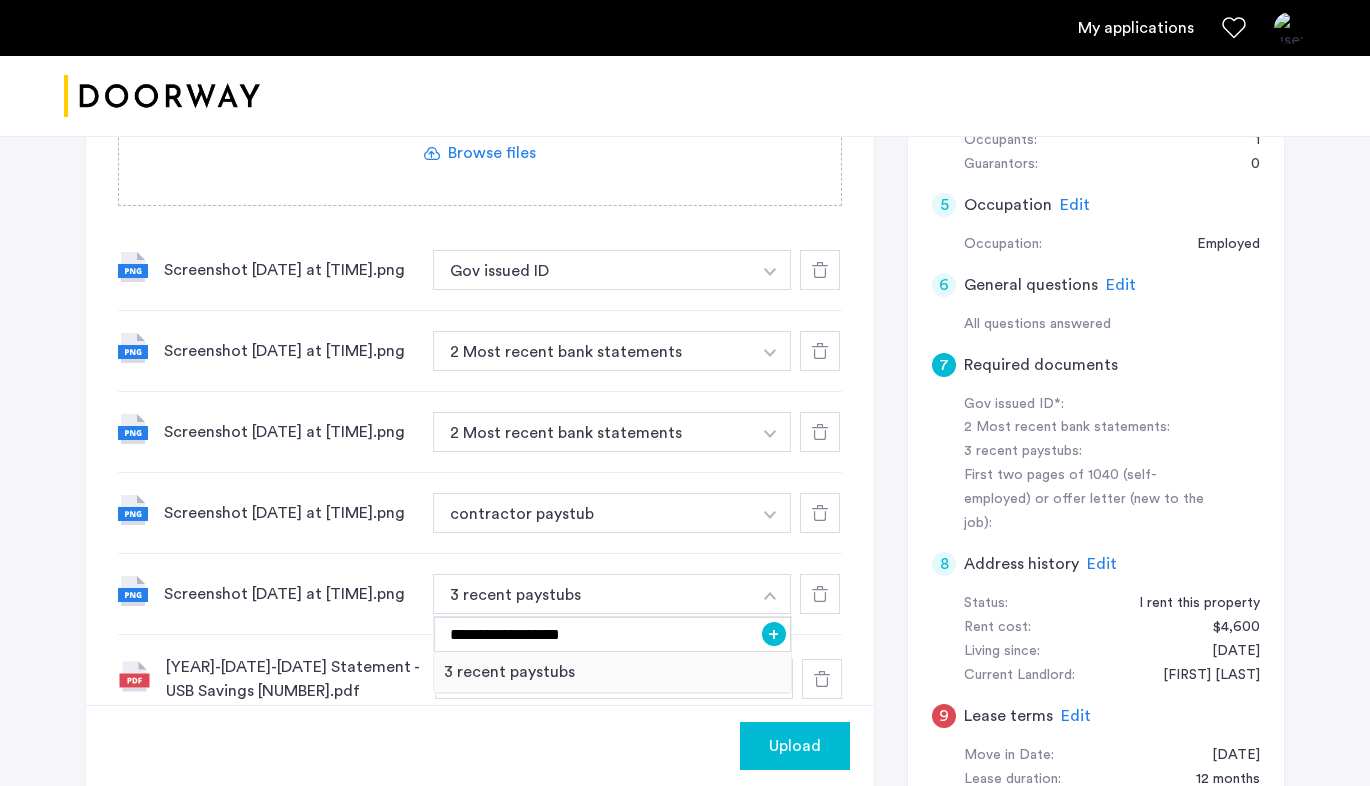 click on "+" at bounding box center [774, 634] 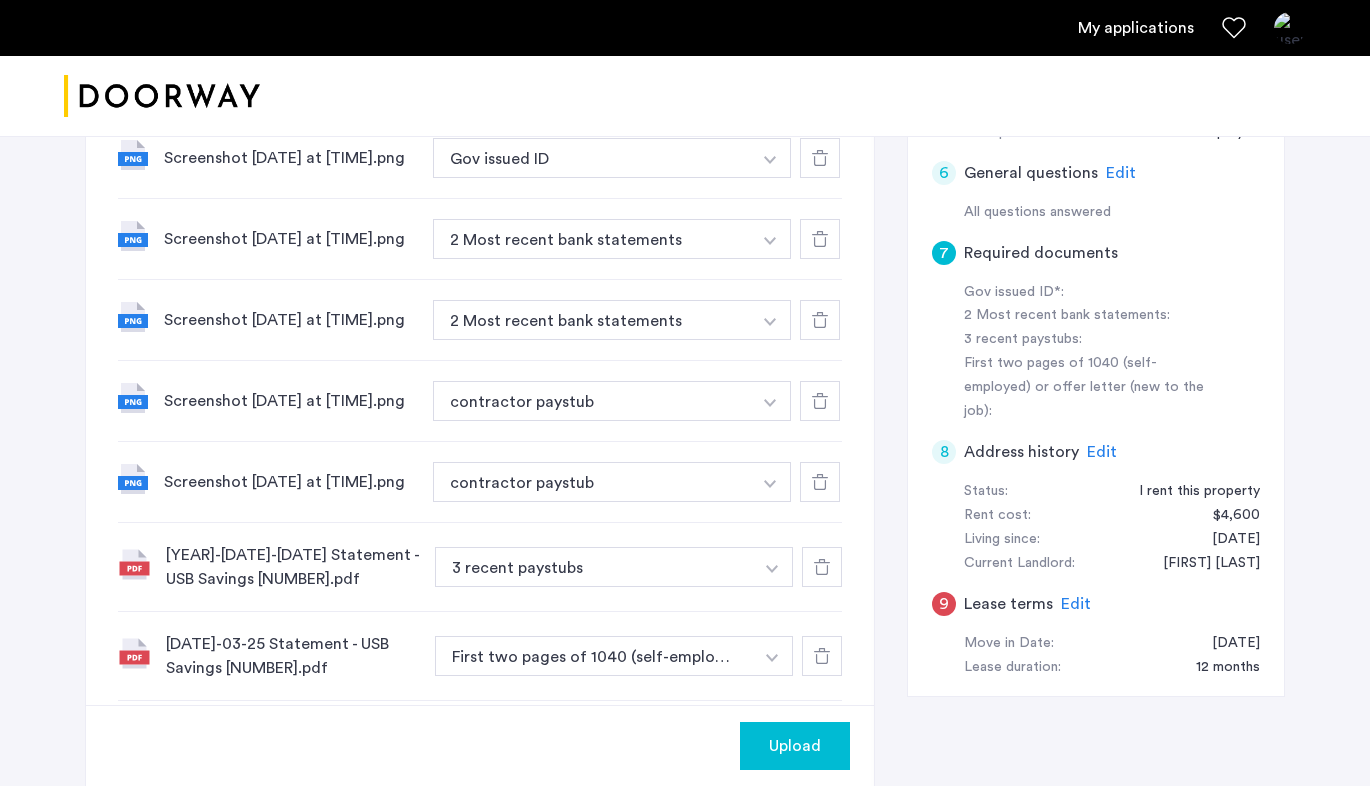 scroll, scrollTop: 822, scrollLeft: 0, axis: vertical 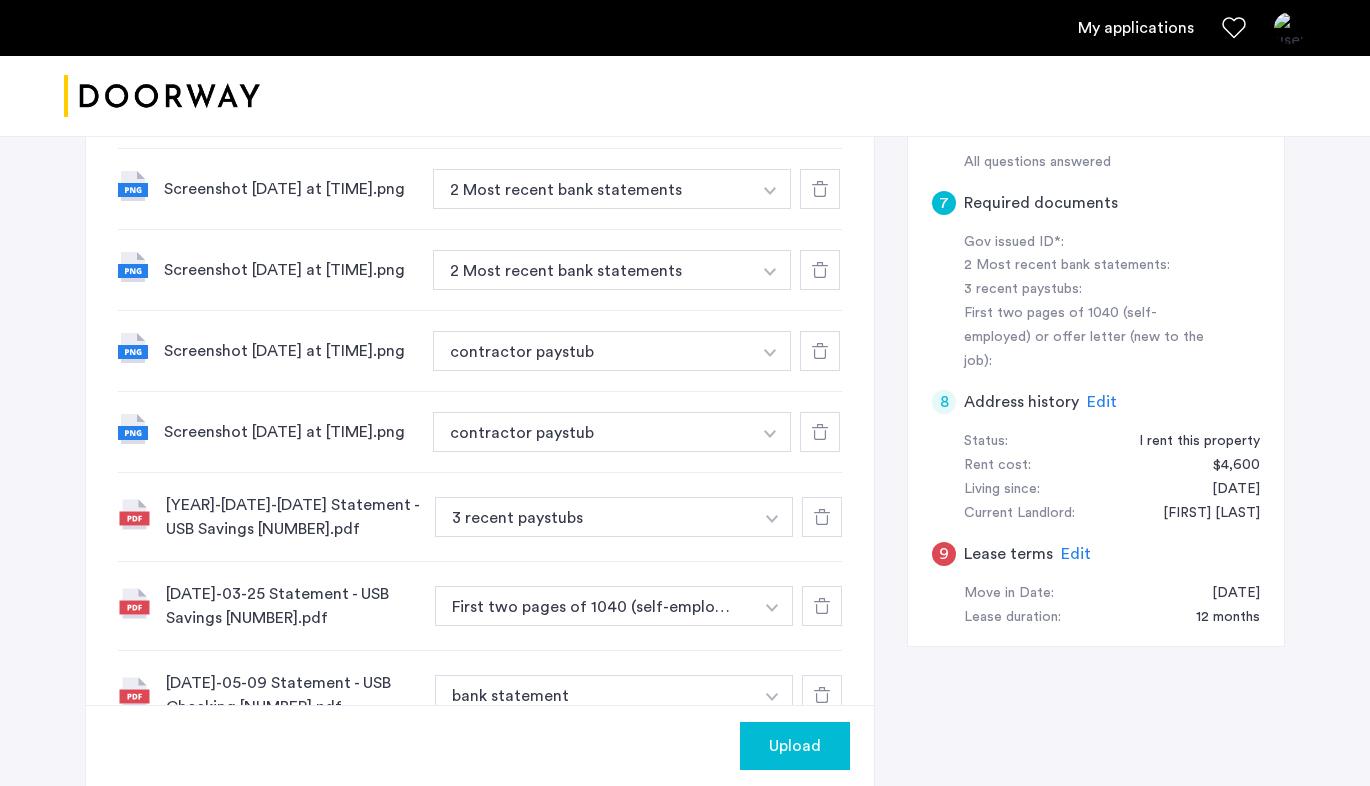 click on "Upload" 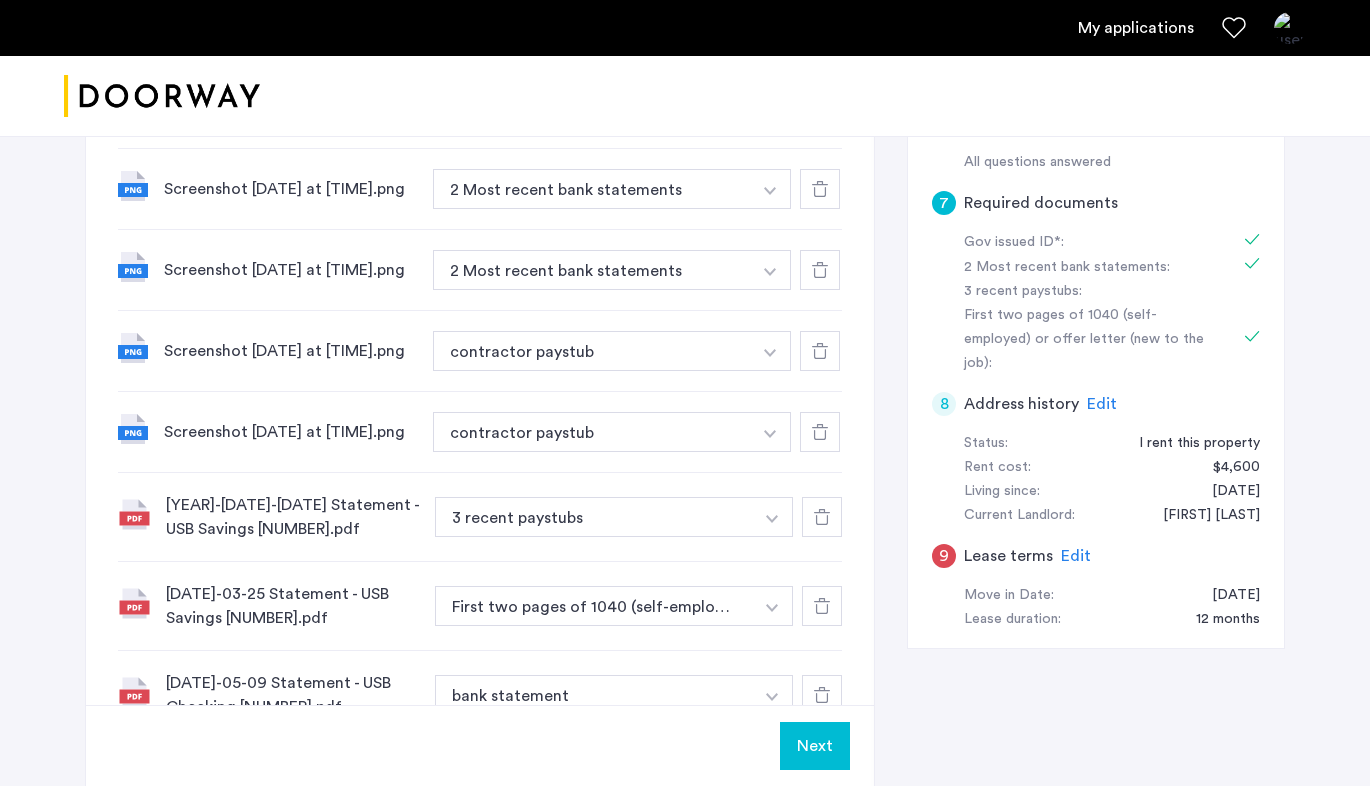 click at bounding box center [770, 108] 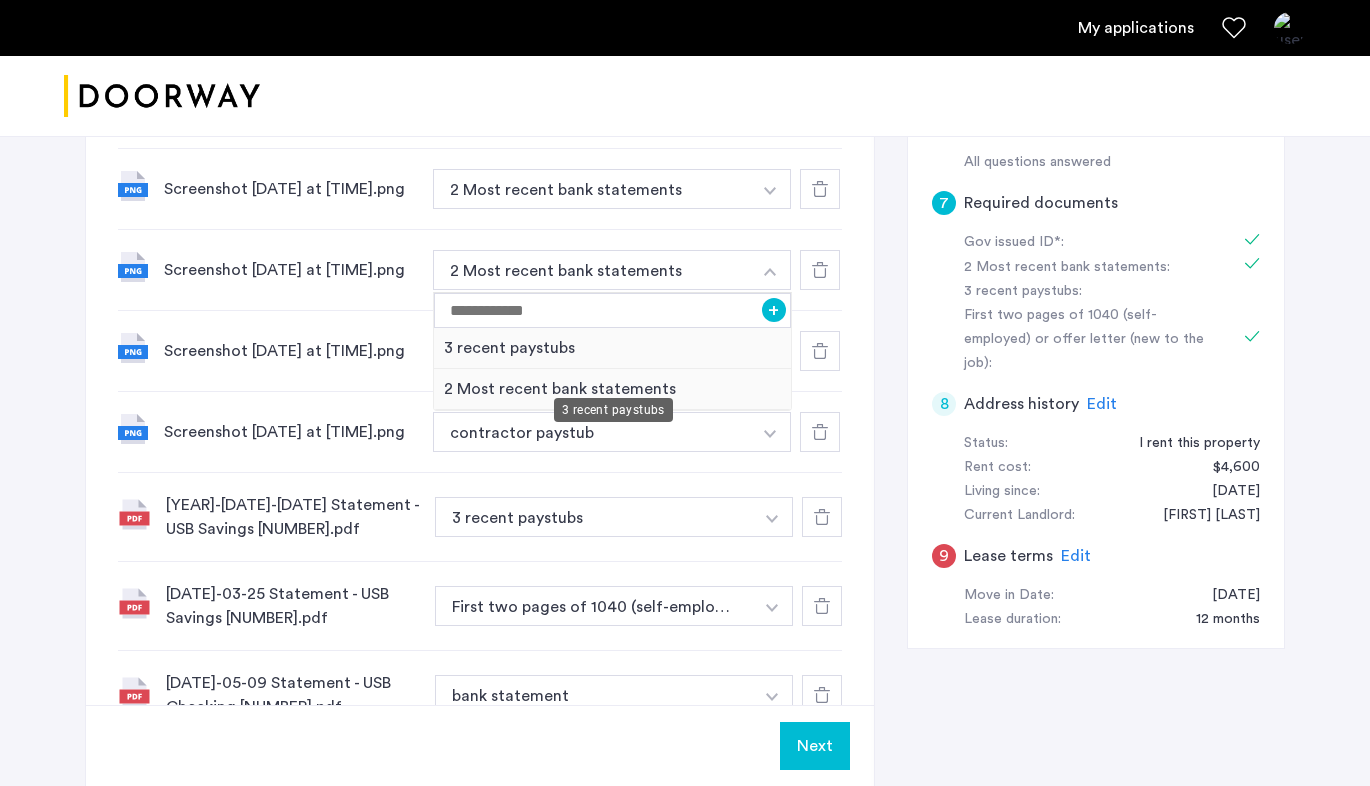 click on "3 recent paystubs" at bounding box center [612, 348] 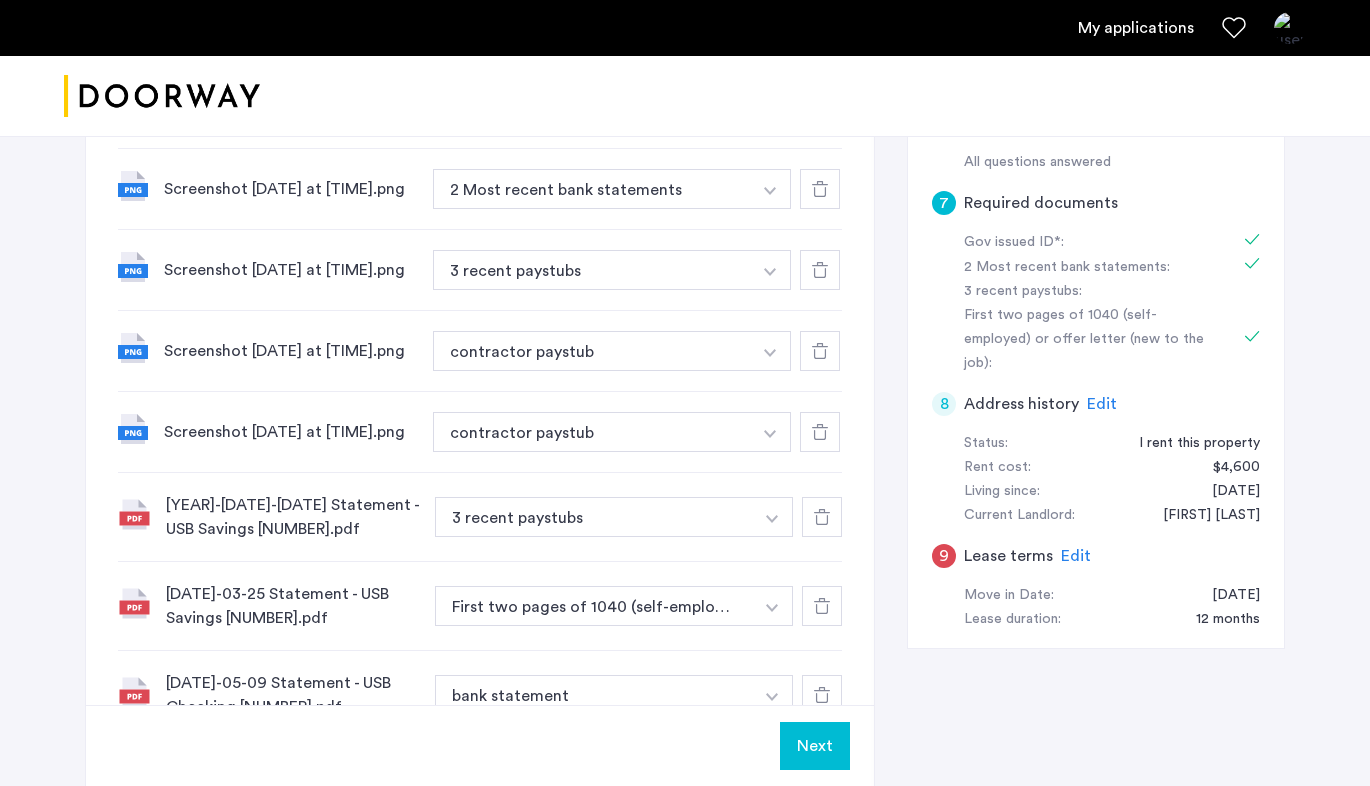 click on "Next" 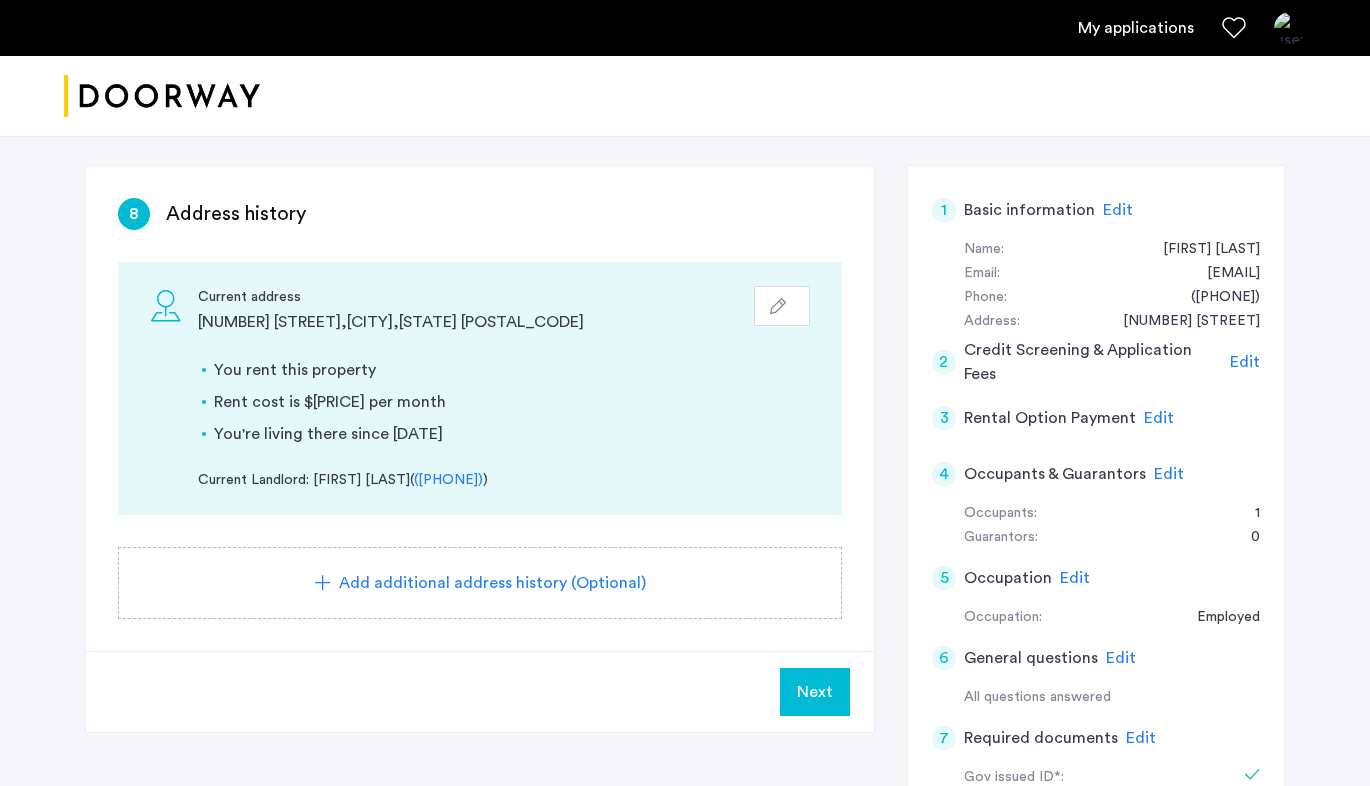 scroll, scrollTop: 355, scrollLeft: 0, axis: vertical 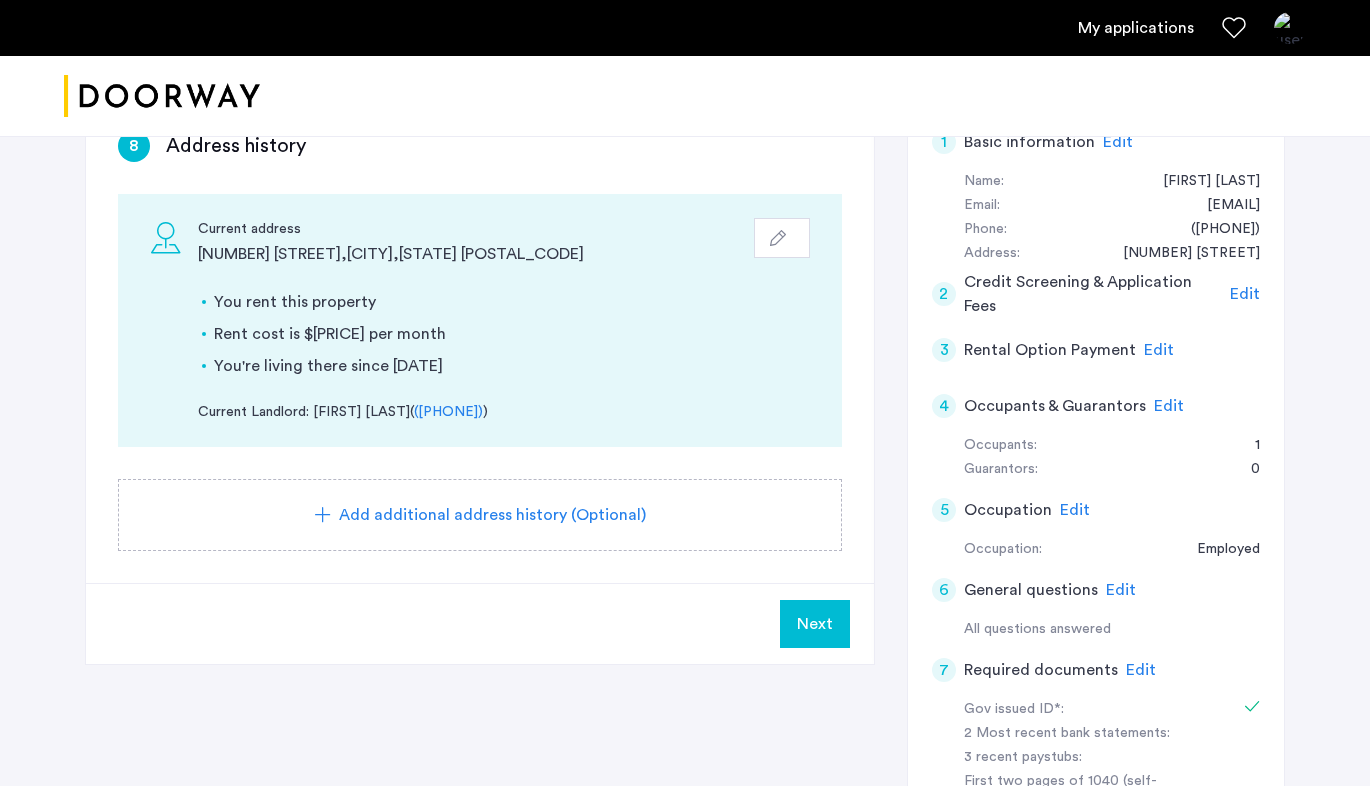 click on "Next" 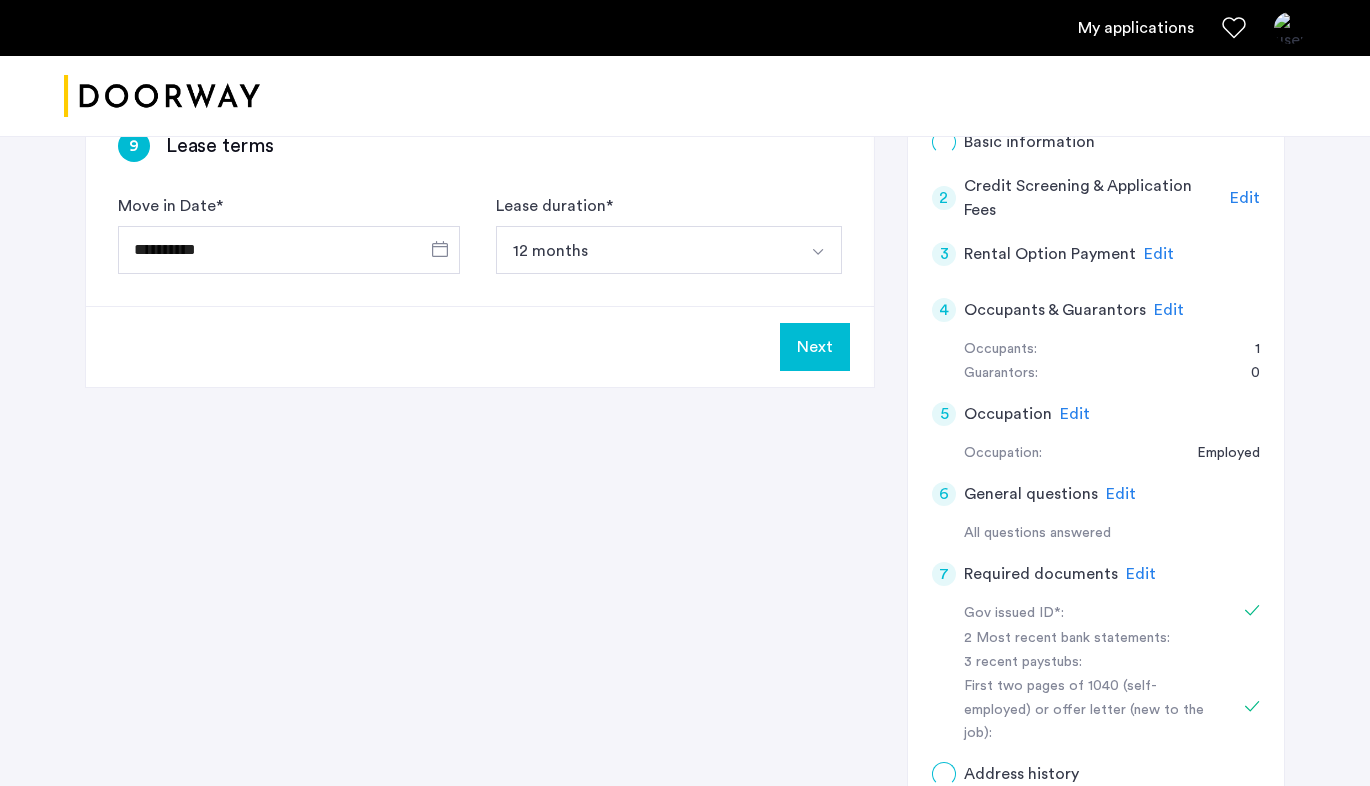 scroll, scrollTop: 0, scrollLeft: 0, axis: both 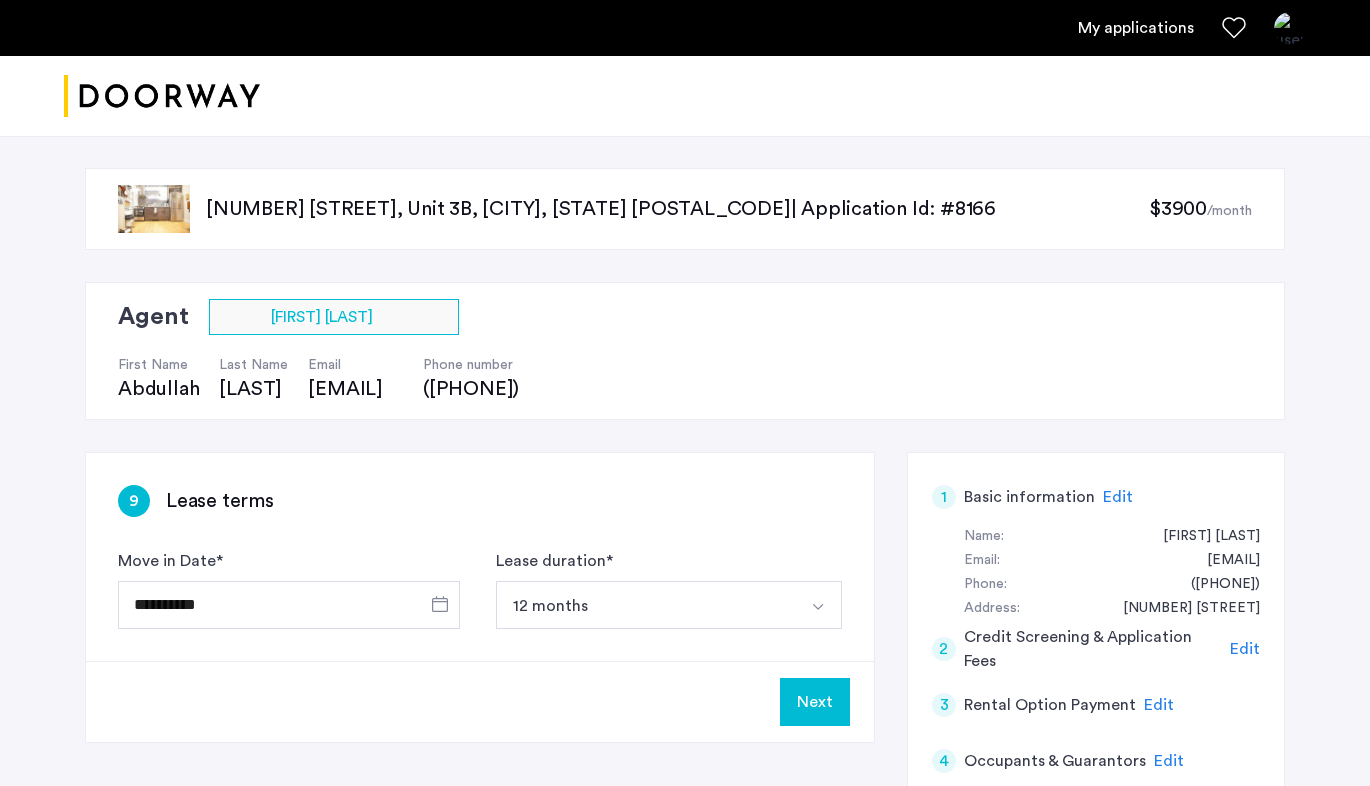 click on "Next" 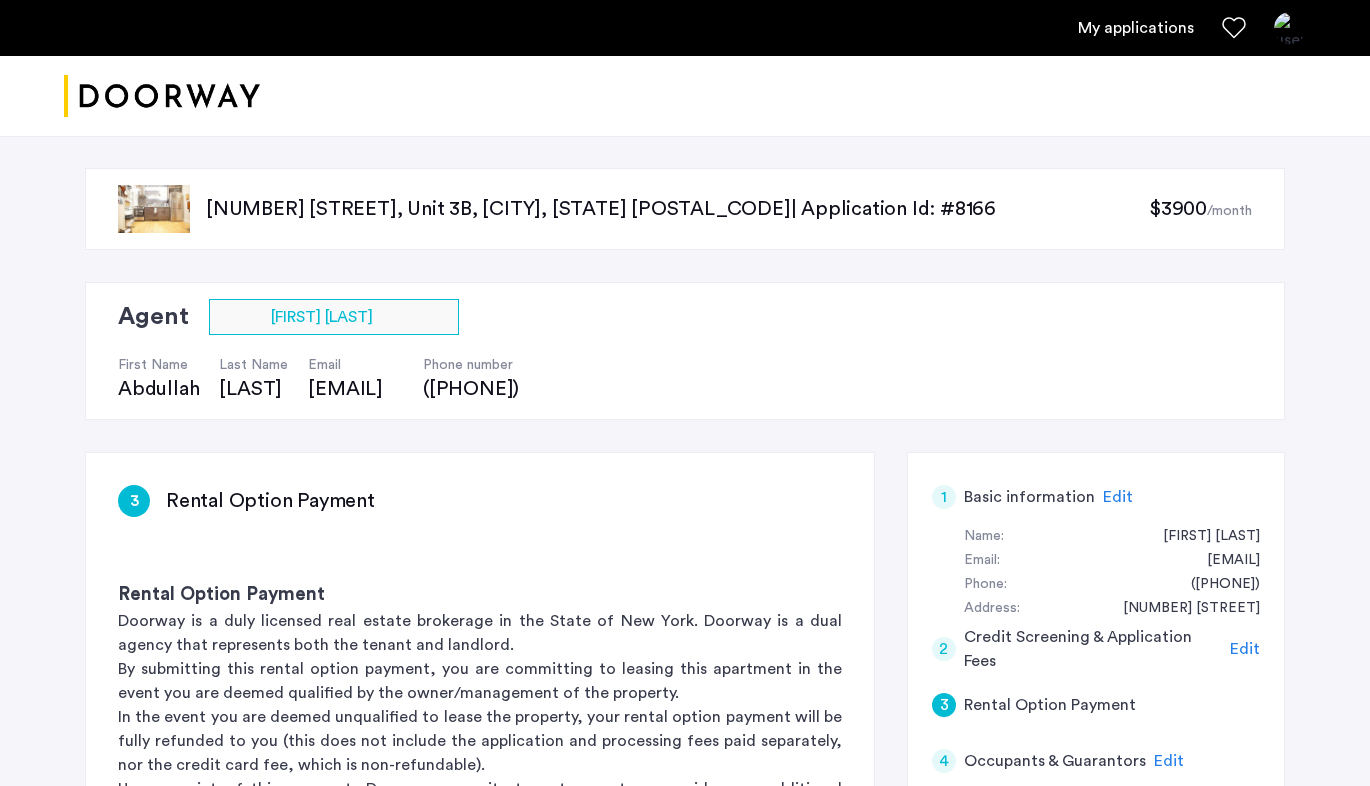 scroll, scrollTop: 359, scrollLeft: 0, axis: vertical 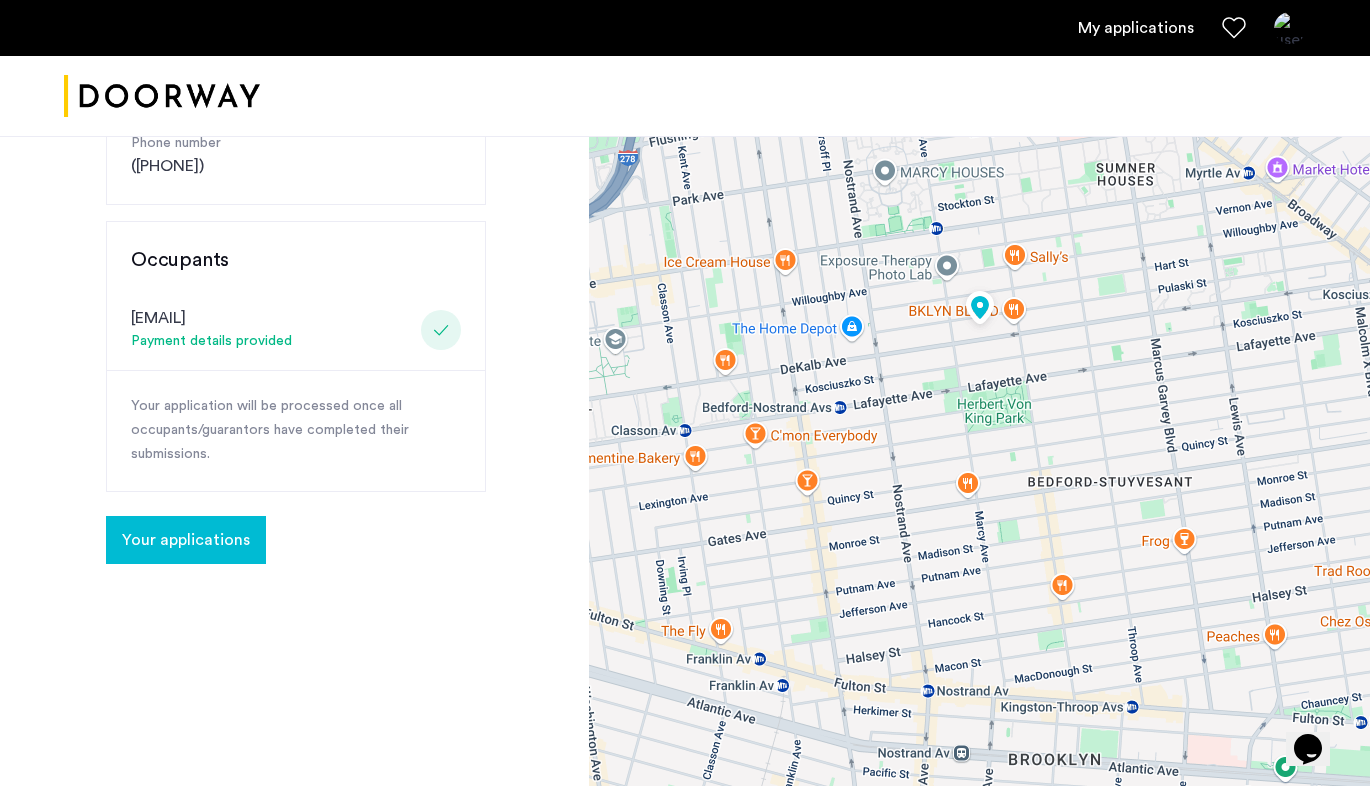 click on "Your applications" 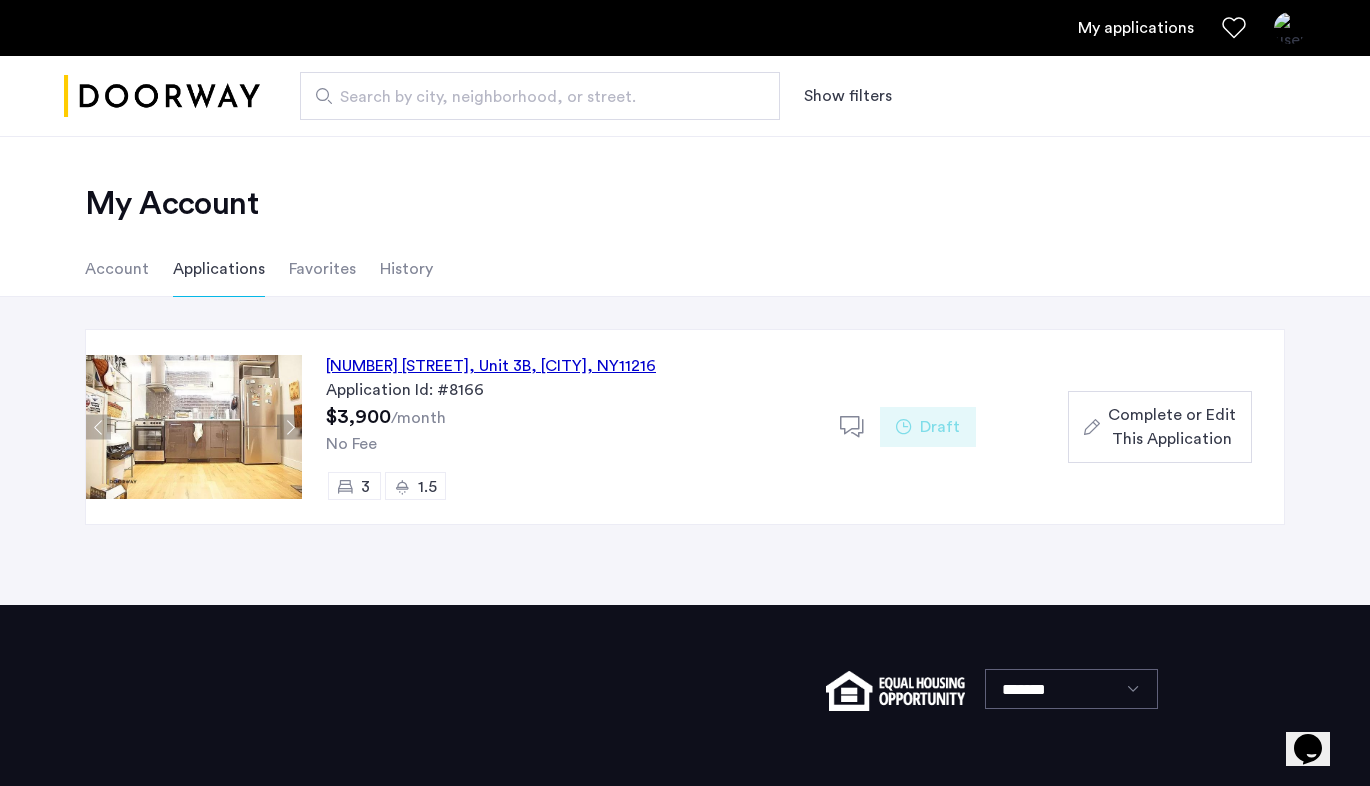 click on "Application Id: #8166" 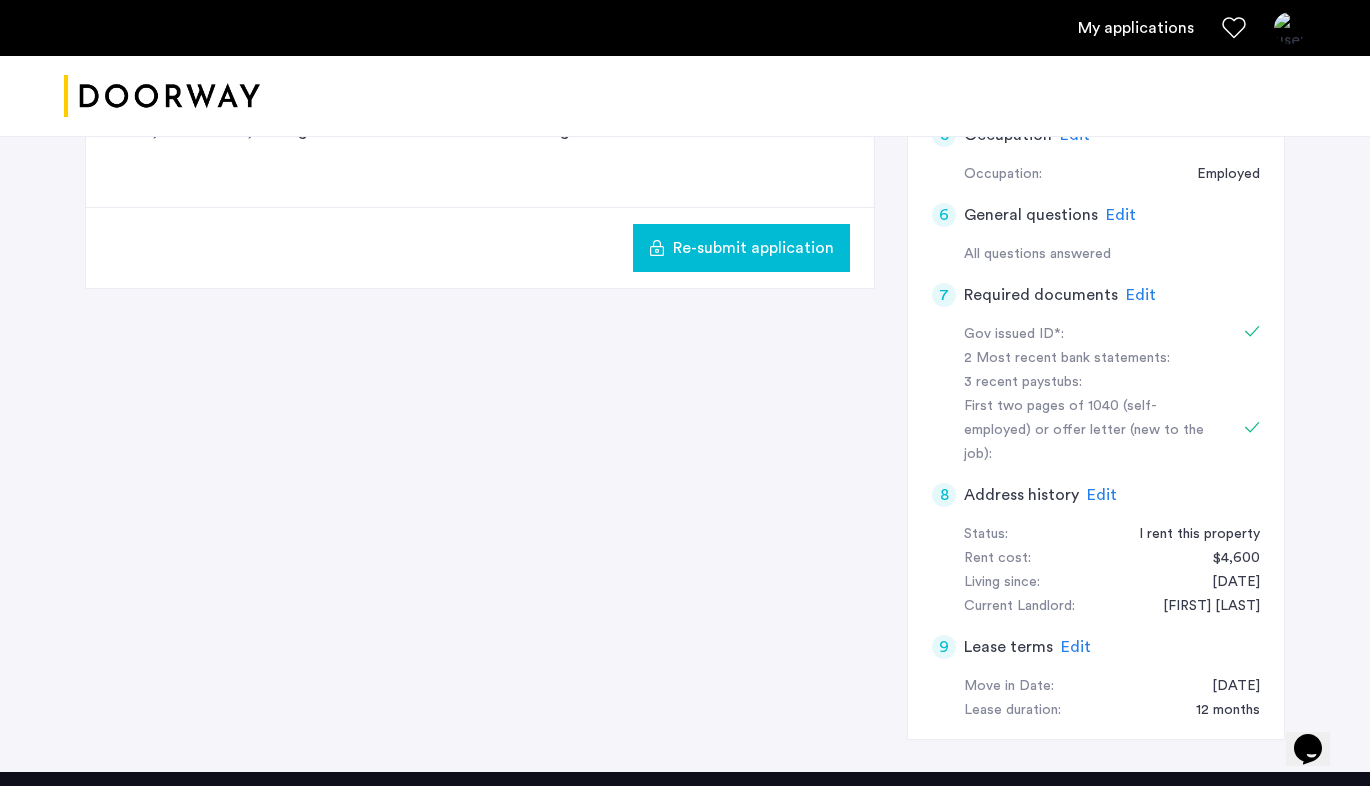 scroll, scrollTop: 746, scrollLeft: 0, axis: vertical 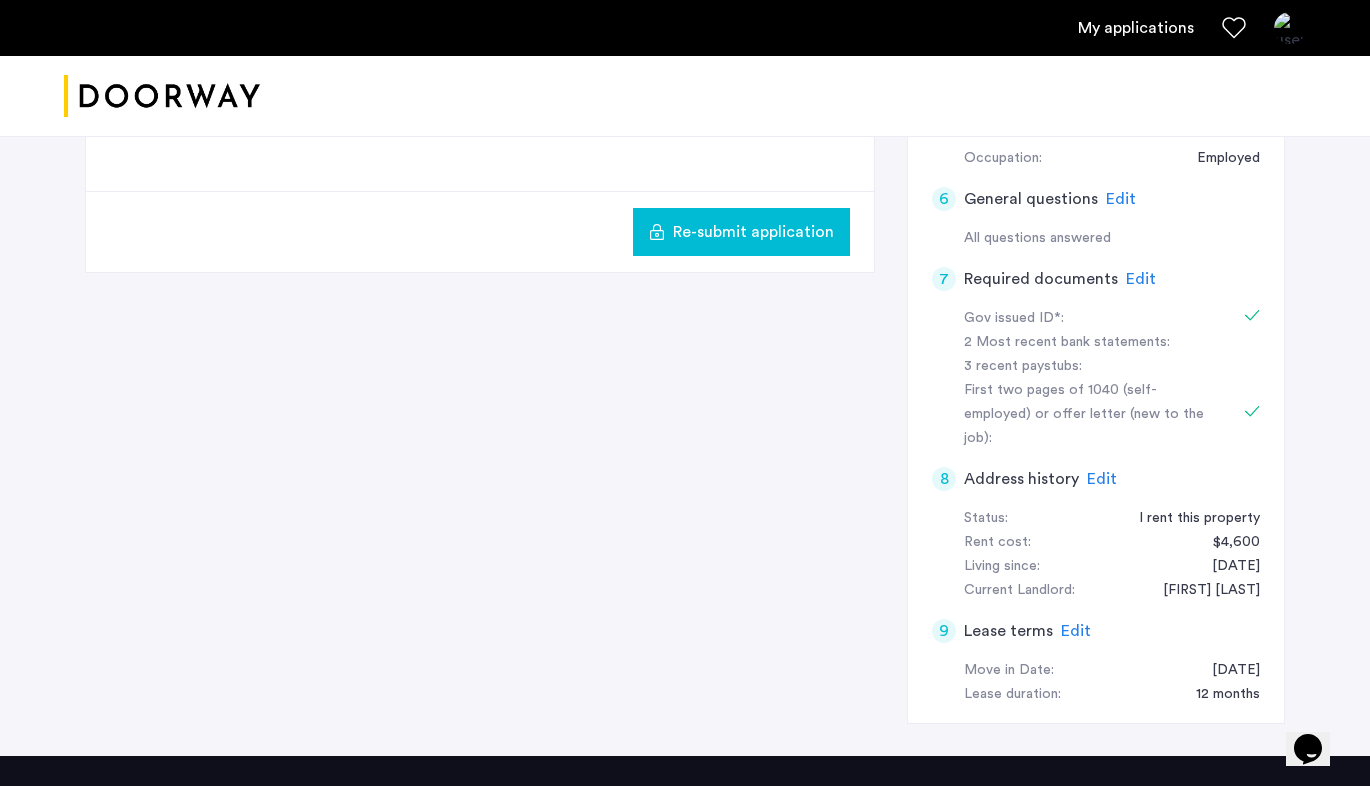 click on "Edit" 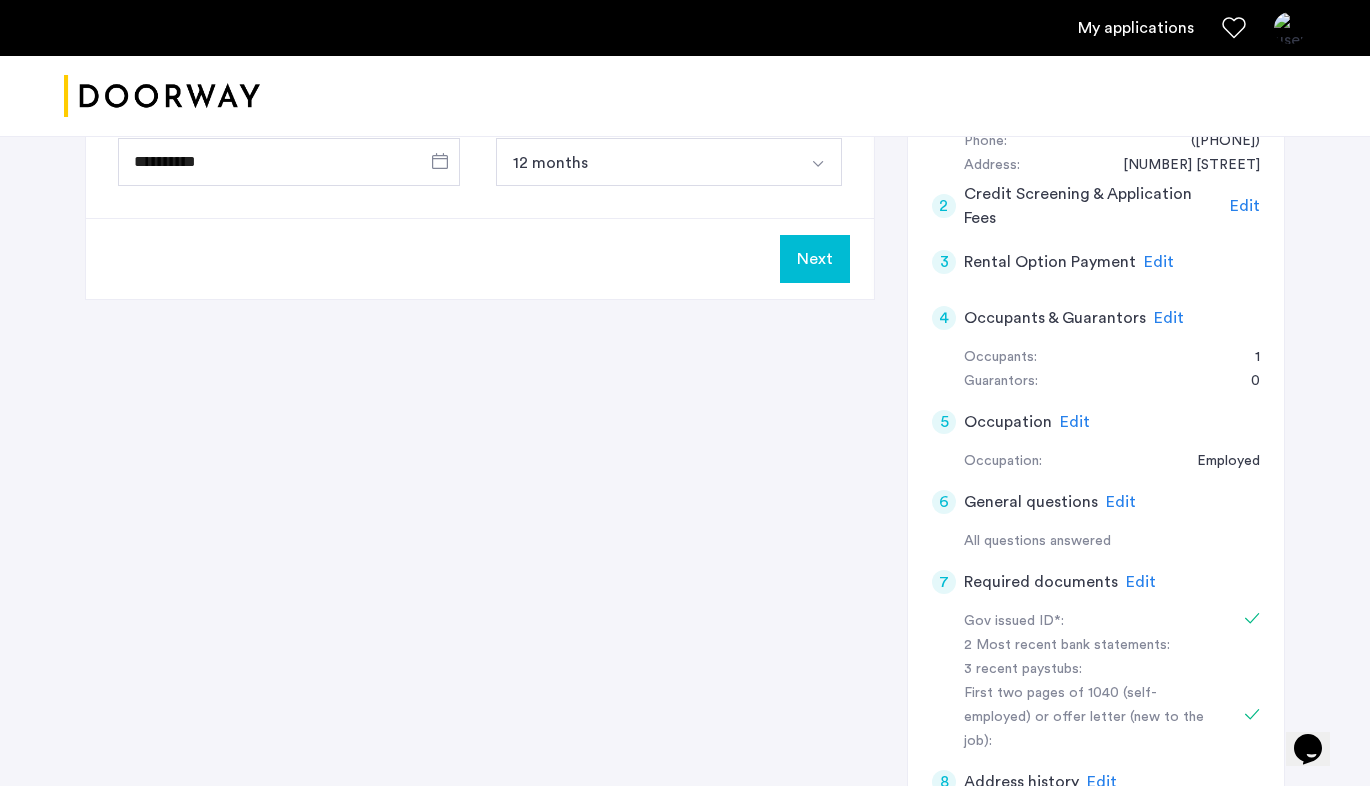 scroll, scrollTop: 353, scrollLeft: 0, axis: vertical 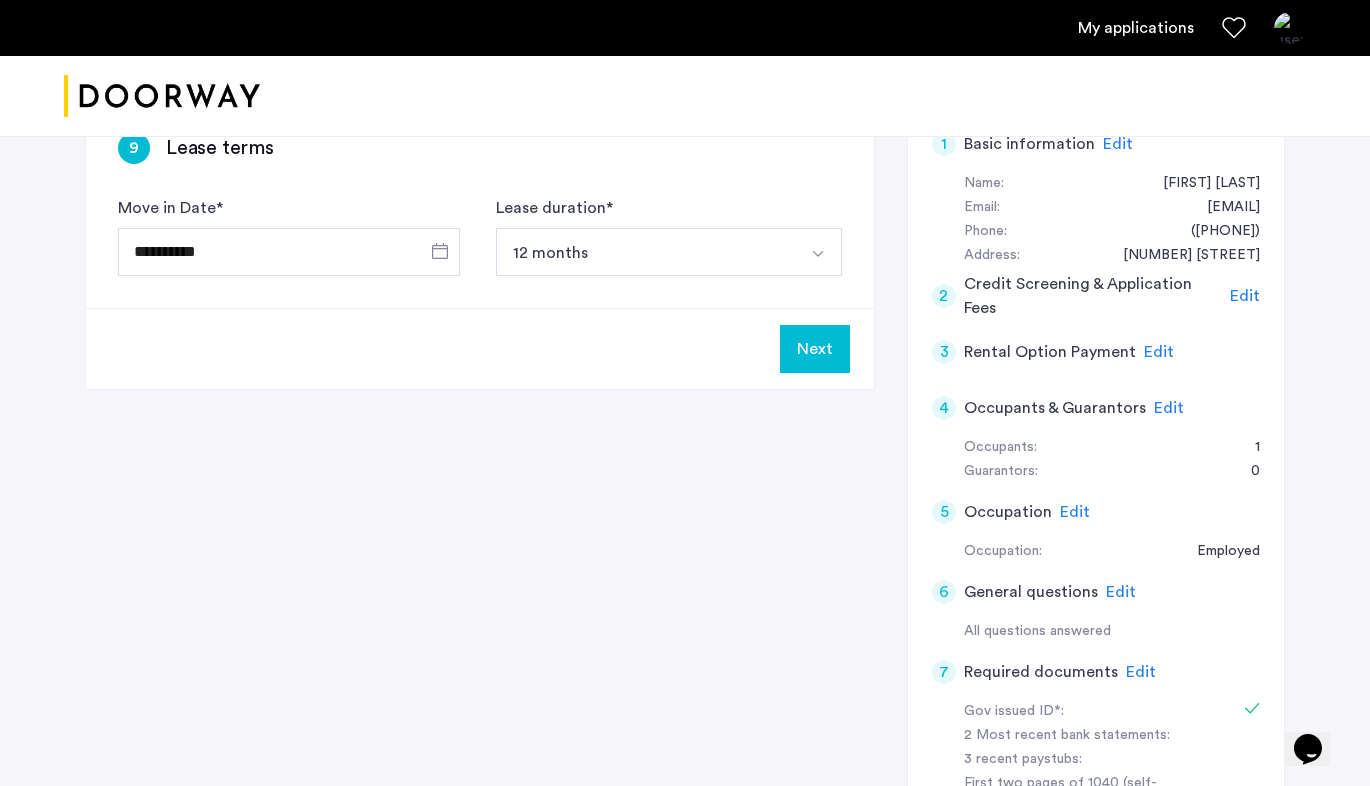 click on "Edit" 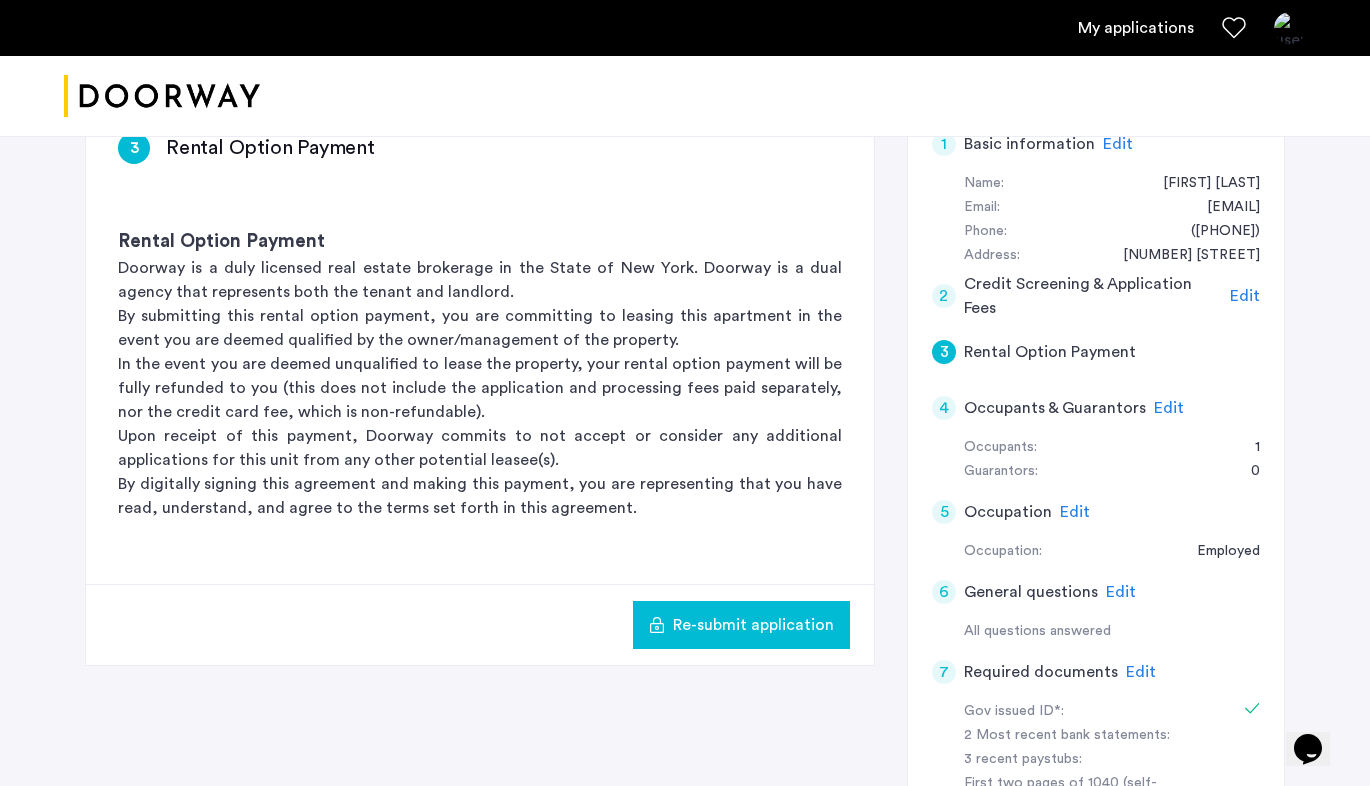 click on "Upon receipt of this payment, Doorway commits to not accept or consider any additional applications for this unit from any other potential leasee(s)." 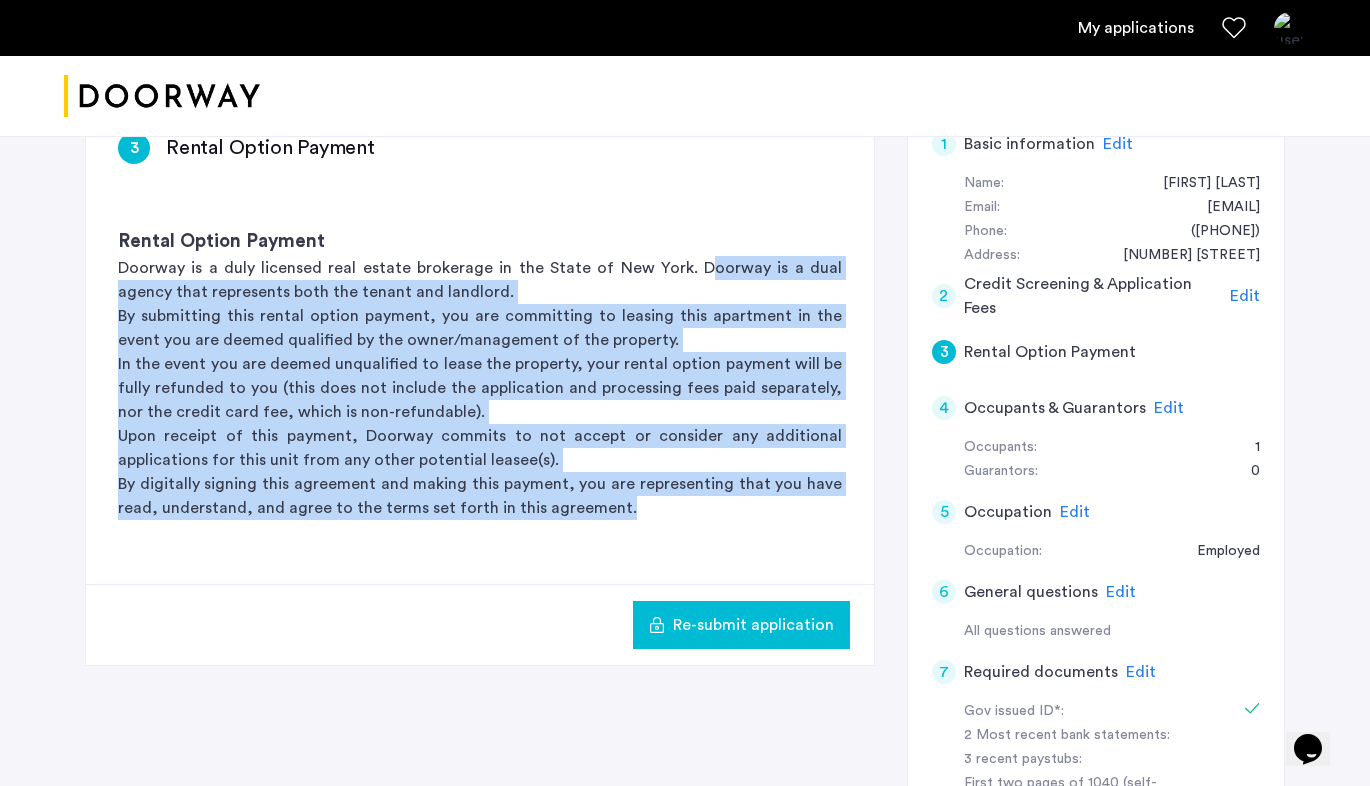 drag, startPoint x: 681, startPoint y: 513, endPoint x: 672, endPoint y: 257, distance: 256.15814 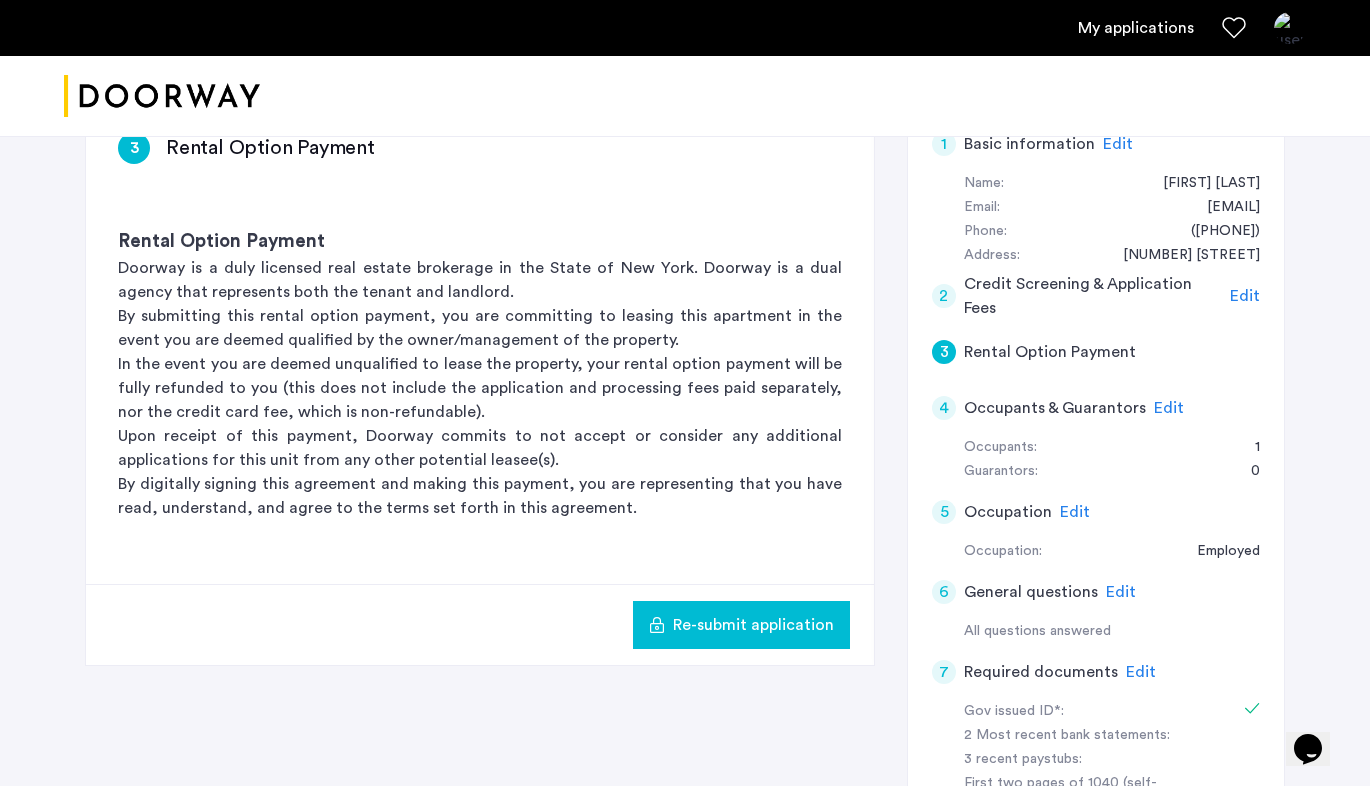 click on "Doorway is a duly licensed real estate brokerage in the State of New York. Doorway is a dual agency that represents both the tenant and landlord." 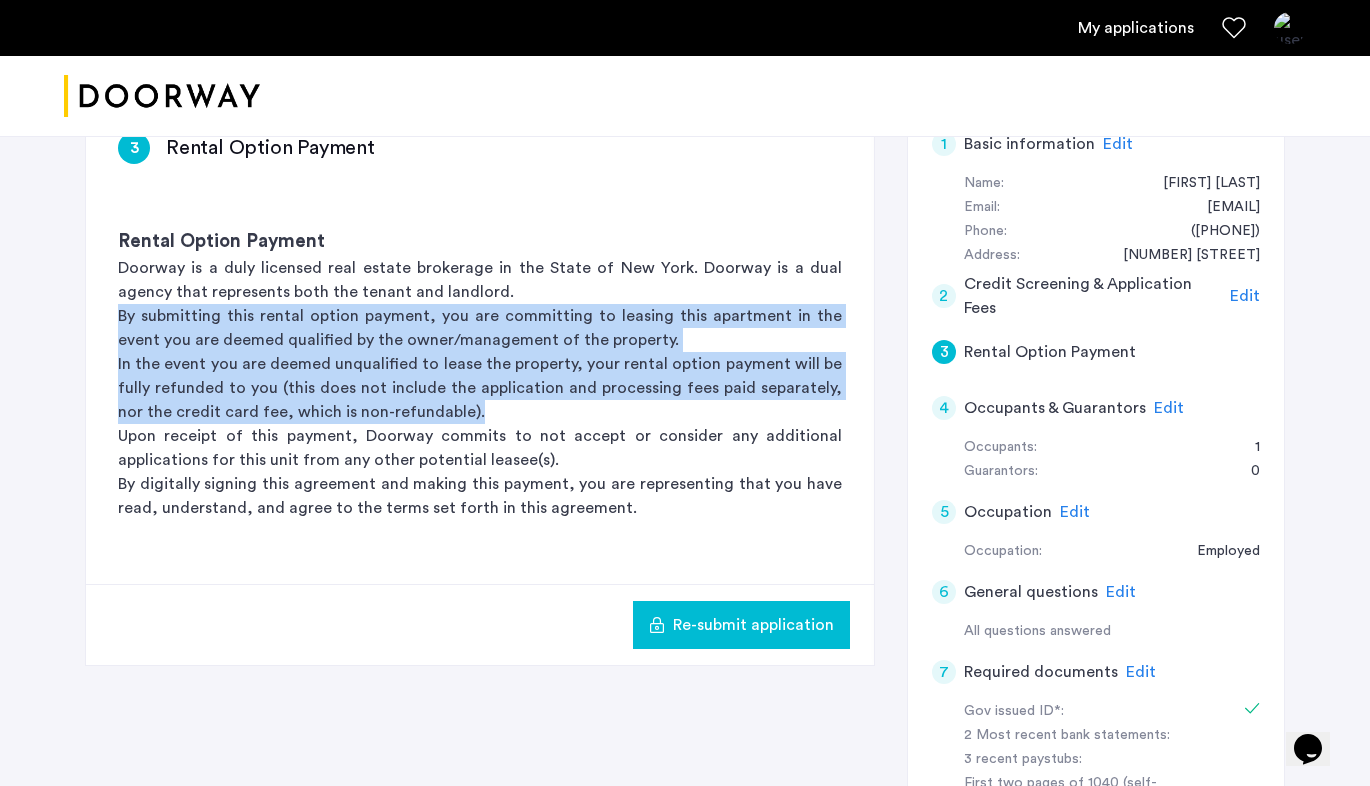 drag, startPoint x: 125, startPoint y: 323, endPoint x: 848, endPoint y: 411, distance: 728.33575 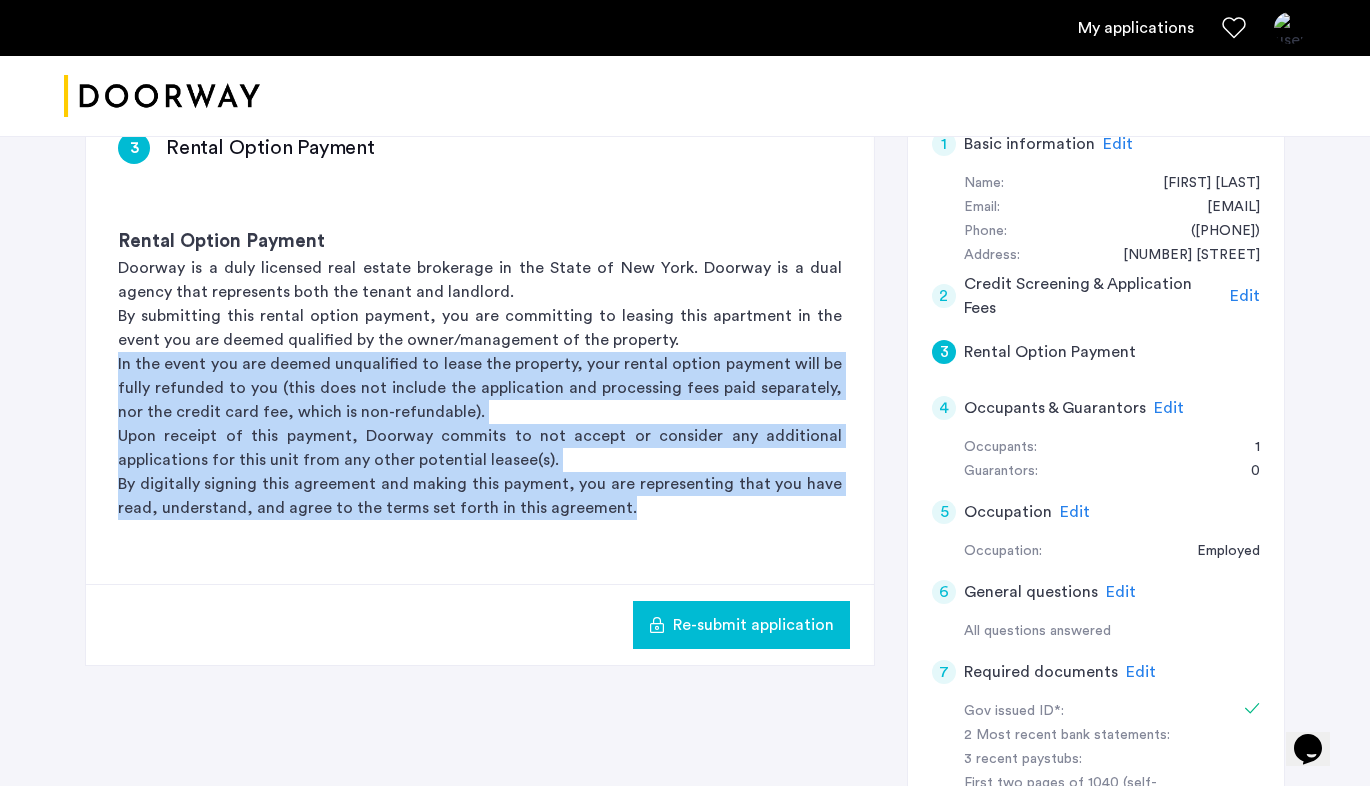 drag, startPoint x: 118, startPoint y: 357, endPoint x: 699, endPoint y: 498, distance: 597.86456 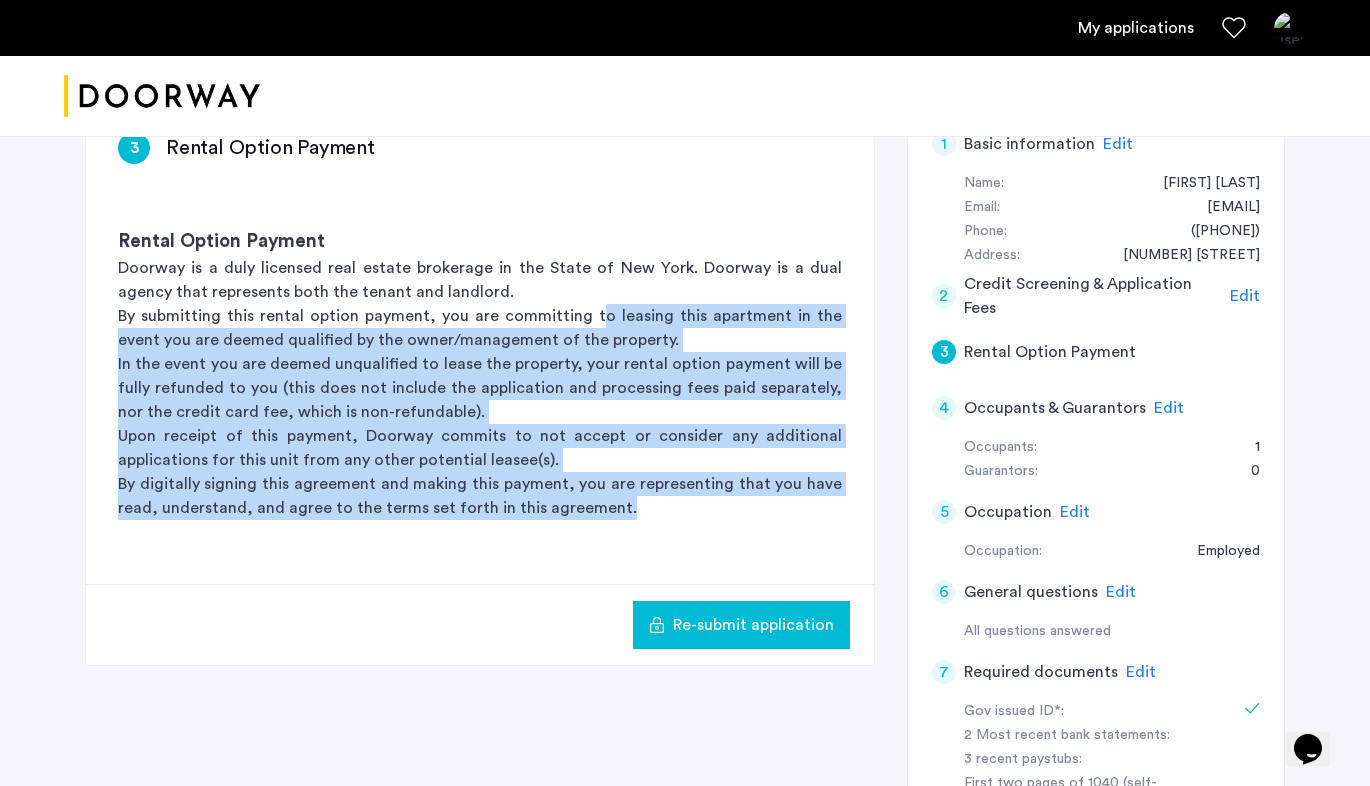 drag, startPoint x: 678, startPoint y: 510, endPoint x: 470, endPoint y: 277, distance: 312.33475 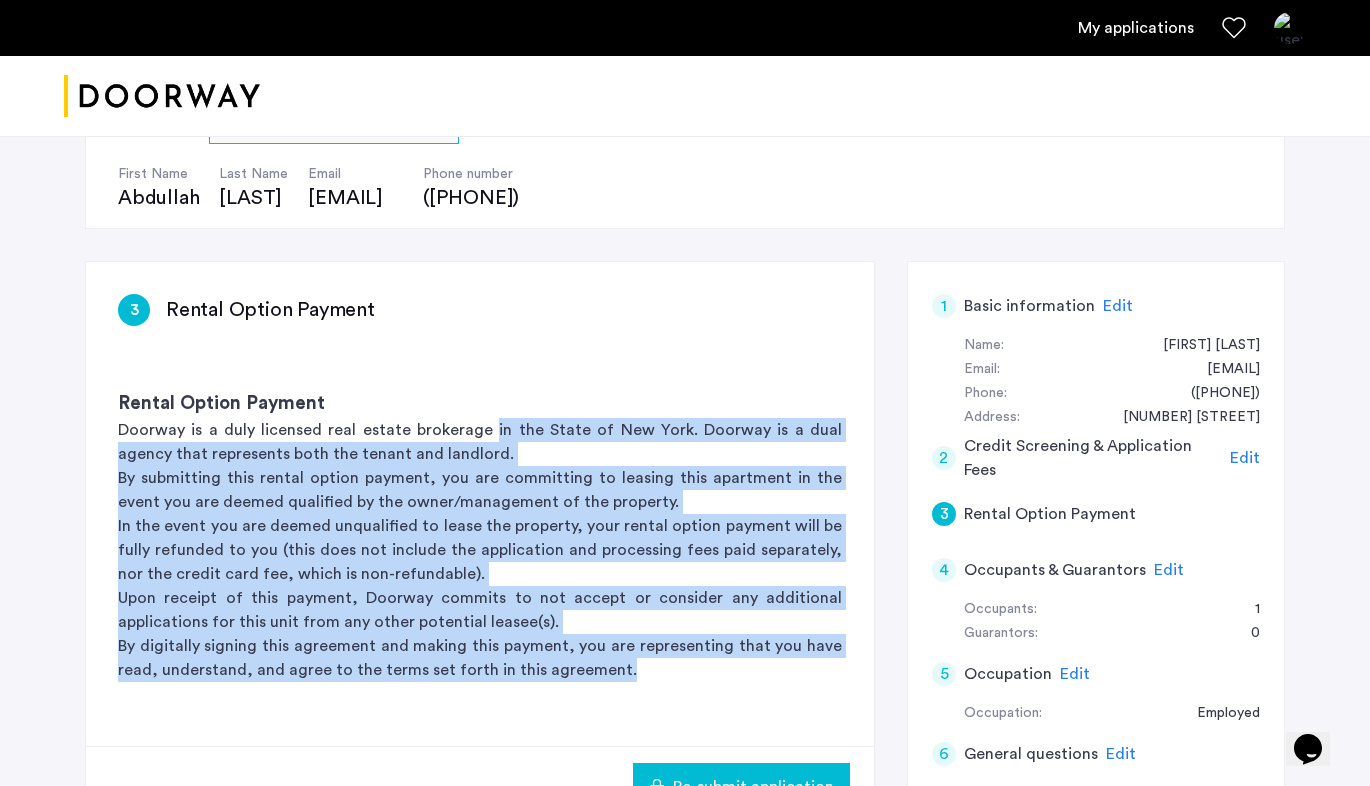 scroll, scrollTop: 400, scrollLeft: 0, axis: vertical 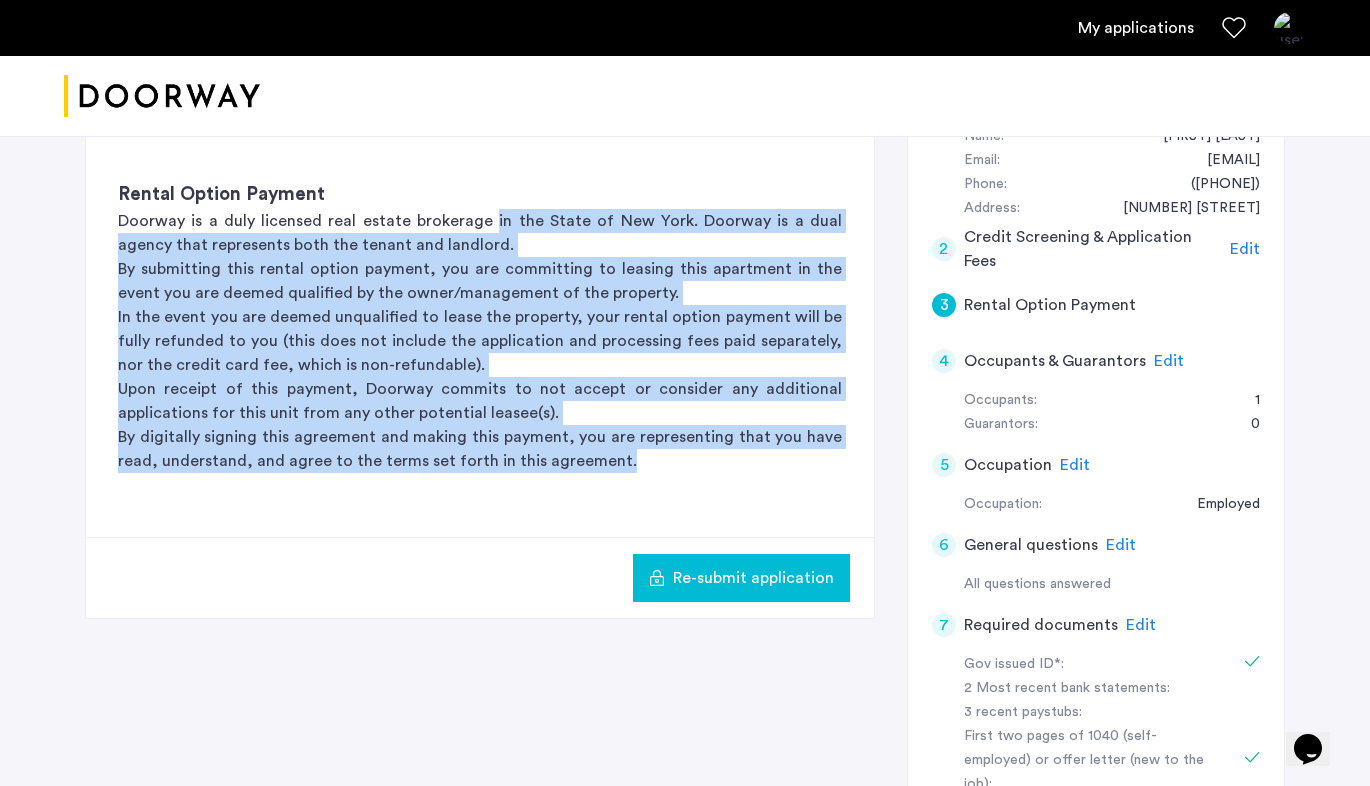 click on "4 Occupants & Guarantors Edit" 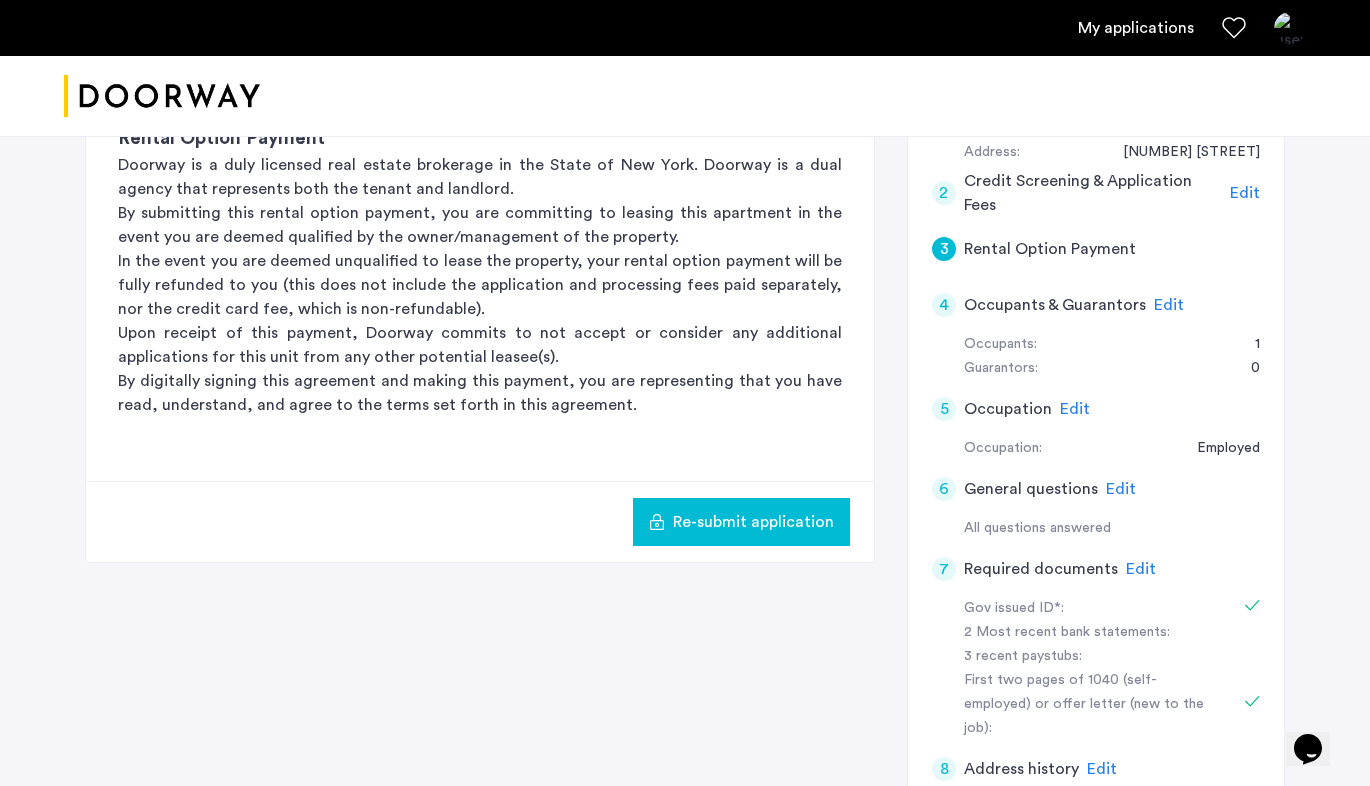 scroll, scrollTop: 279, scrollLeft: 0, axis: vertical 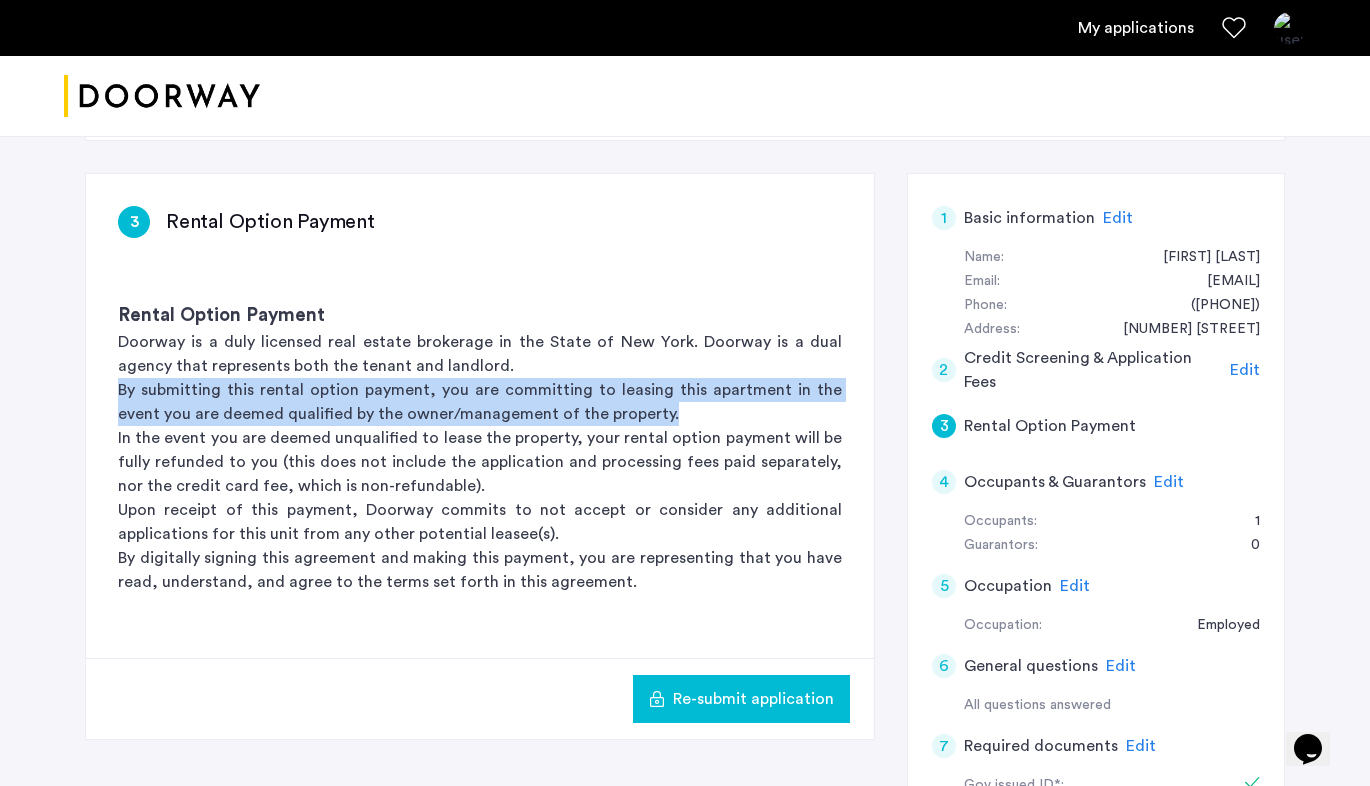 drag, startPoint x: 120, startPoint y: 391, endPoint x: 722, endPoint y: 416, distance: 602.51886 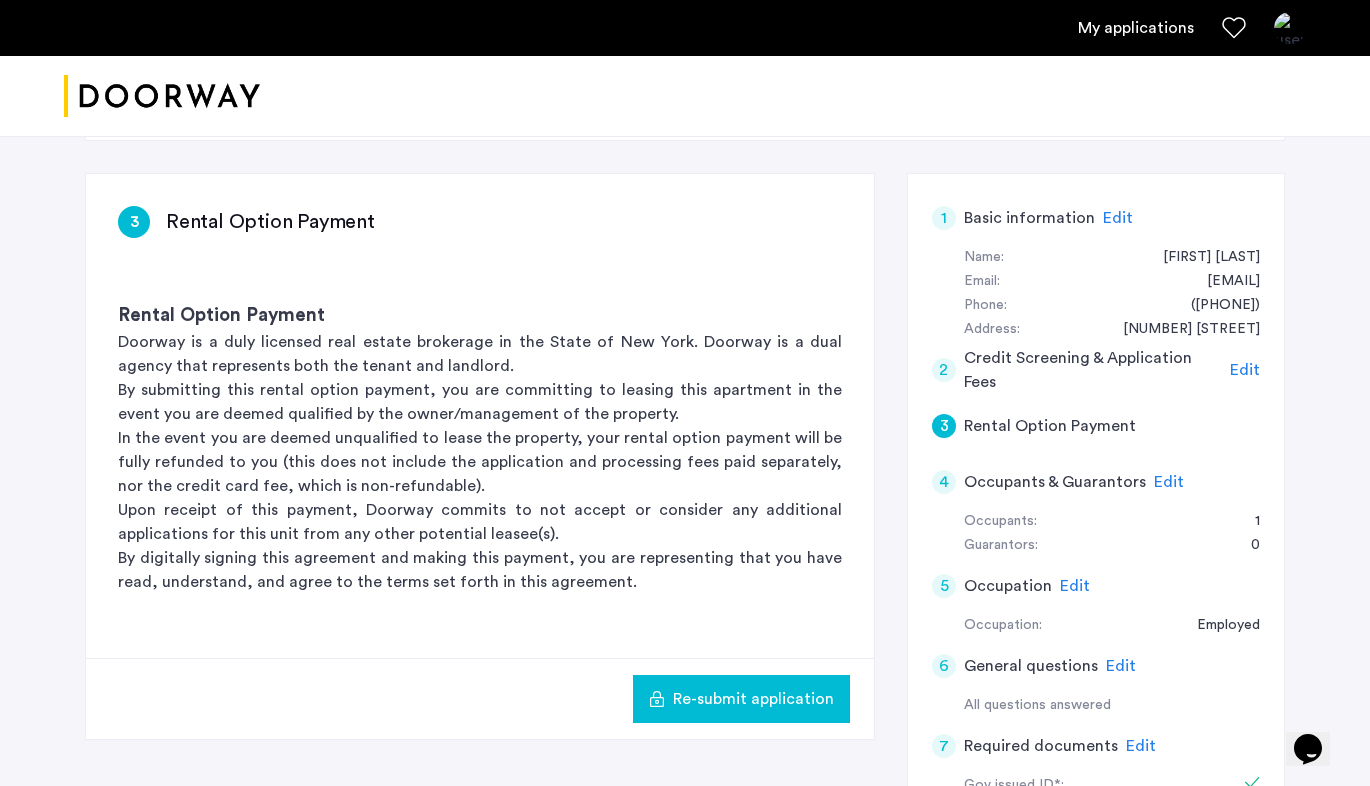 click on "In the event you are deemed unqualified to lease the property, your rental option payment will be fully refunded to you (this does not include the application and processing fees paid separately, nor the credit card fee, which is non-refundable)." 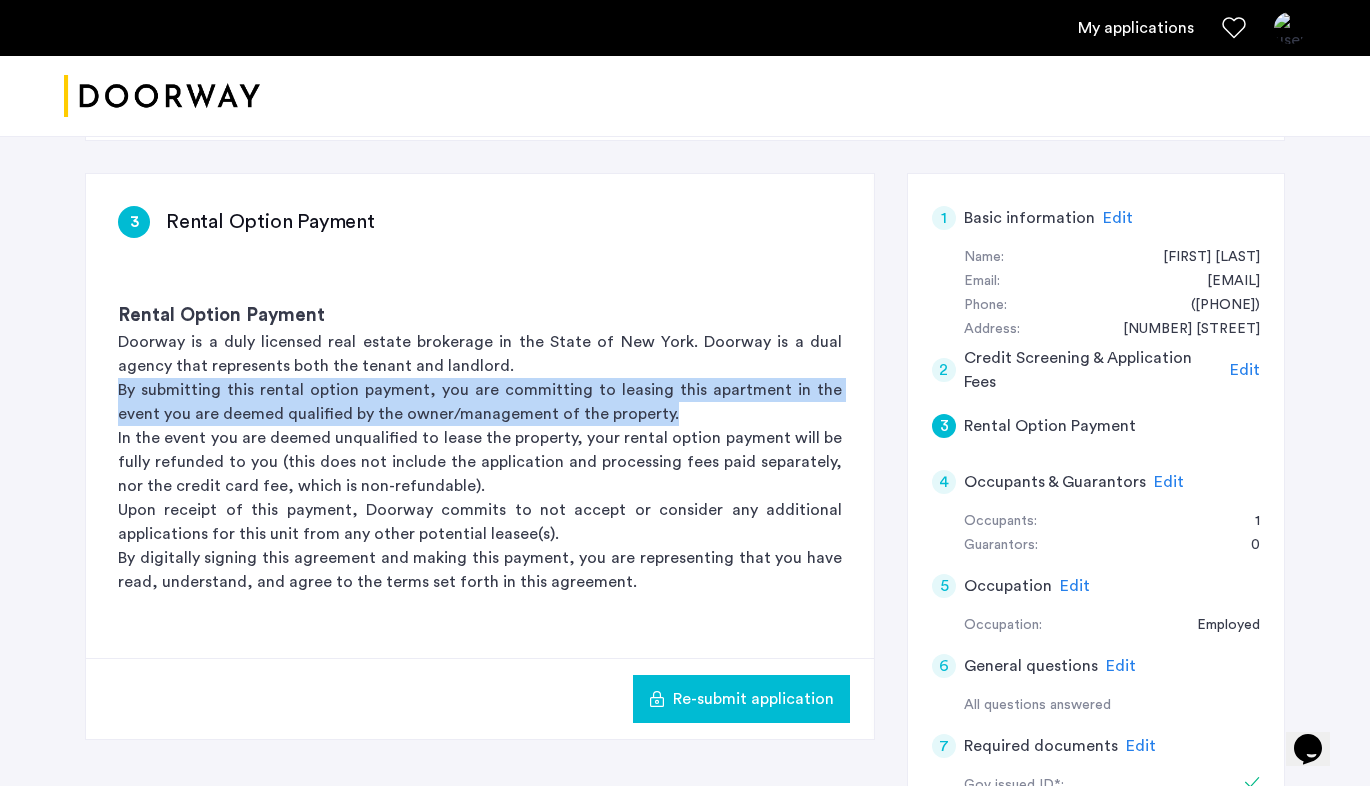 drag, startPoint x: 643, startPoint y: 417, endPoint x: 93, endPoint y: 386, distance: 550.8729 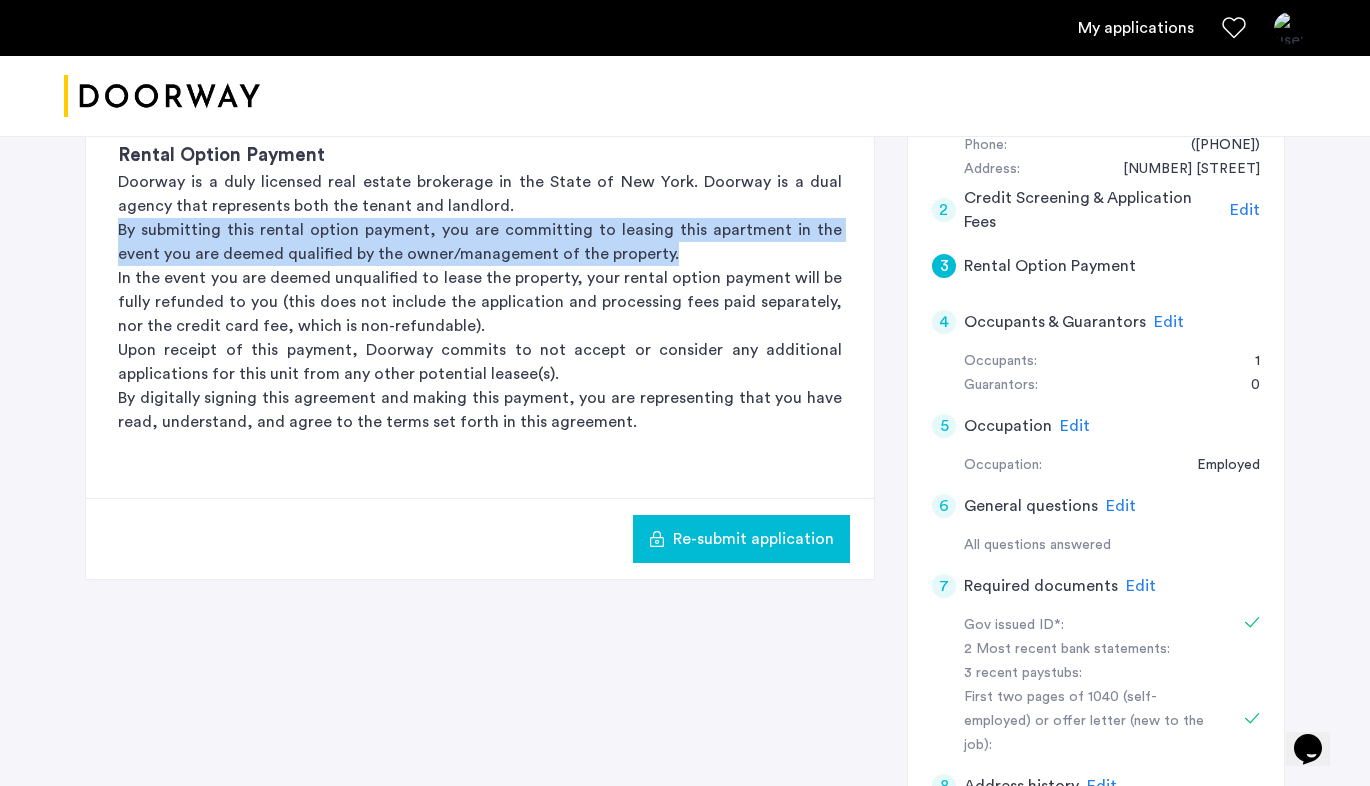 scroll, scrollTop: 351, scrollLeft: 0, axis: vertical 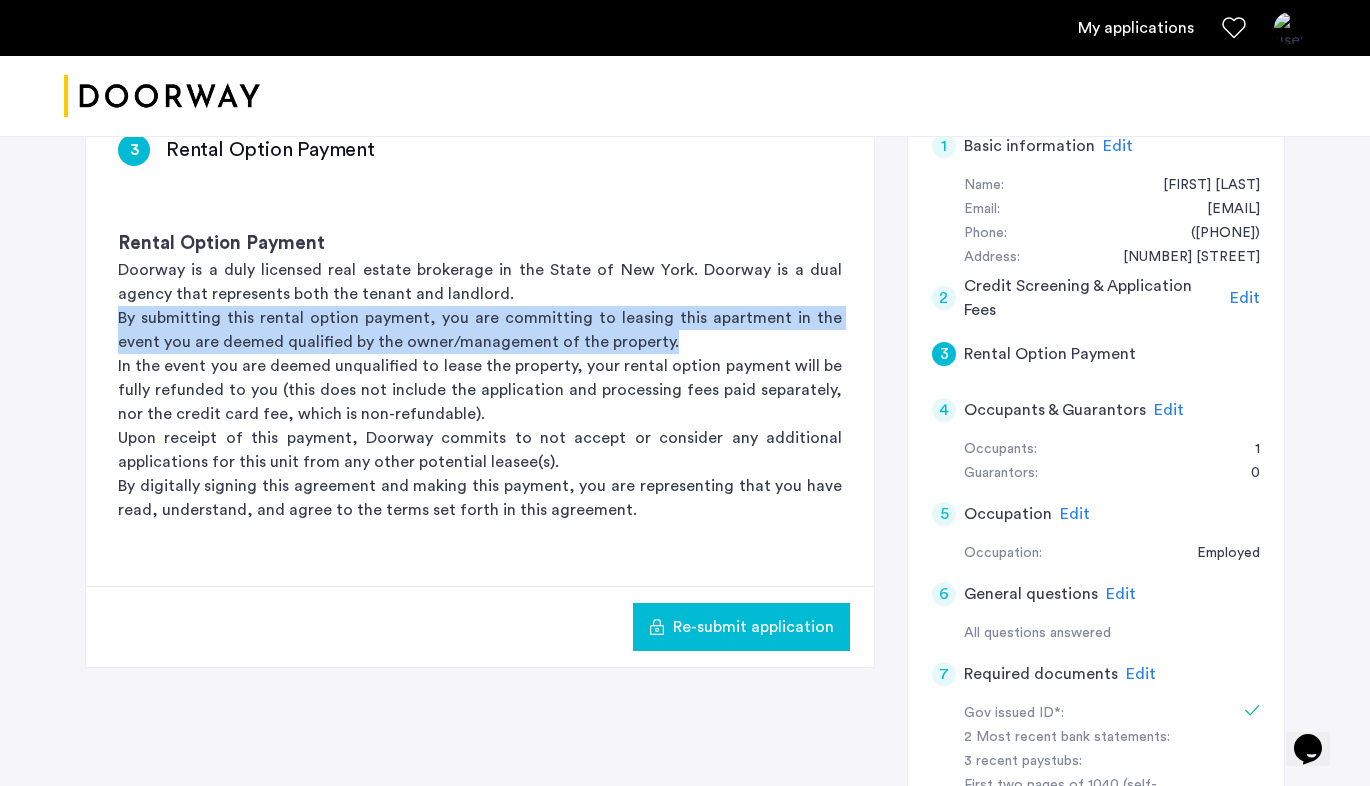 click on "Re-submit application" 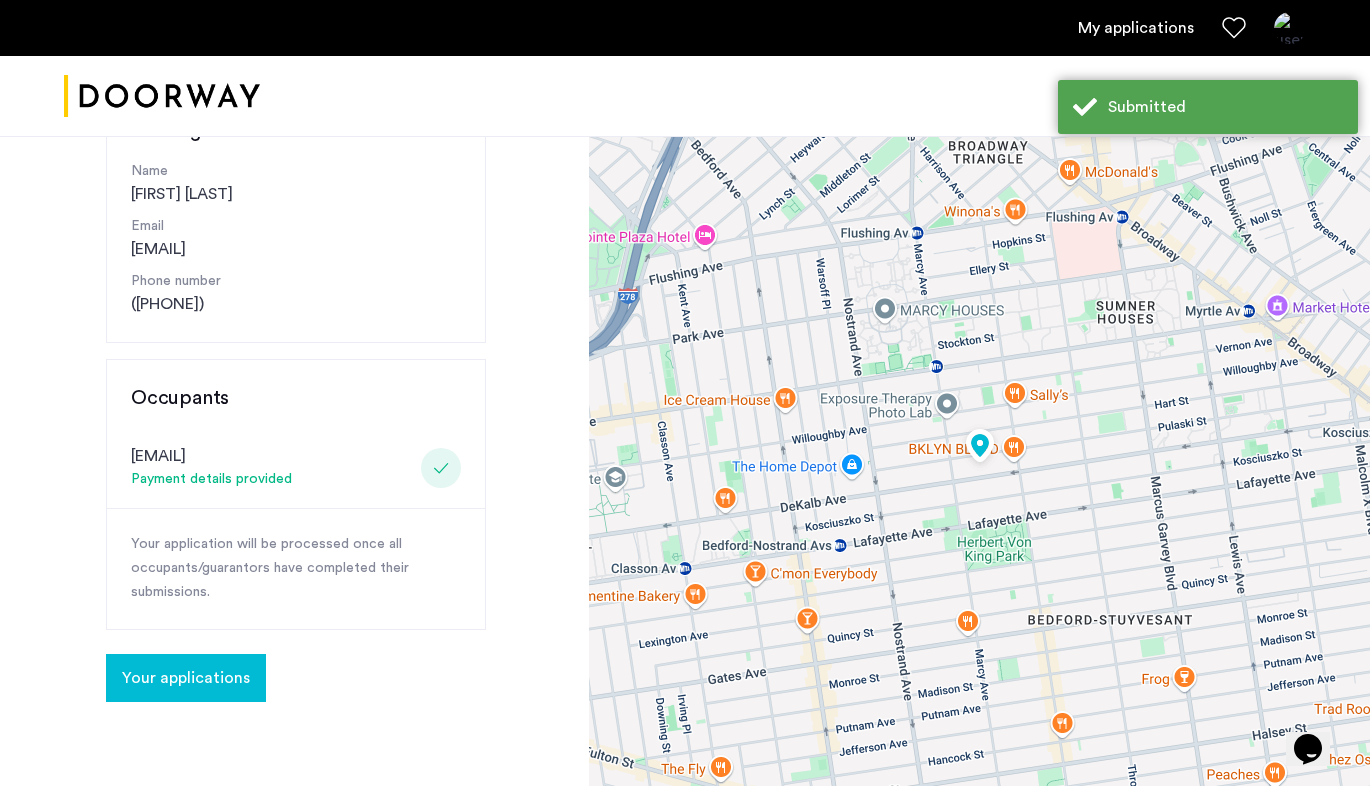 scroll, scrollTop: 344, scrollLeft: 0, axis: vertical 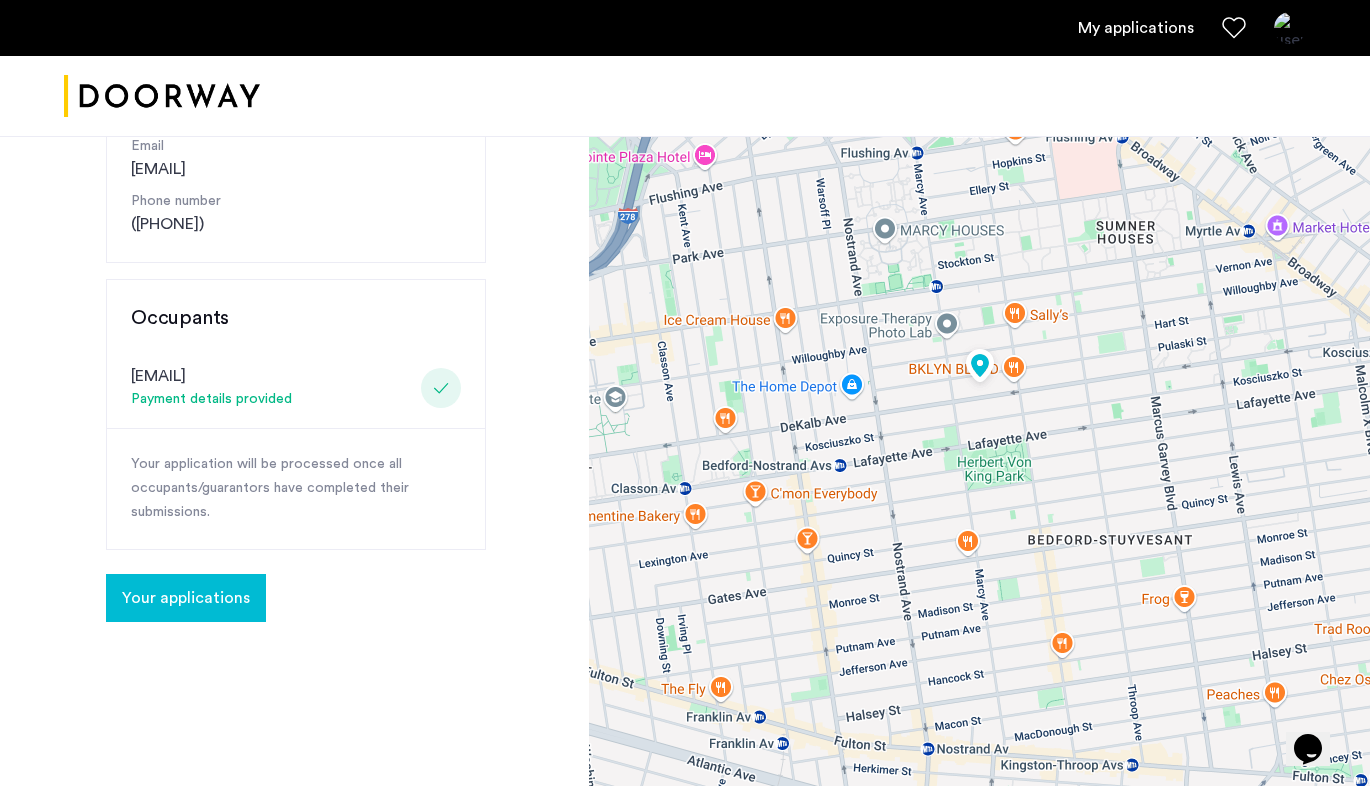 click on "Your applications" 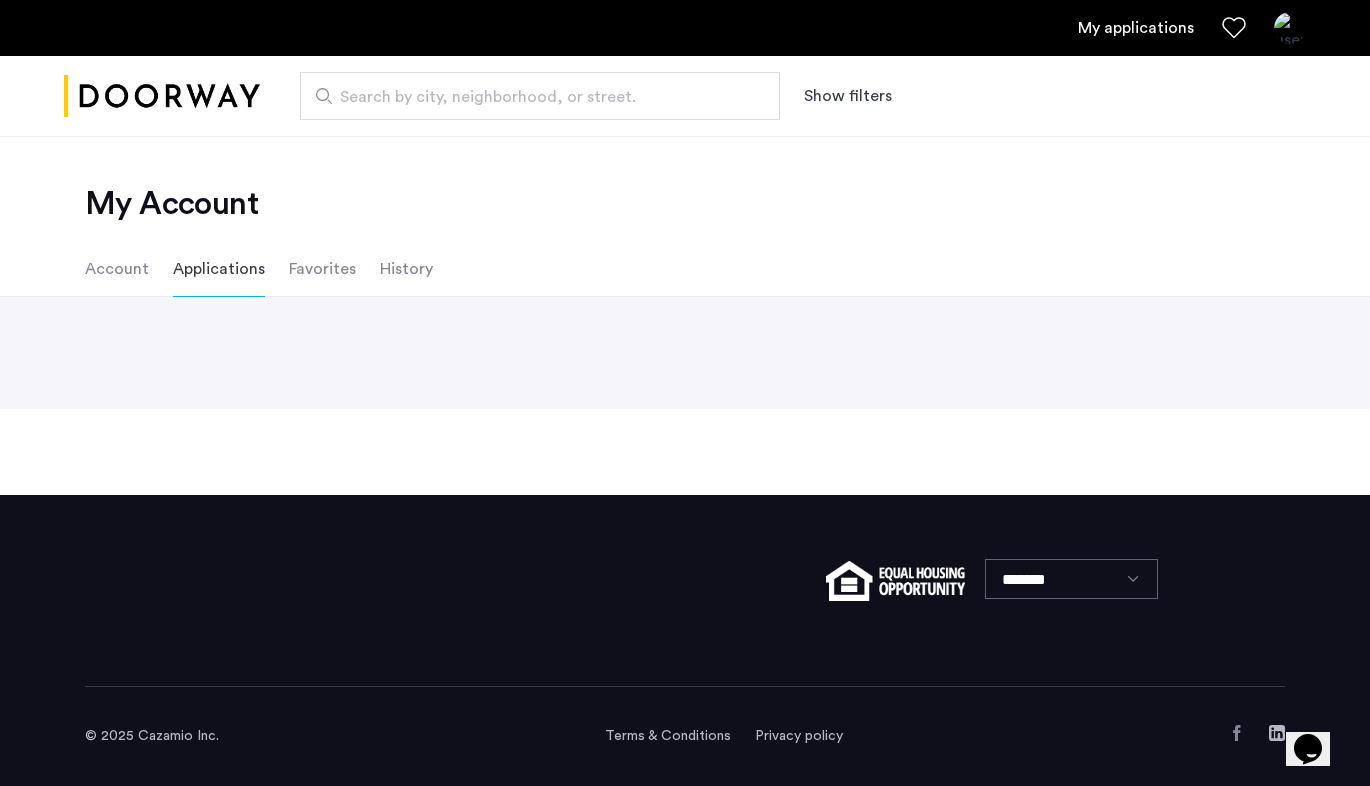 scroll, scrollTop: 0, scrollLeft: 0, axis: both 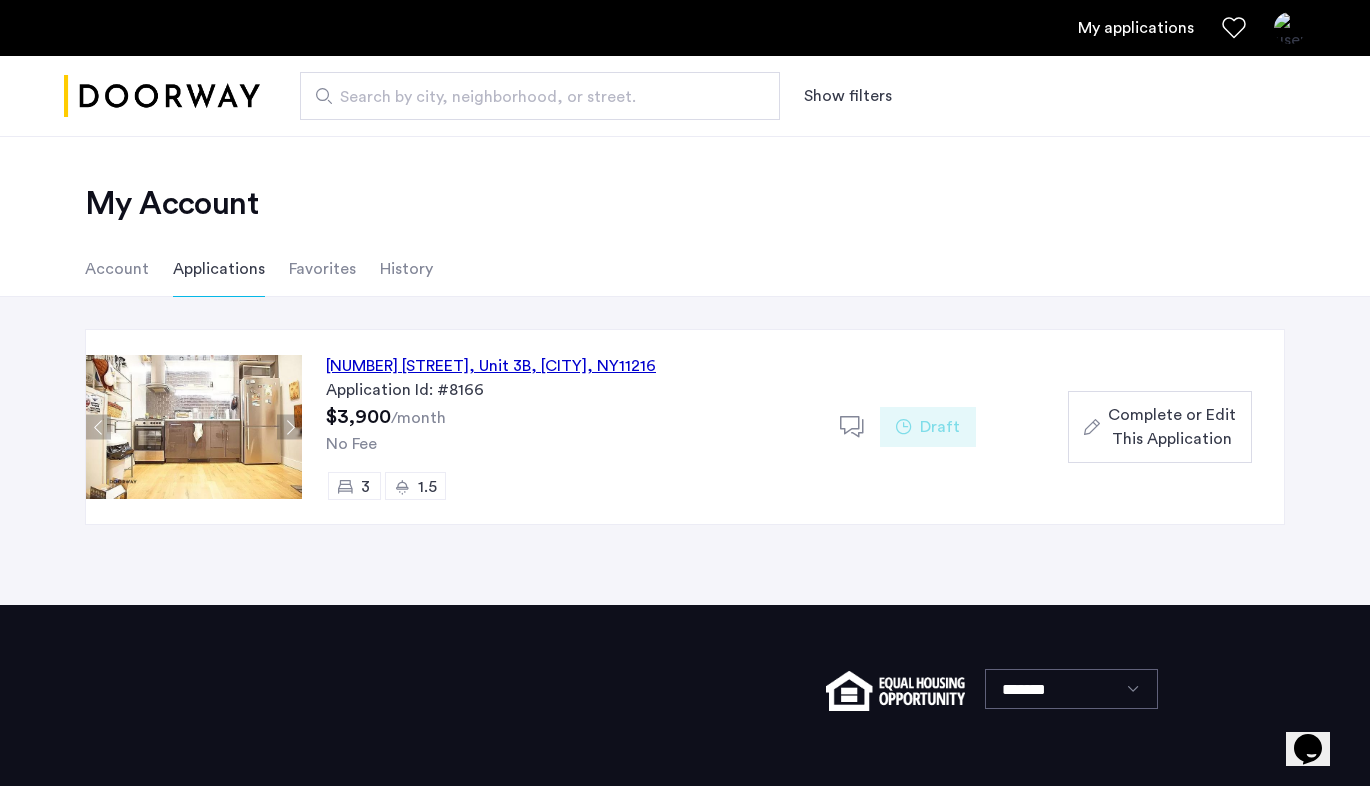 click 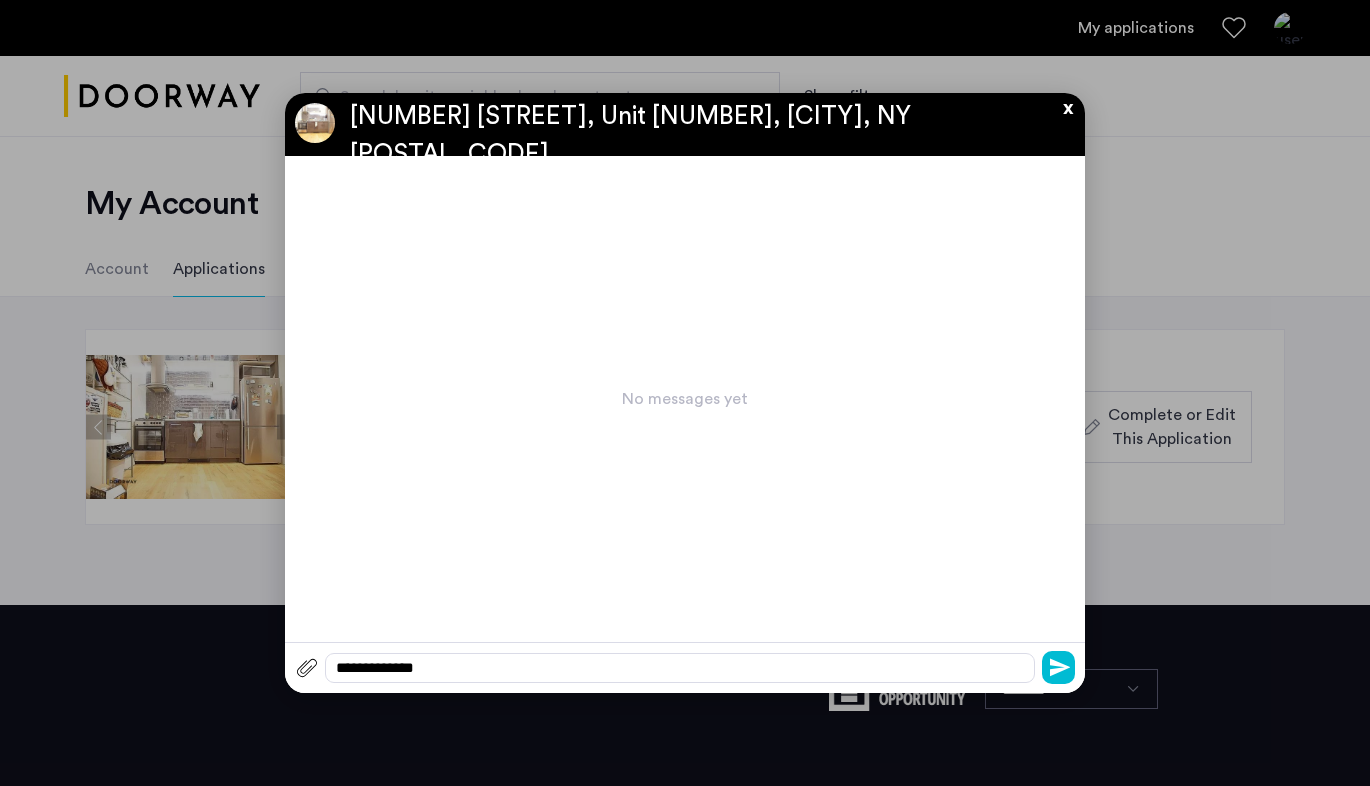 click on "**********" 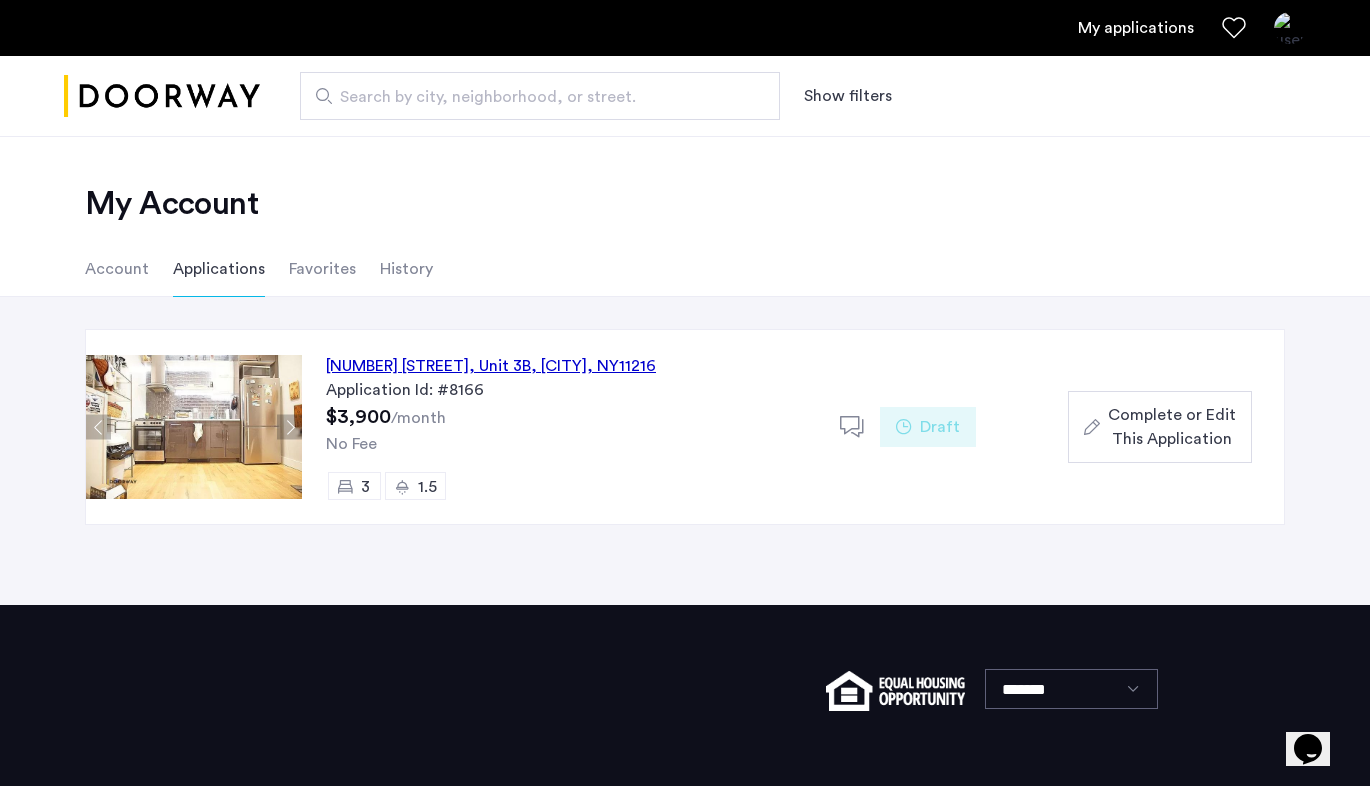click on "Complete or Edit This Application" 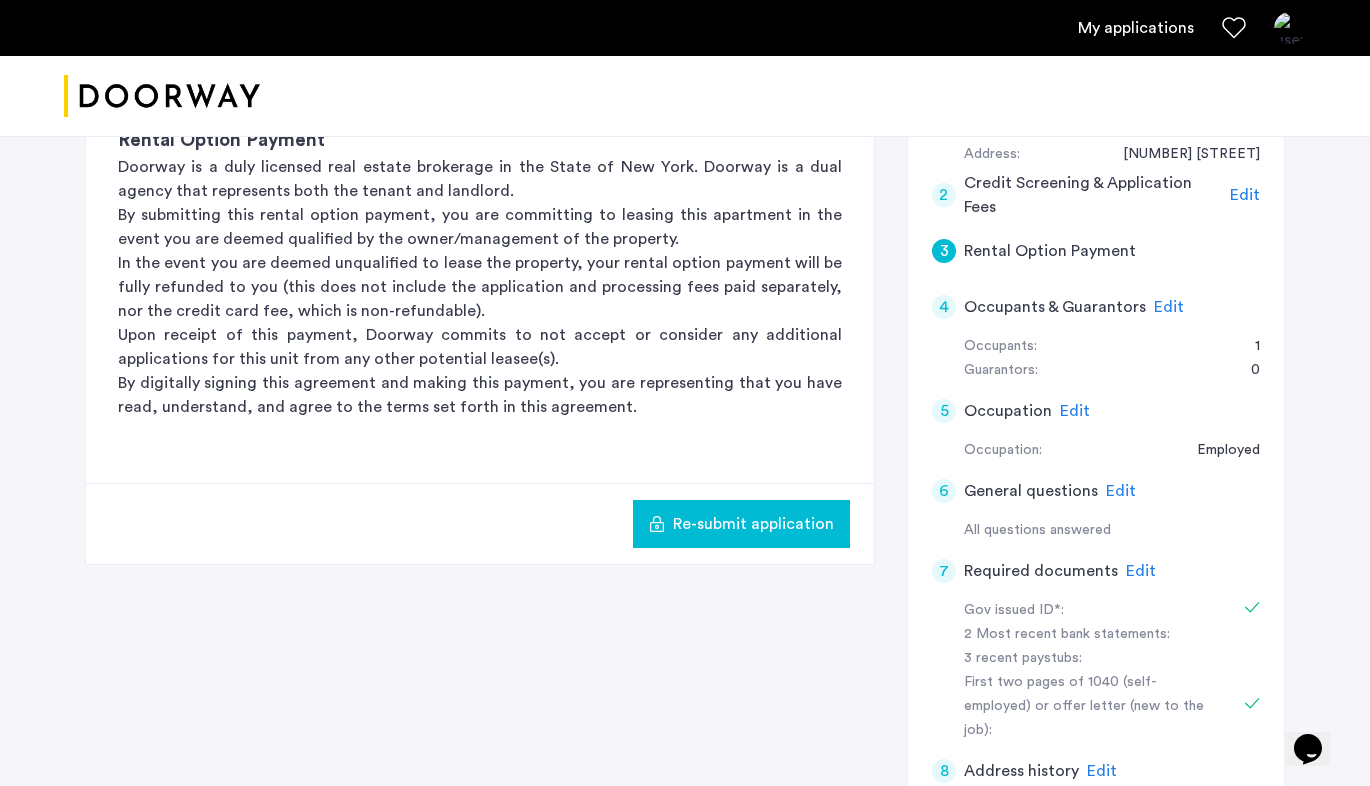 scroll, scrollTop: 981, scrollLeft: 0, axis: vertical 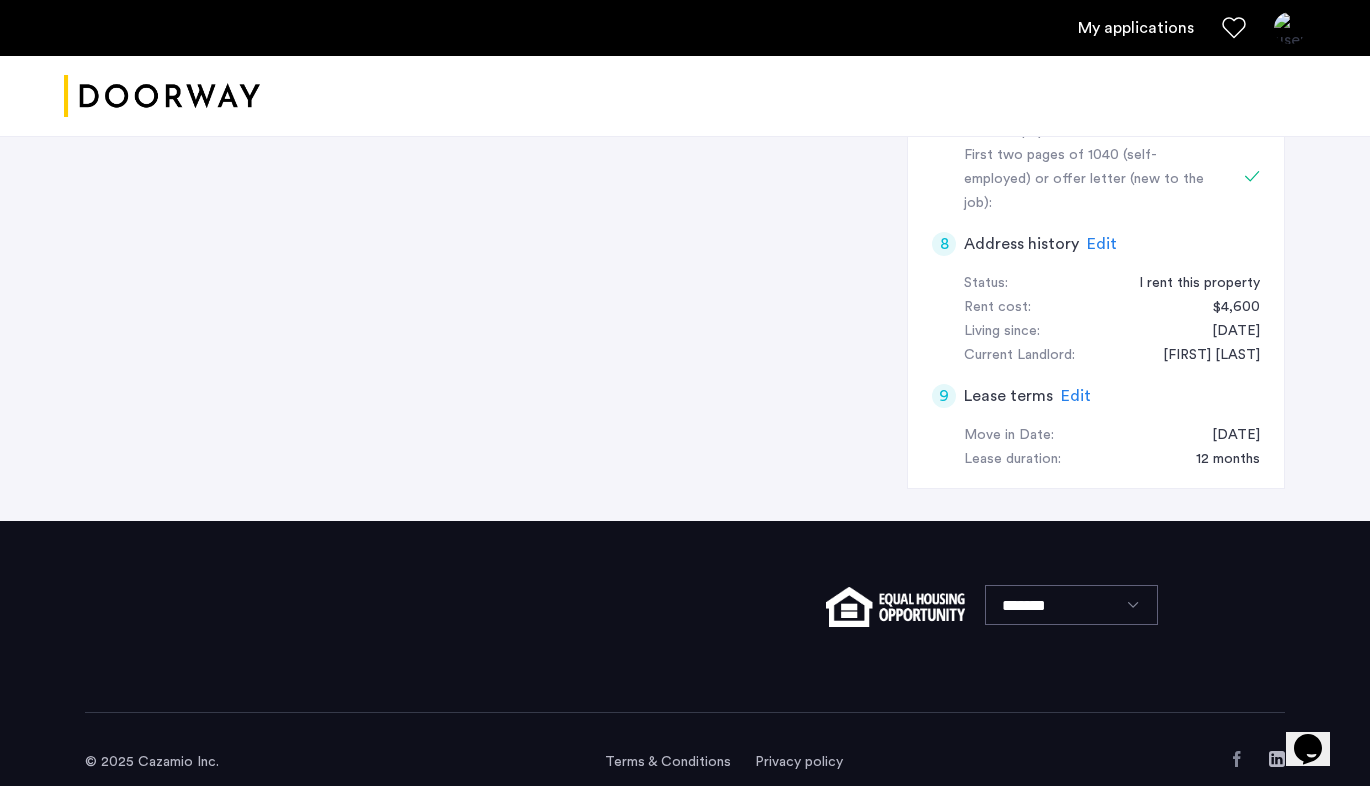 click on "Lease terms" 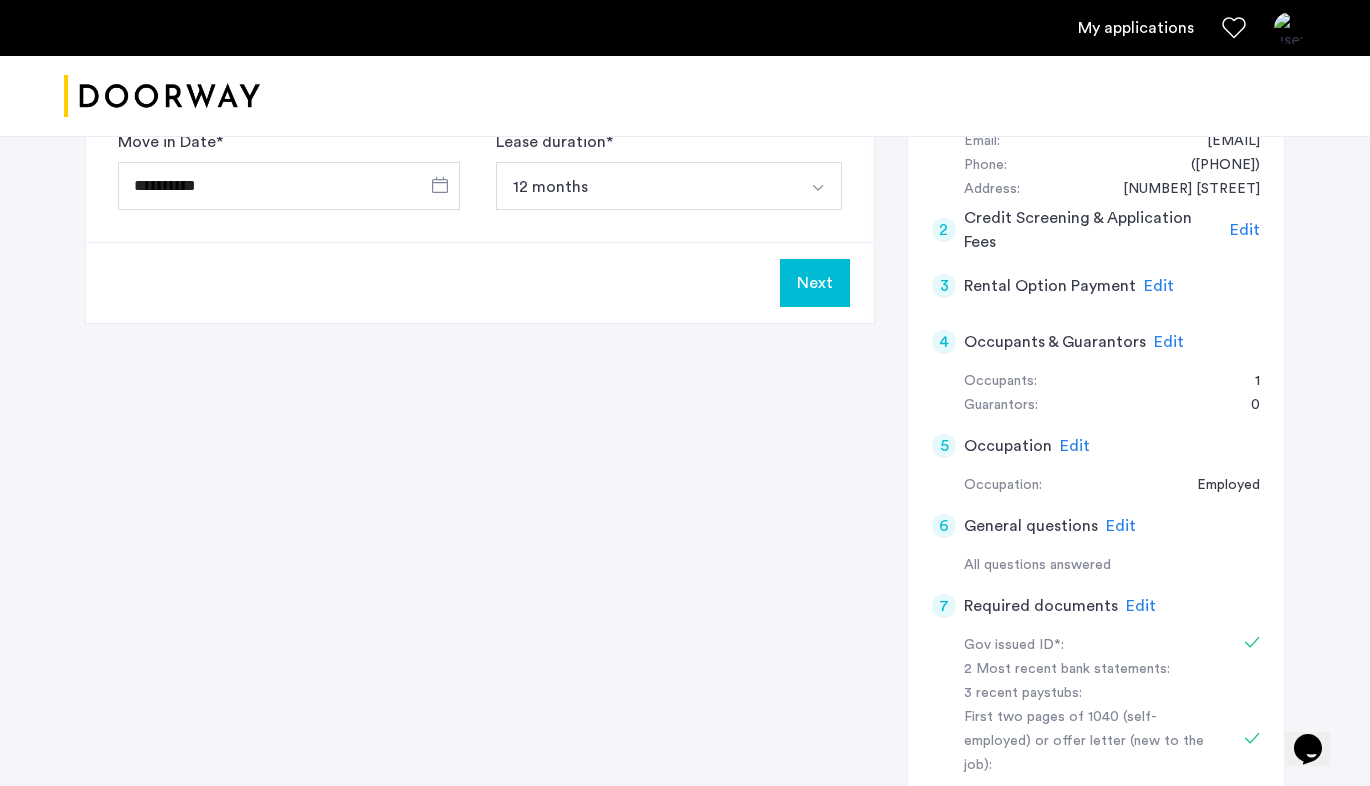 scroll, scrollTop: 333, scrollLeft: 0, axis: vertical 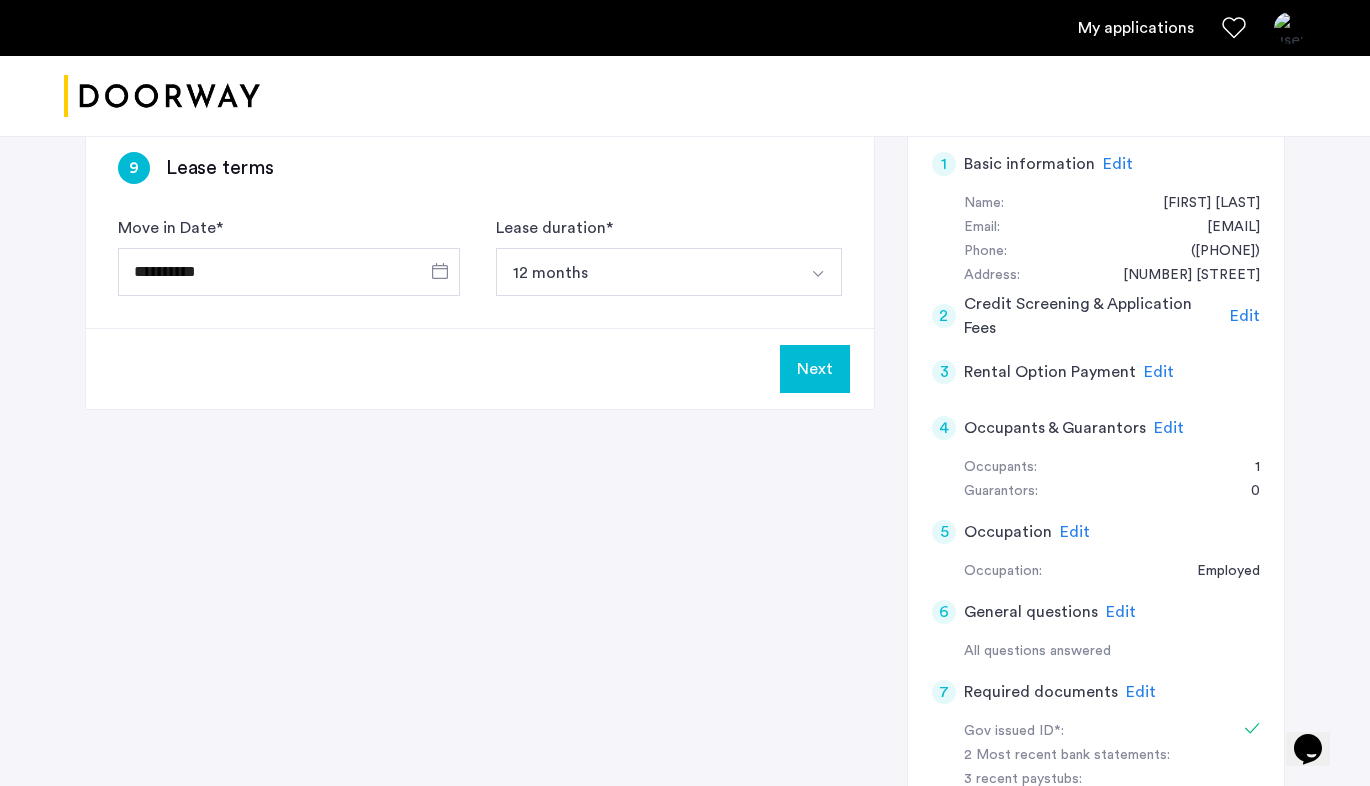 click on "Edit" 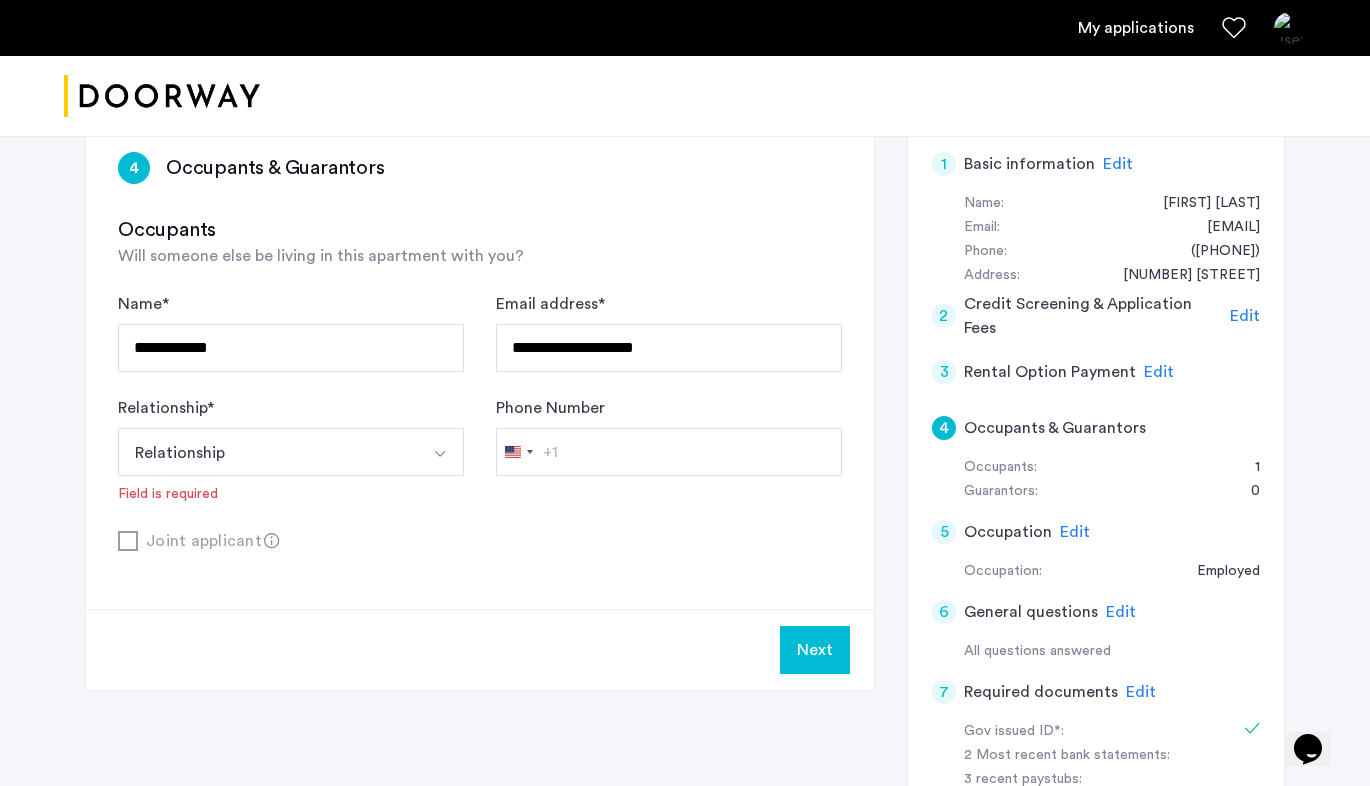 click at bounding box center [440, 452] 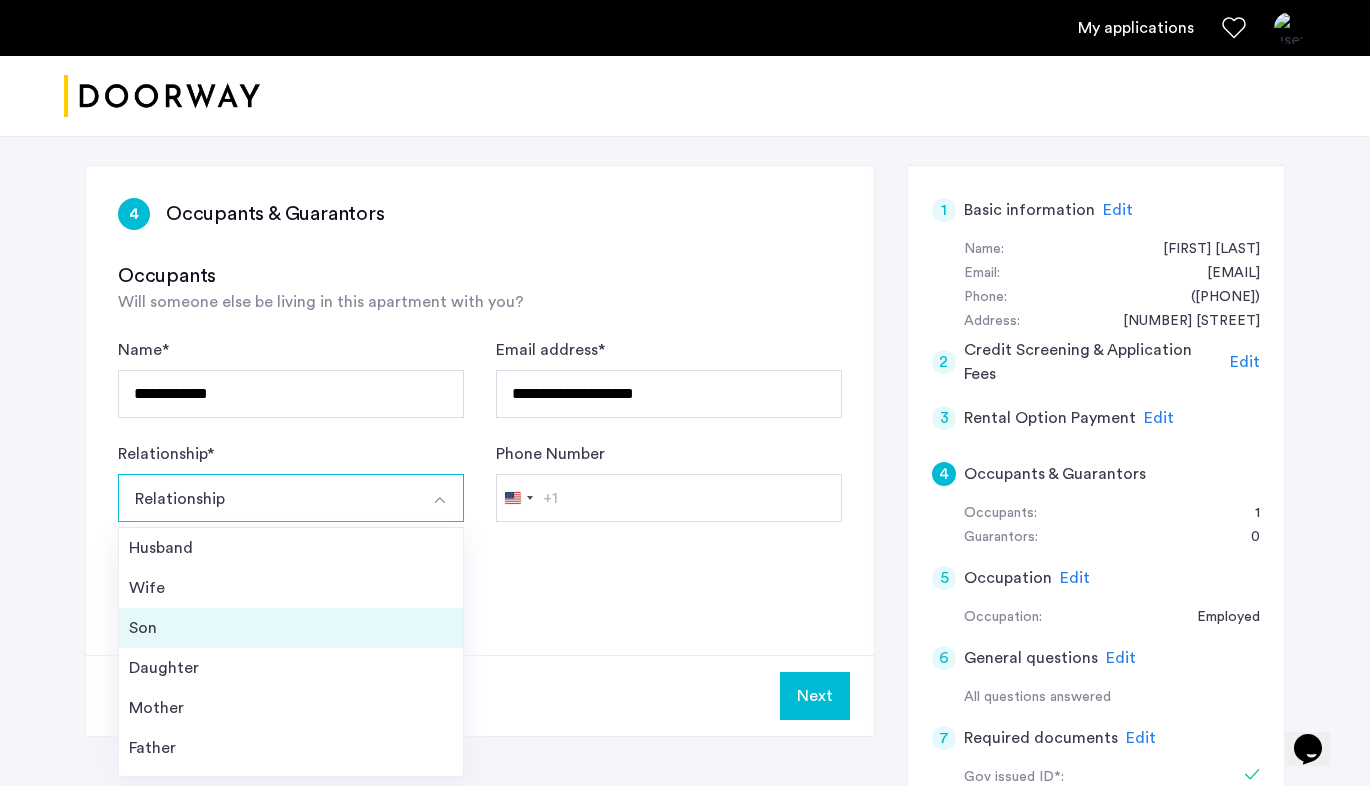 scroll, scrollTop: 372, scrollLeft: 0, axis: vertical 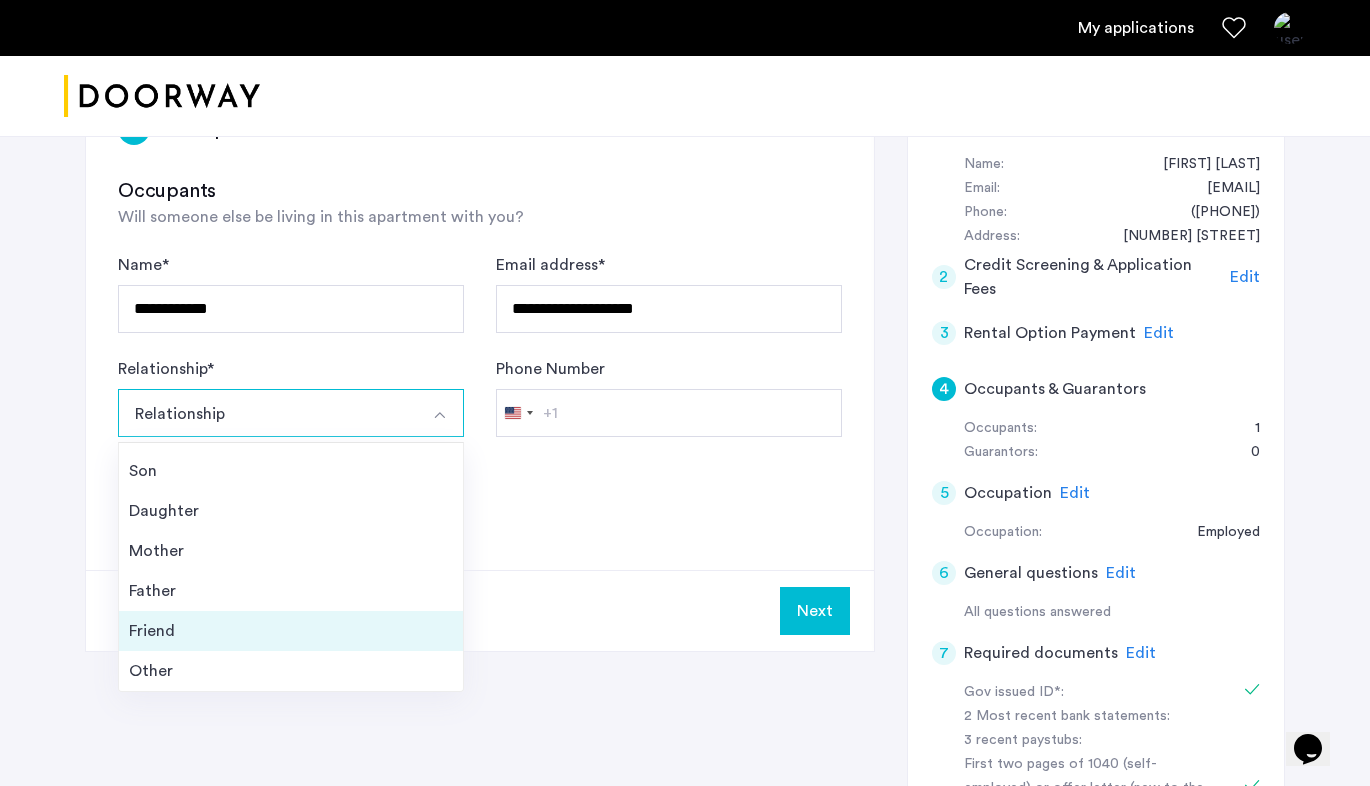 click on "Friend" at bounding box center (291, 631) 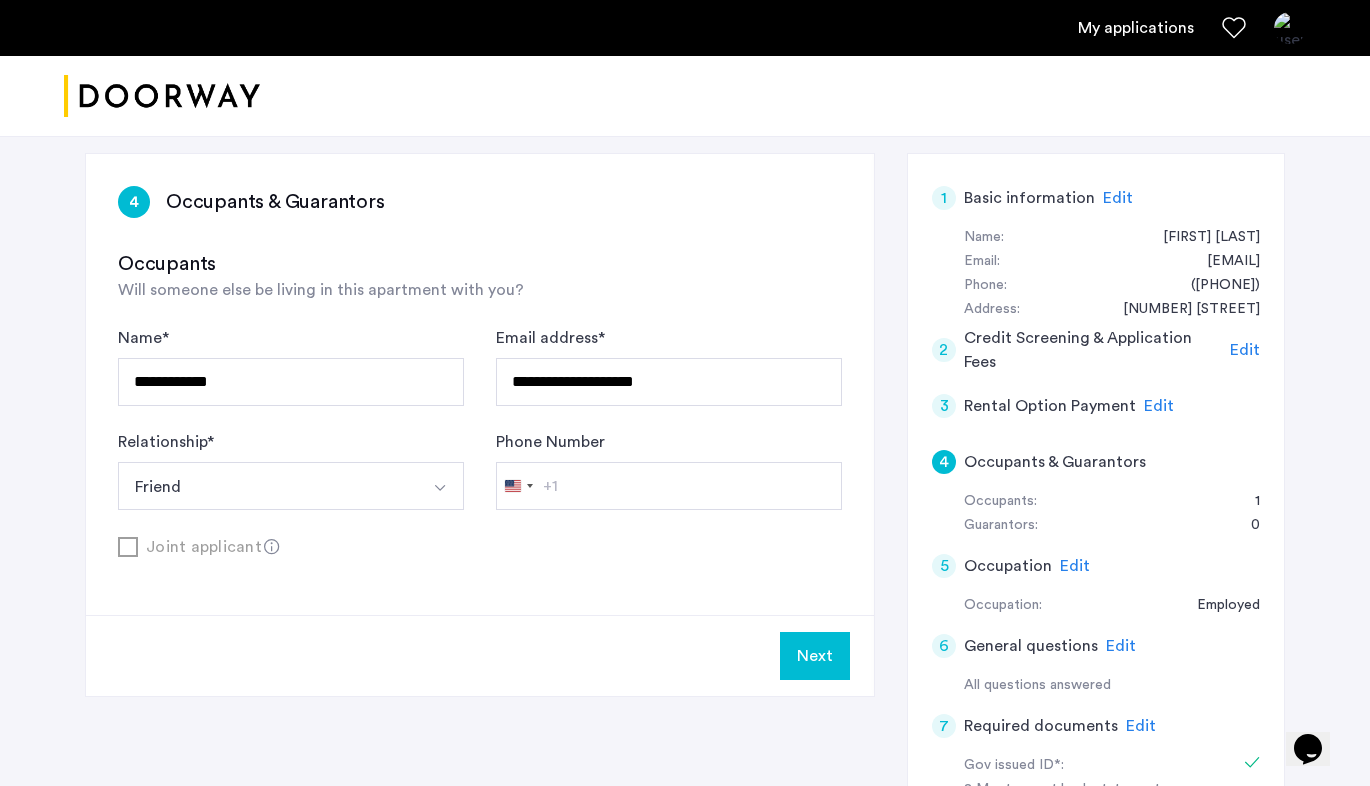 scroll, scrollTop: 310, scrollLeft: 0, axis: vertical 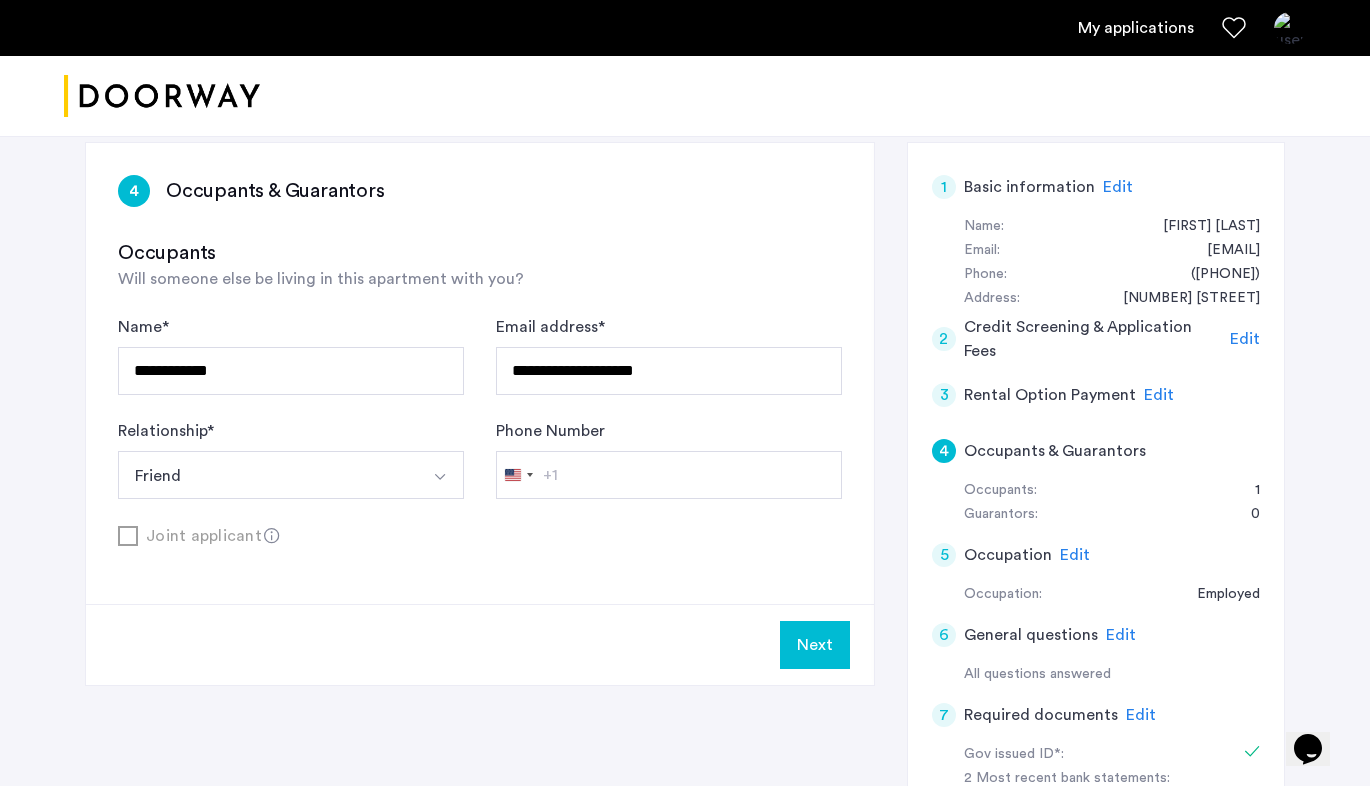 click on "4 Occupants & Guarantors" 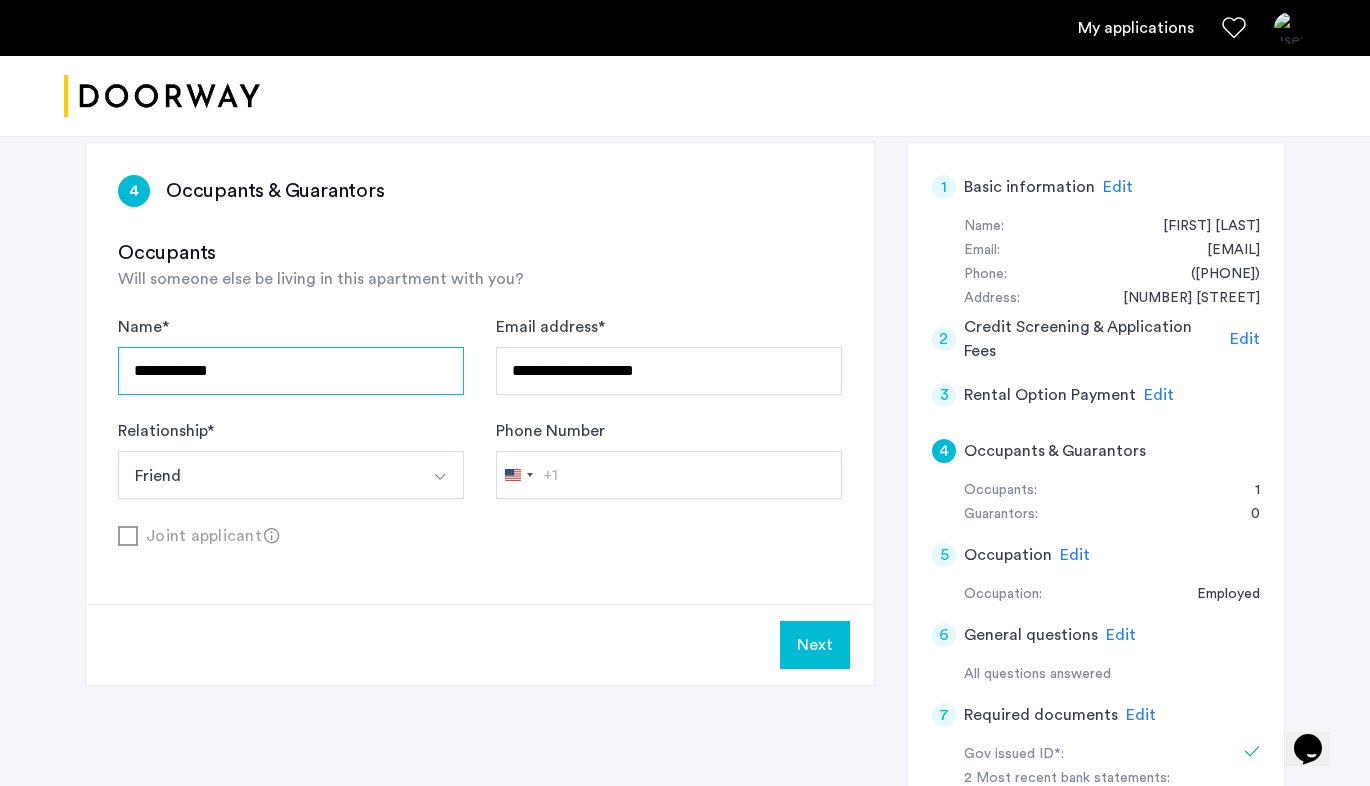 click on "**********" at bounding box center (291, 371) 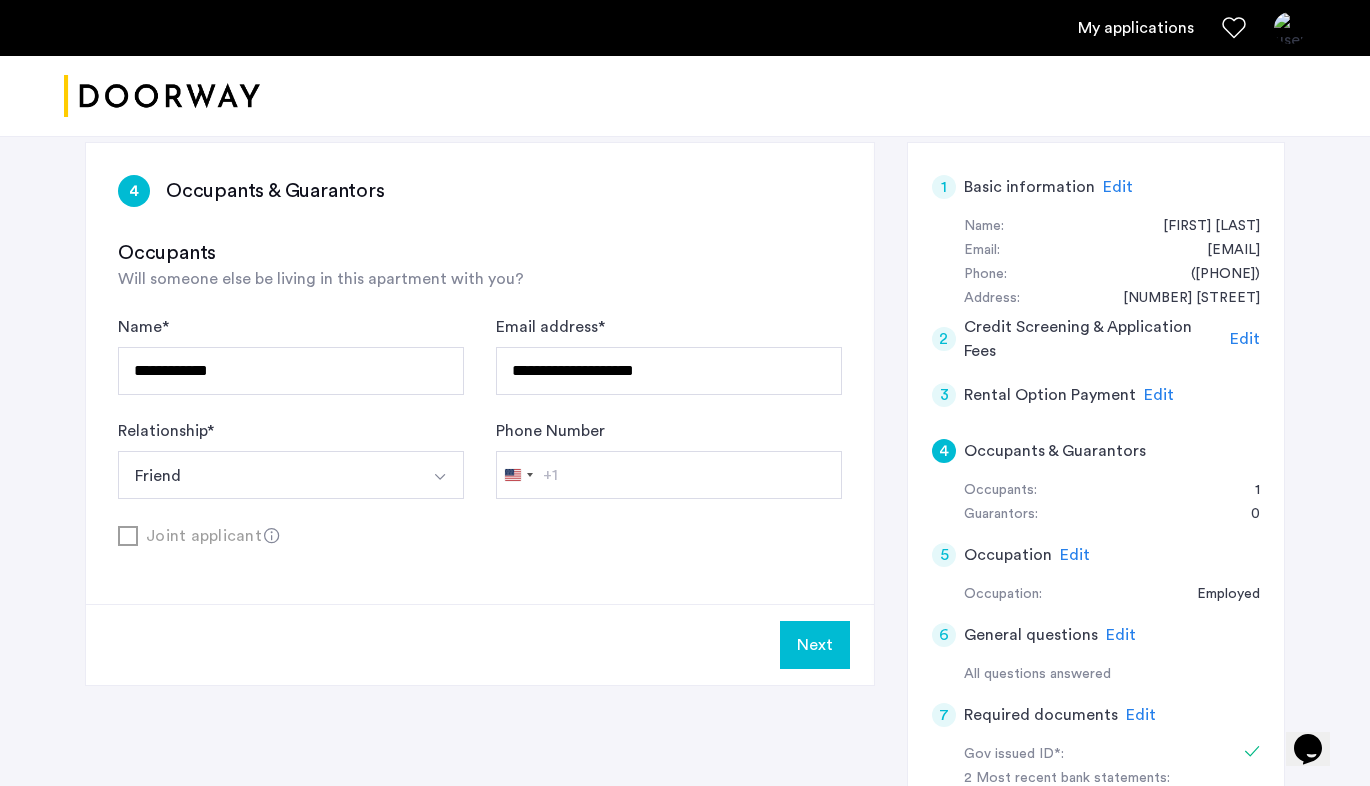 click on "Will someone else be living in this apartment with you?" 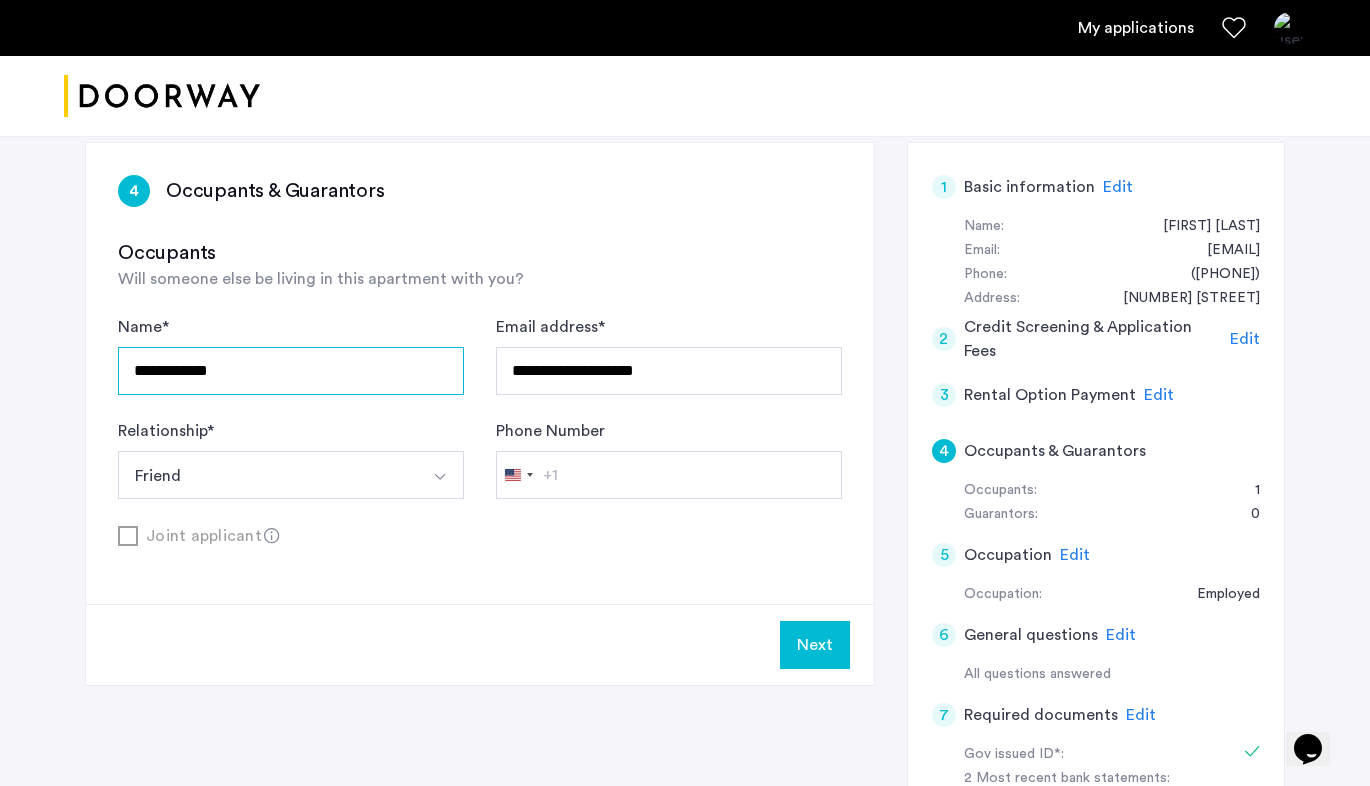 click on "**********" at bounding box center (291, 371) 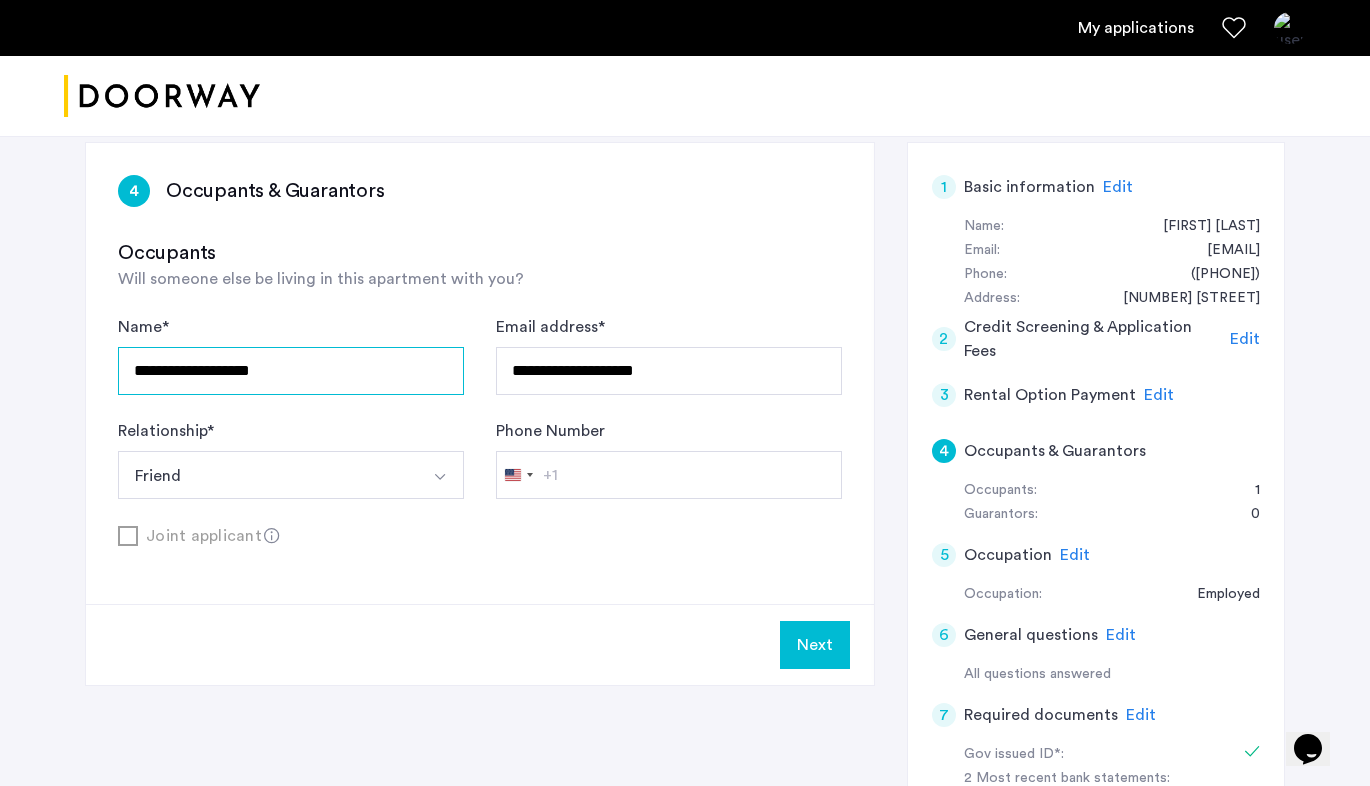 type on "**********" 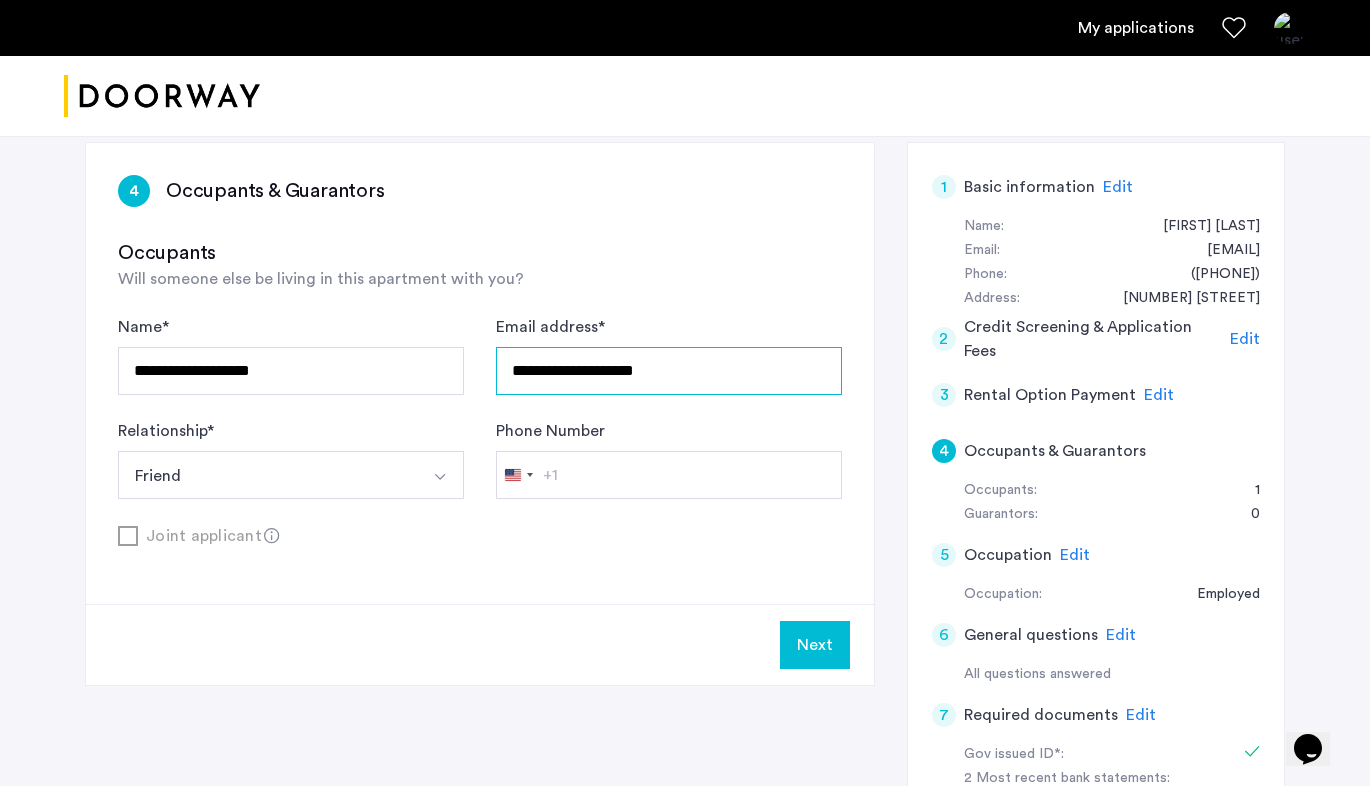 drag, startPoint x: 596, startPoint y: 368, endPoint x: 422, endPoint y: 358, distance: 174.28712 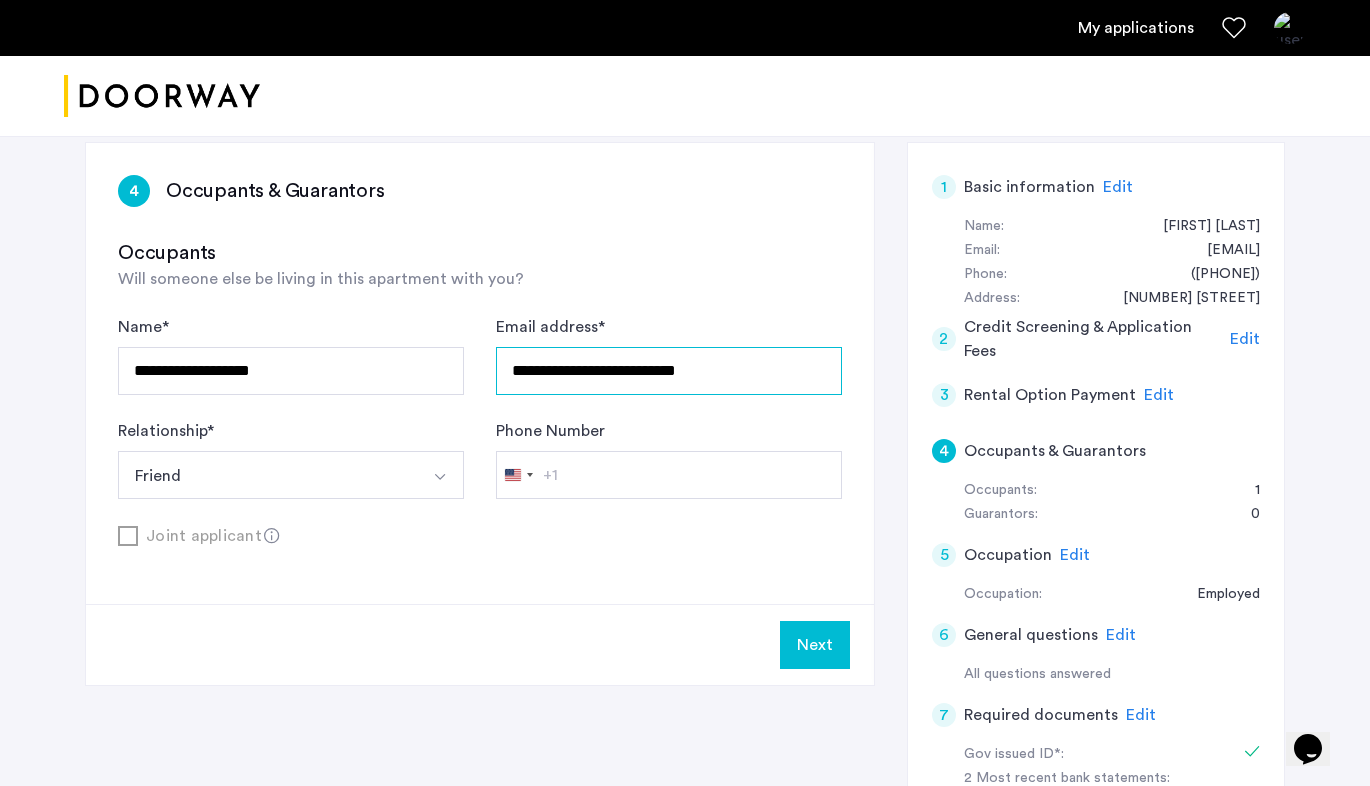 type on "**********" 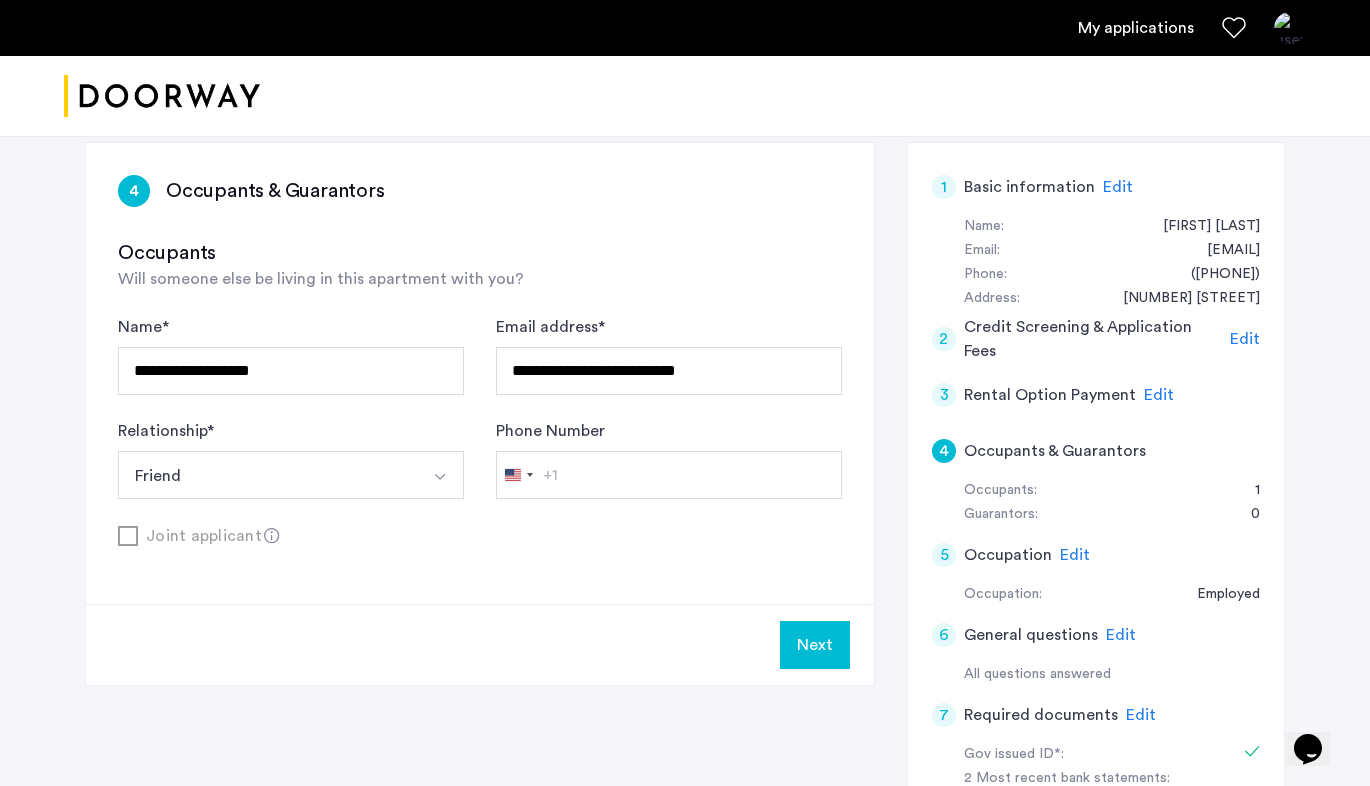 click on "Next" 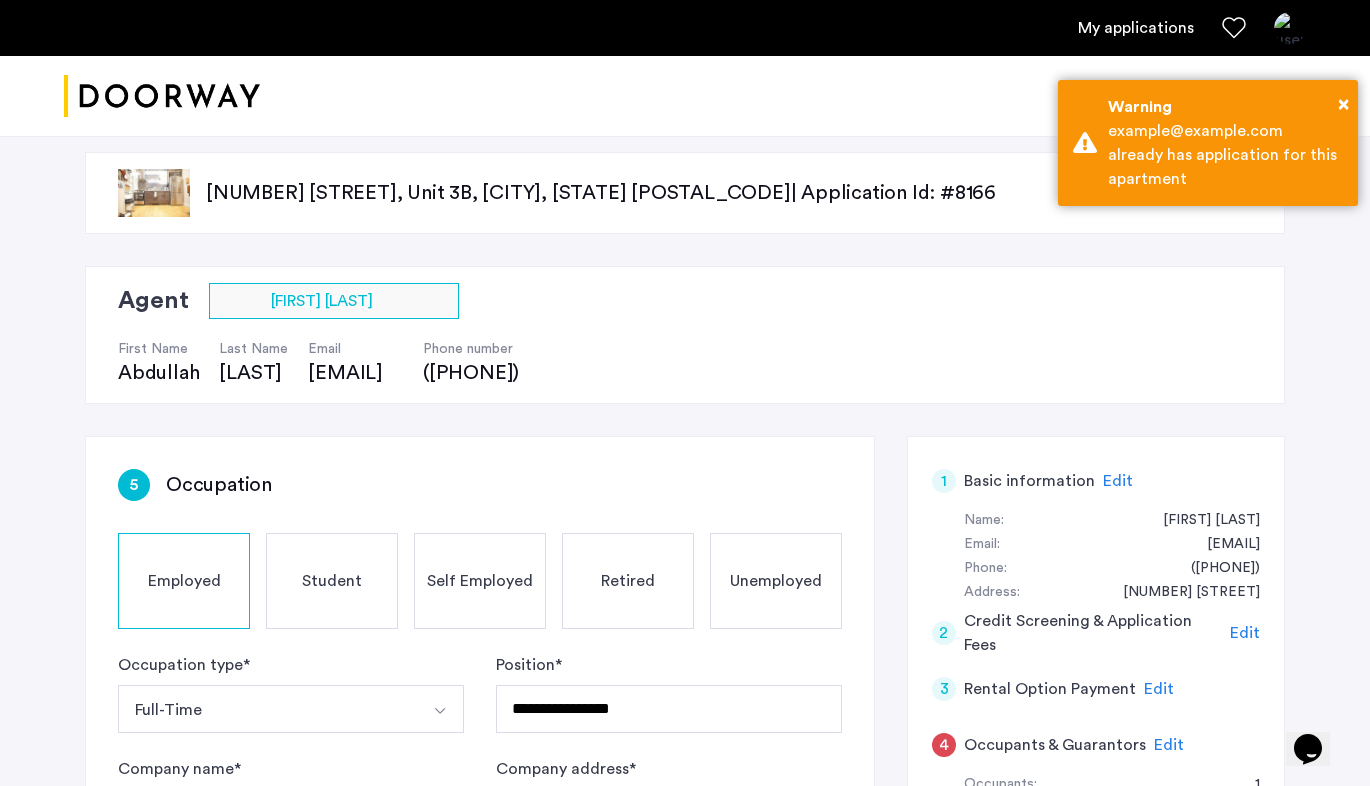 scroll, scrollTop: 37, scrollLeft: 0, axis: vertical 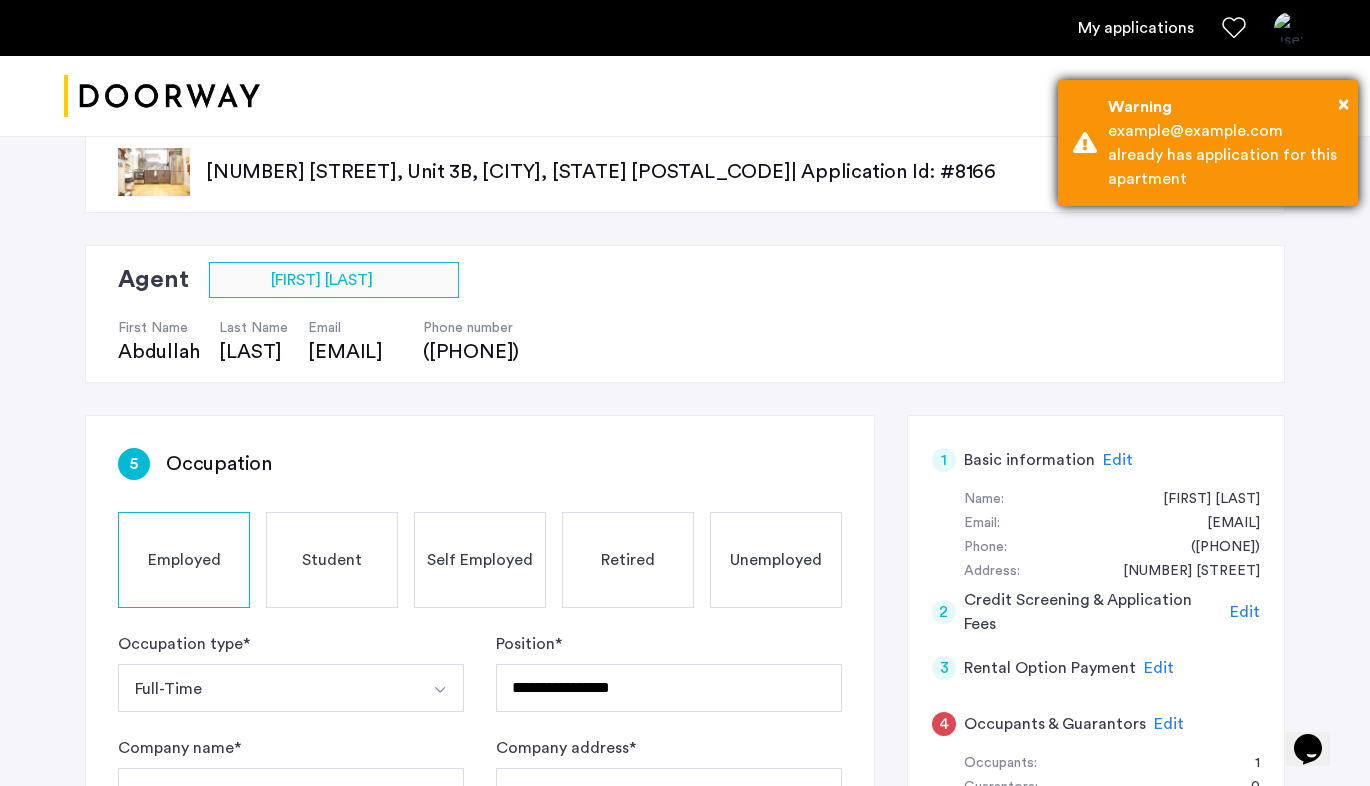 click on "Warning" at bounding box center (1225, 107) 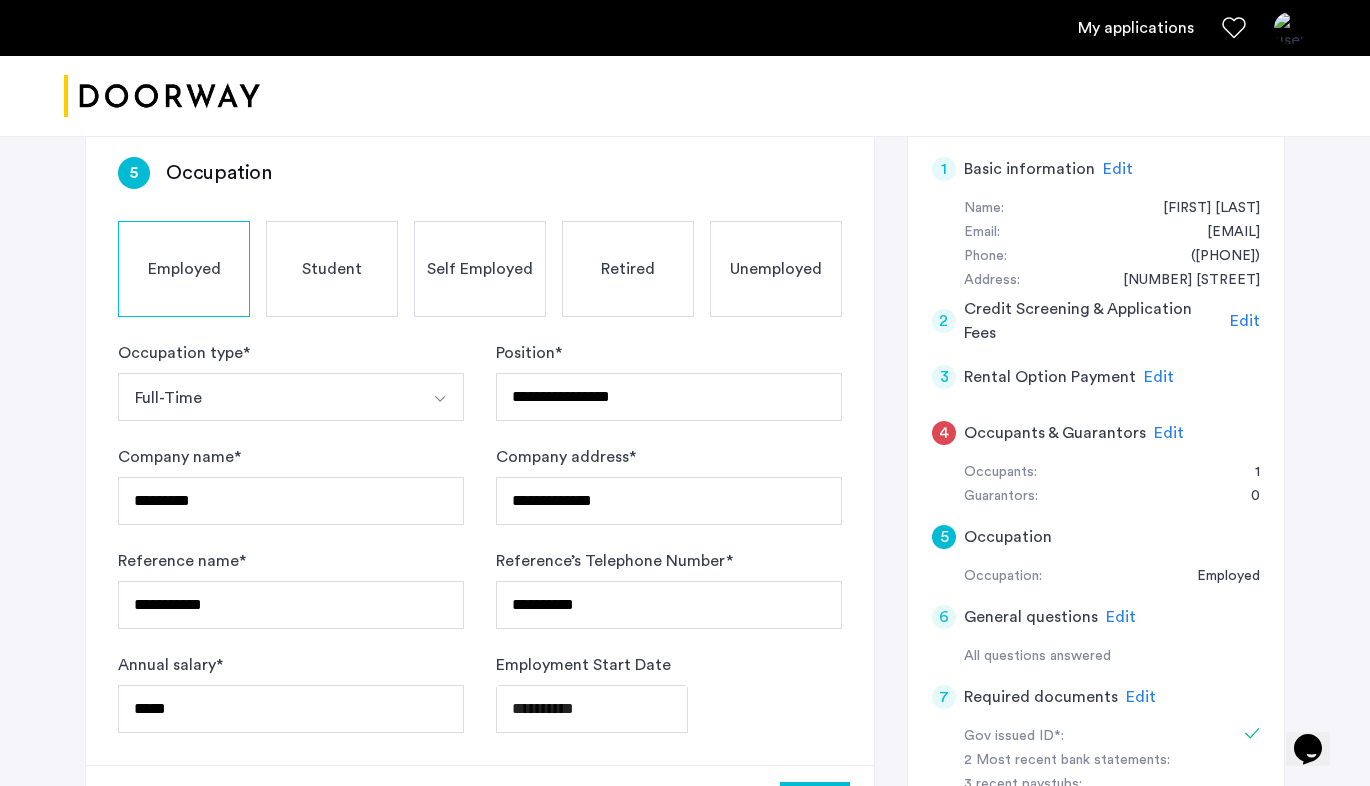 scroll, scrollTop: 286, scrollLeft: 0, axis: vertical 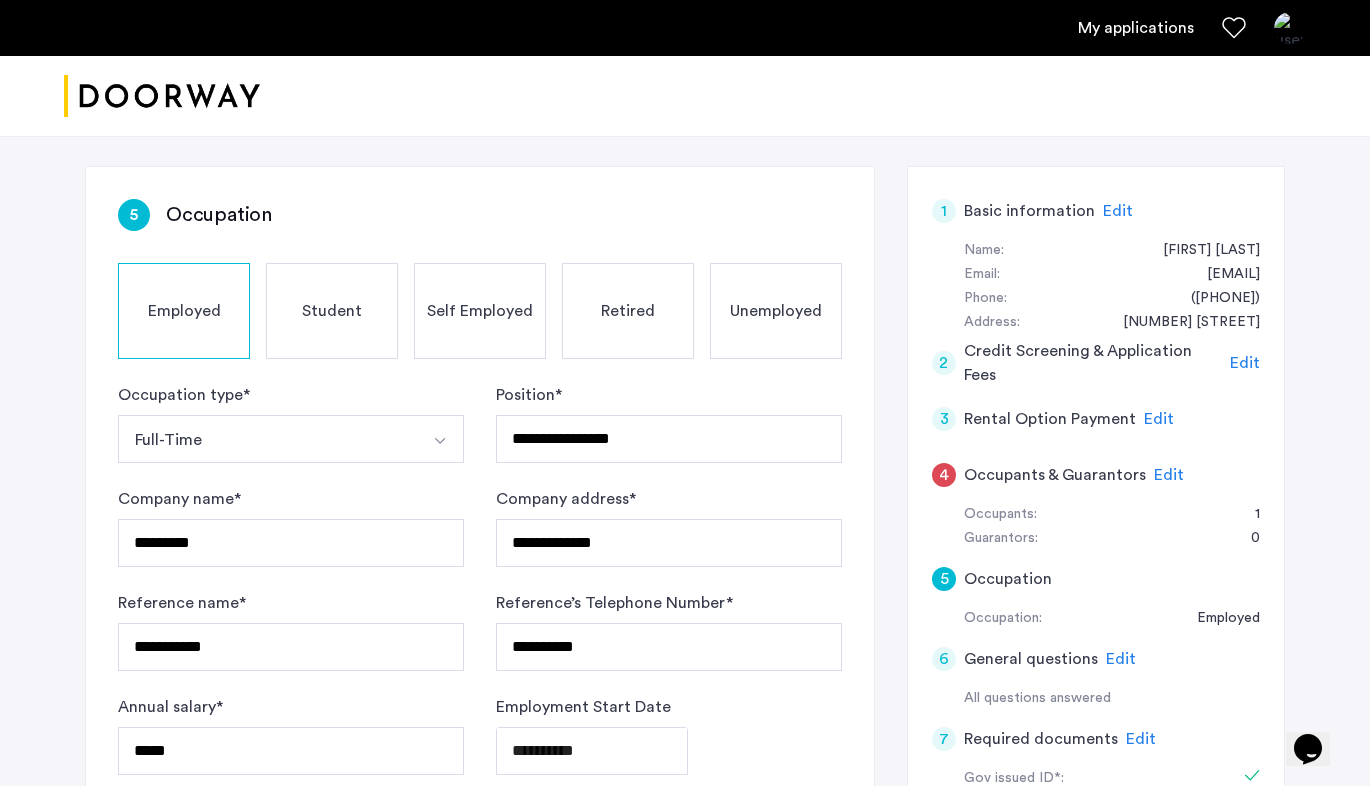 click on "Edit" 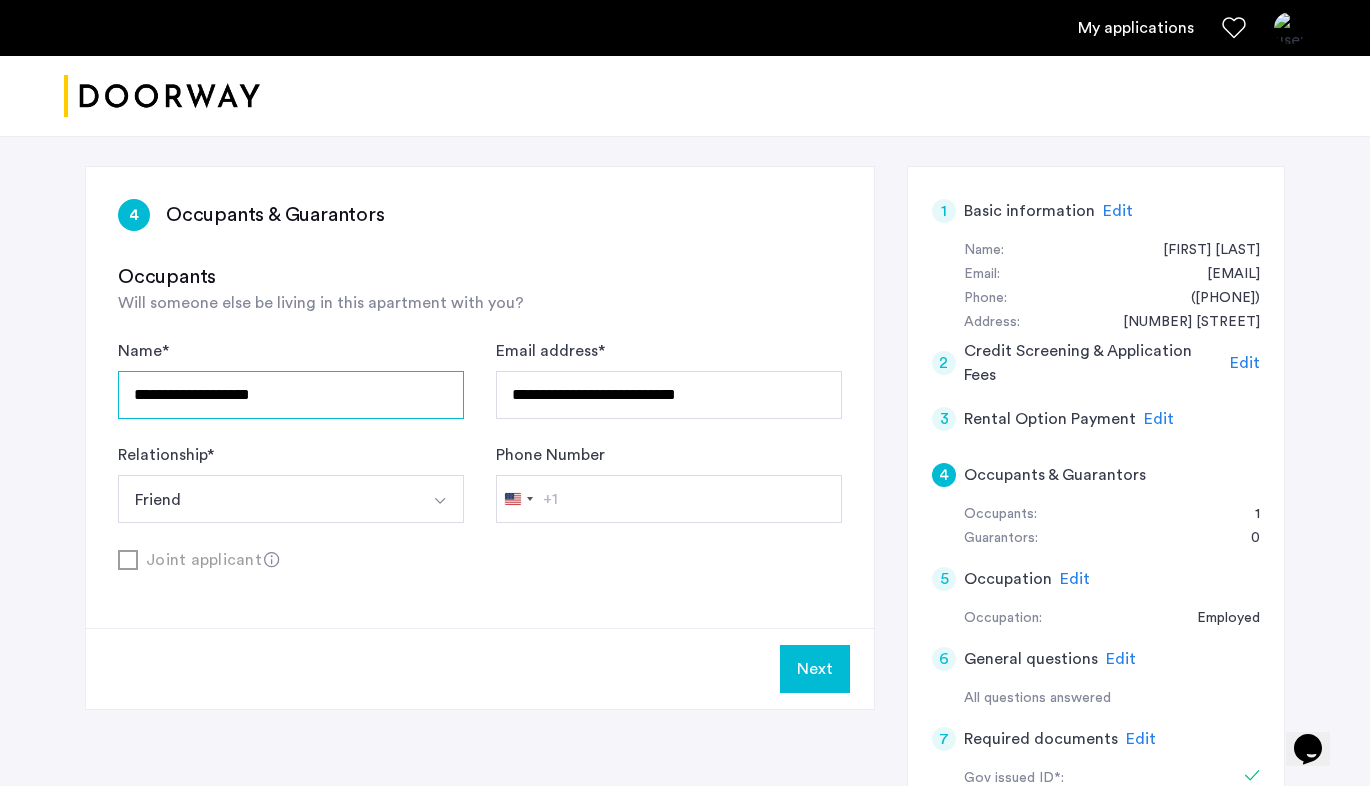 click on "**********" at bounding box center (291, 395) 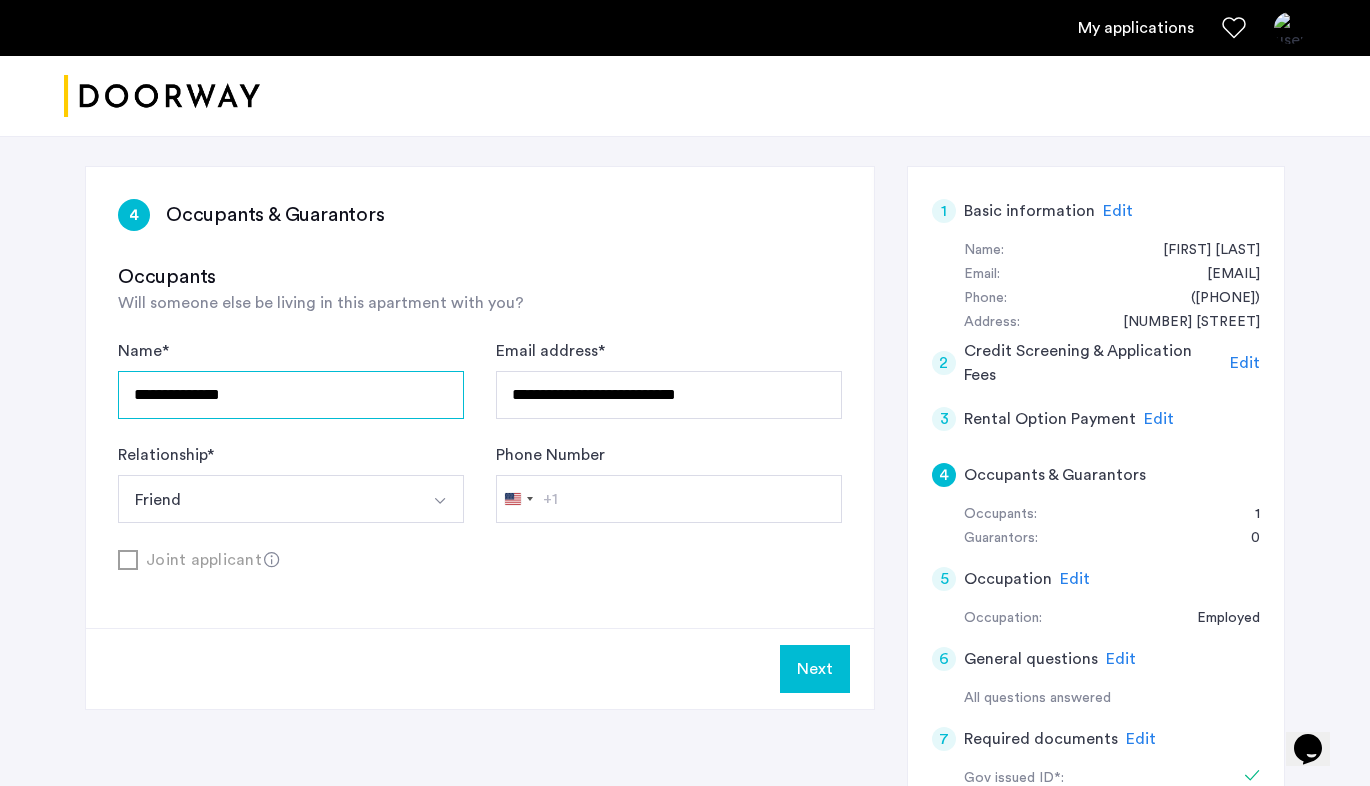 type on "**********" 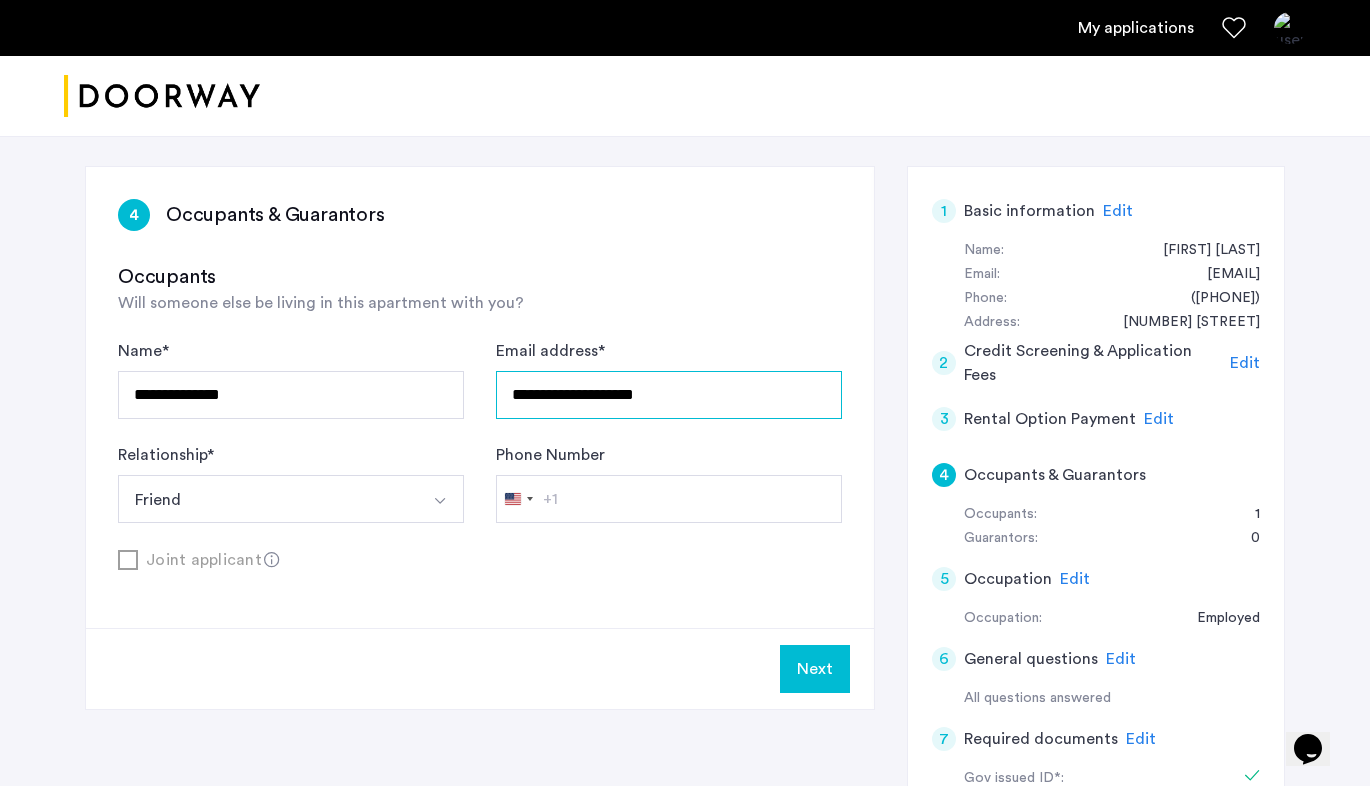 type on "**********" 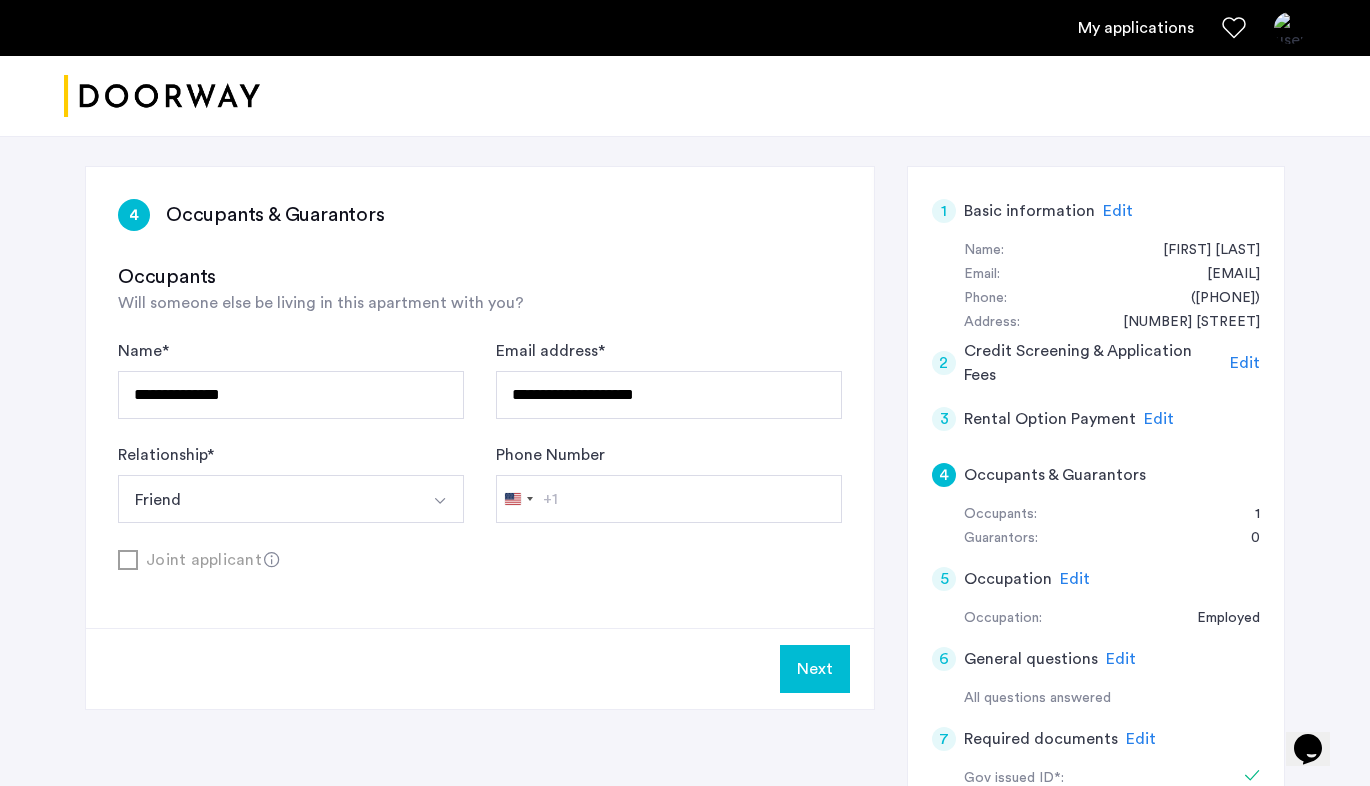 click on "Next" 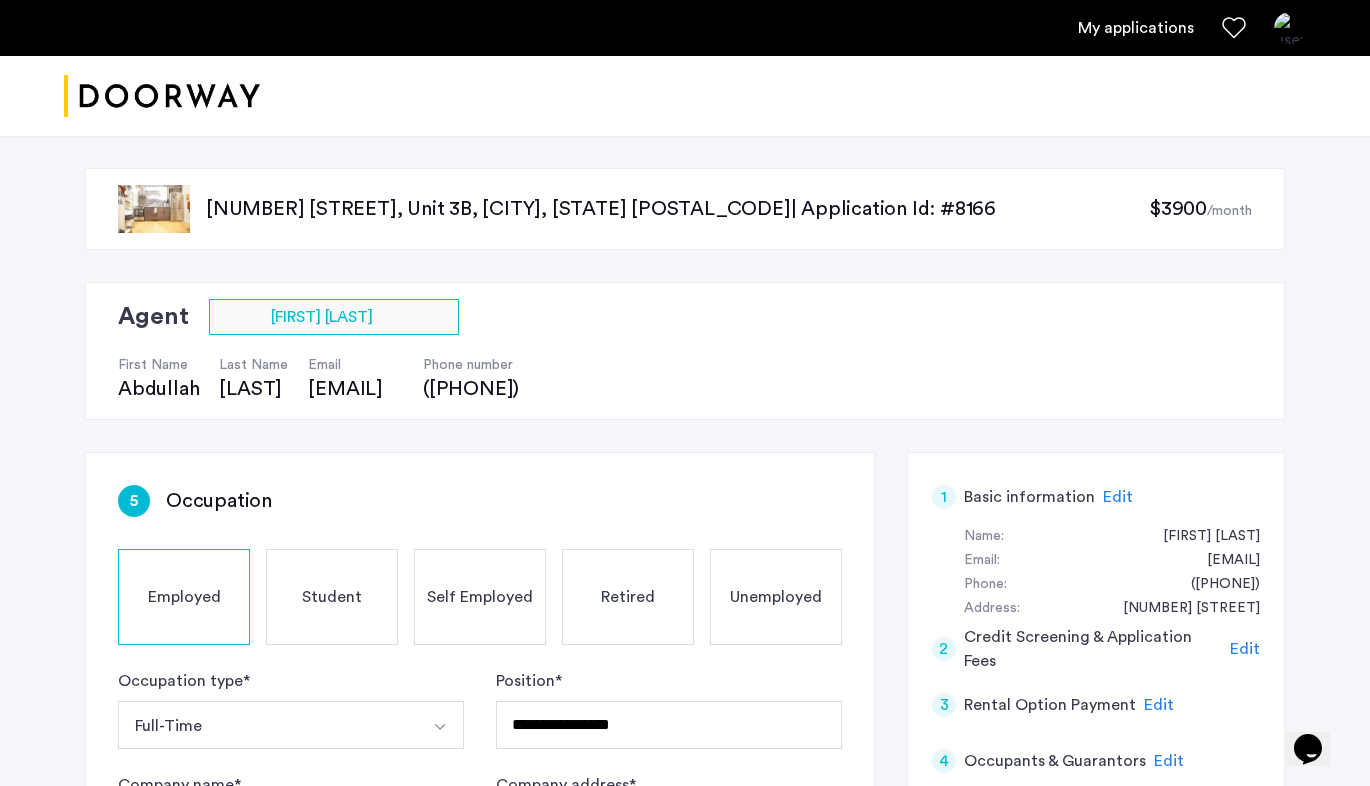 scroll, scrollTop: 128, scrollLeft: 0, axis: vertical 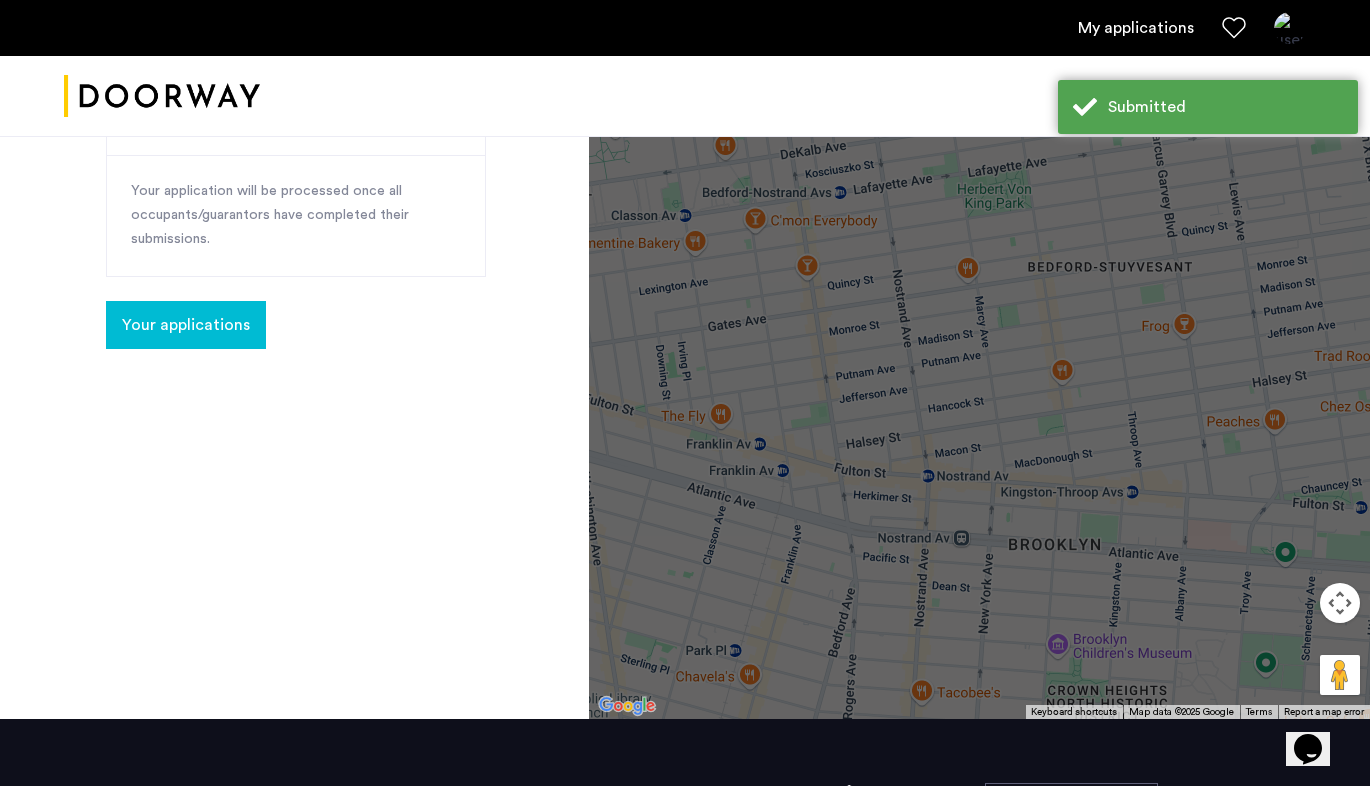 click on "Congratulations  Thank you for submitting your application. A representative will reach out to you within one business day  Your Agent Name  [FIRST] [LAST] Email [EMAIL] Phone number ([PHONE]) Occupants [EMAIL]  Payment details provided   Your application will be processed once all occupants/guarantors have completed their submissions.  Your applications" 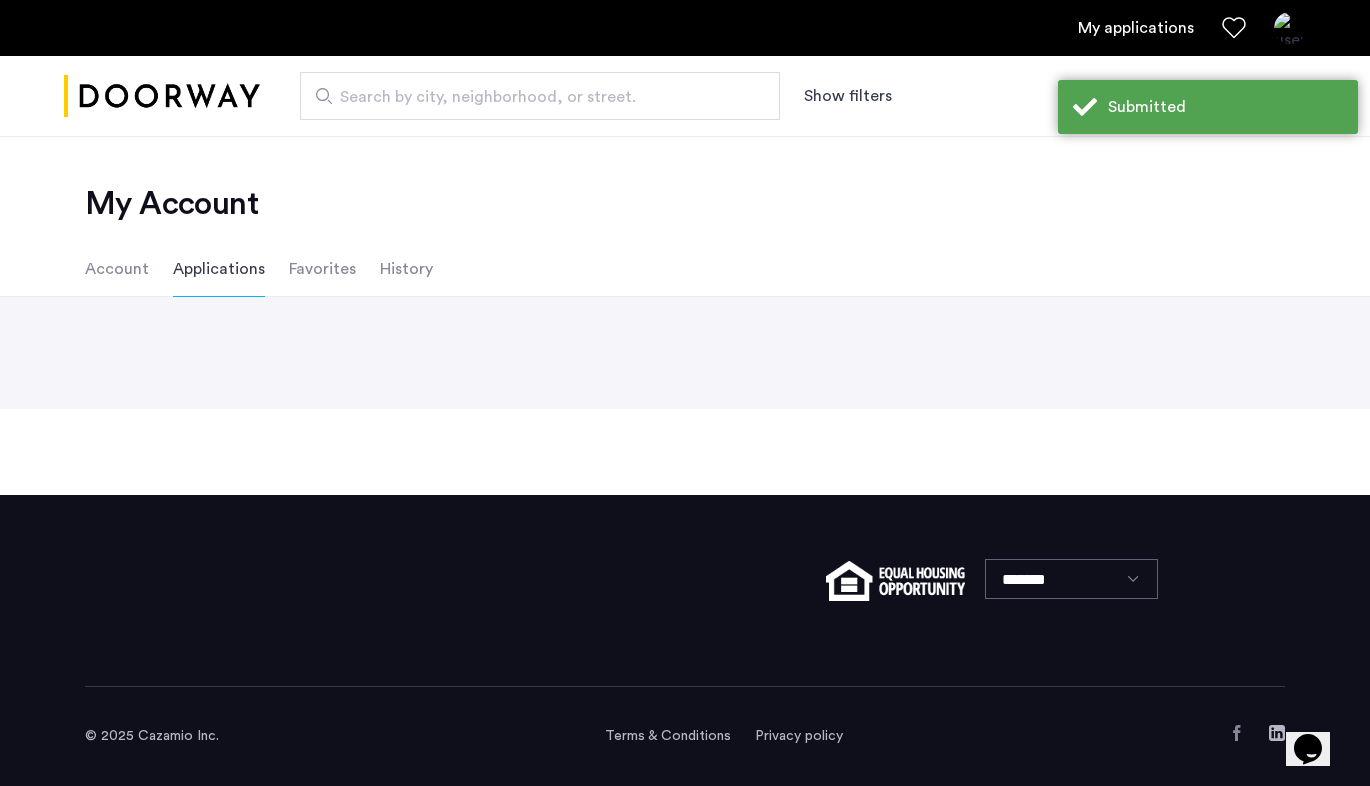 scroll, scrollTop: 0, scrollLeft: 0, axis: both 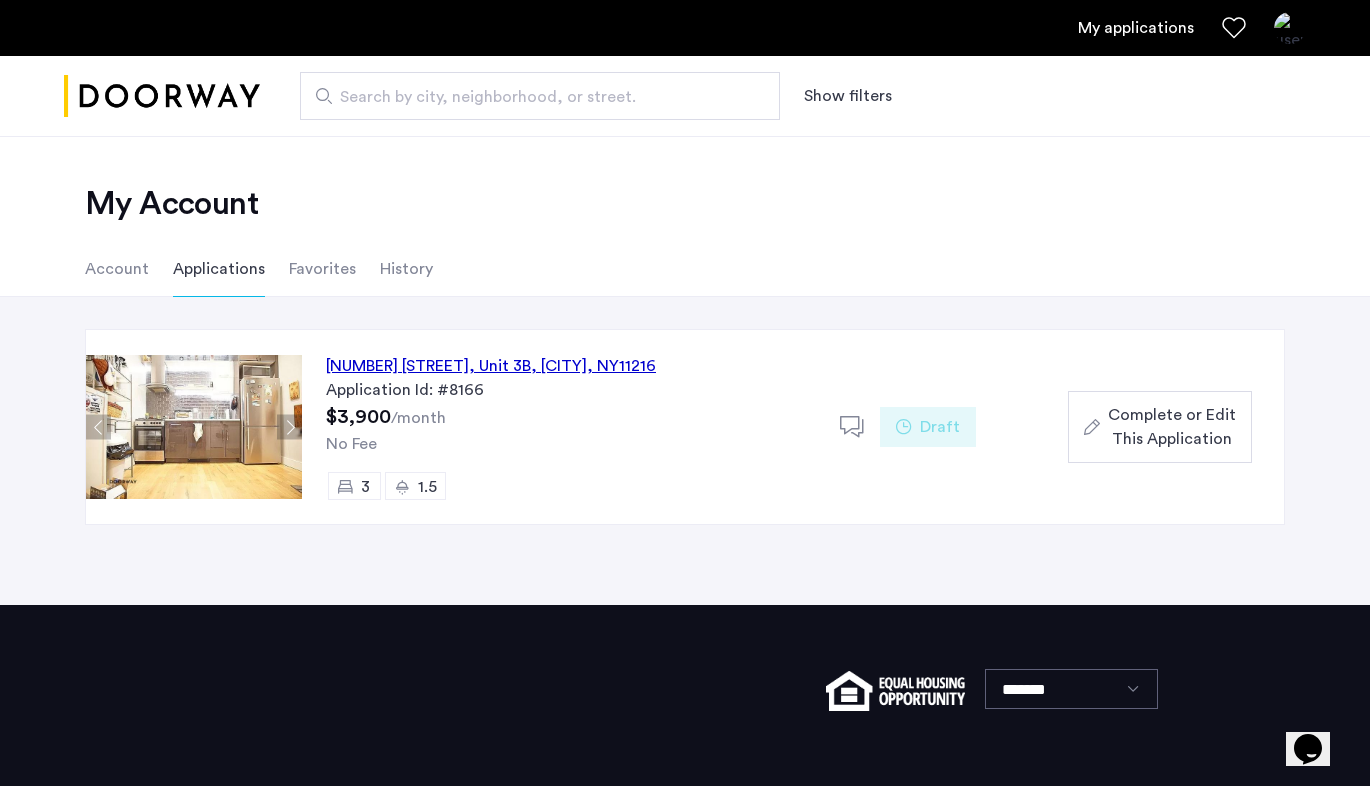 click on "[NUMBER] [STREET], Unit 3B, [CITY], [STATE]  [POSTAL_CODE]  Application Id: #[NUMBER] $[PRICE]  /month No Fee 3 1.5  Draft  Complete or Edit This Application  Back  page  1 / 1  You're on page  1  Next  page" 